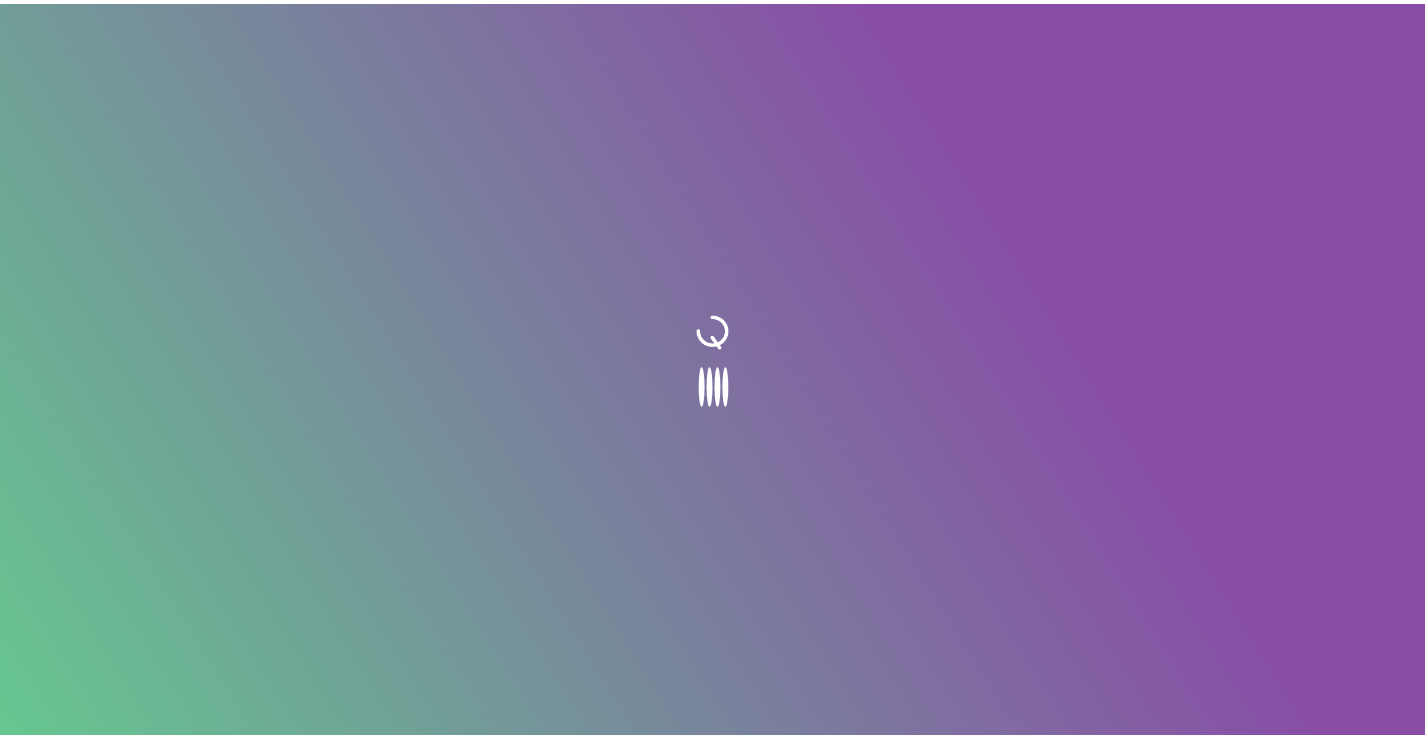 scroll, scrollTop: 0, scrollLeft: 0, axis: both 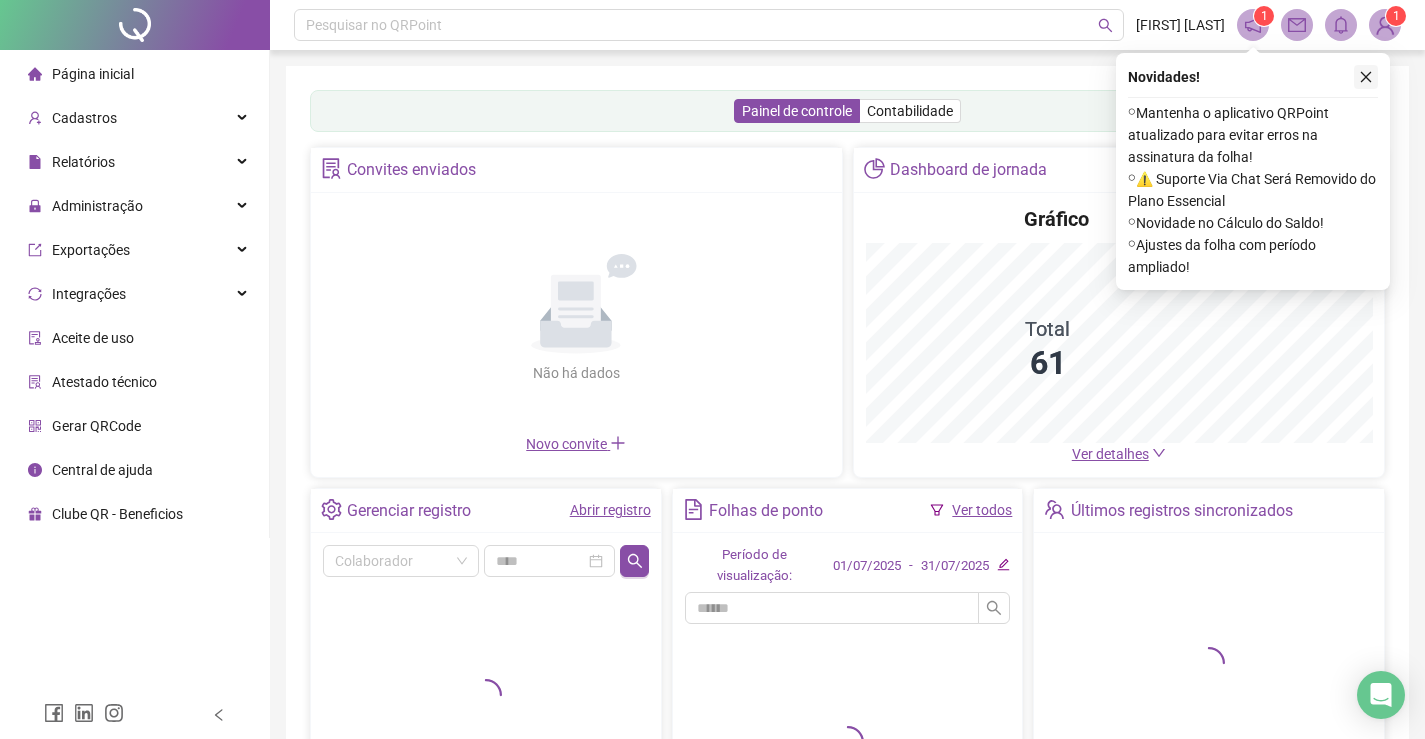 click 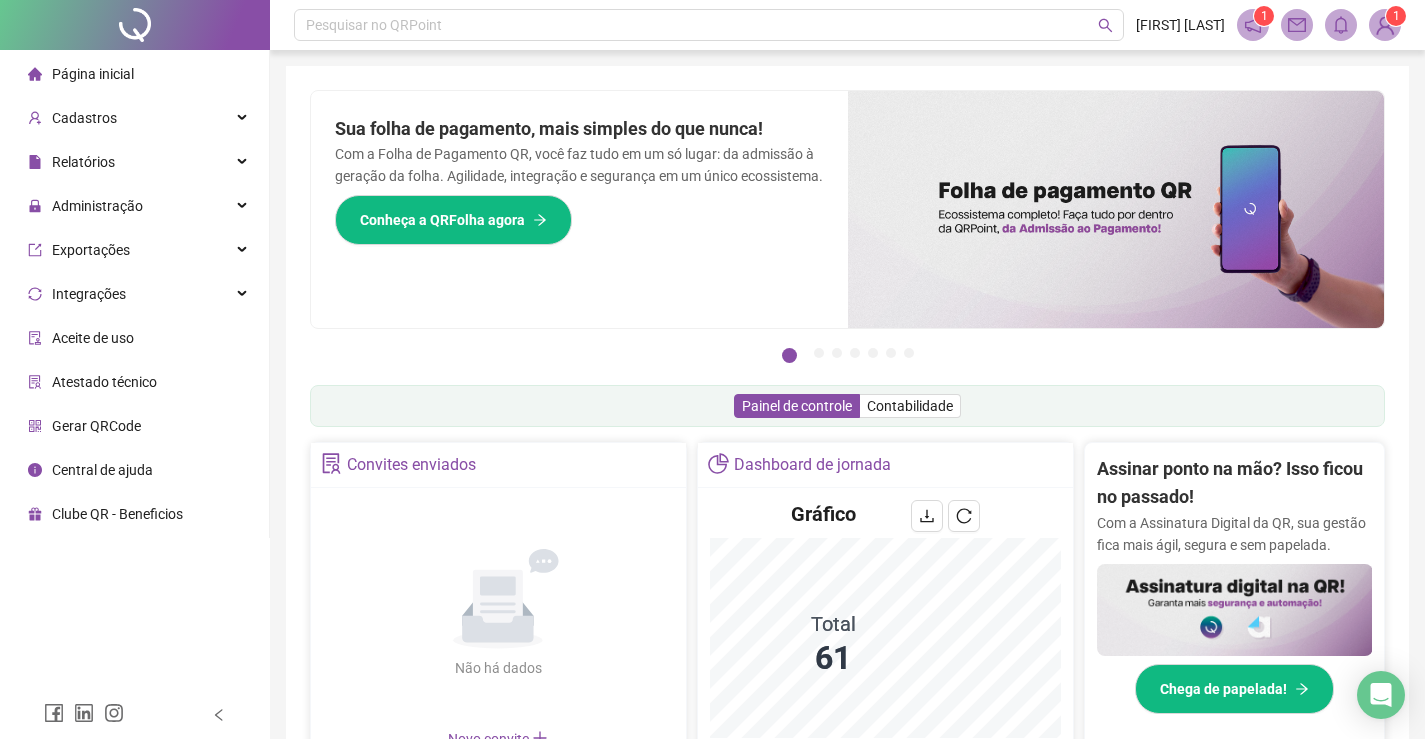 scroll, scrollTop: 100, scrollLeft: 0, axis: vertical 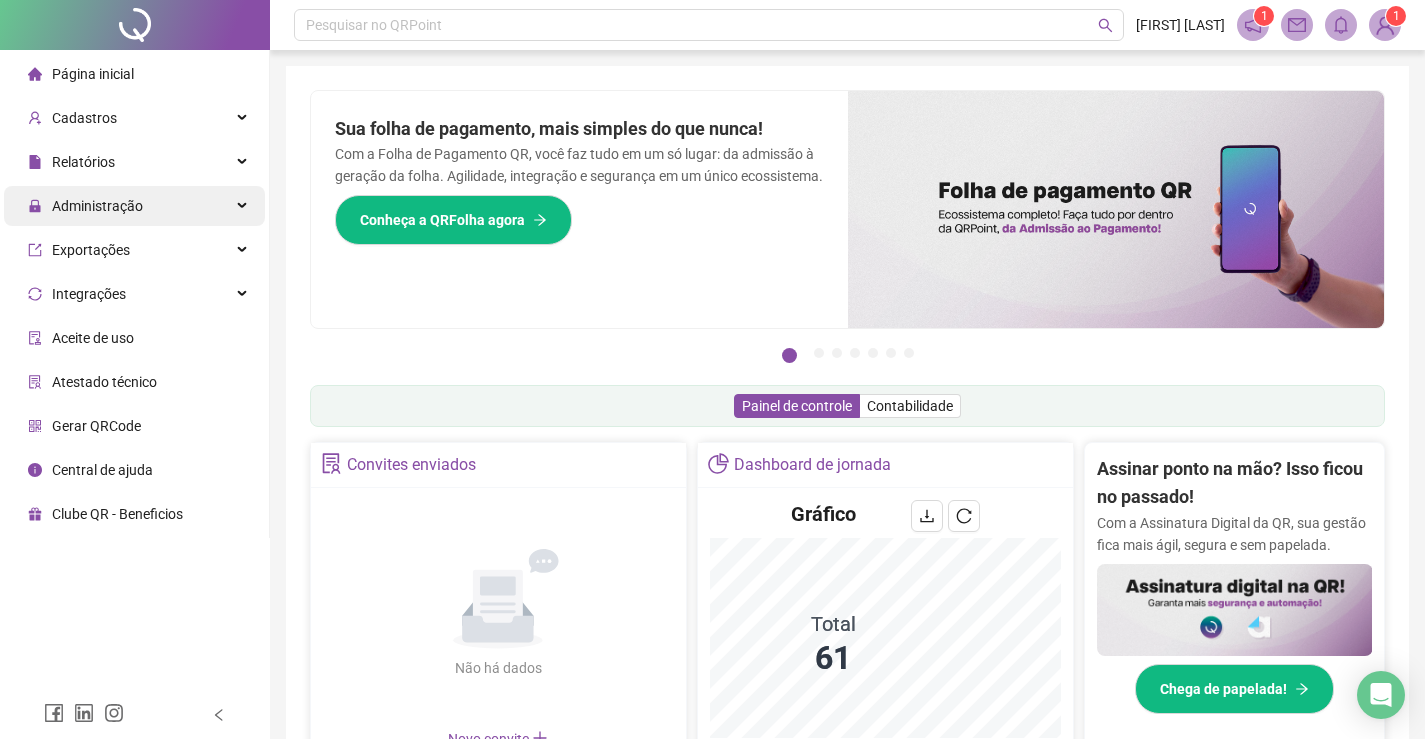 click on "Administração" at bounding box center (97, 206) 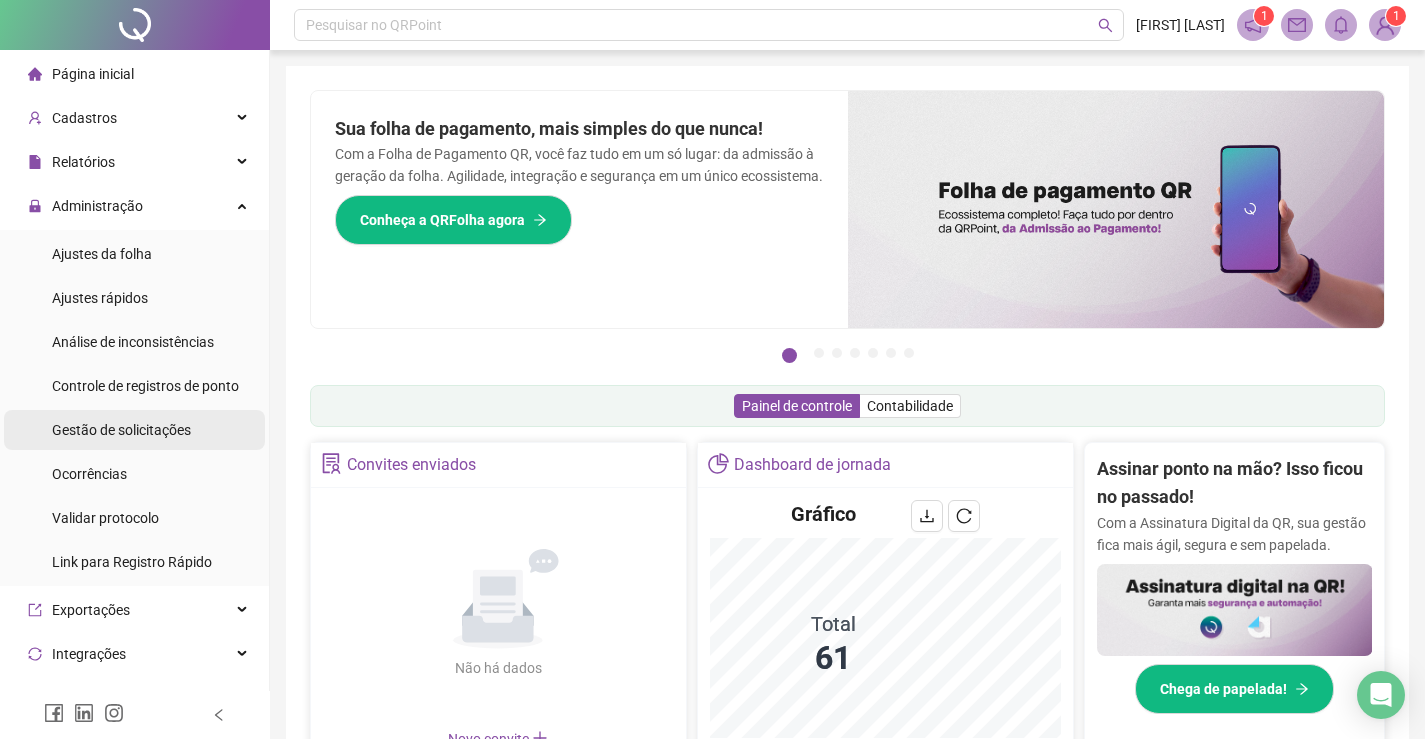 click on "Gestão de solicitações" at bounding box center [121, 430] 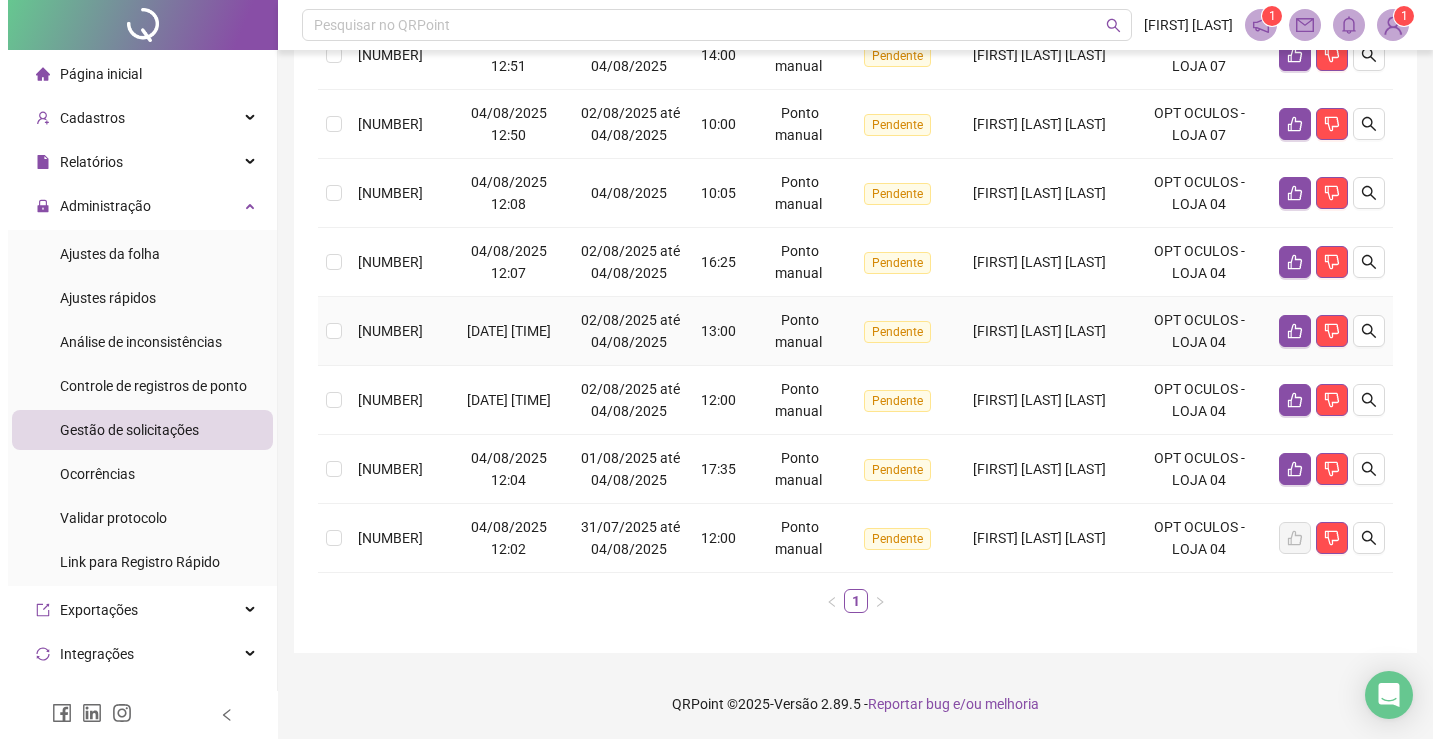 scroll, scrollTop: 191, scrollLeft: 0, axis: vertical 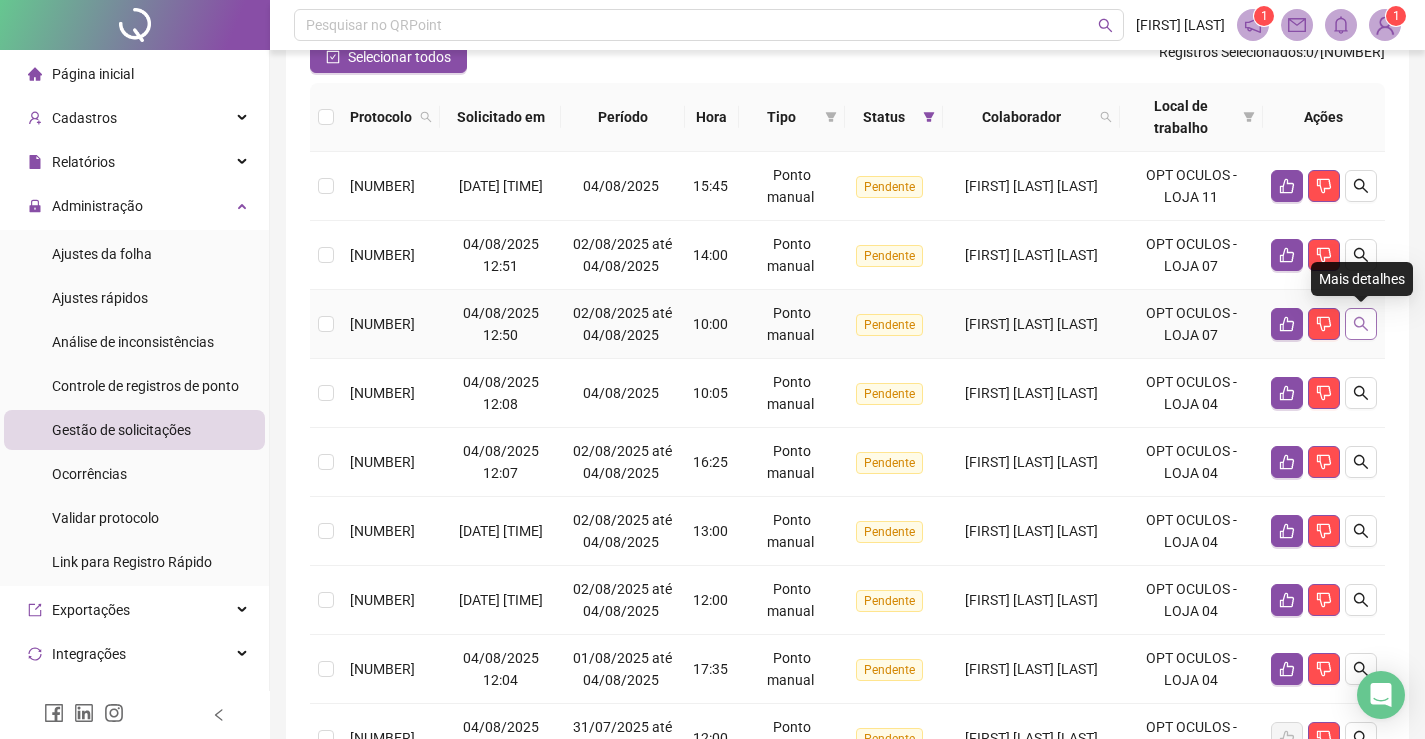 click 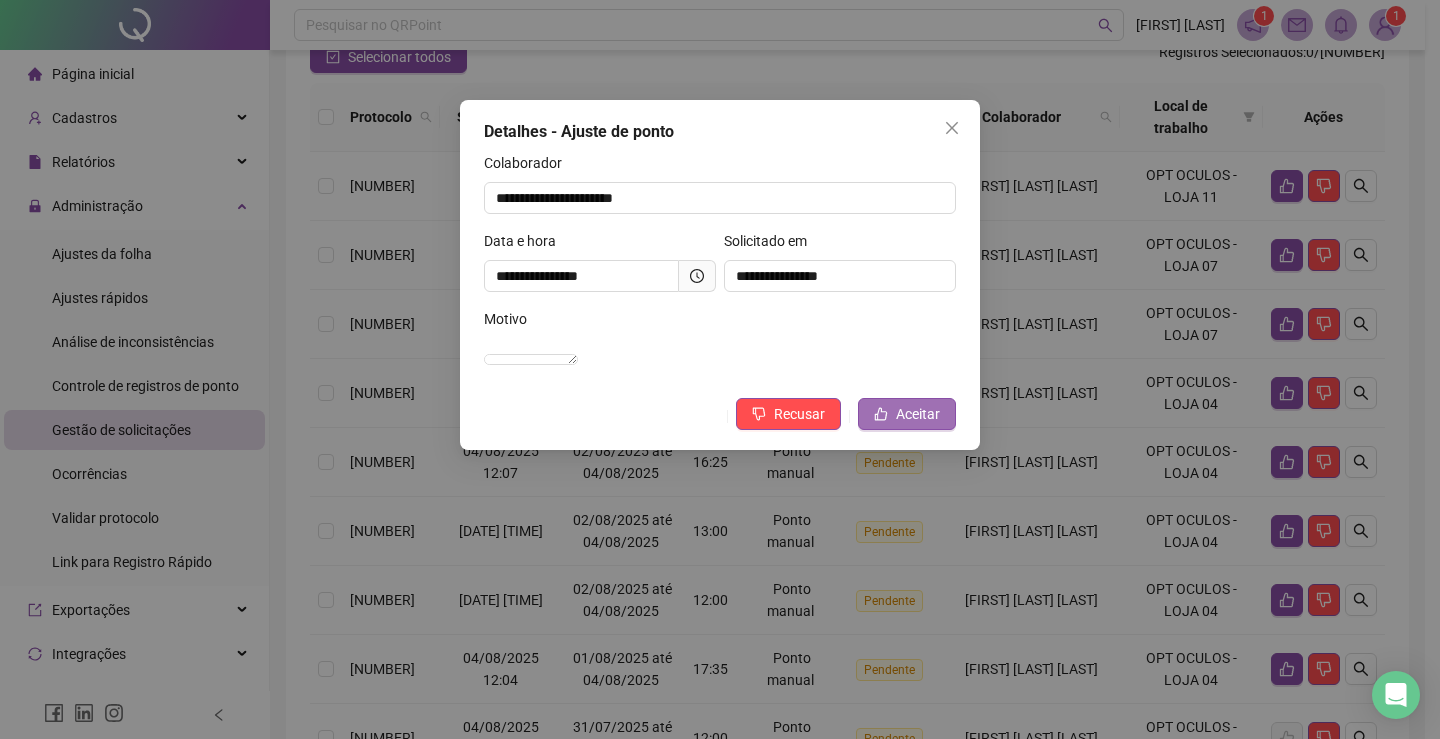 click on "Aceitar" at bounding box center [918, 414] 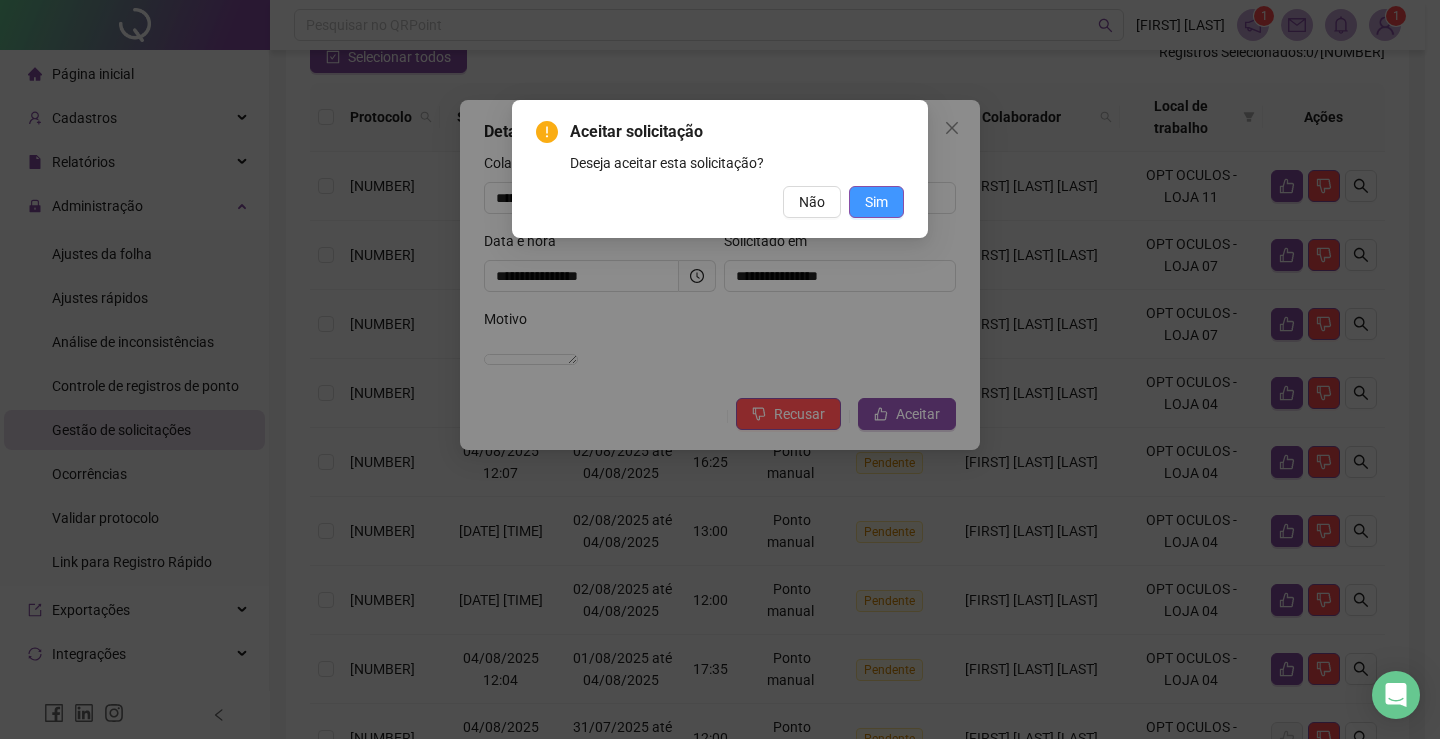 click on "Sim" at bounding box center (876, 202) 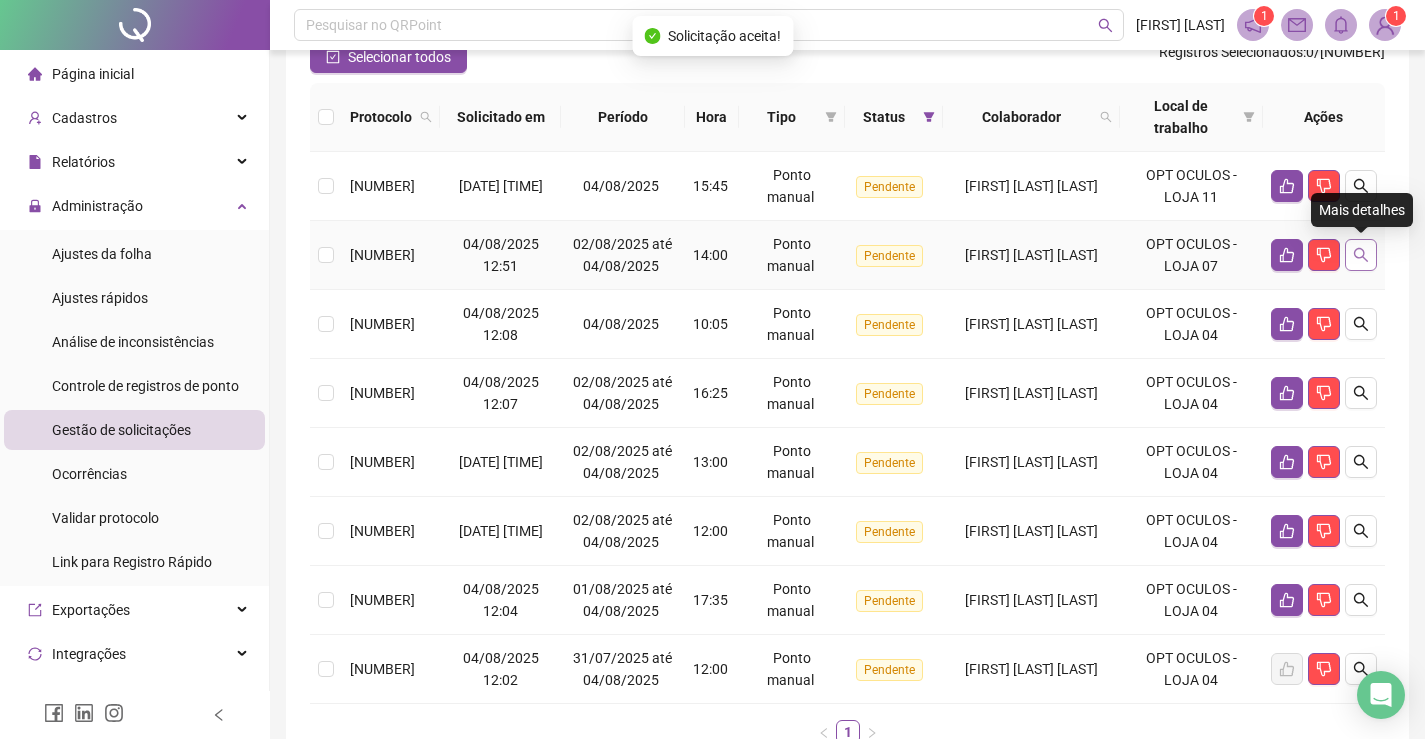 click 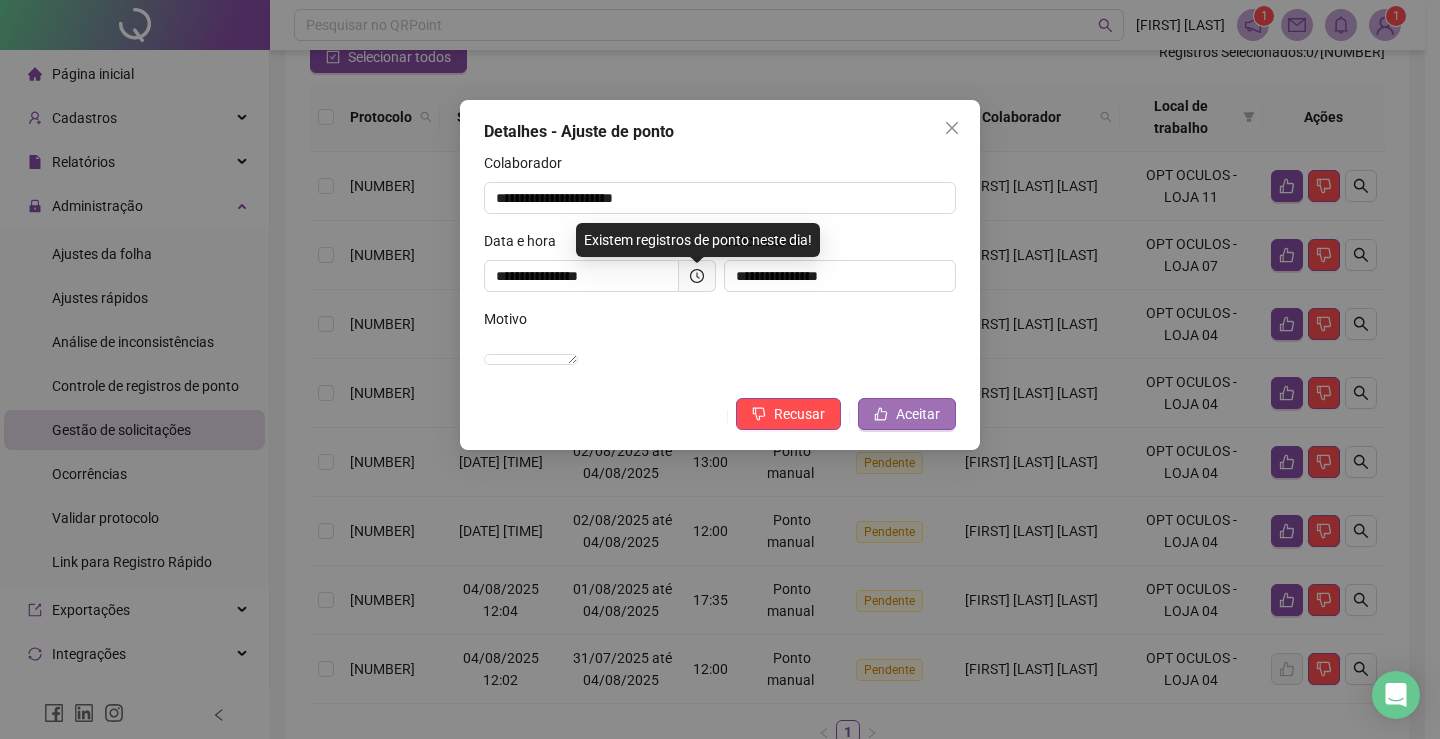 click on "Aceitar" at bounding box center (918, 414) 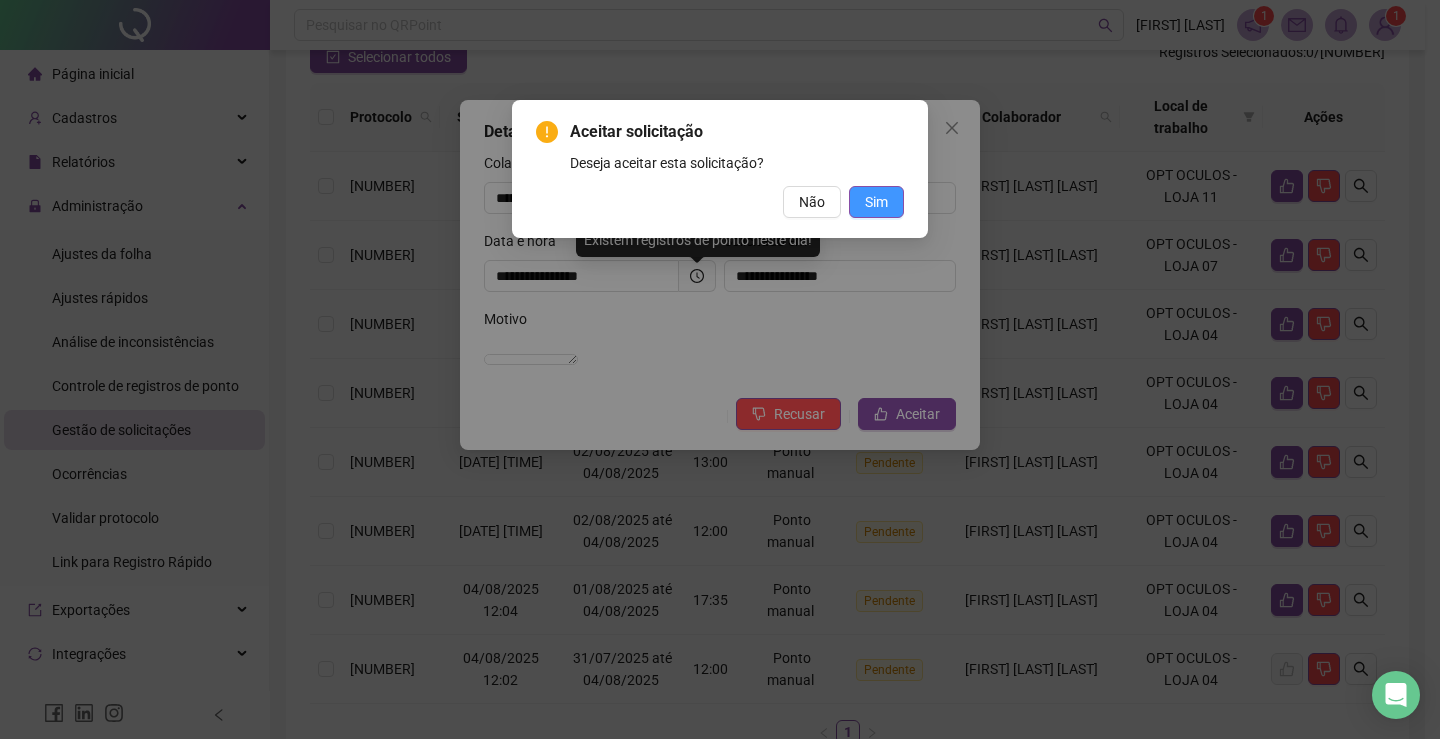 click on "Sim" at bounding box center [876, 202] 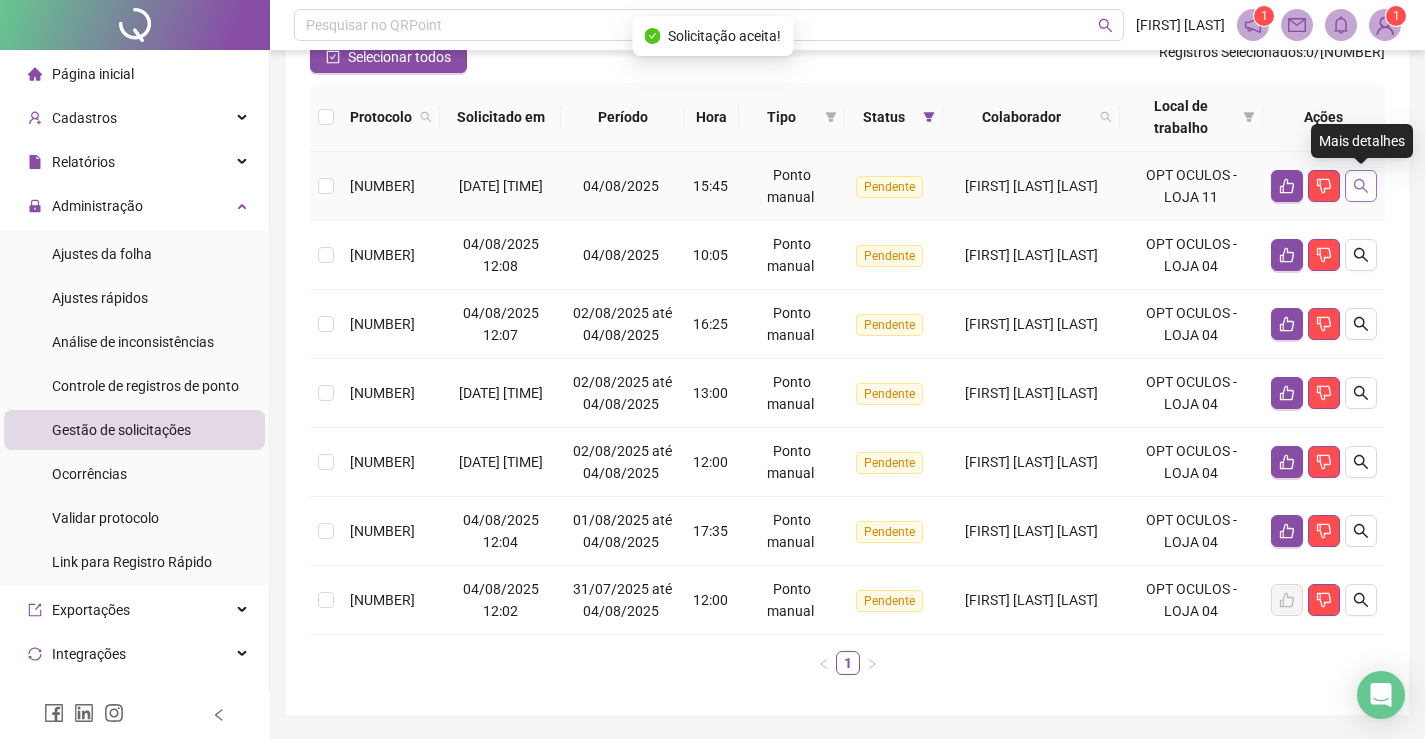 click 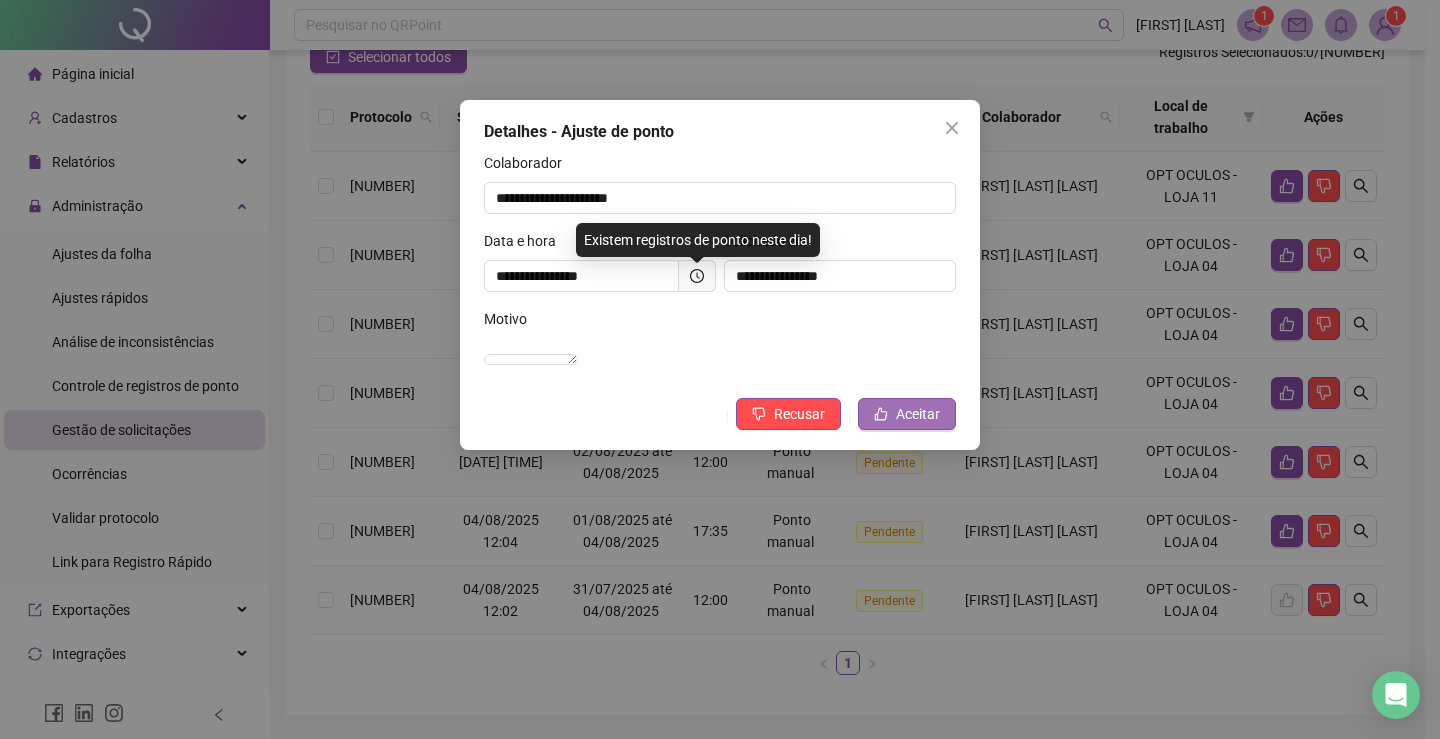 click on "Aceitar" at bounding box center (918, 414) 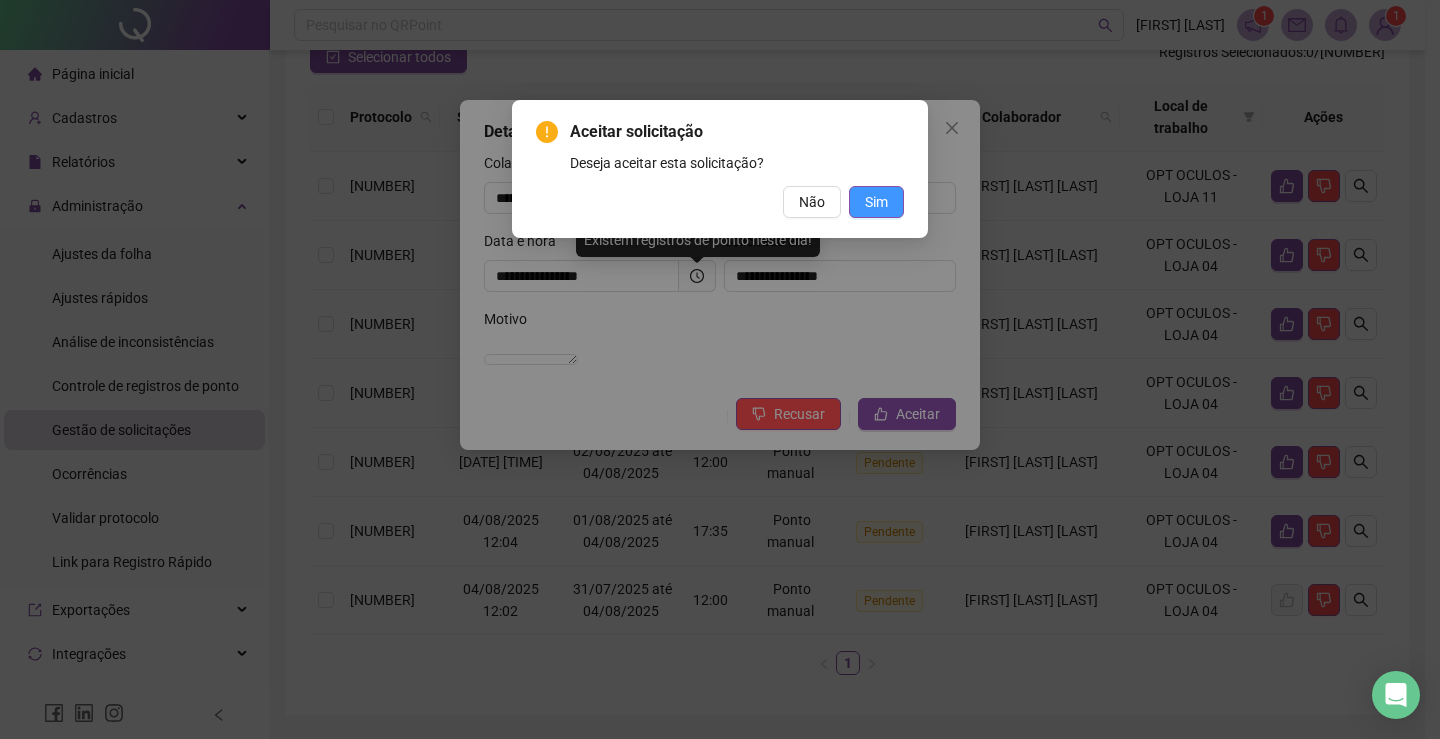 click on "Sim" at bounding box center [876, 202] 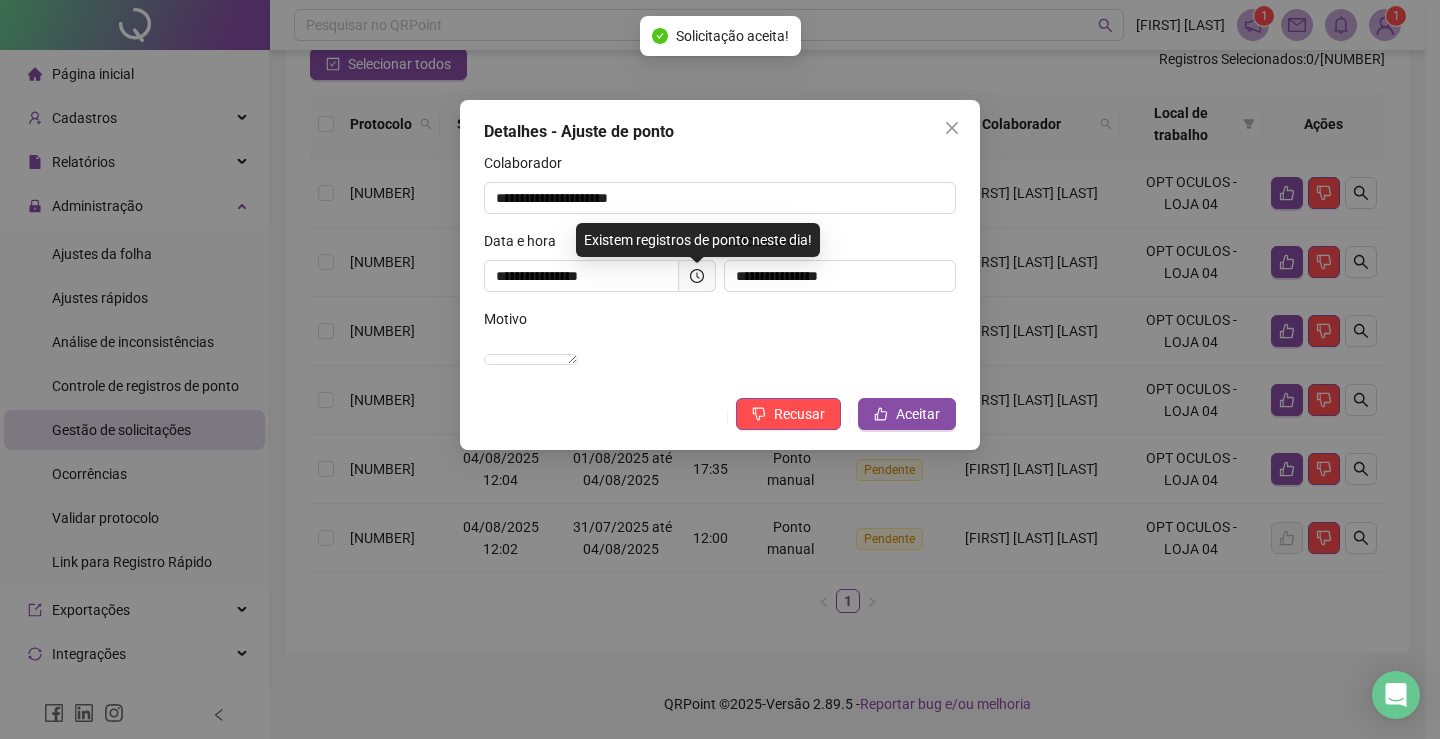 scroll, scrollTop: 184, scrollLeft: 0, axis: vertical 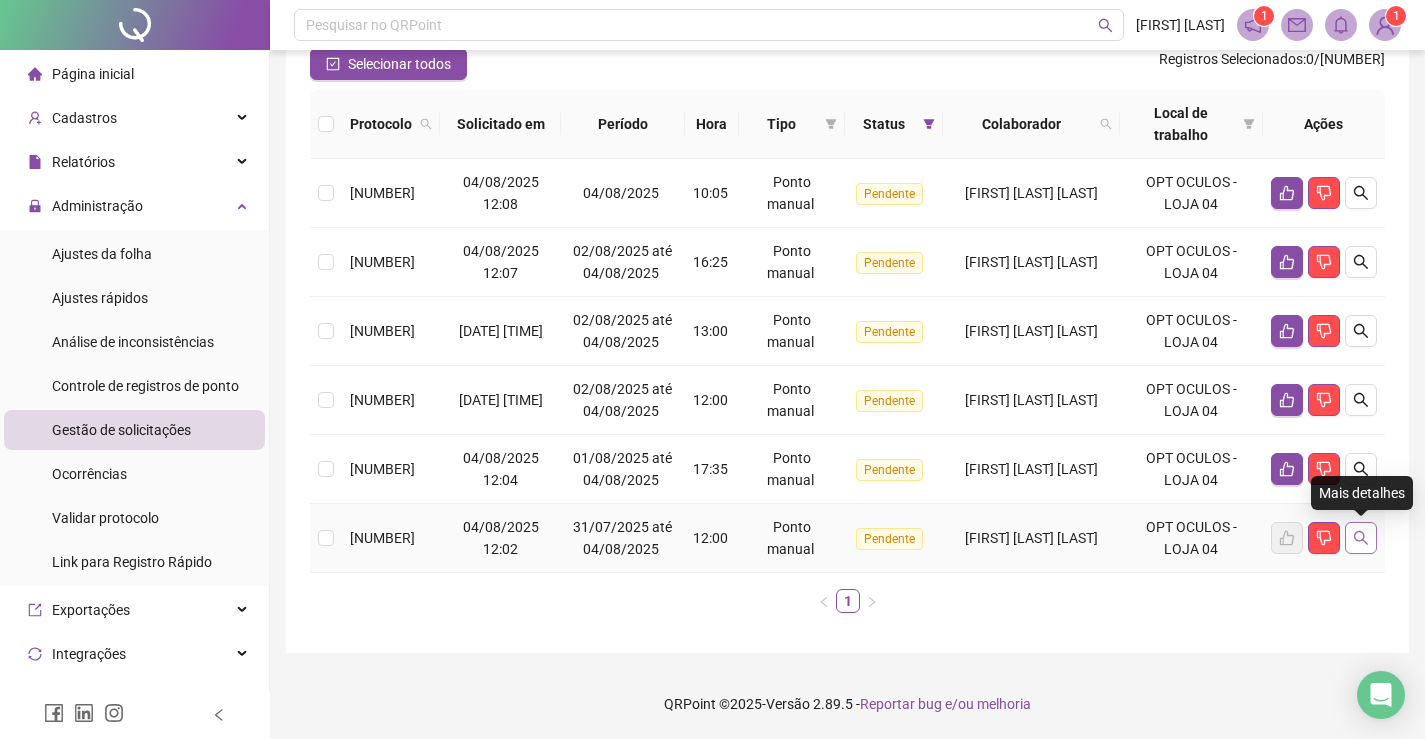 click 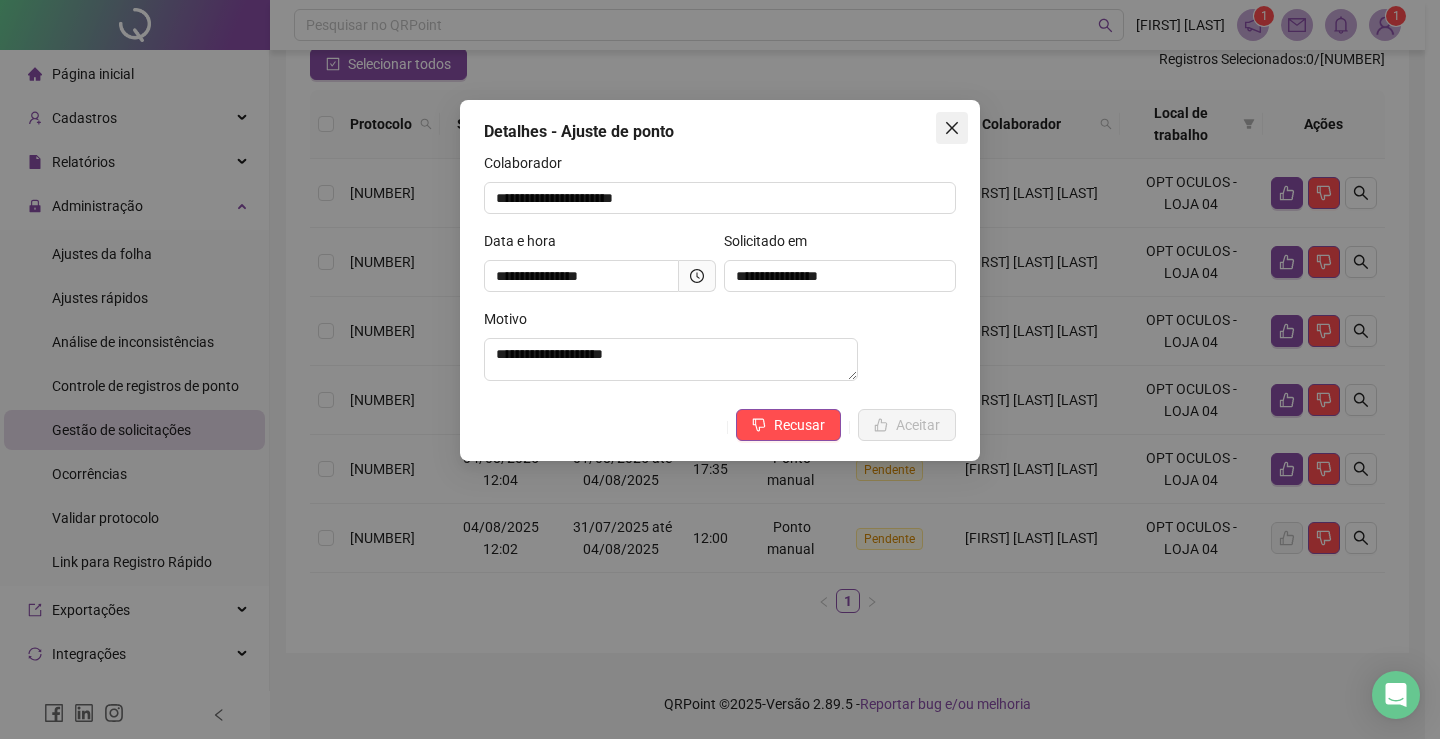 click 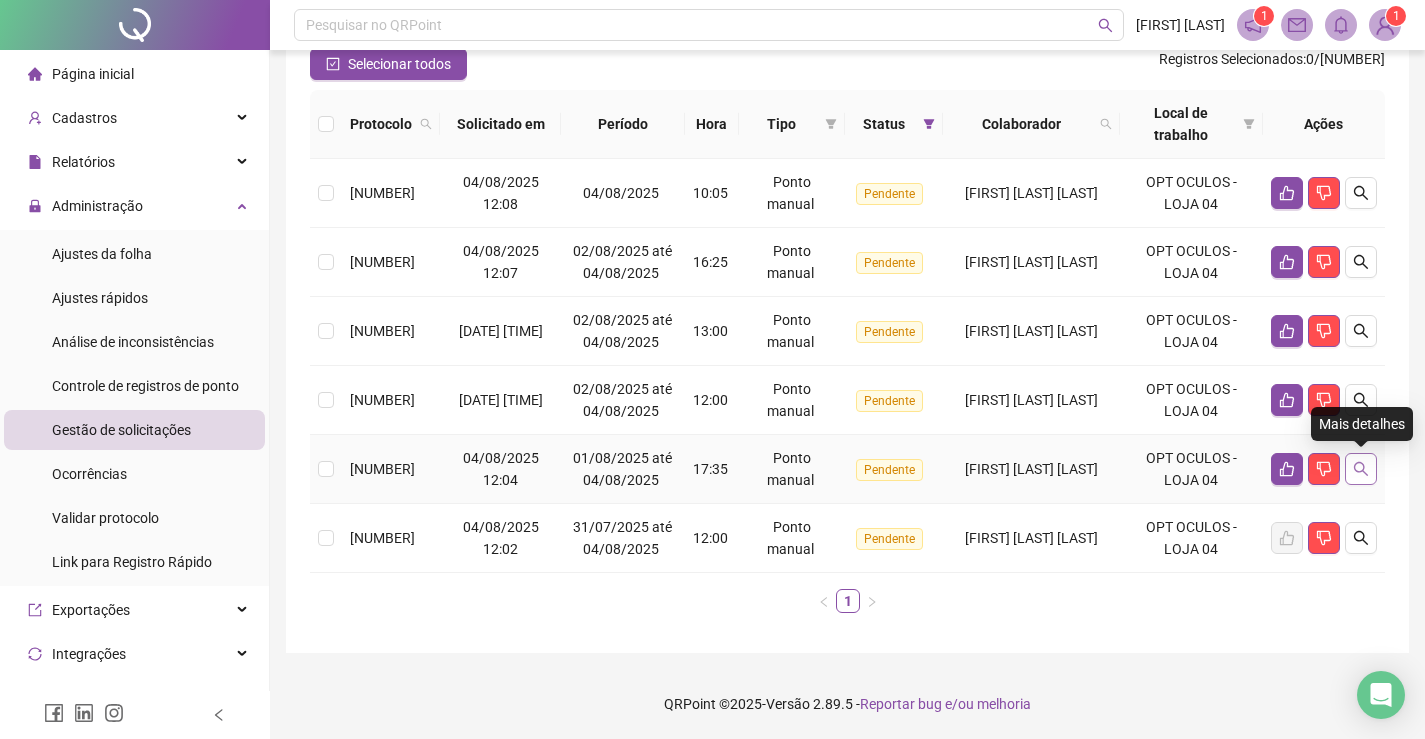click 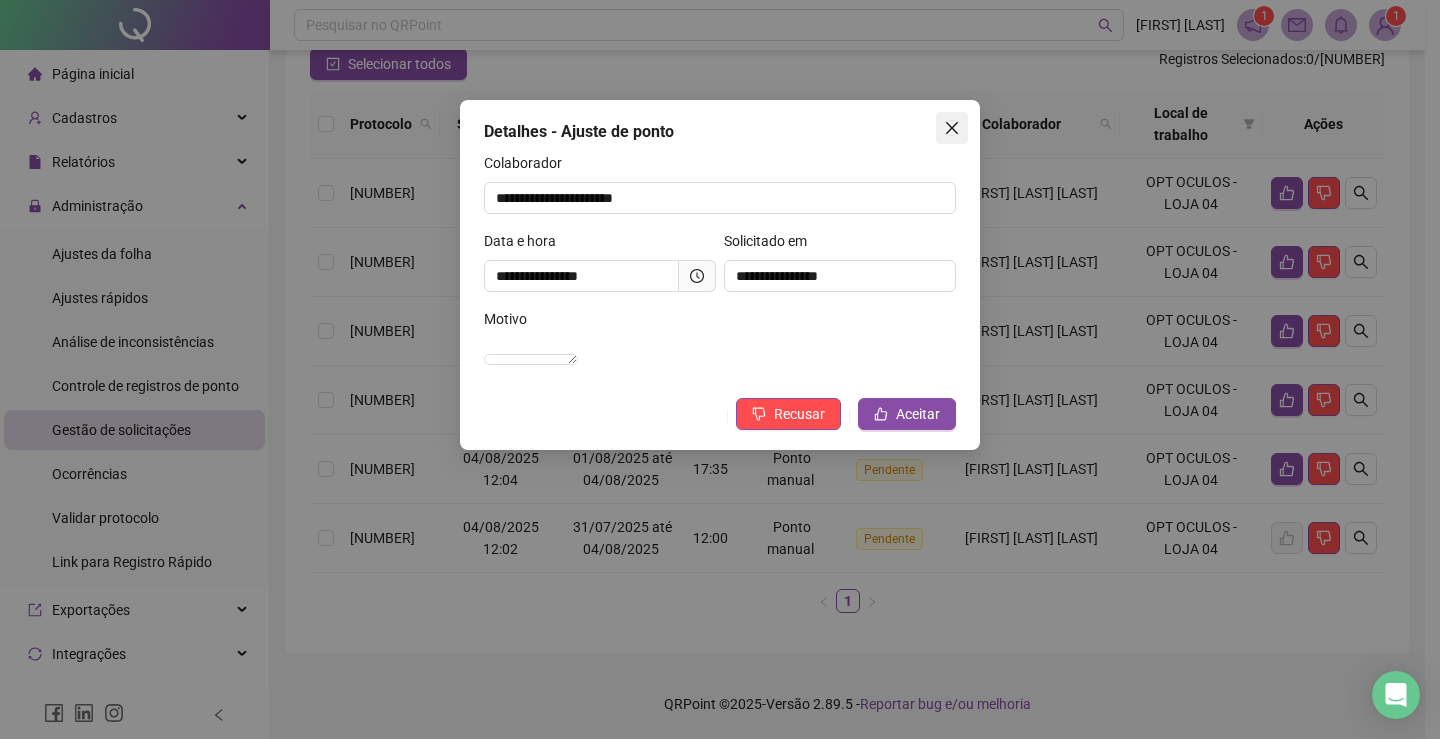 click 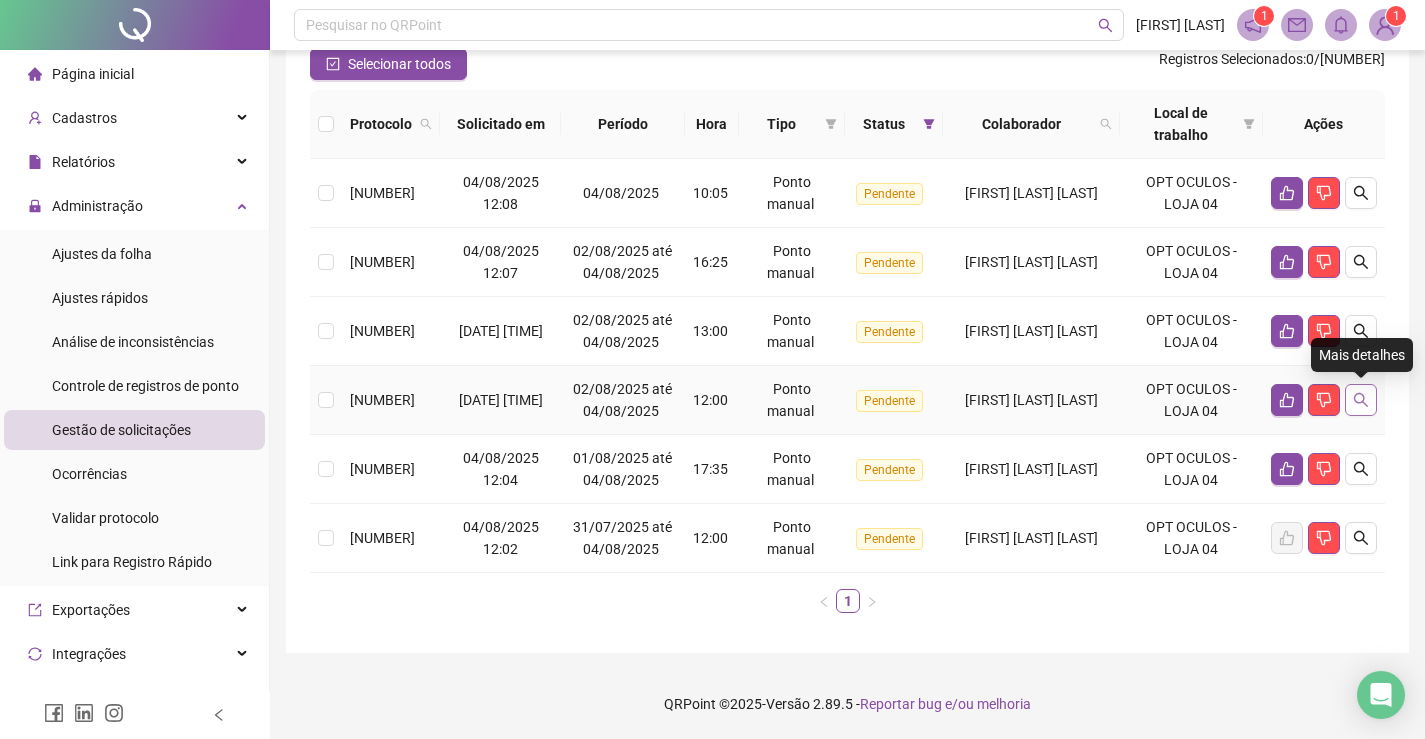 click 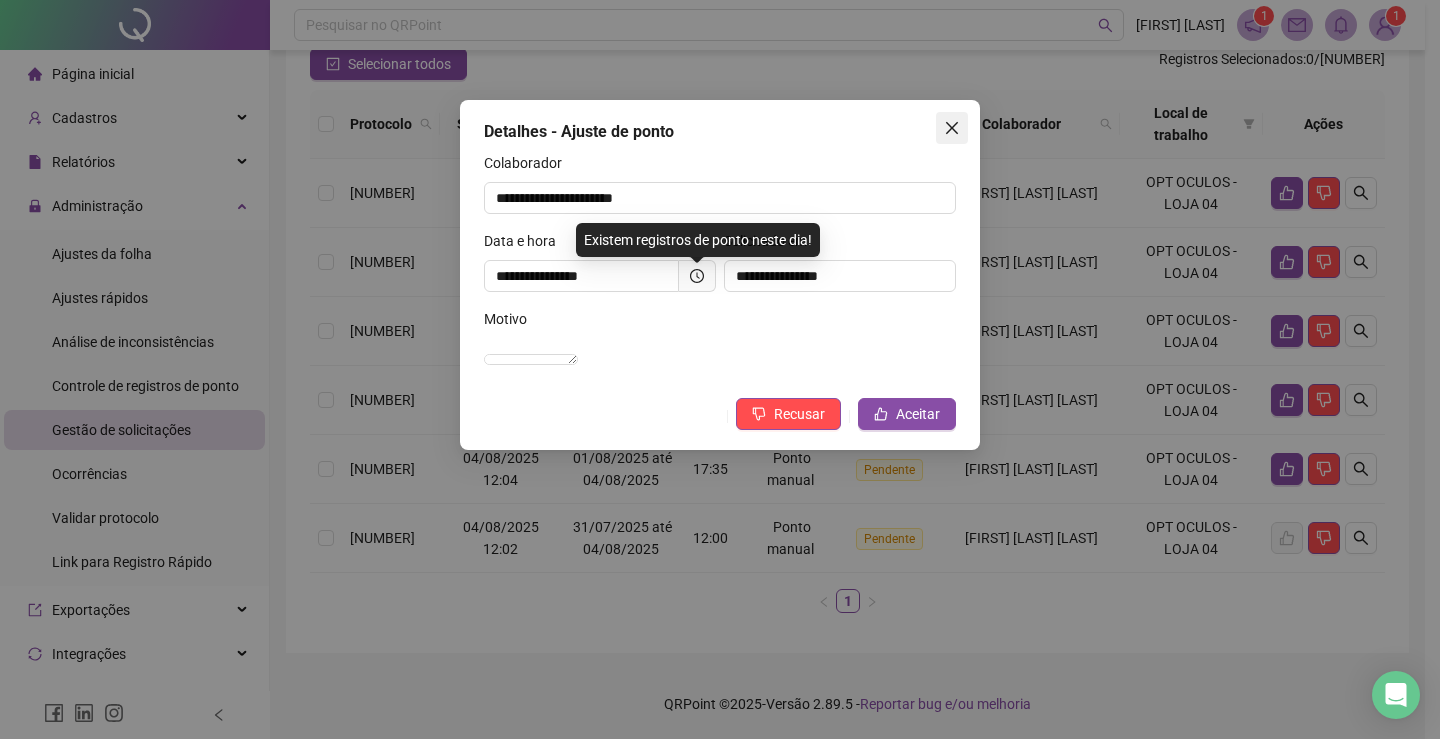 click at bounding box center (952, 128) 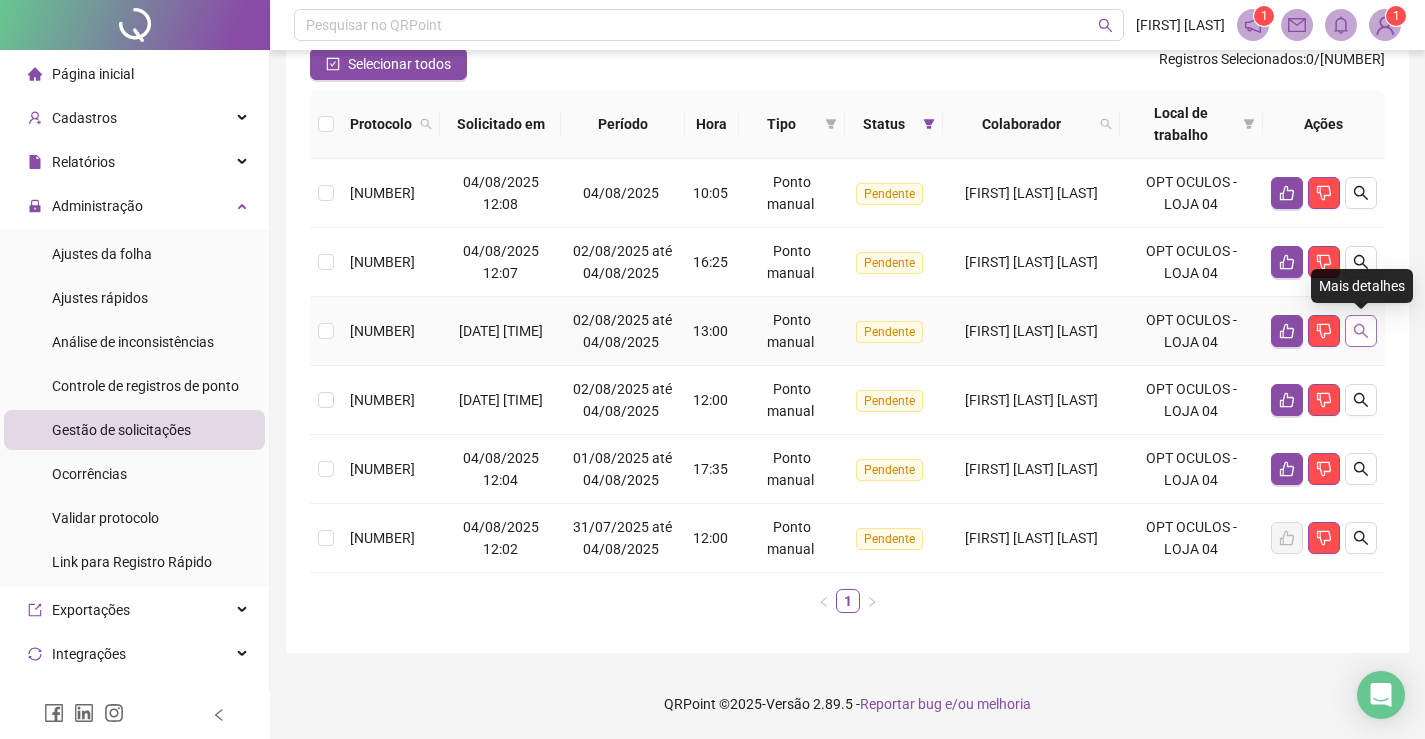 click 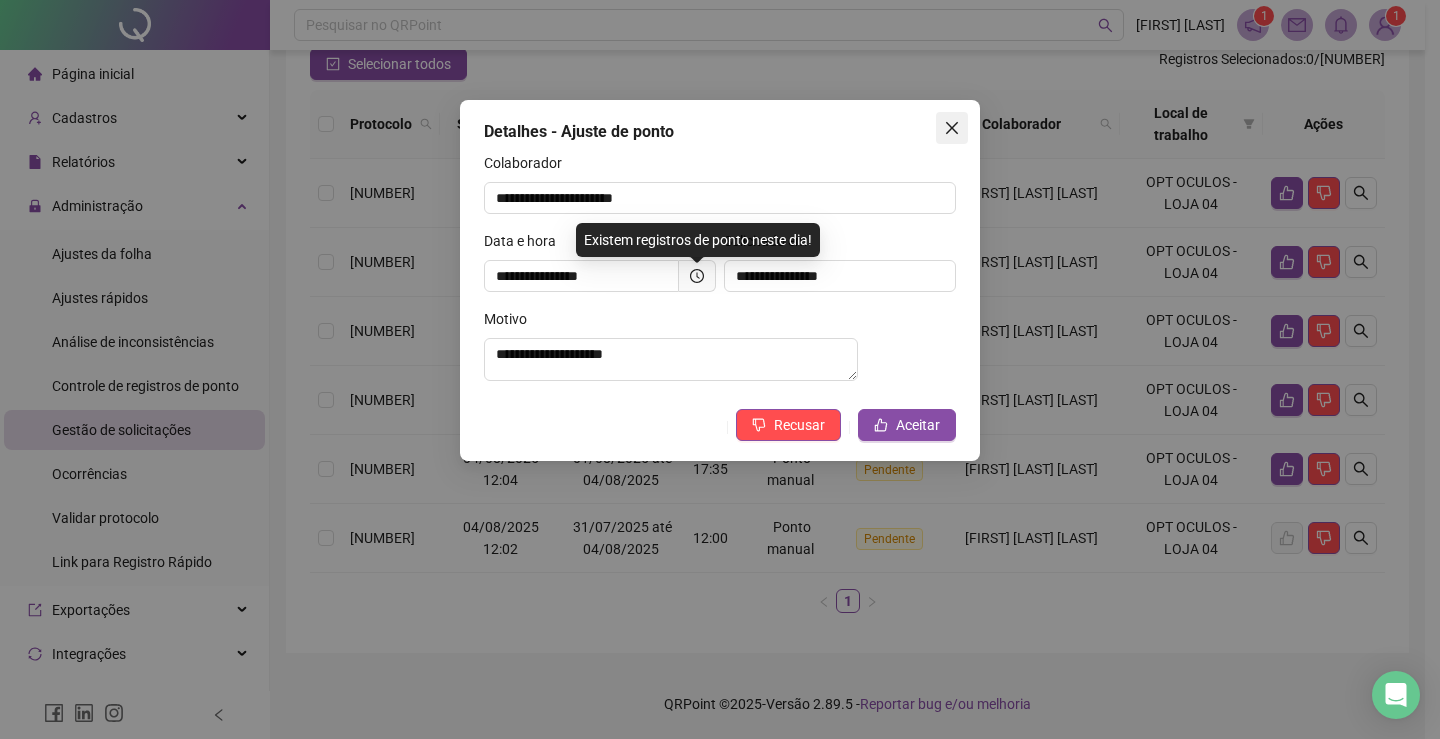 click at bounding box center (952, 128) 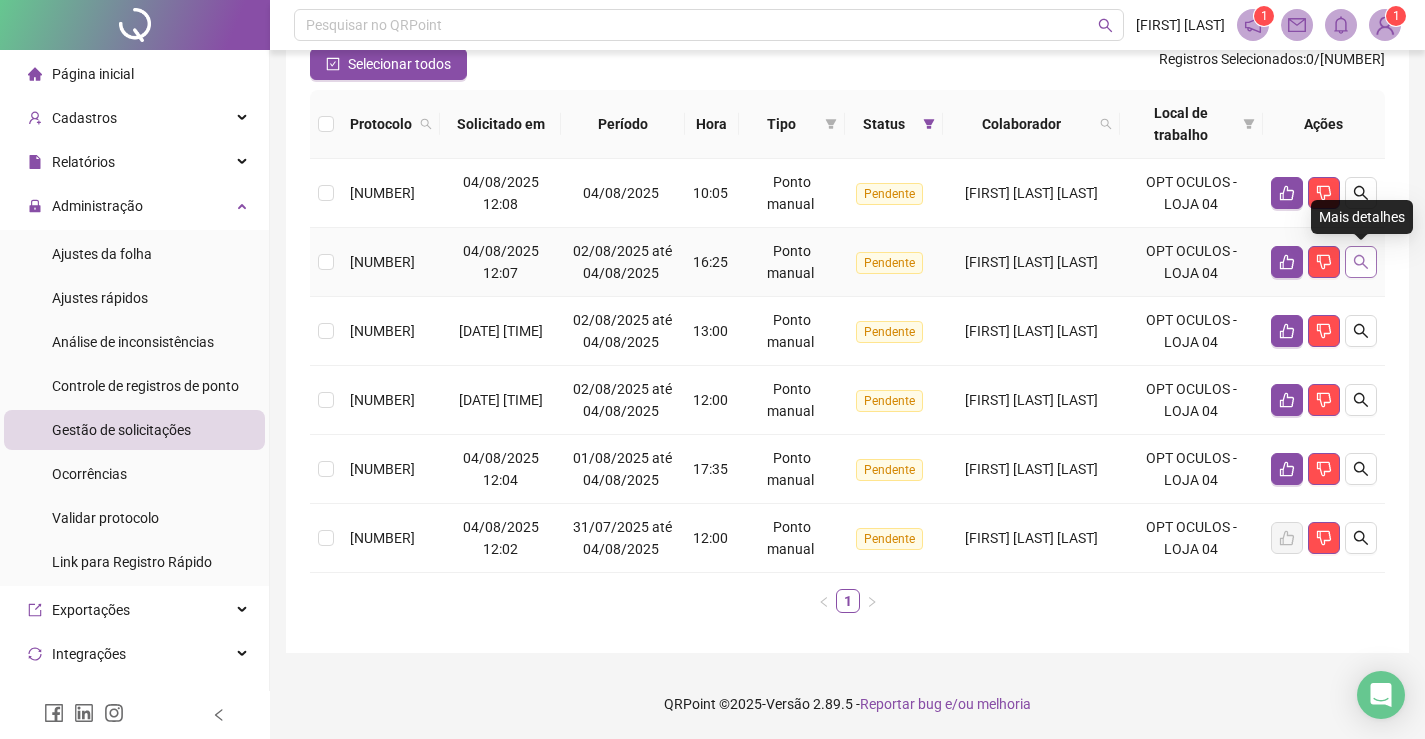 click 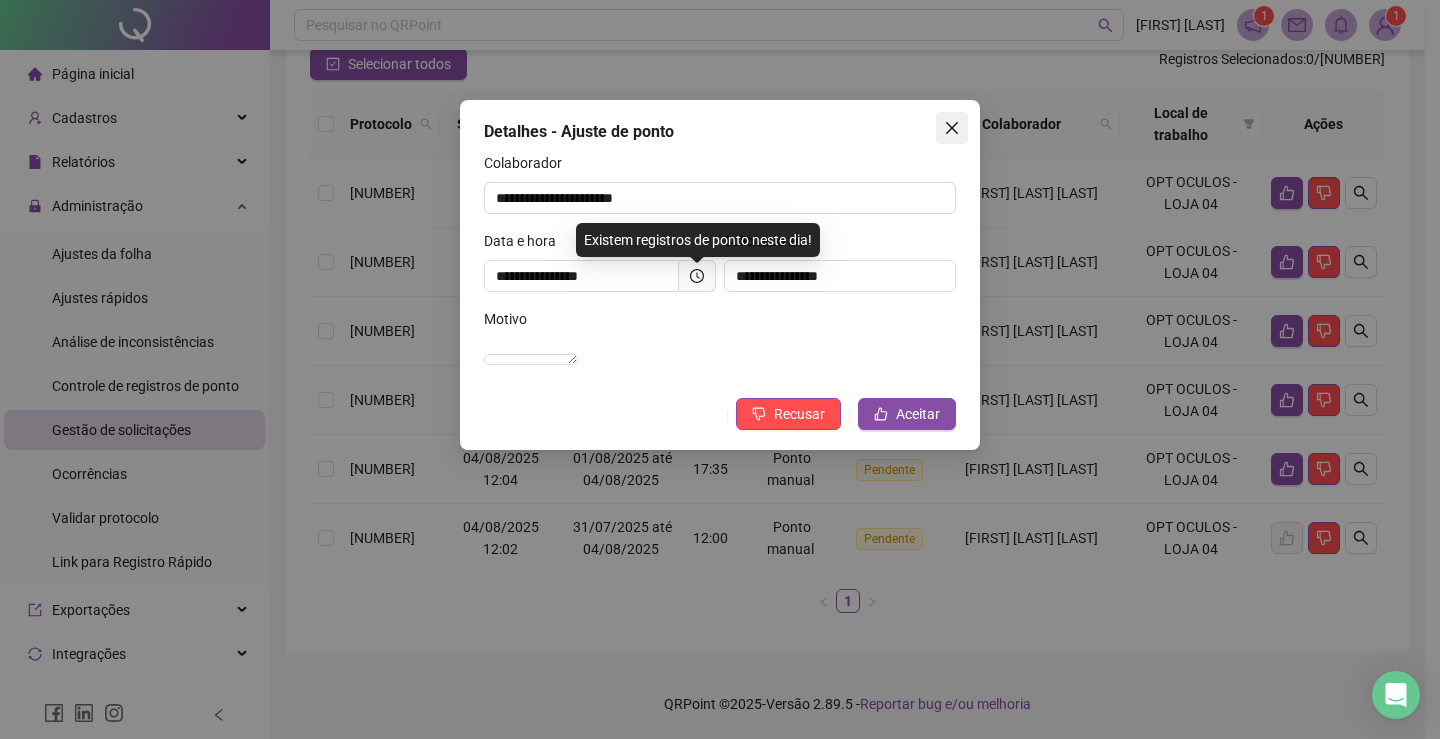 click 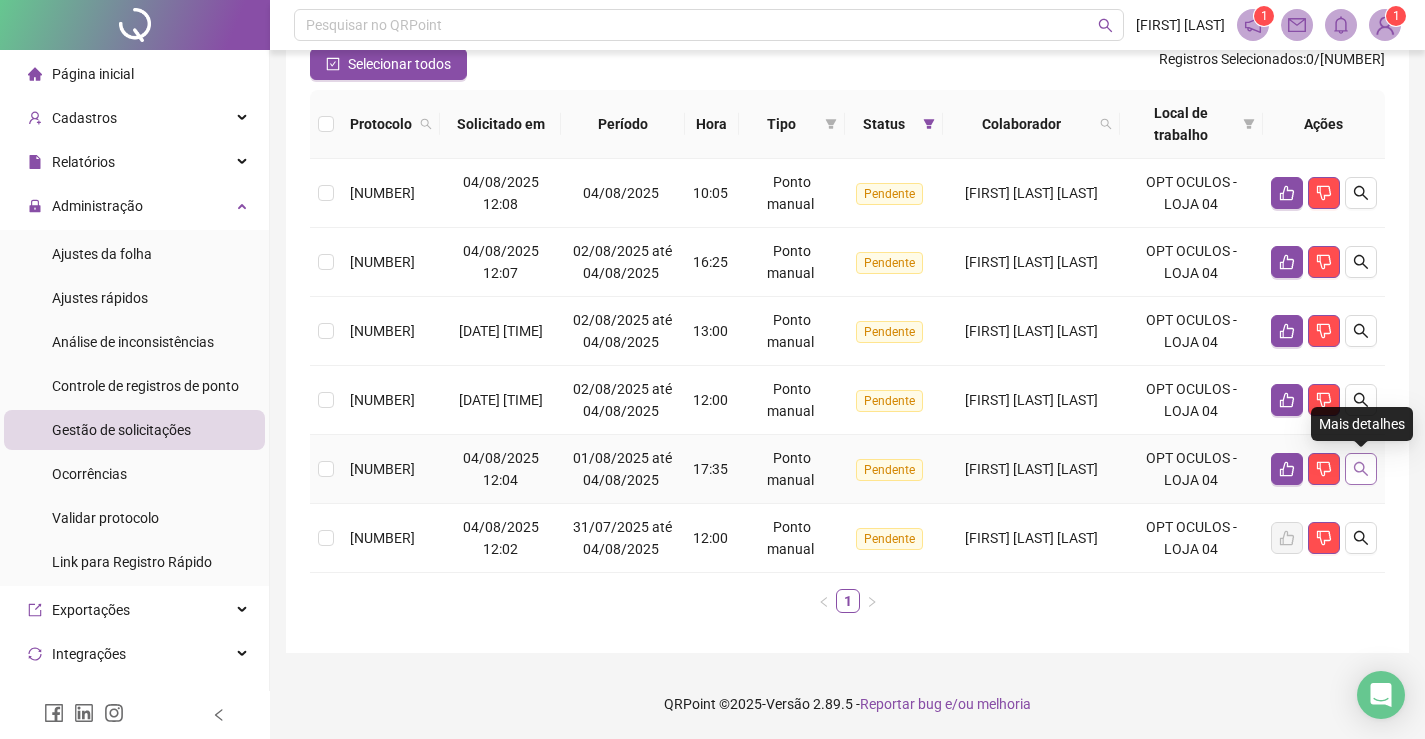 click 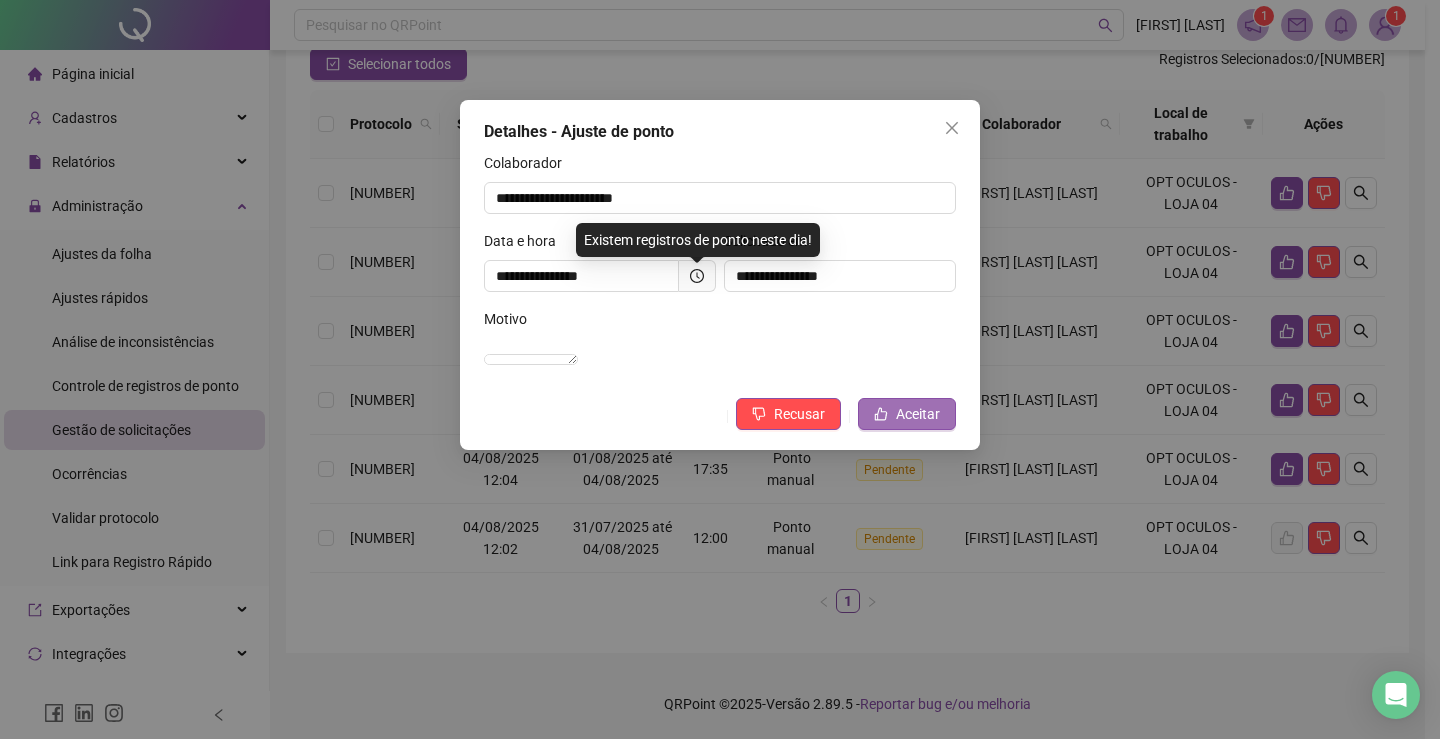 click on "Aceitar" at bounding box center [918, 414] 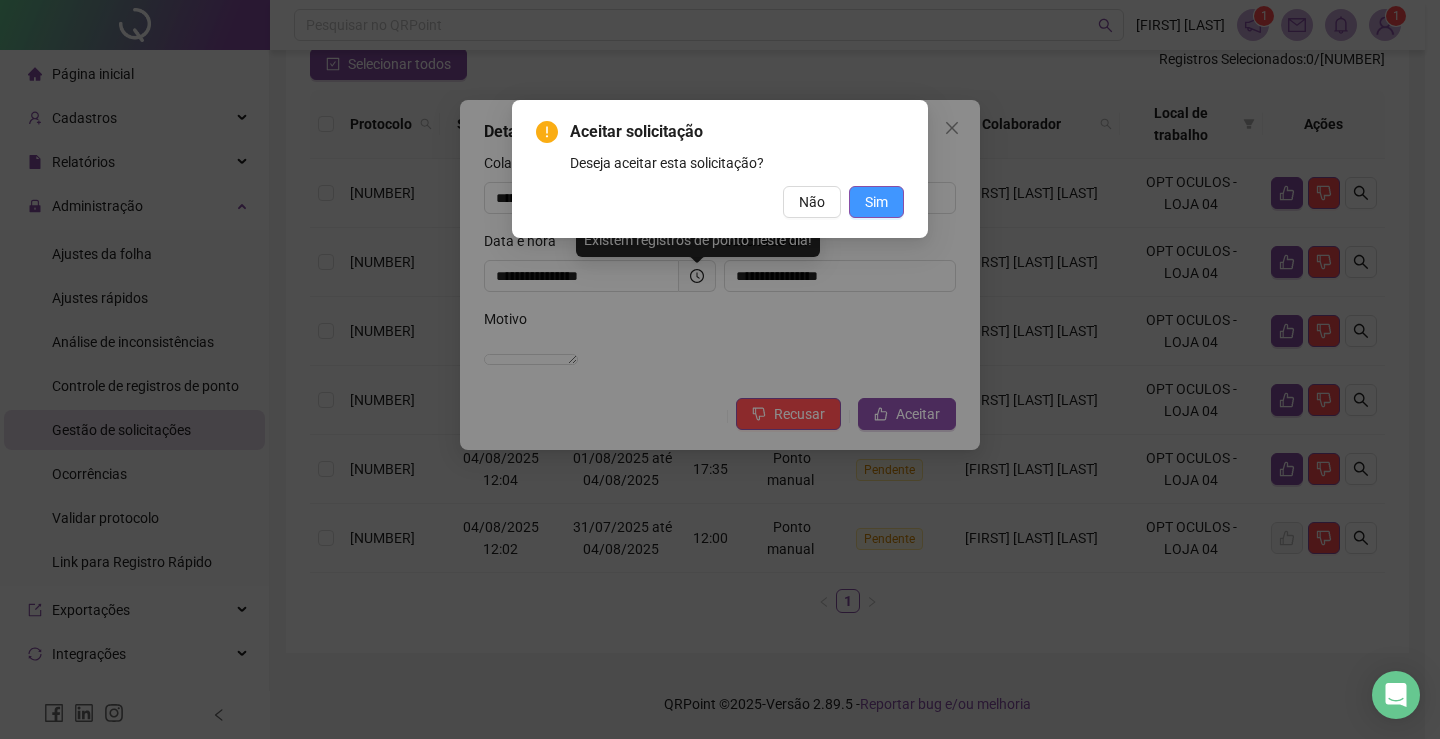 click on "Sim" at bounding box center [876, 202] 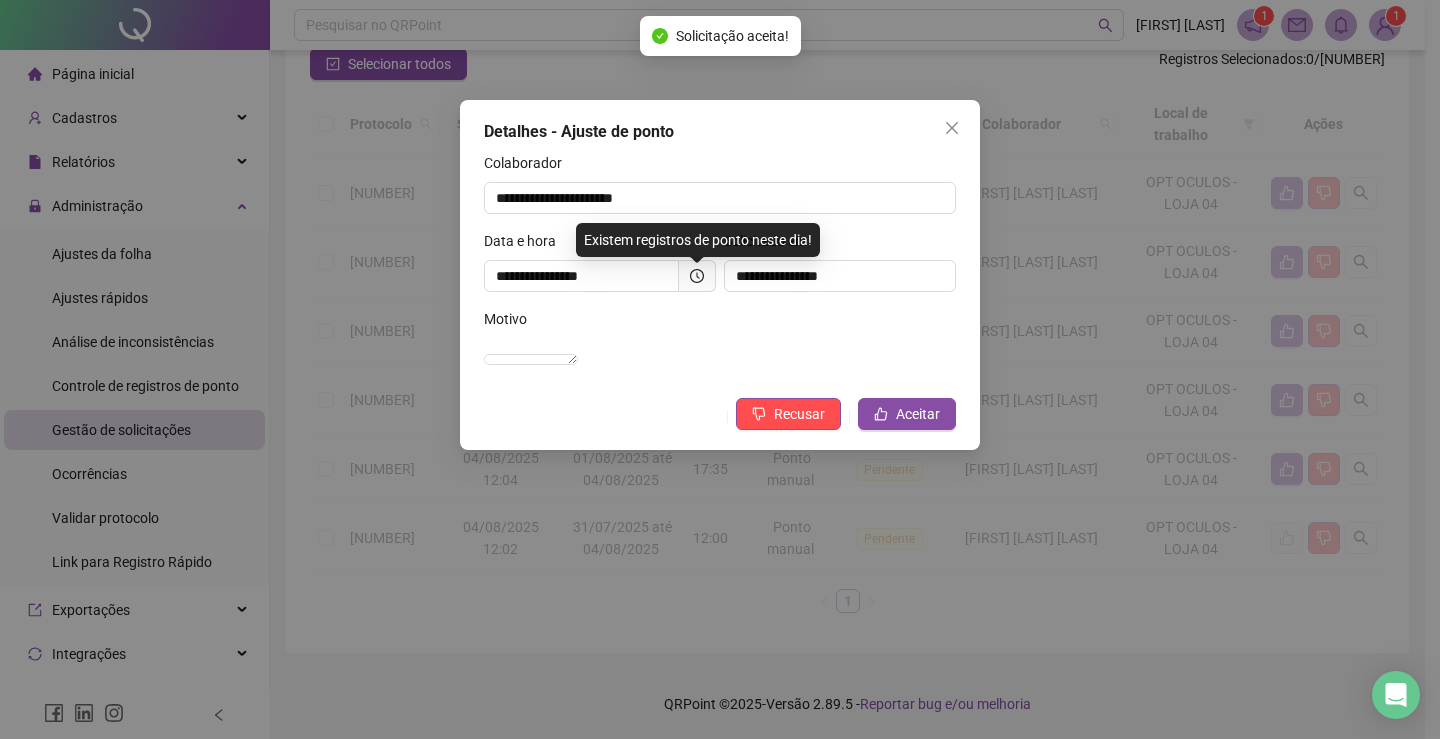 scroll, scrollTop: 115, scrollLeft: 0, axis: vertical 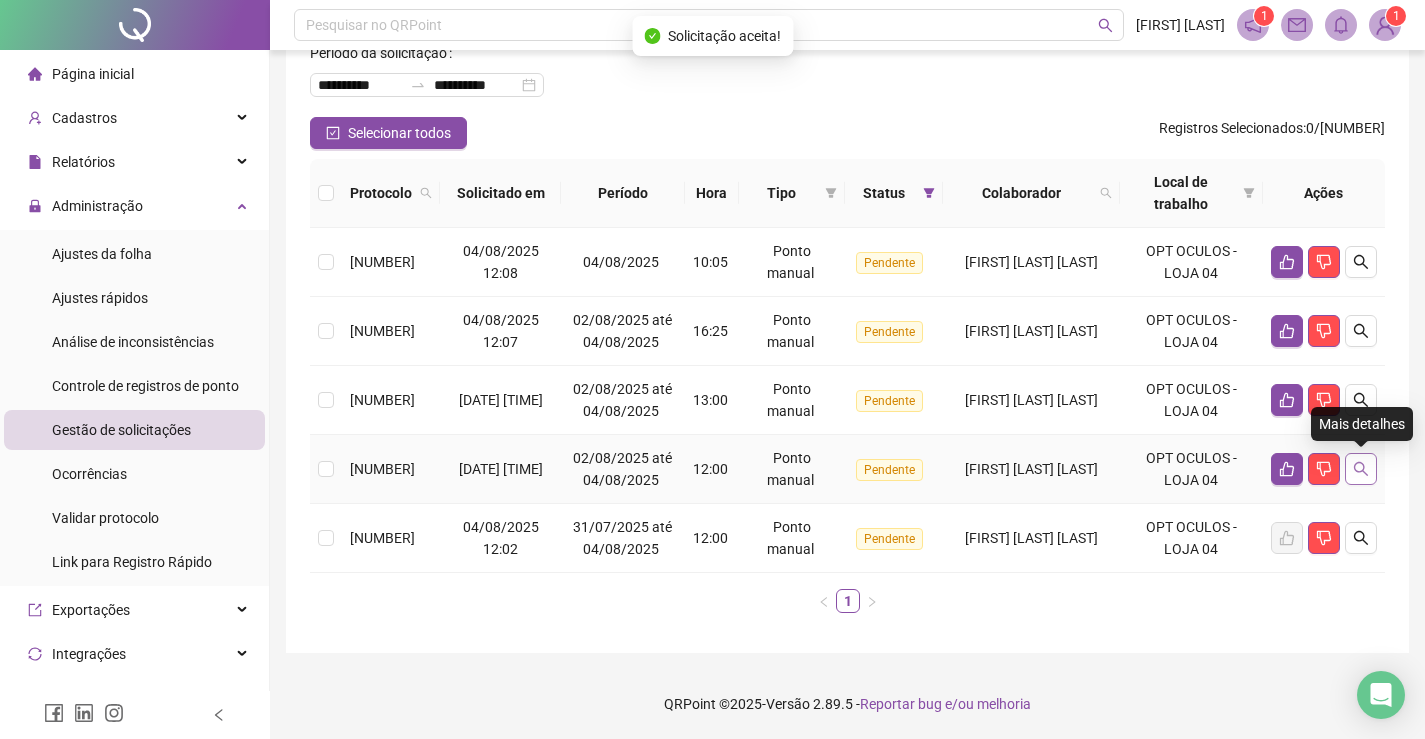 click 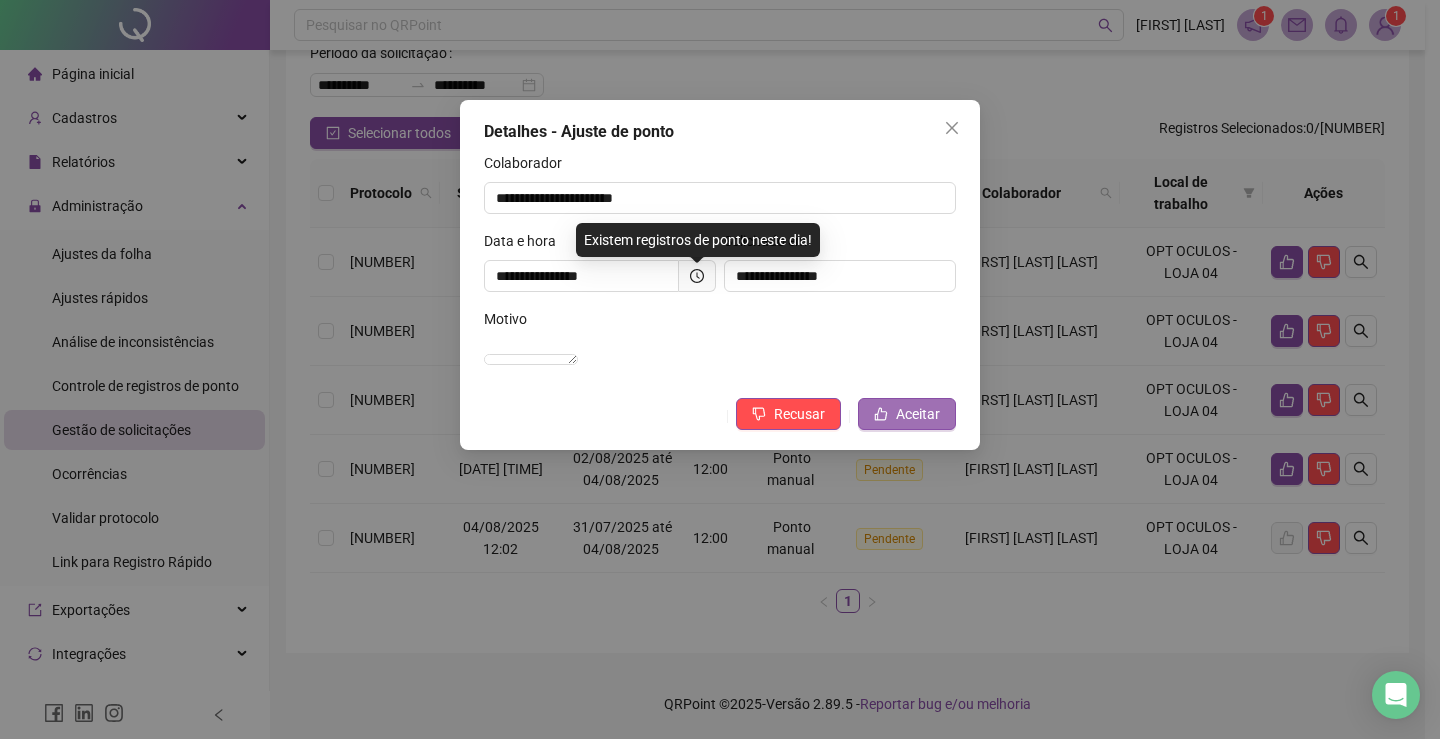 click on "Aceitar" at bounding box center [918, 414] 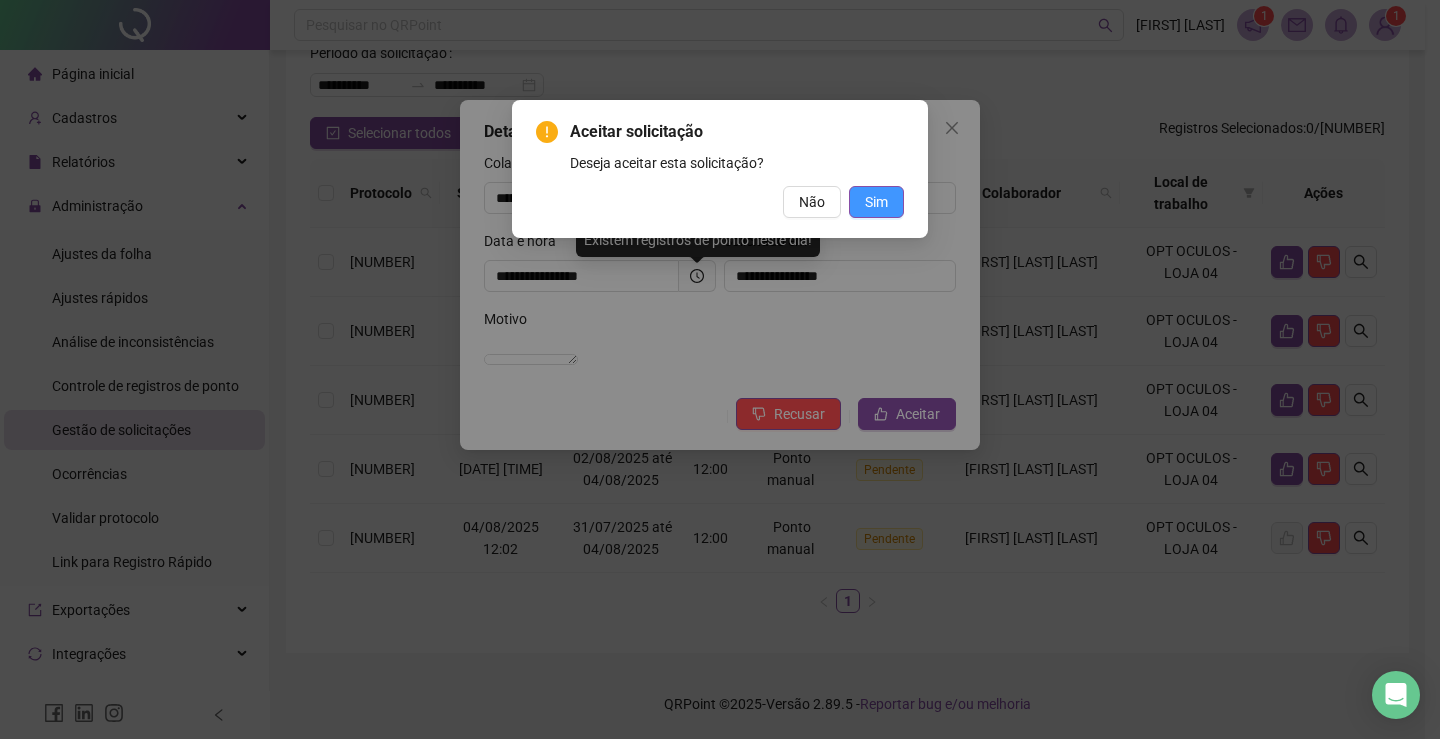 click on "Sim" at bounding box center [876, 202] 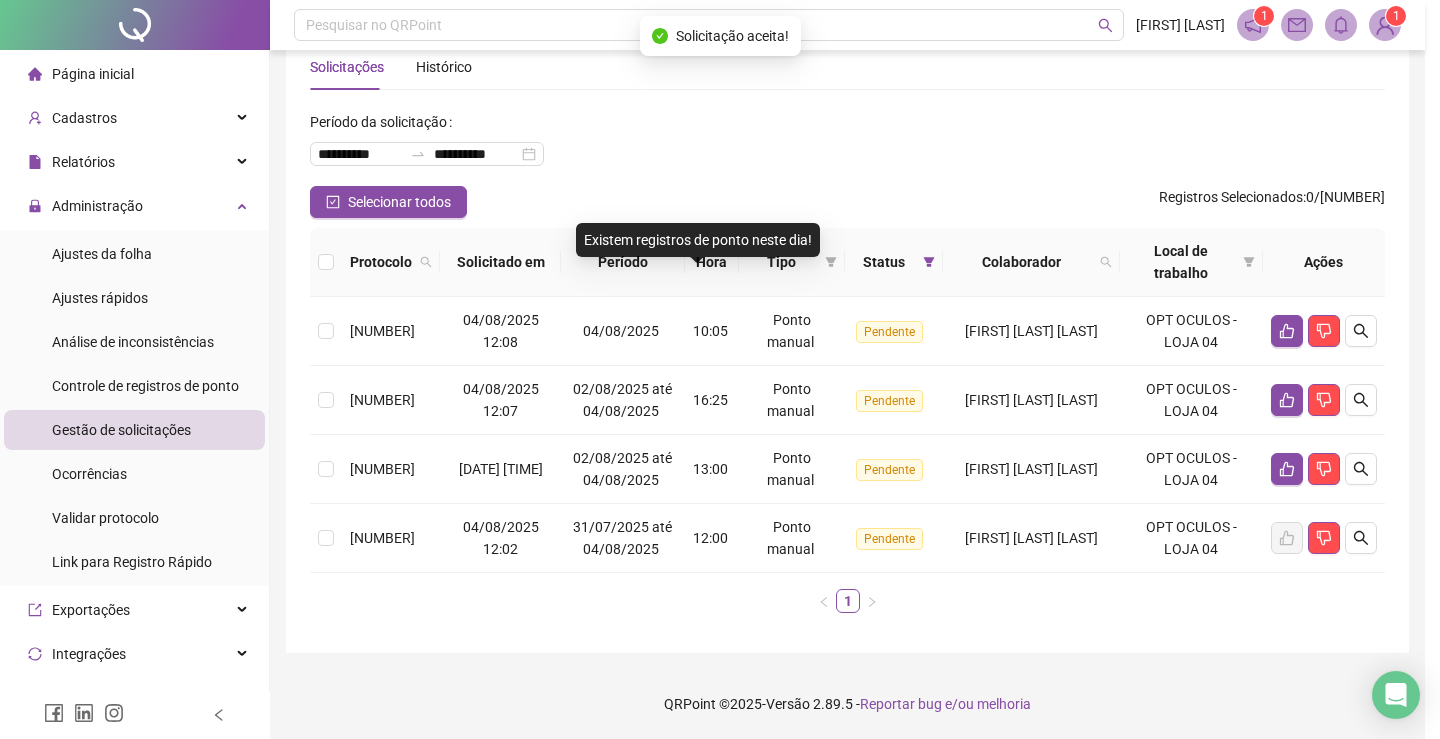 scroll, scrollTop: 46, scrollLeft: 0, axis: vertical 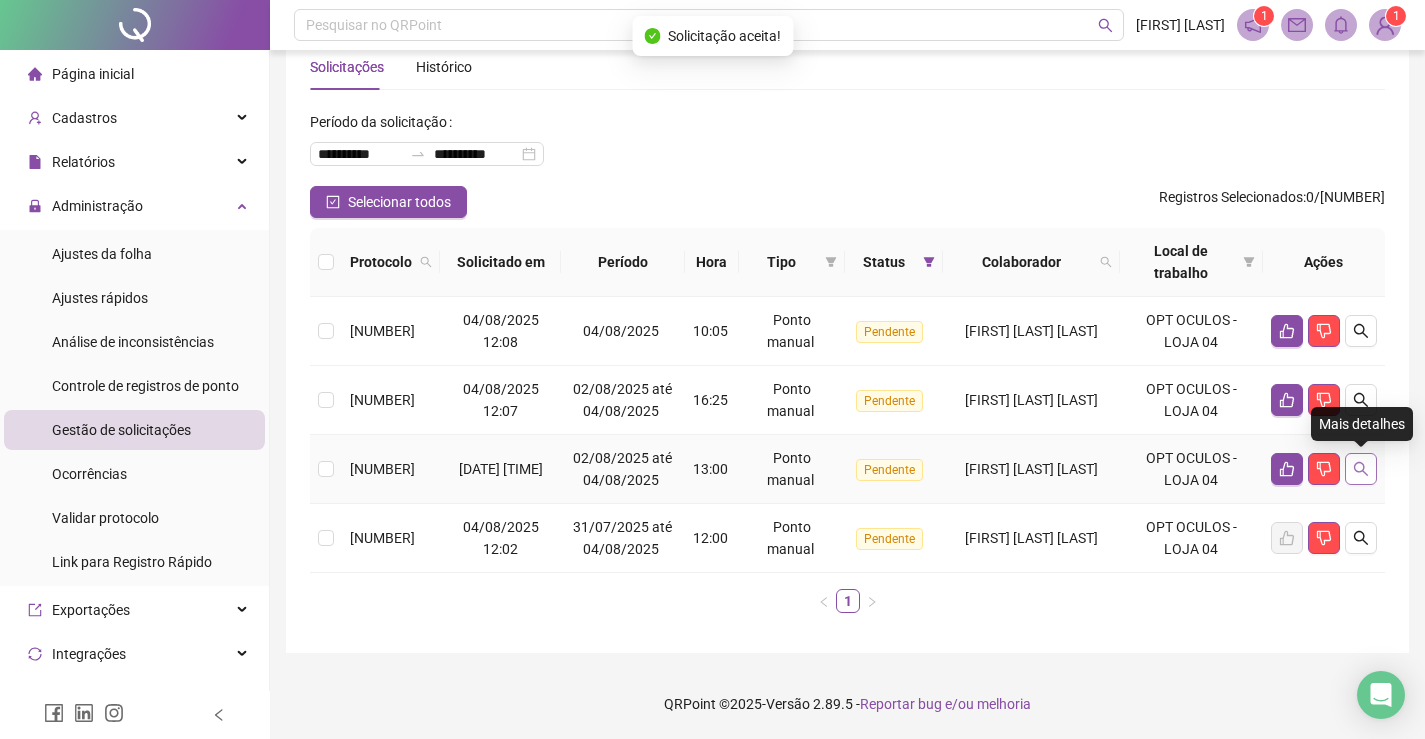 click 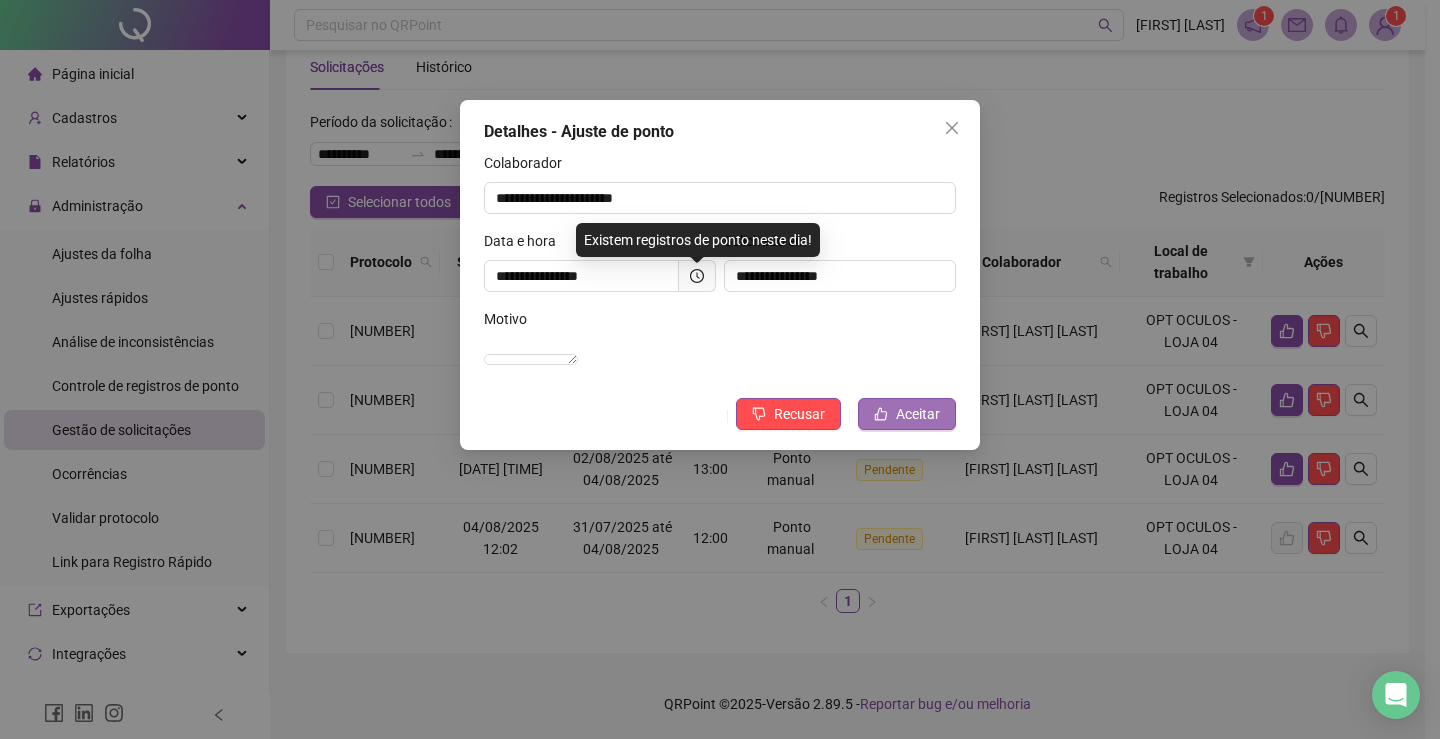click on "Aceitar" at bounding box center [918, 414] 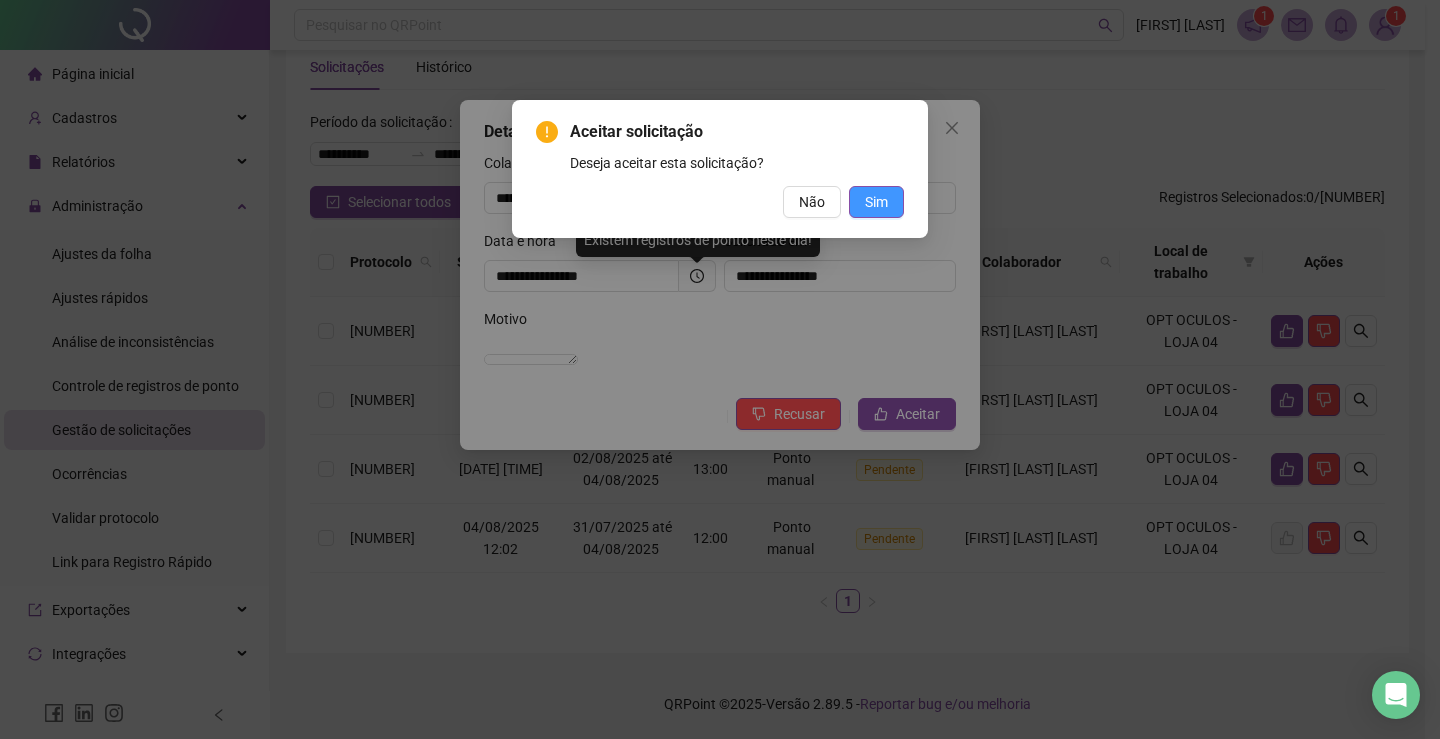 click on "Sim" at bounding box center [876, 202] 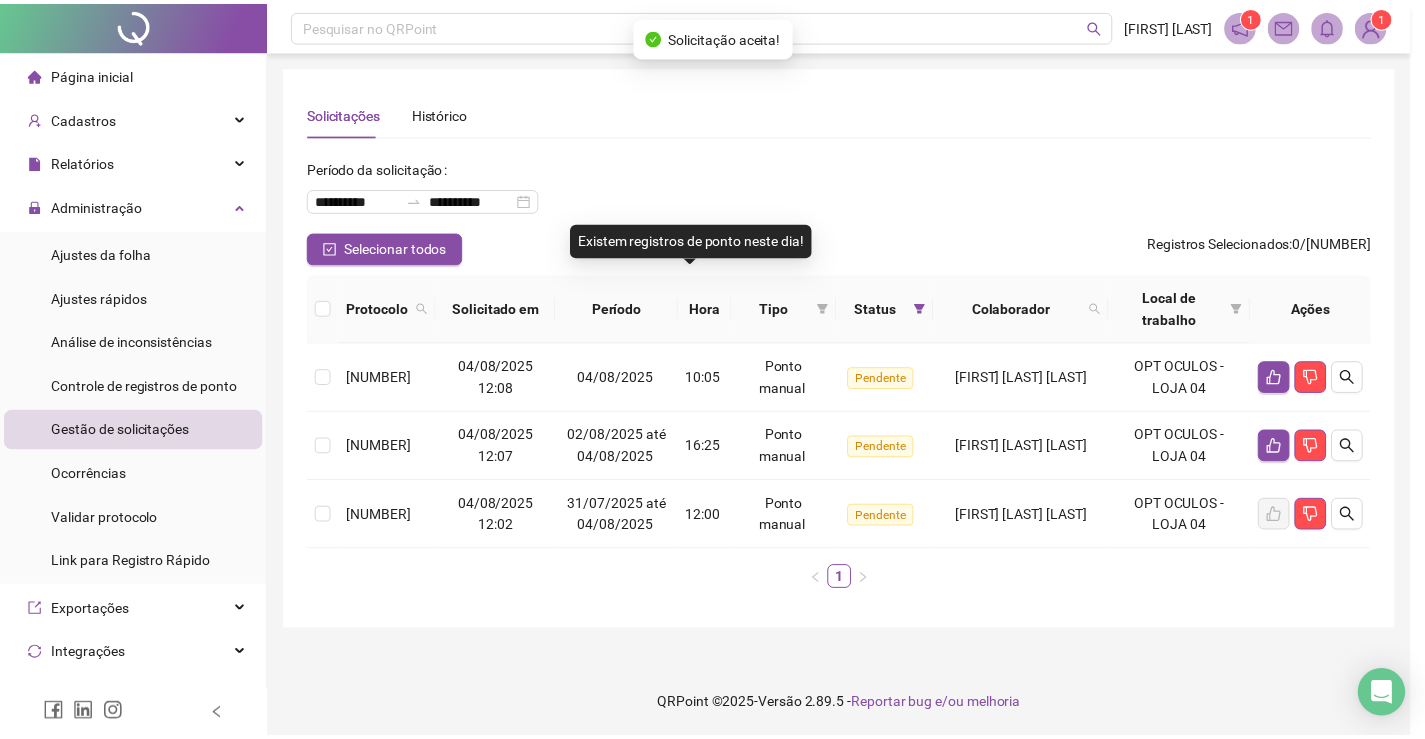 scroll, scrollTop: 0, scrollLeft: 0, axis: both 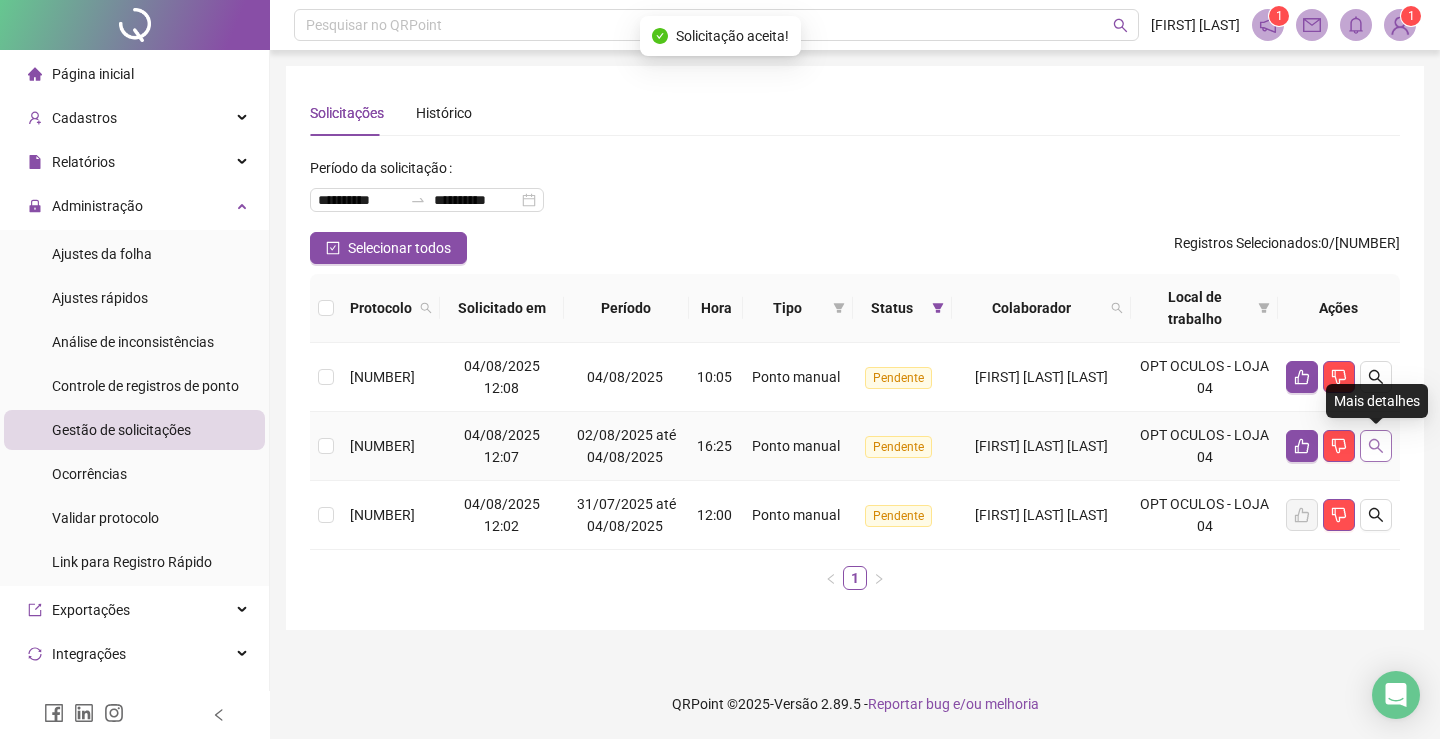 click 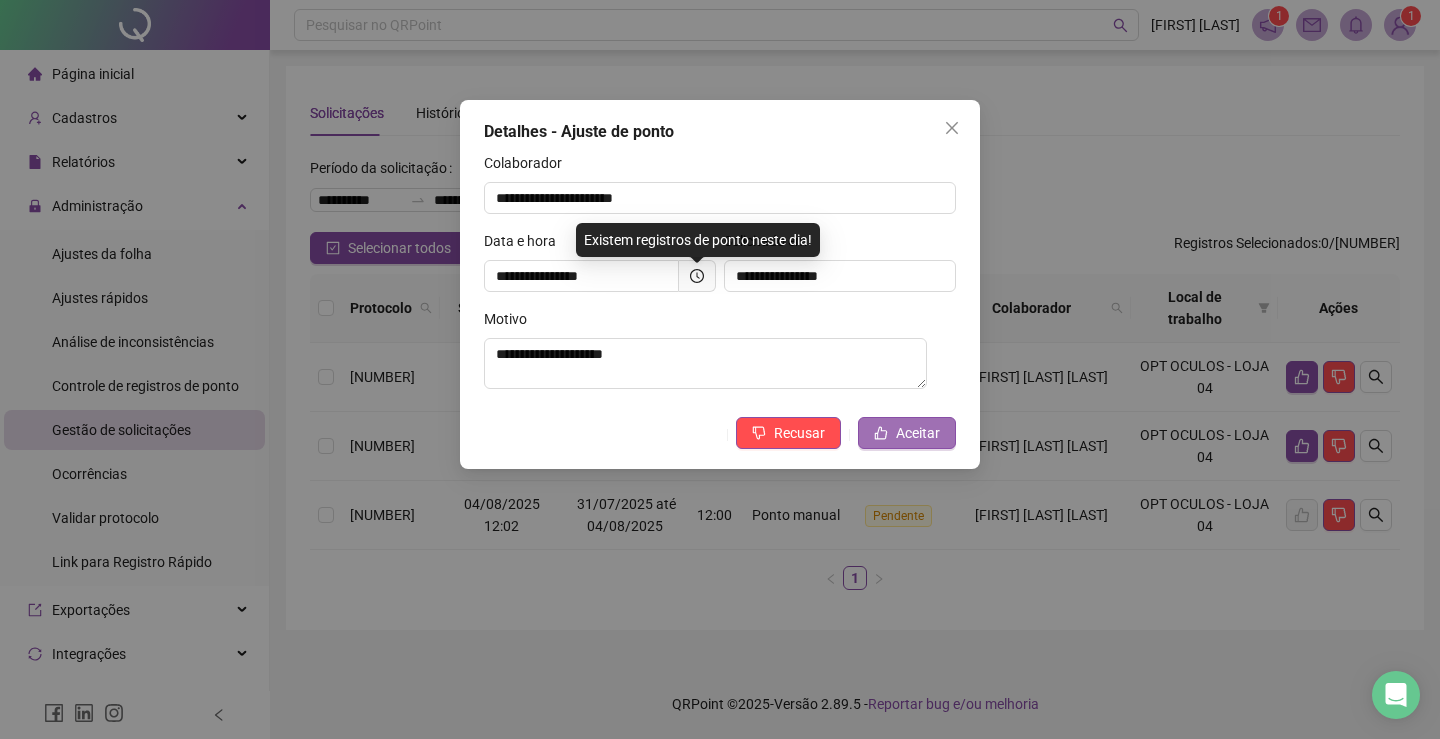 click on "Aceitar" at bounding box center (918, 433) 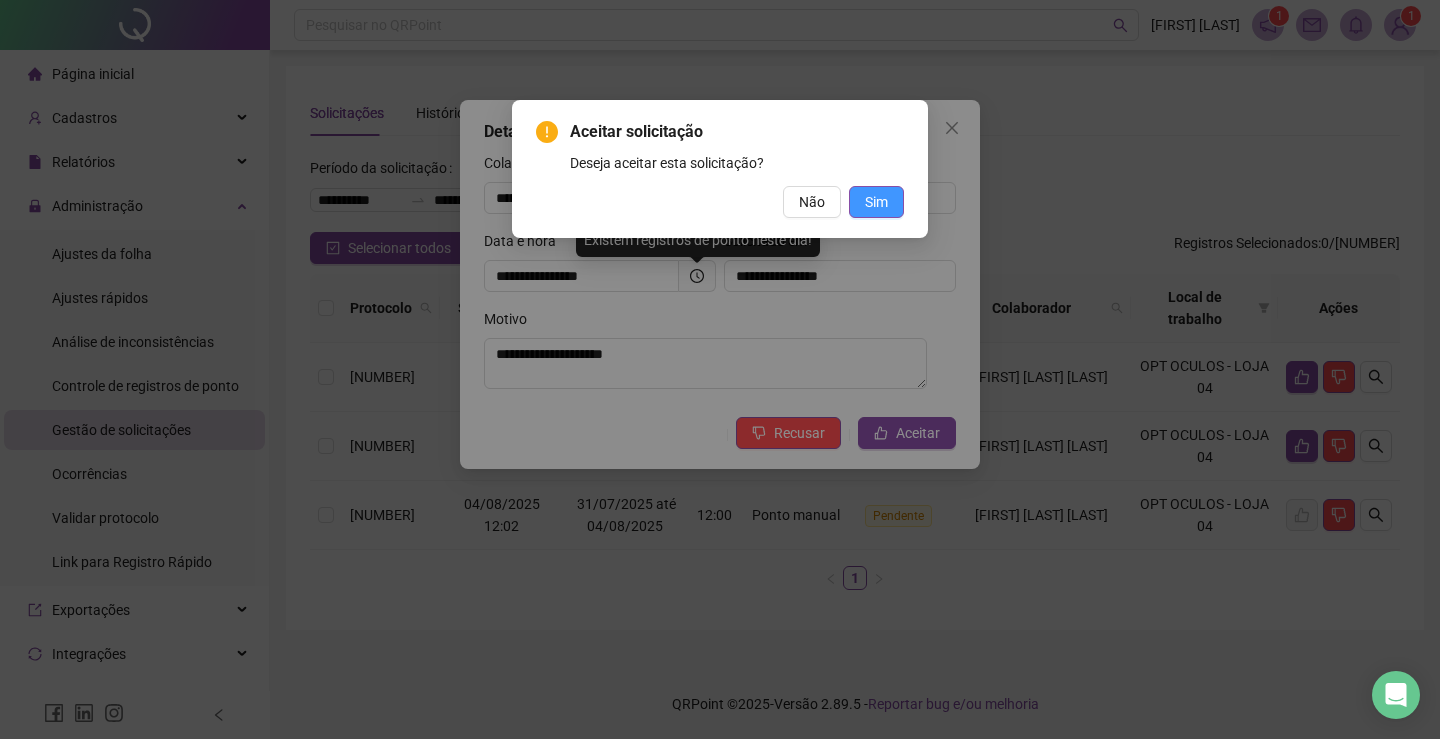 click on "Sim" at bounding box center (876, 202) 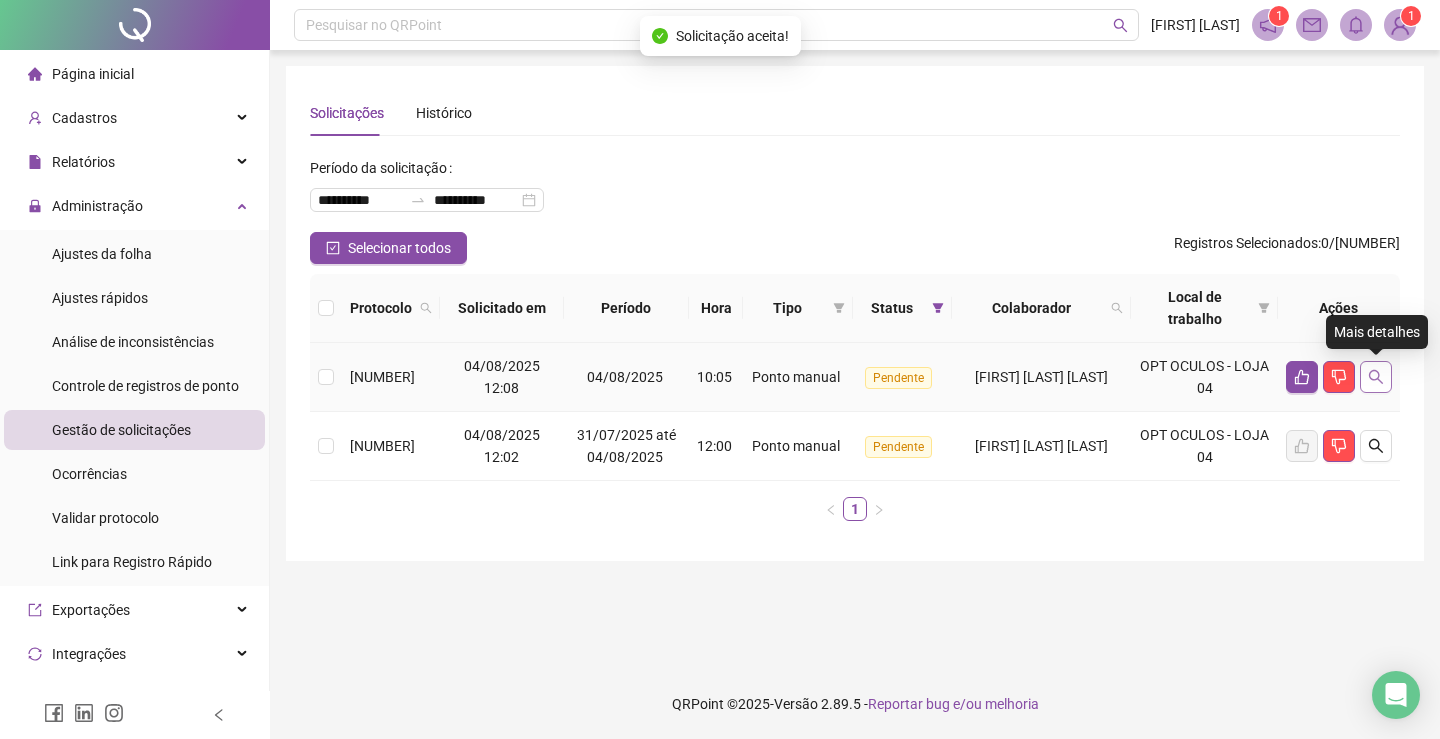 click 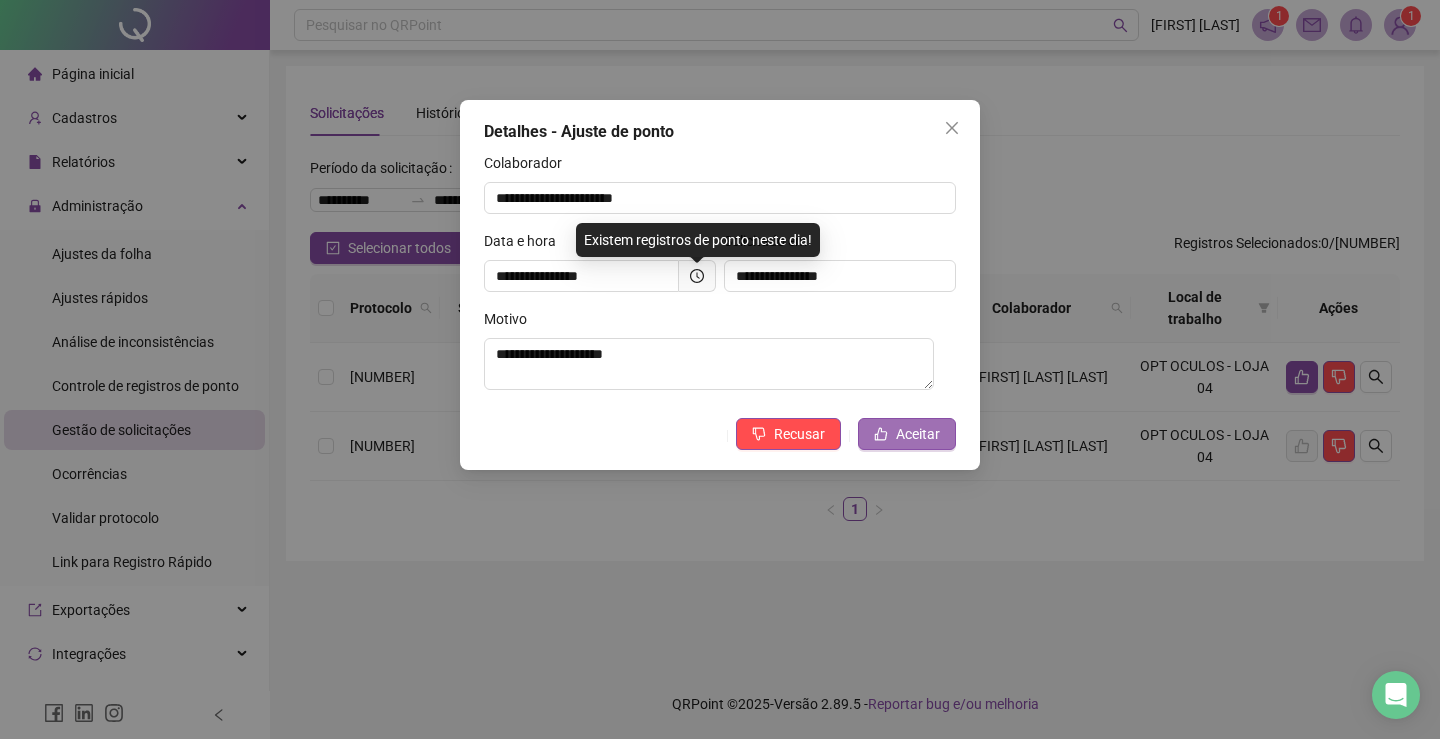 click on "Aceitar" at bounding box center (918, 434) 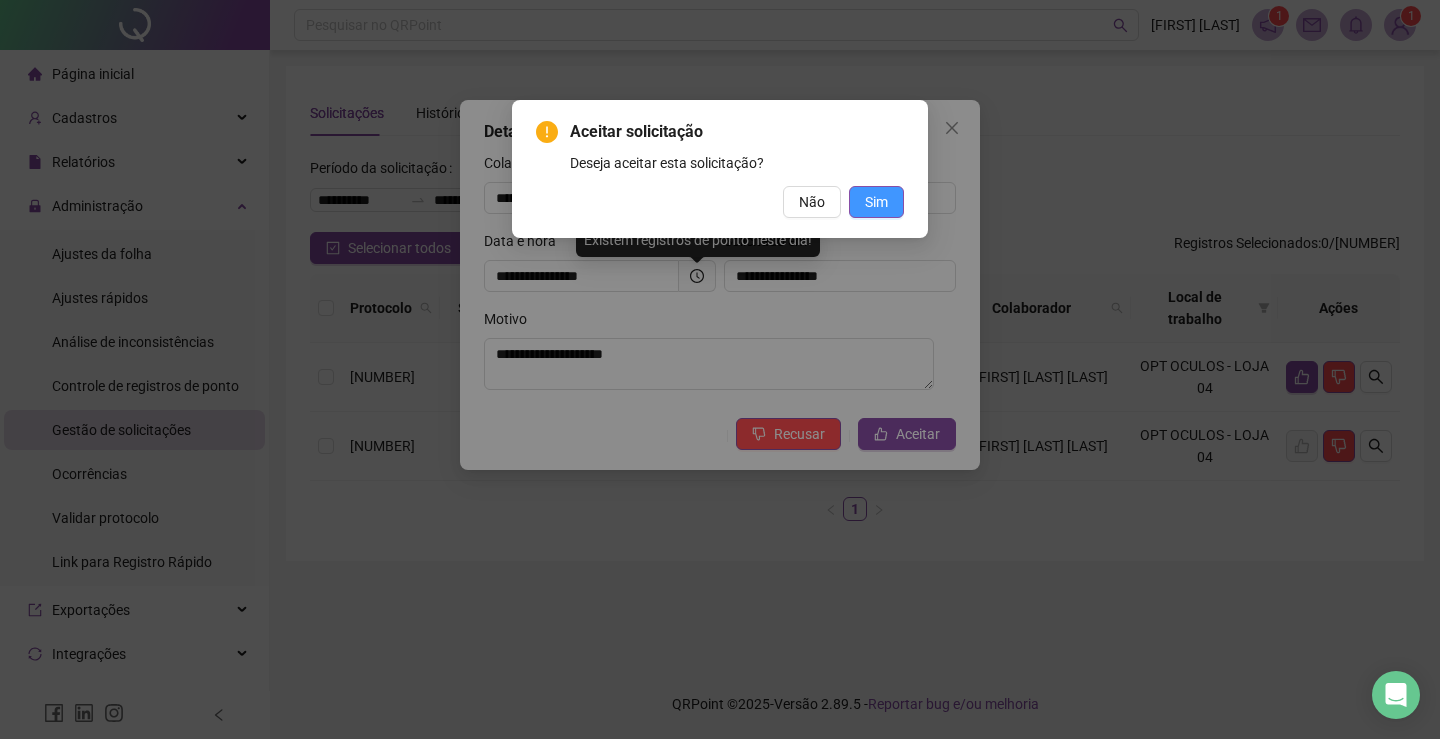 click on "Sim" at bounding box center (876, 202) 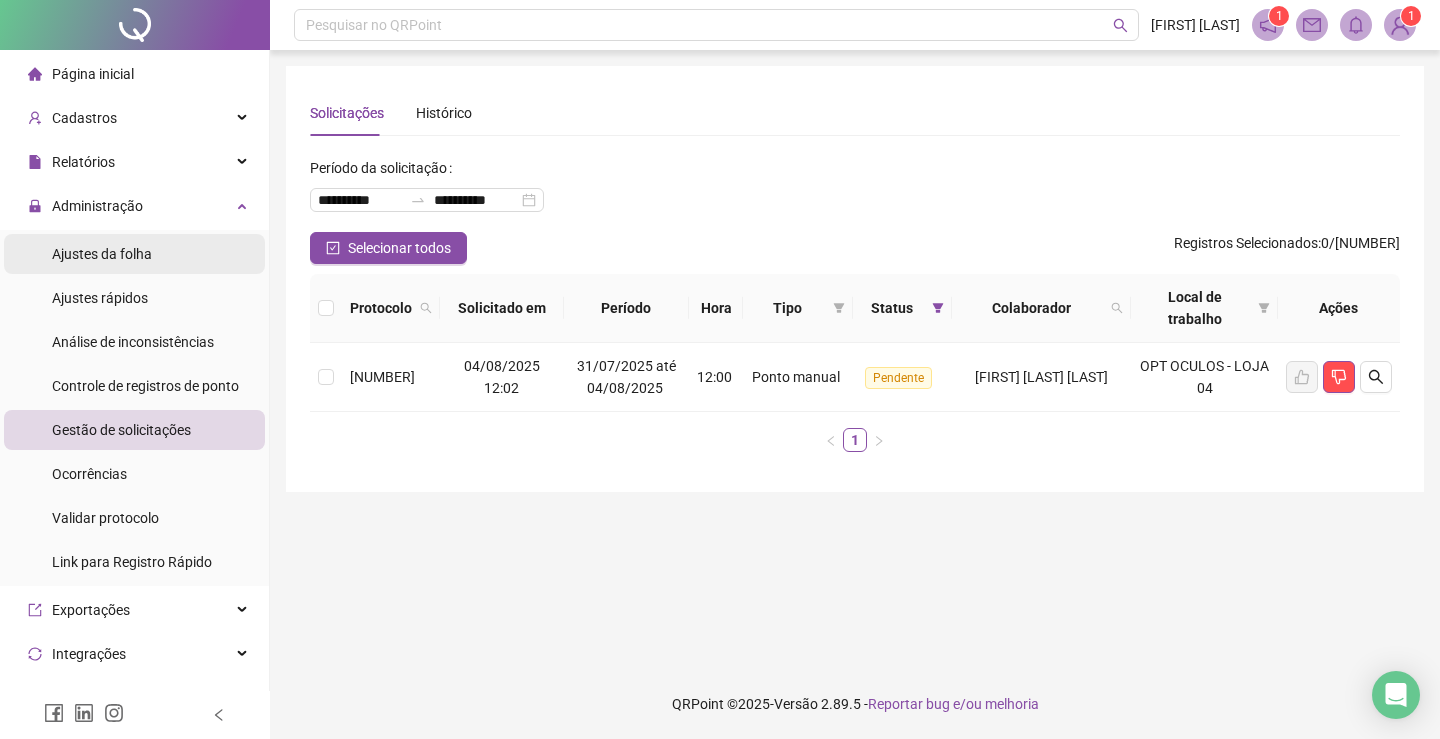 click on "Ajustes da folha" at bounding box center [102, 254] 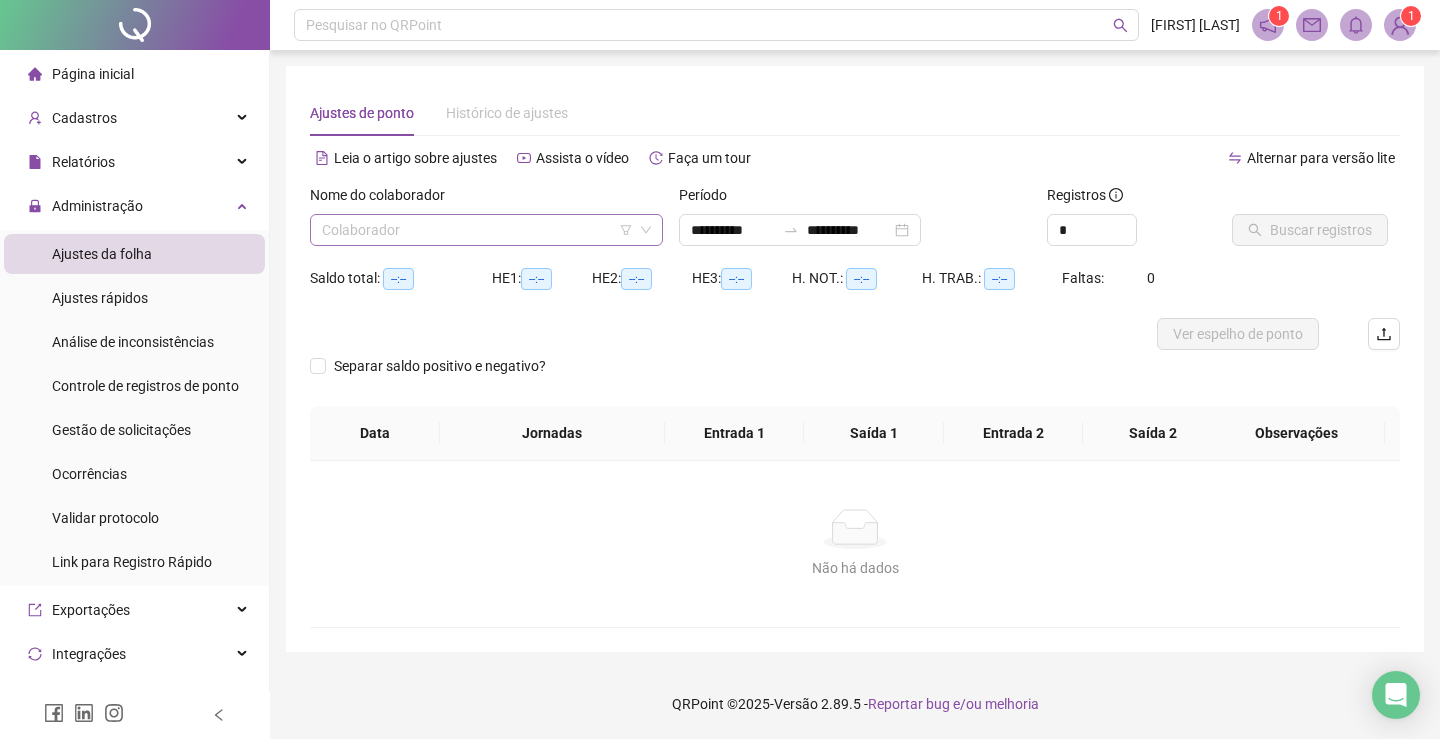 click at bounding box center (477, 230) 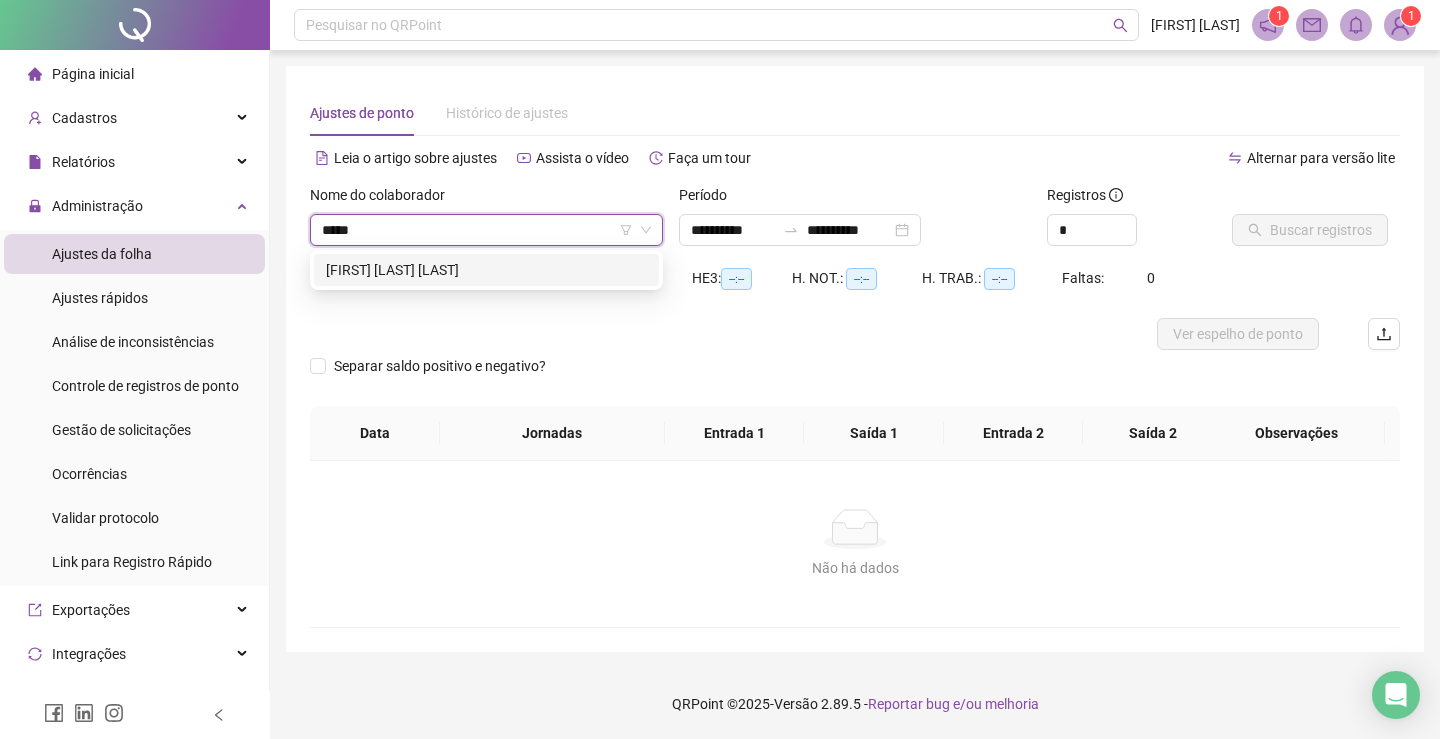 type on "******" 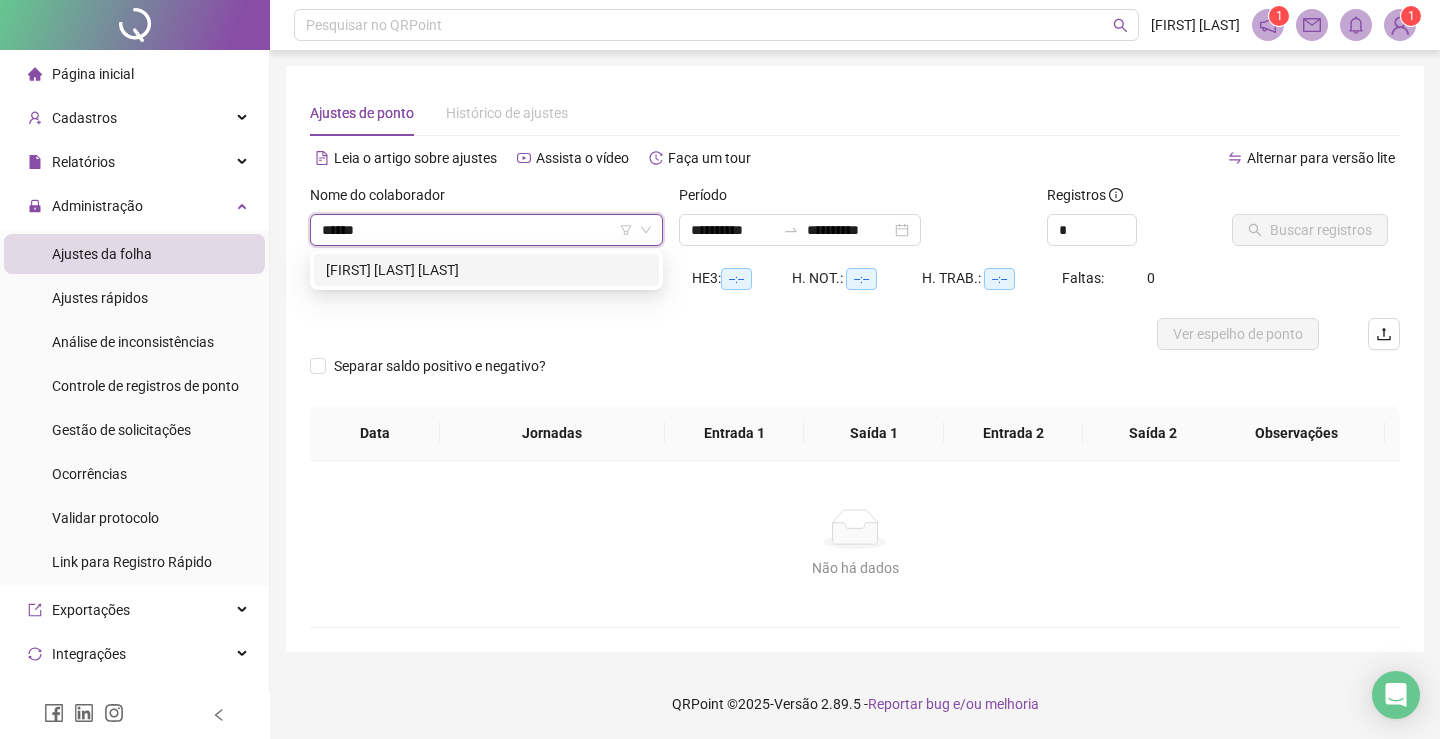 click on "[FIRST] [LAST] [LAST]" at bounding box center [486, 270] 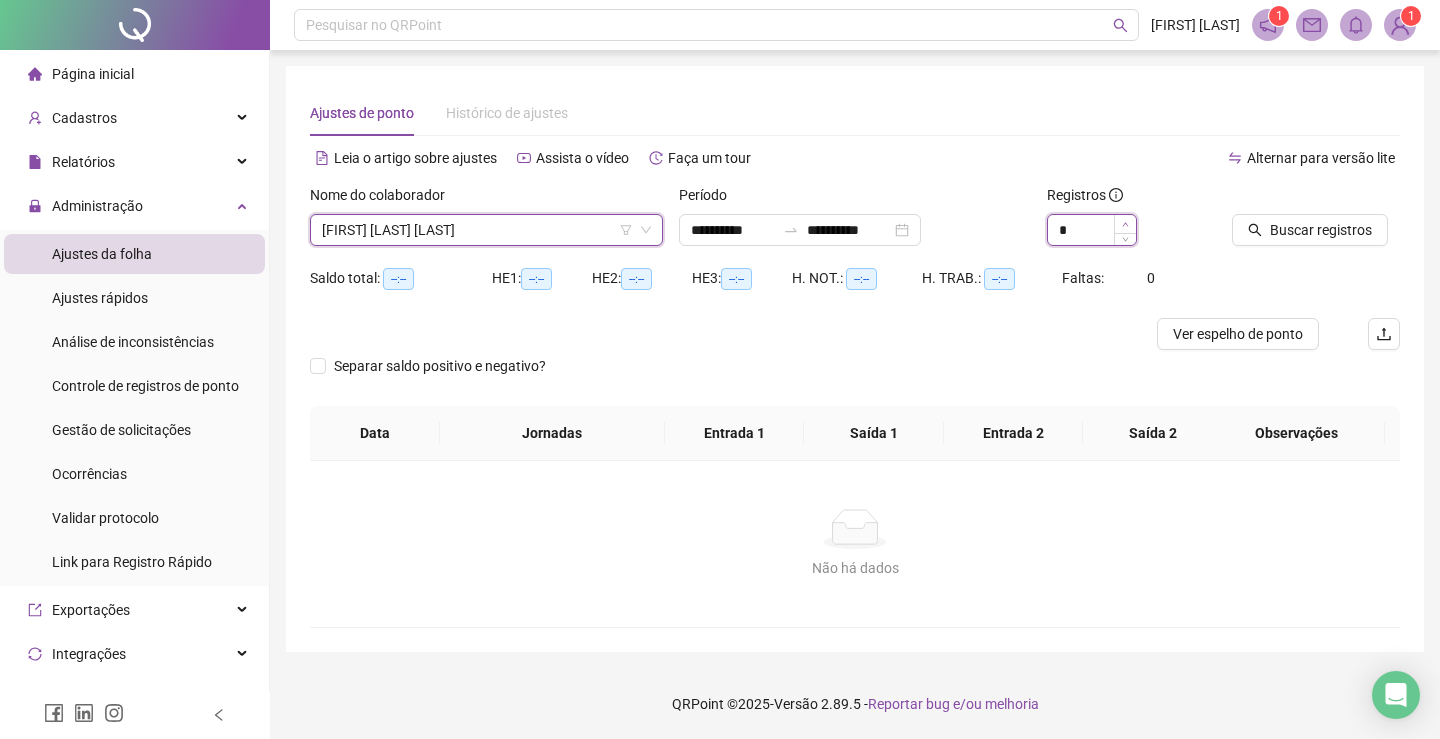 type on "*" 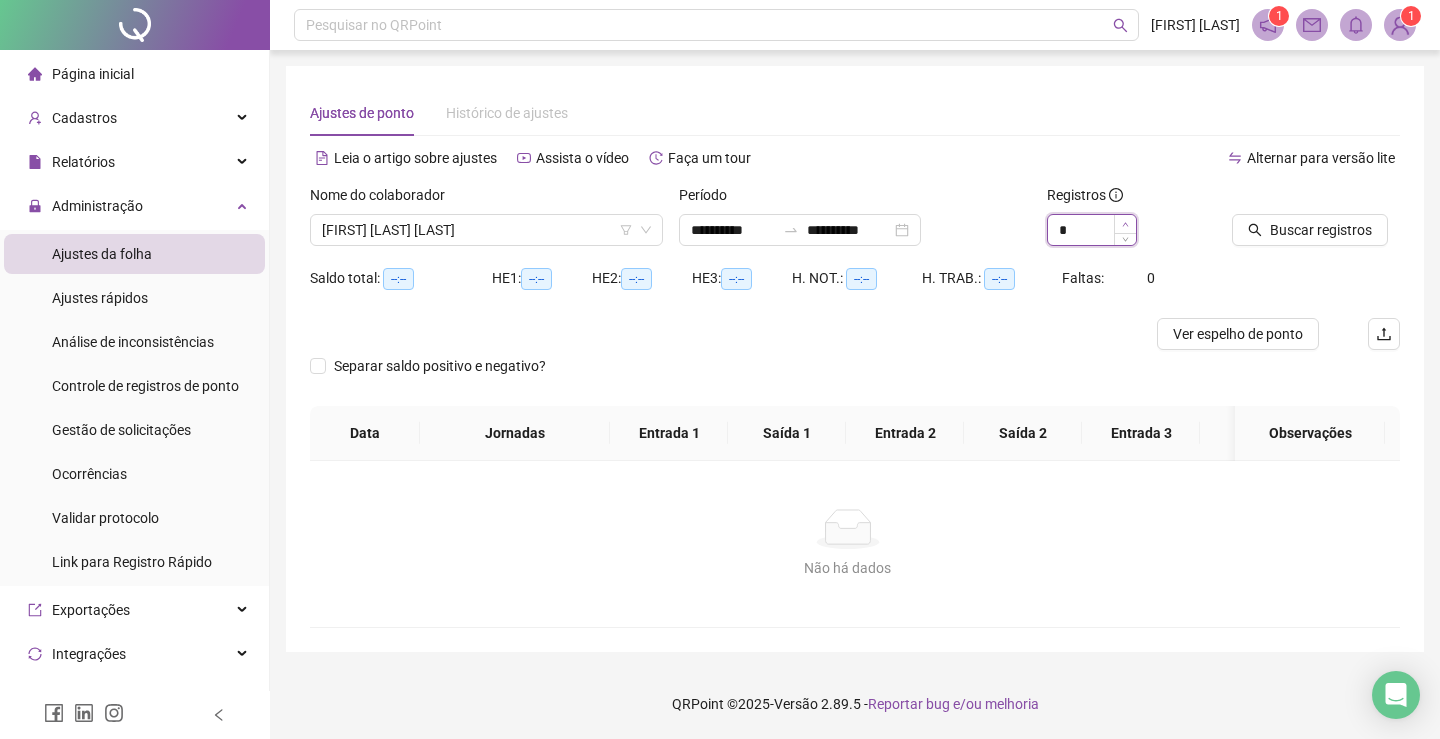 click on "*" at bounding box center (1131, 230) 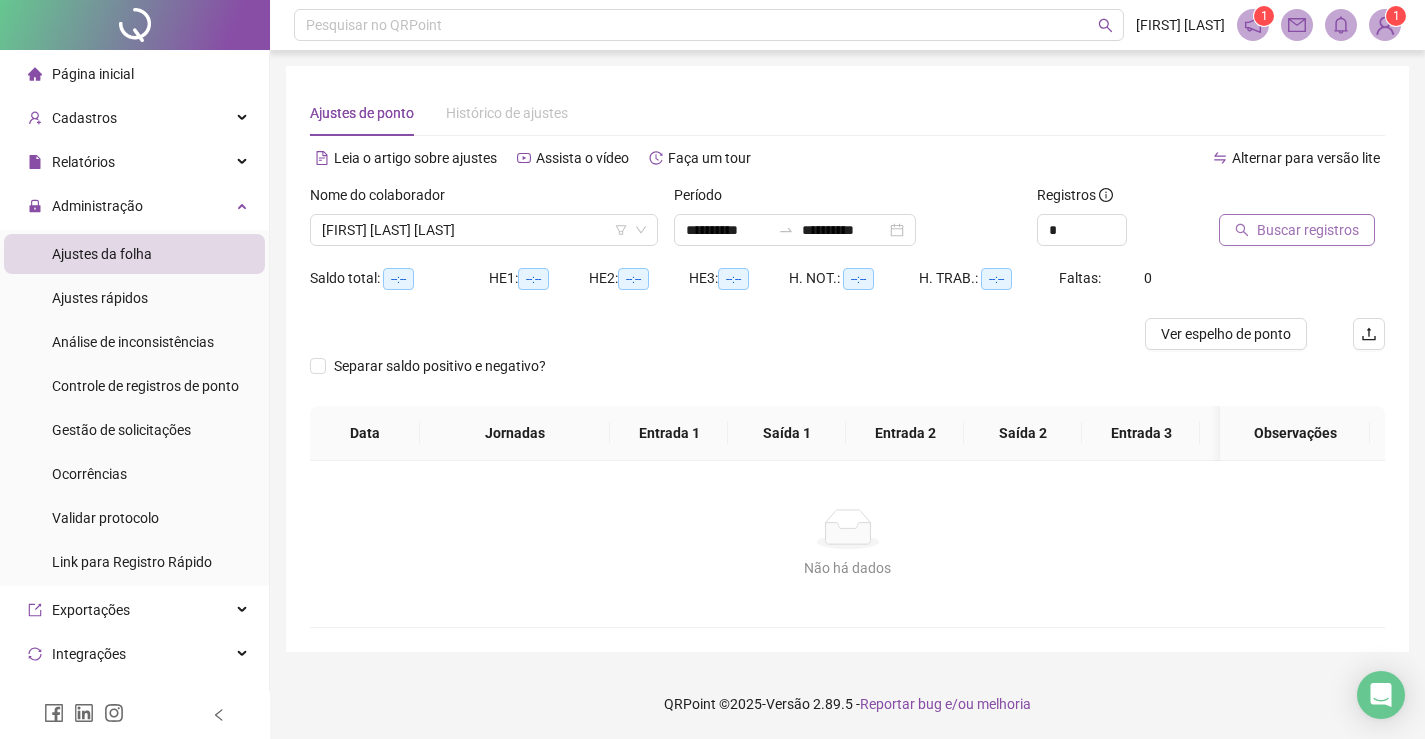 click on "Buscar registros" at bounding box center (1308, 230) 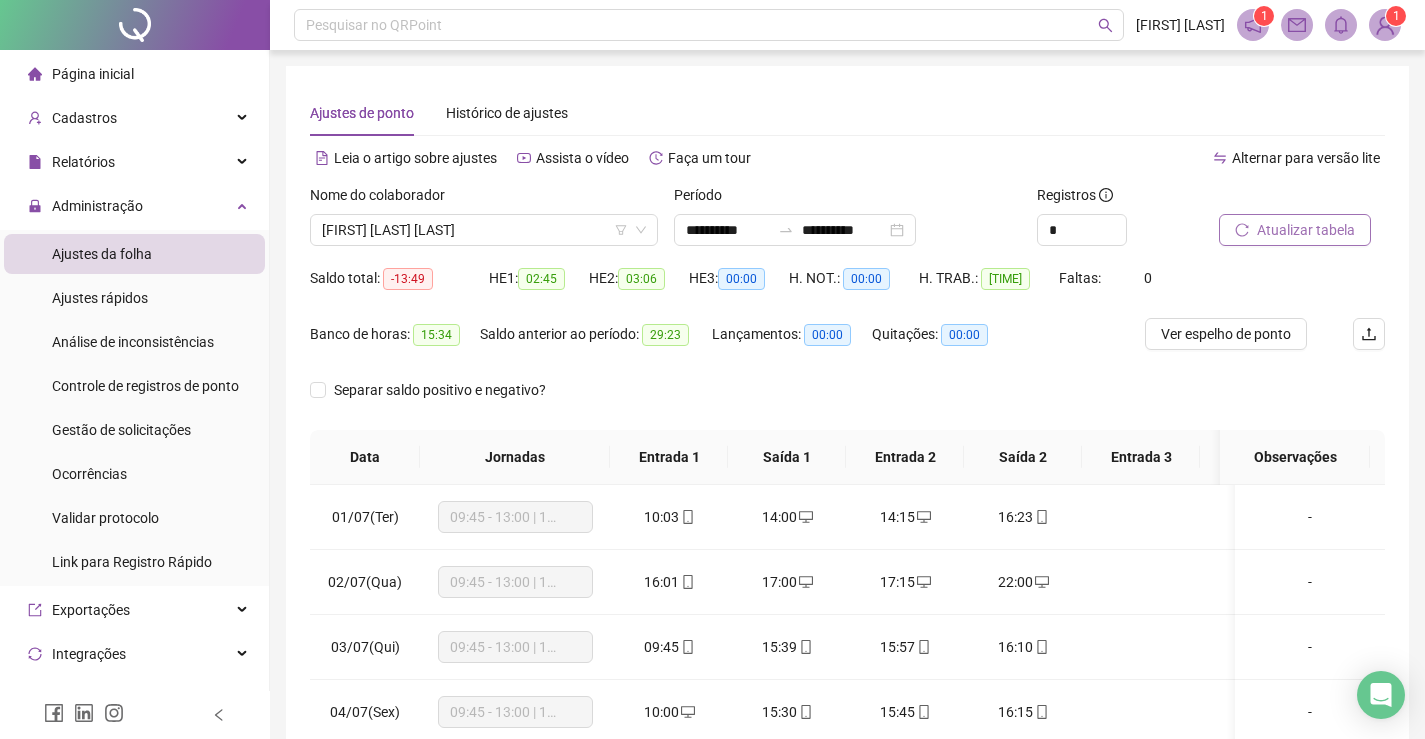 scroll, scrollTop: 283, scrollLeft: 0, axis: vertical 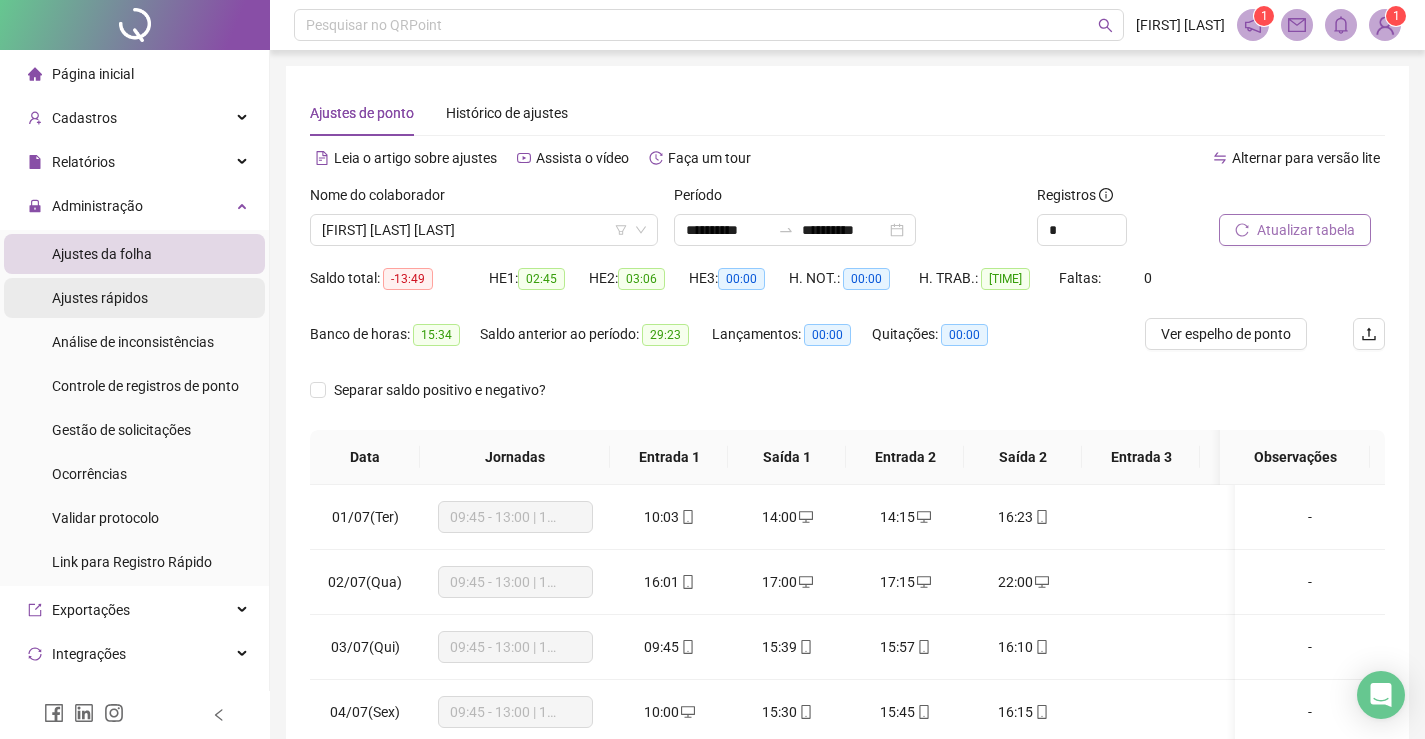 click on "Ajustes rápidos" at bounding box center [100, 298] 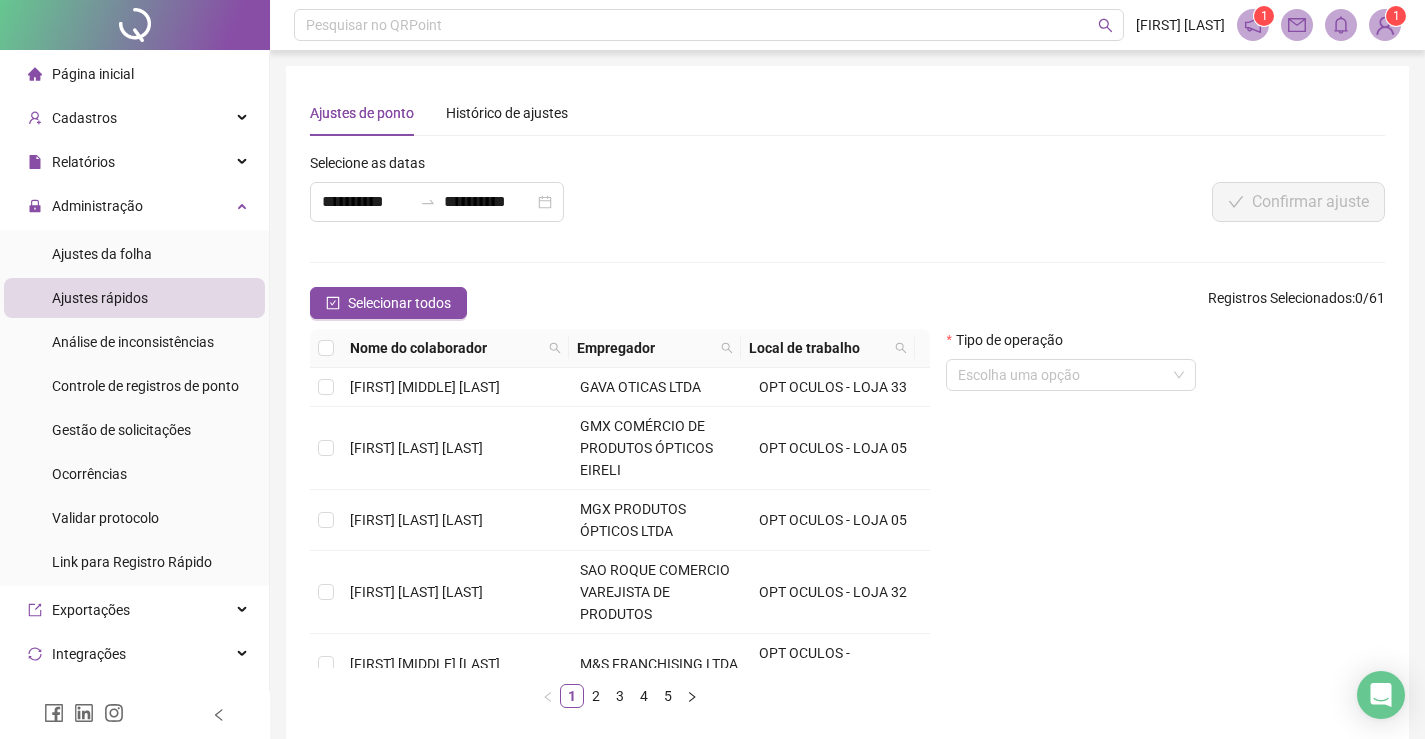 click on "Nome do colaborador" at bounding box center [445, 348] 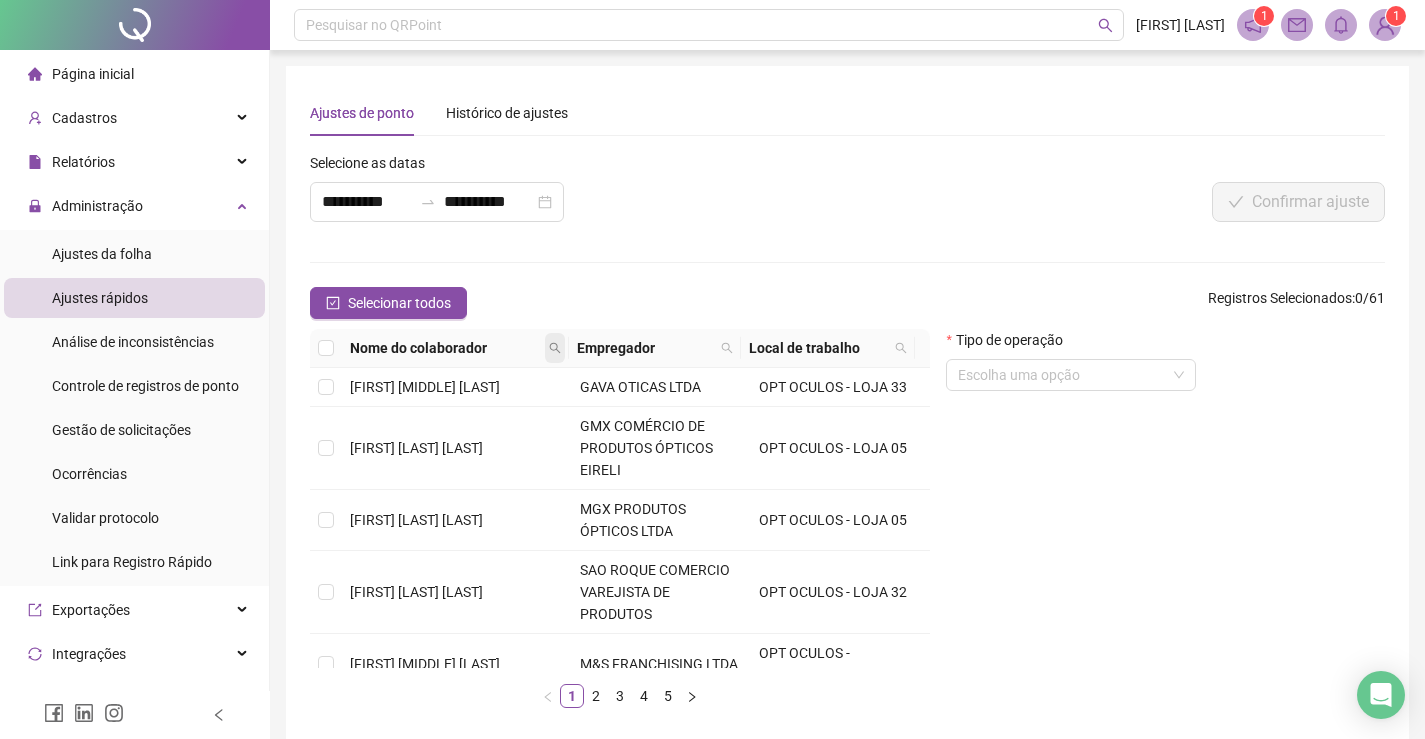 click 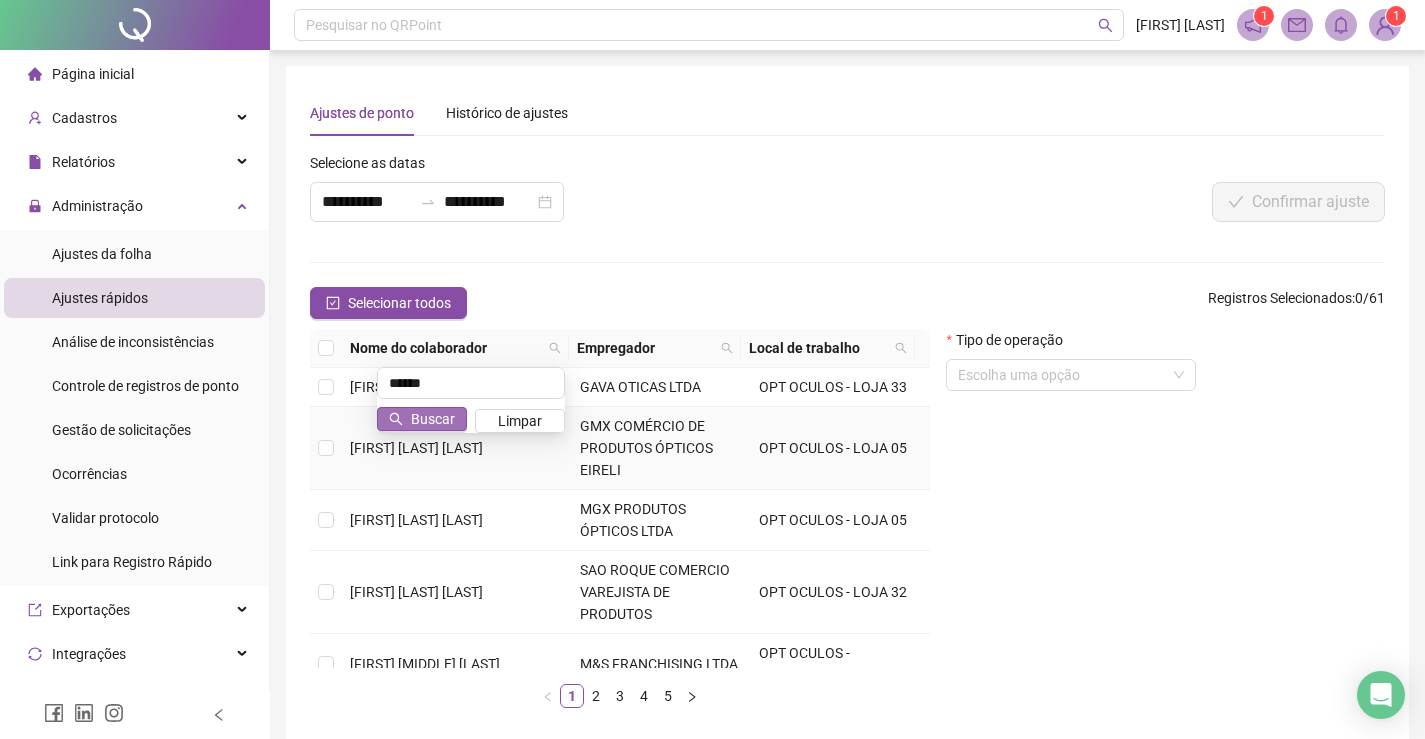 type on "******" 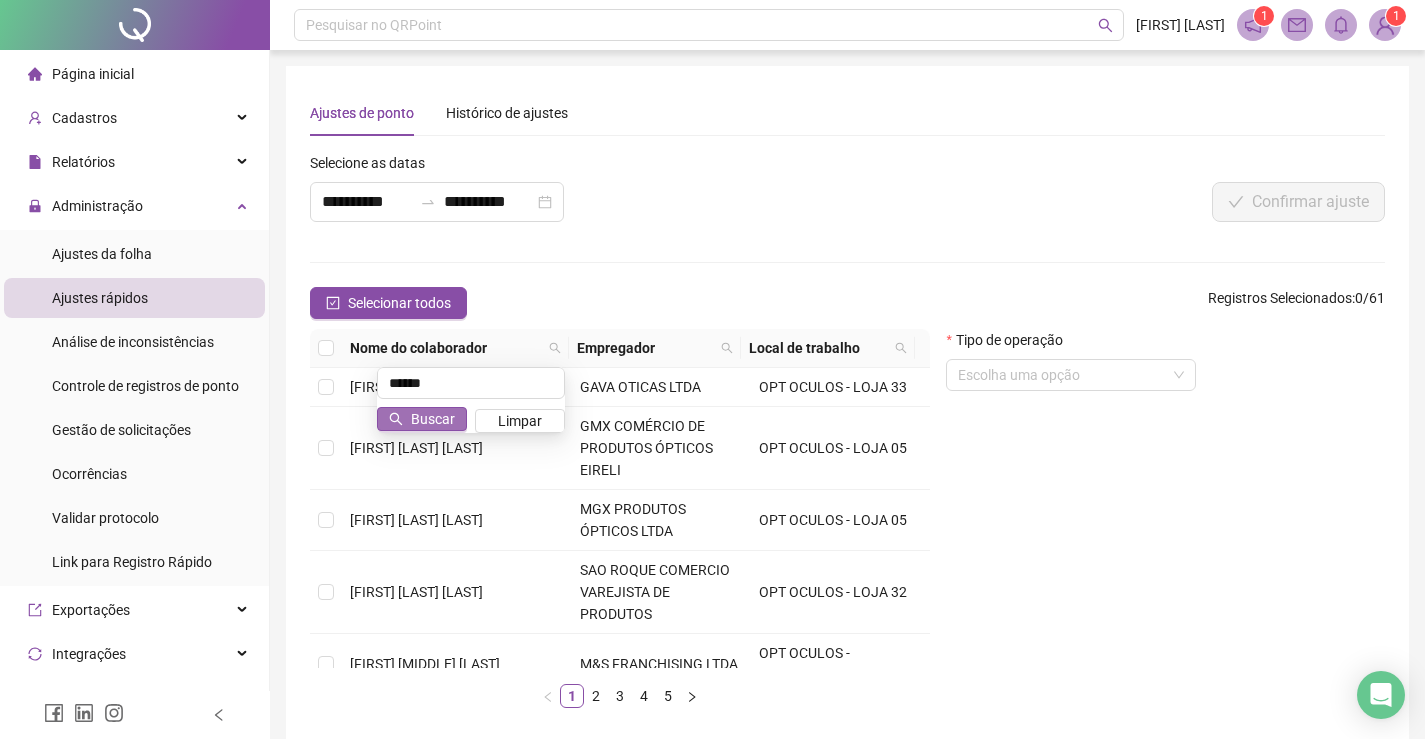 click on "Buscar" at bounding box center (433, 419) 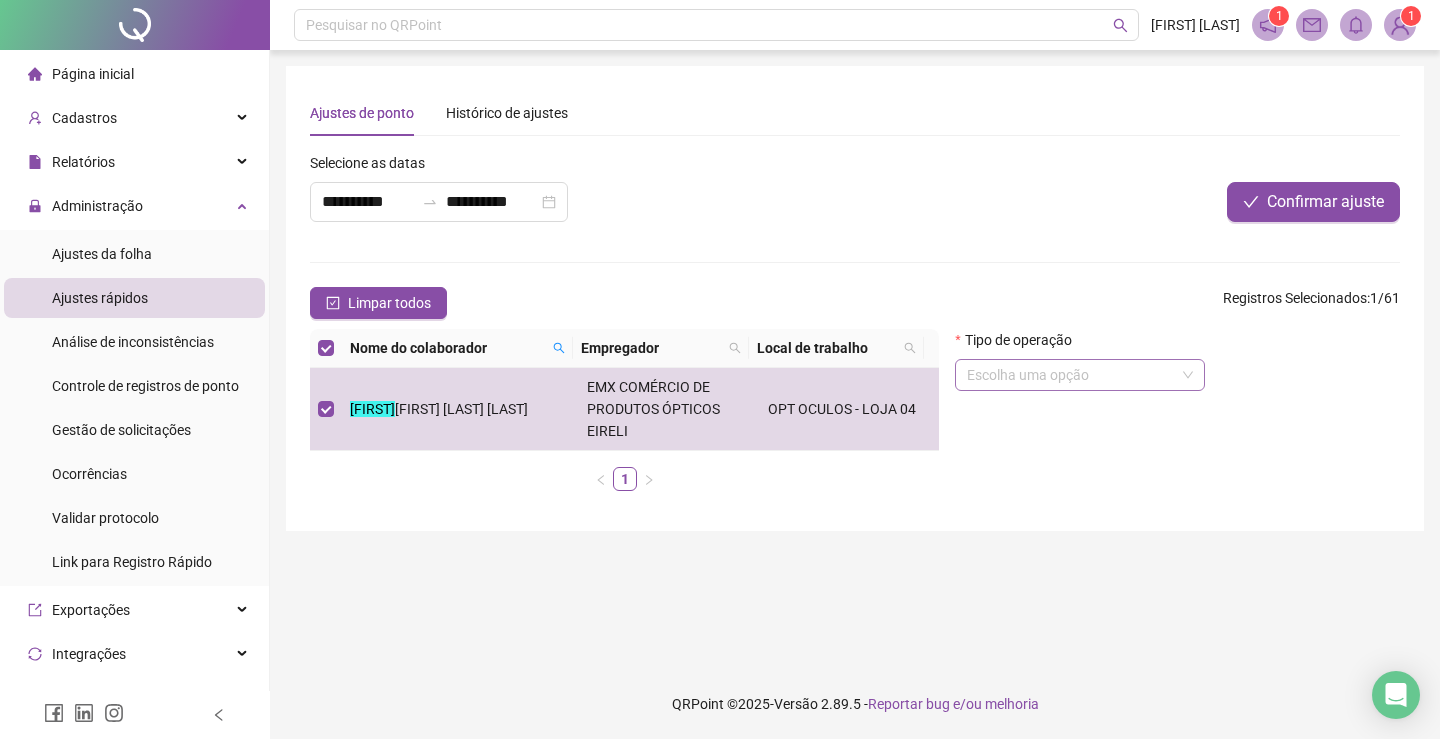 click at bounding box center [1071, 375] 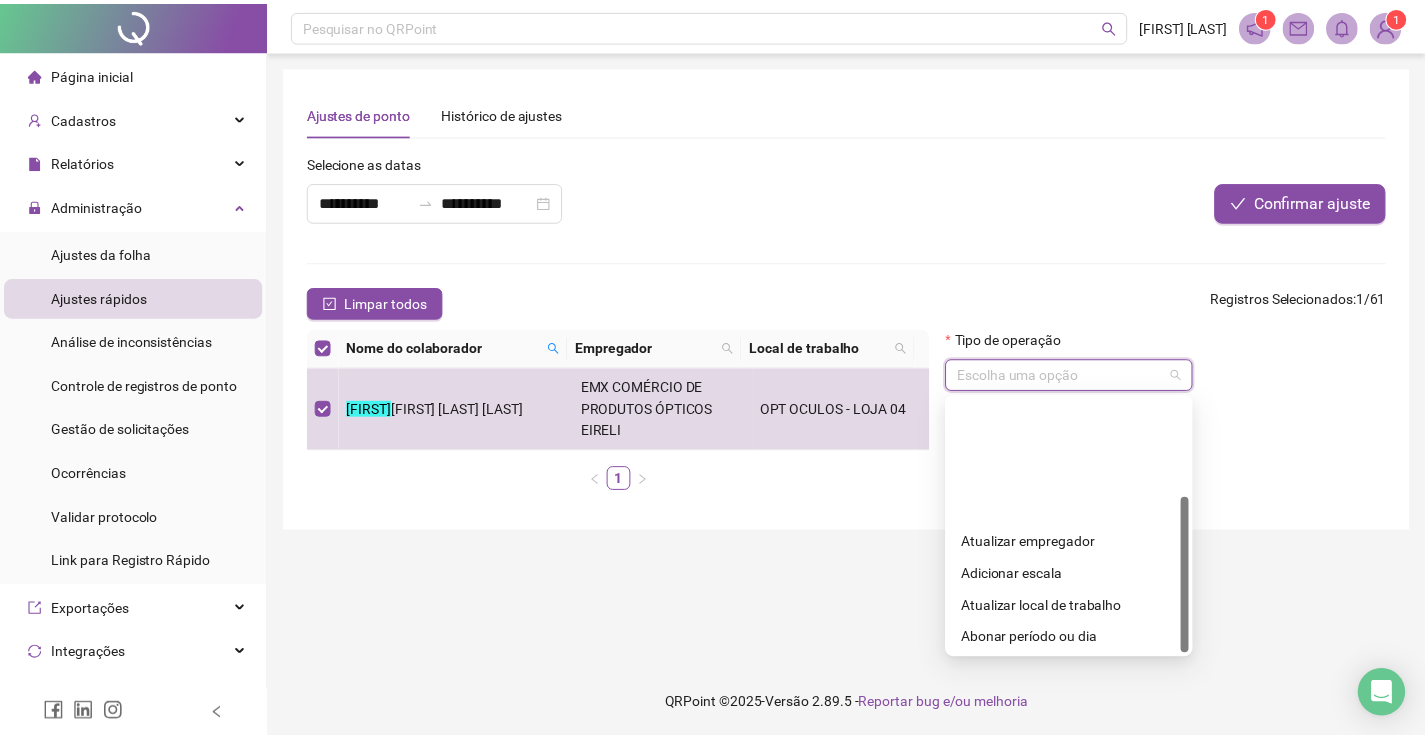 scroll, scrollTop: 160, scrollLeft: 0, axis: vertical 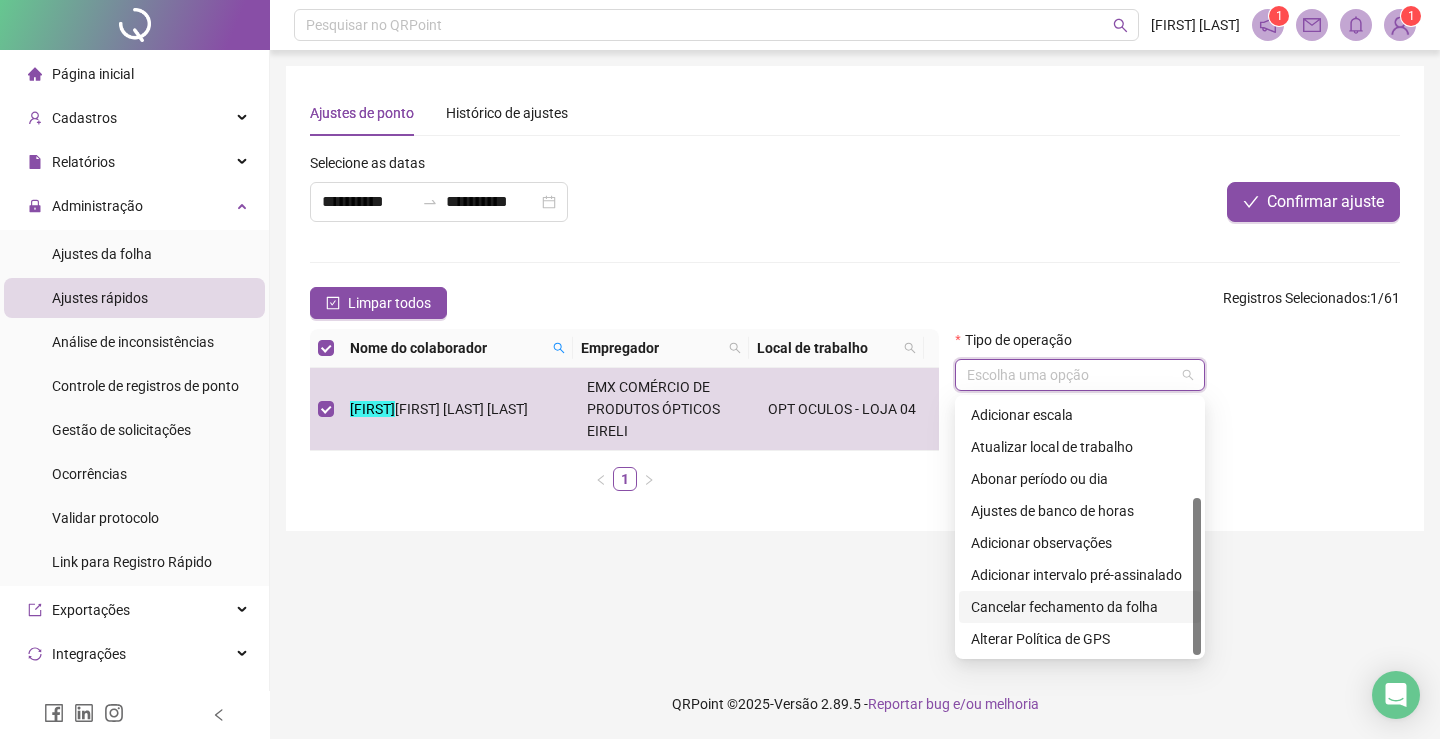 click on "Cancelar fechamento da folha" at bounding box center [1080, 607] 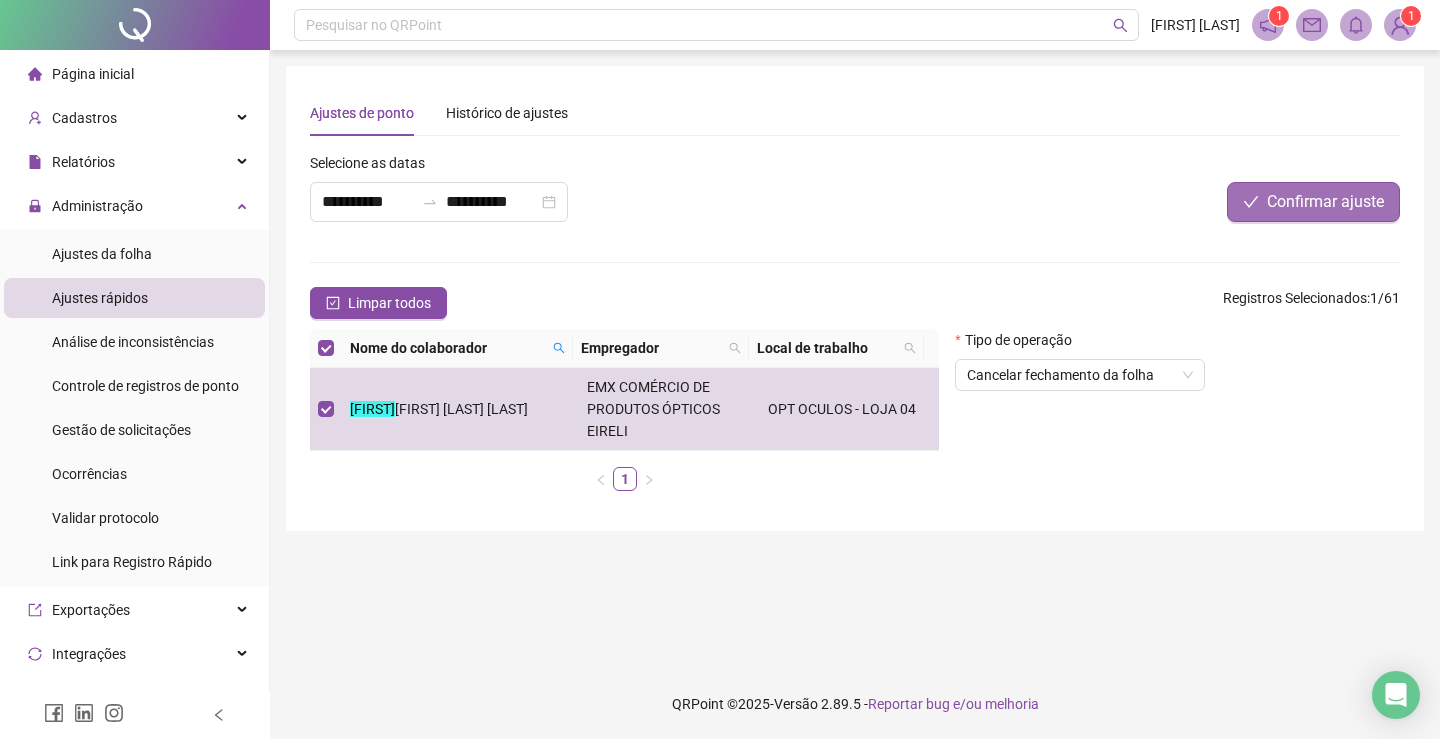 click on "Confirmar ajuste" at bounding box center (1325, 202) 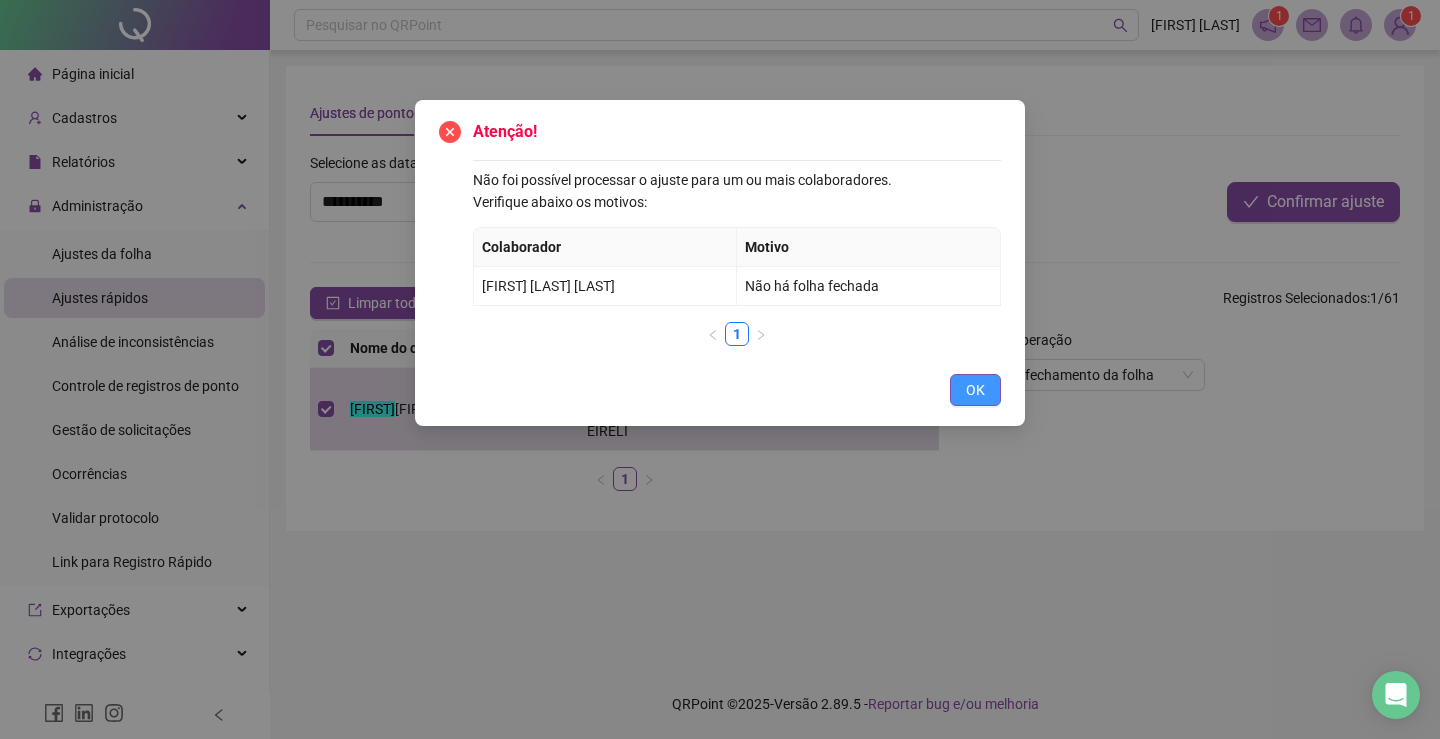 click on "OK" at bounding box center (975, 390) 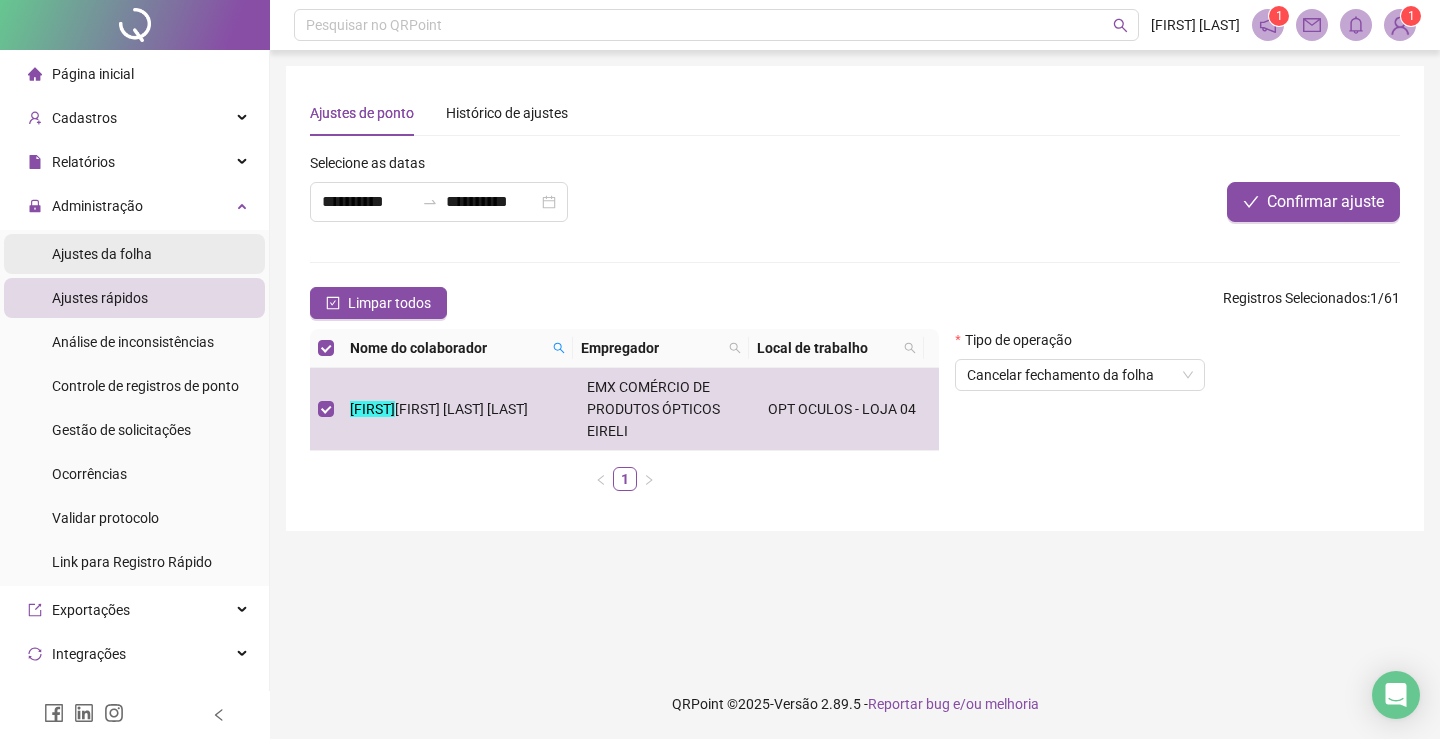 click on "Ajustes da folha" at bounding box center (102, 254) 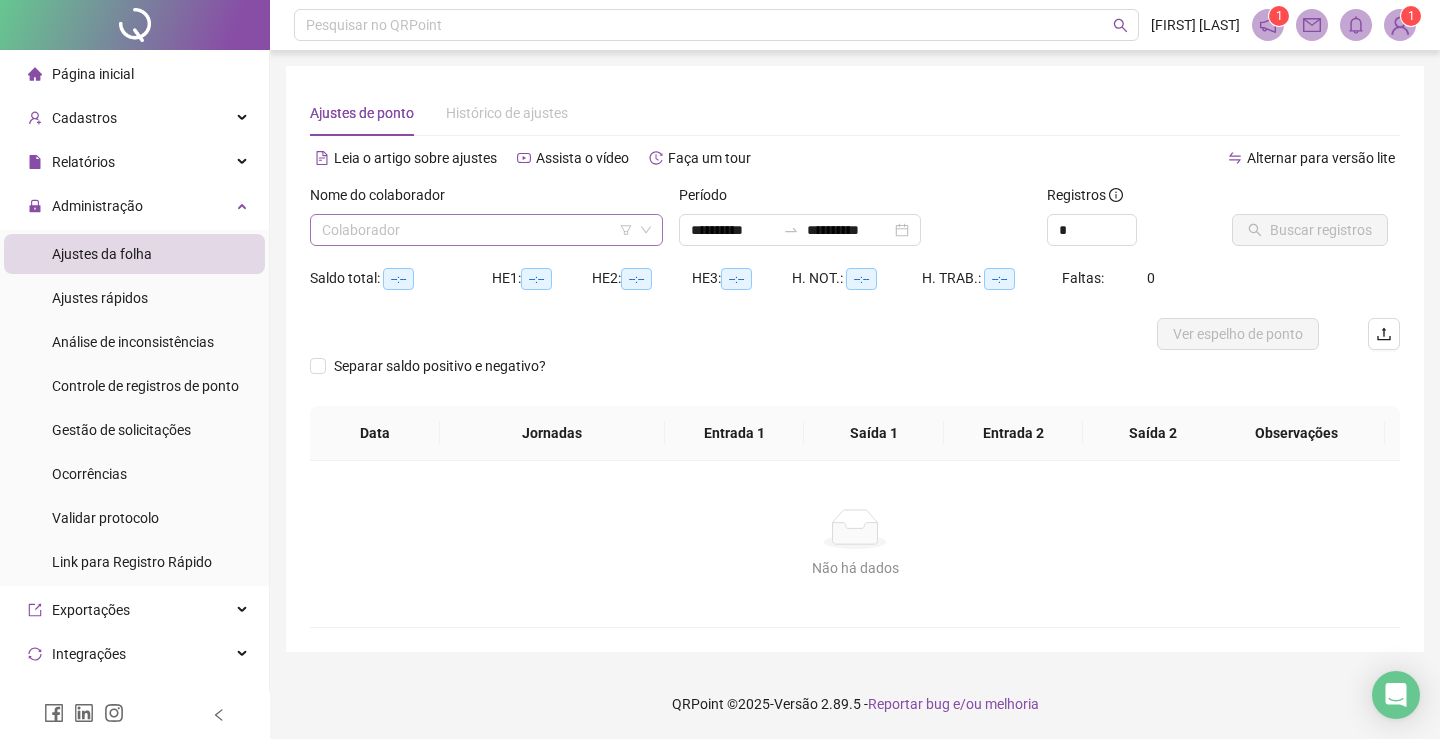 click at bounding box center (477, 230) 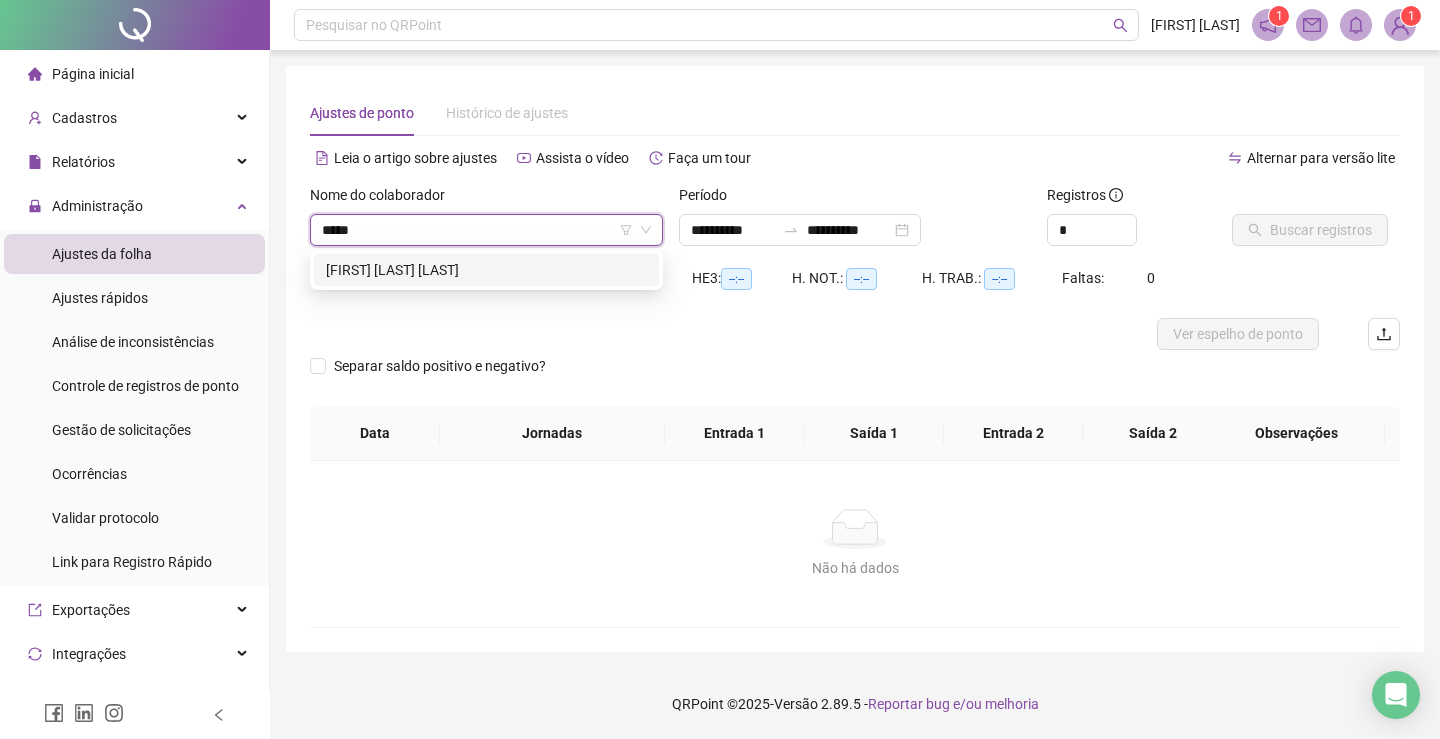 type on "******" 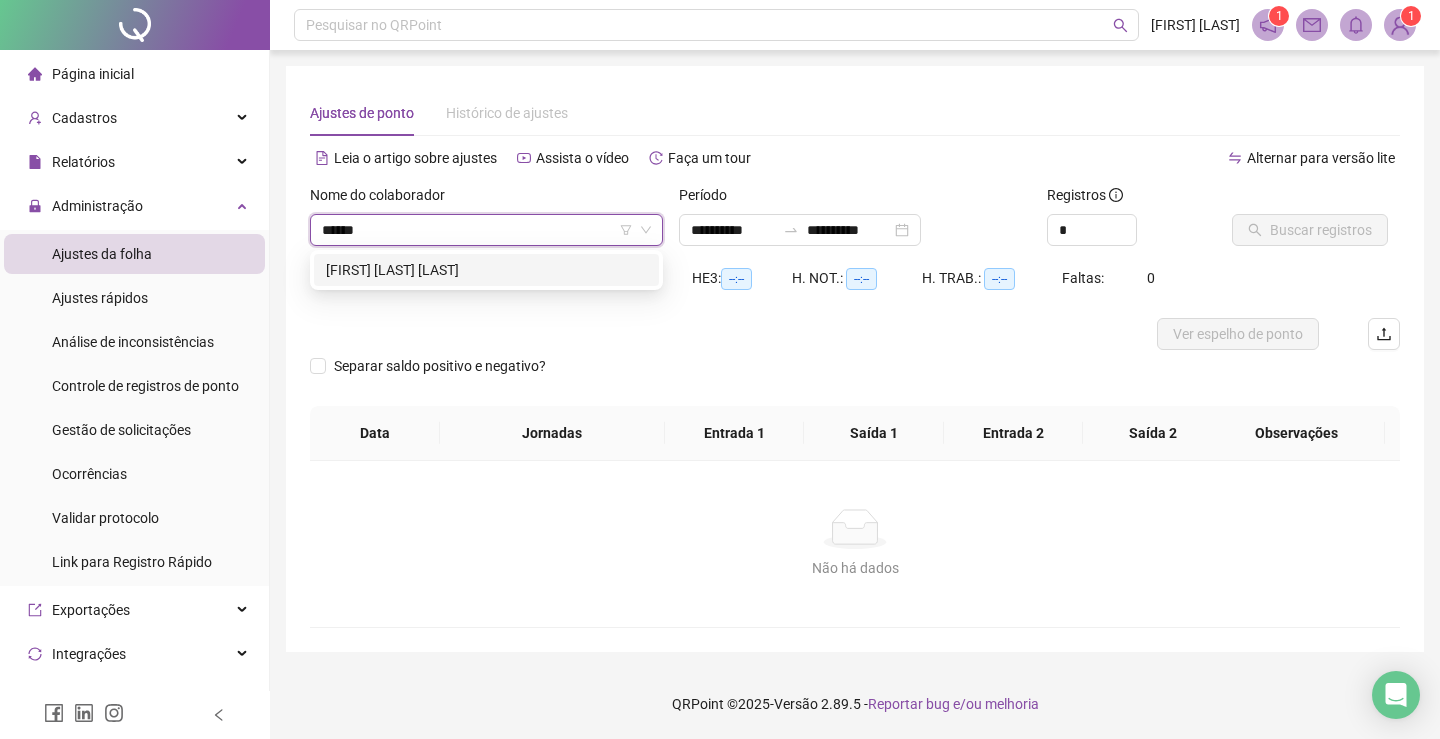 click on "[FIRST] [LAST] [LAST]" at bounding box center [486, 270] 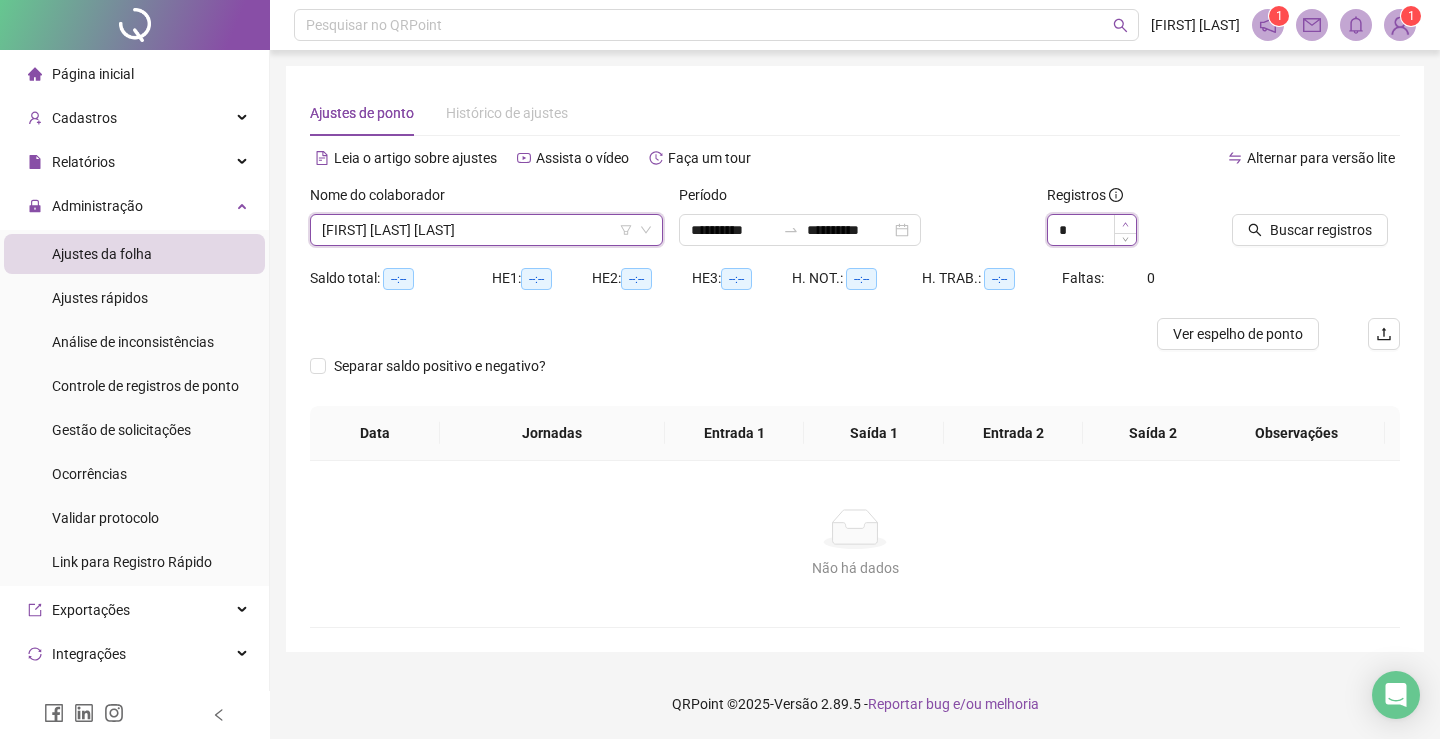 click at bounding box center (1125, 224) 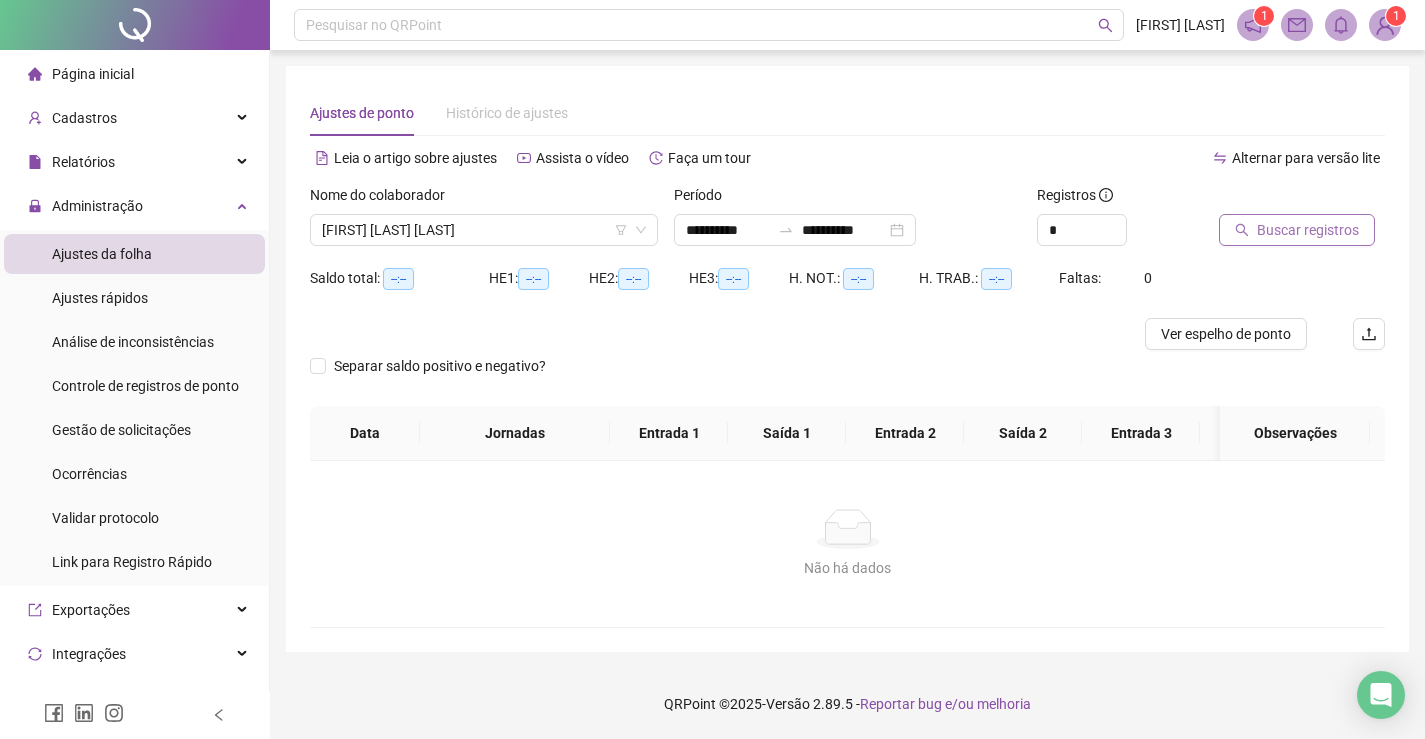 click on "Buscar registros" at bounding box center (1308, 230) 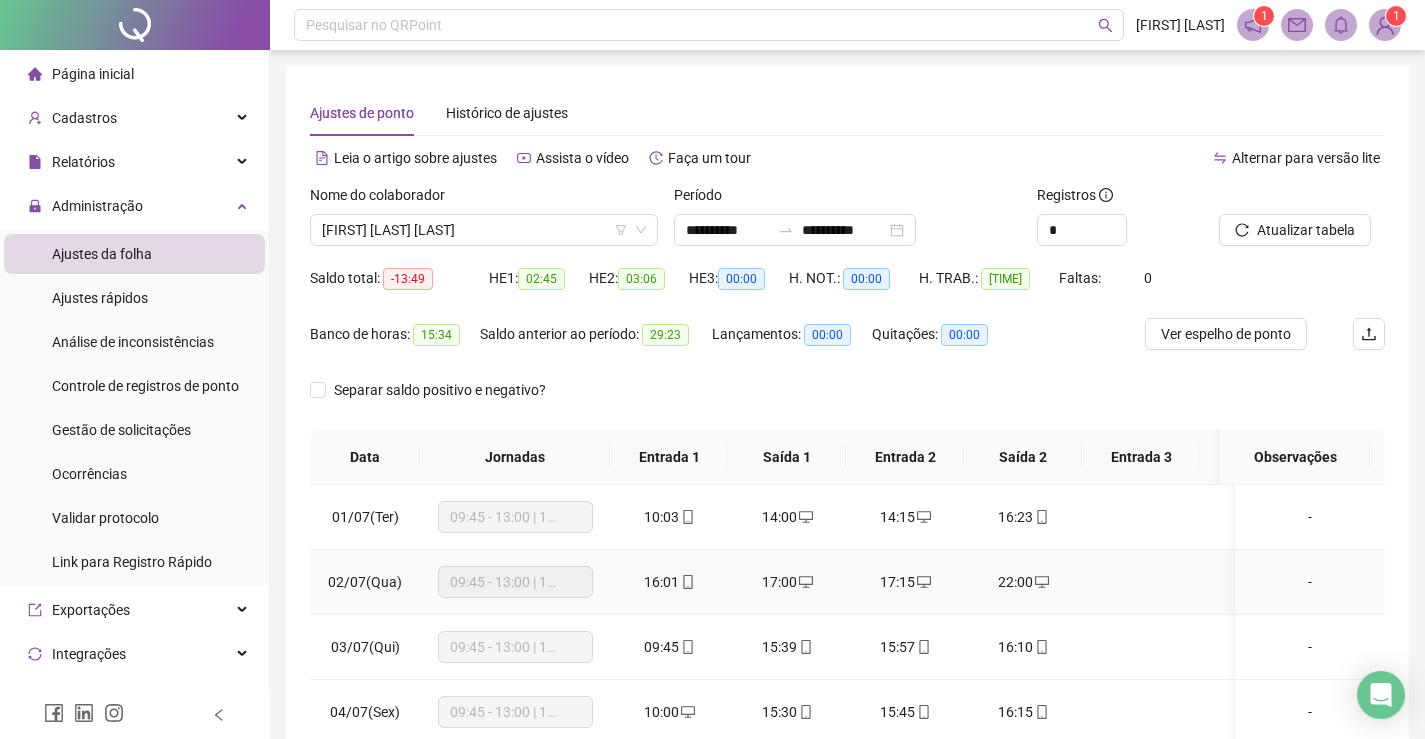 scroll, scrollTop: 283, scrollLeft: 0, axis: vertical 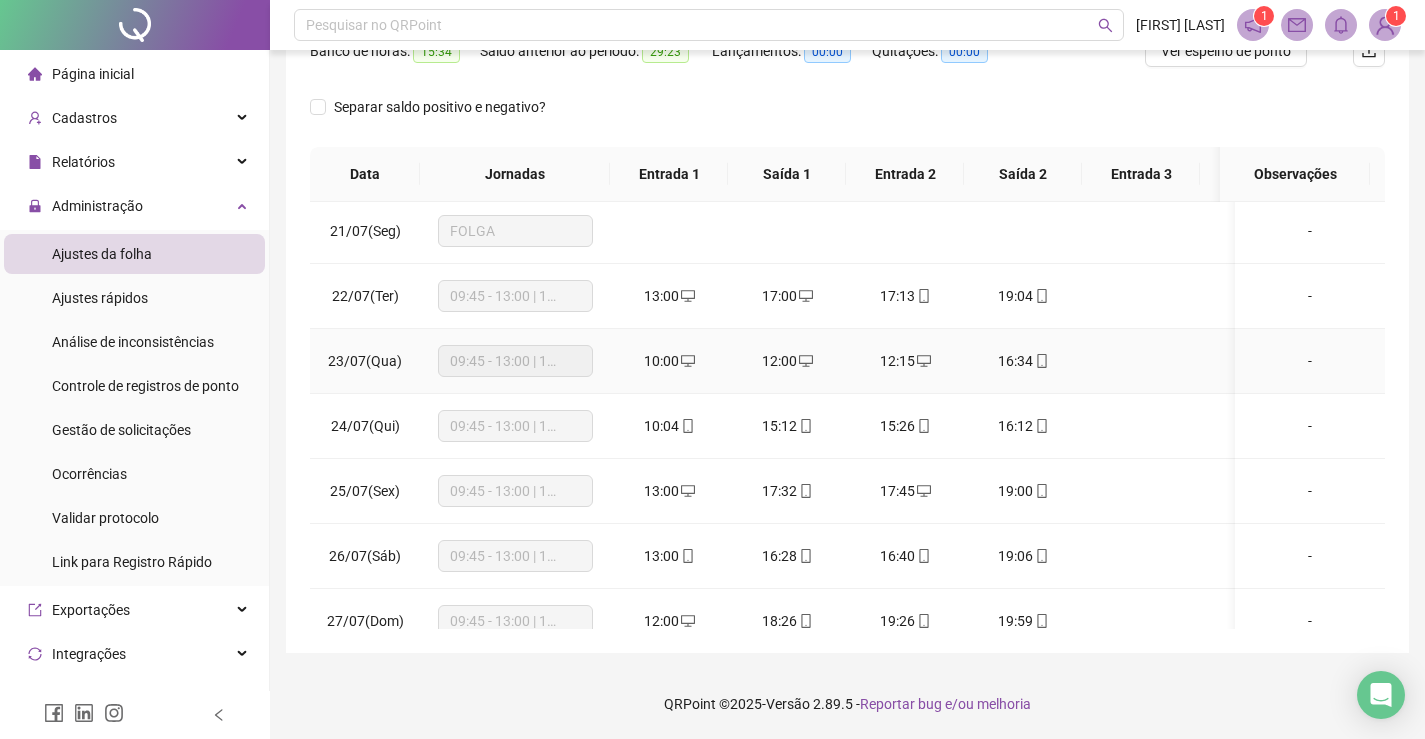 click on "09:45 - 13:00 | 13:15 - 16:00" at bounding box center (515, 361) 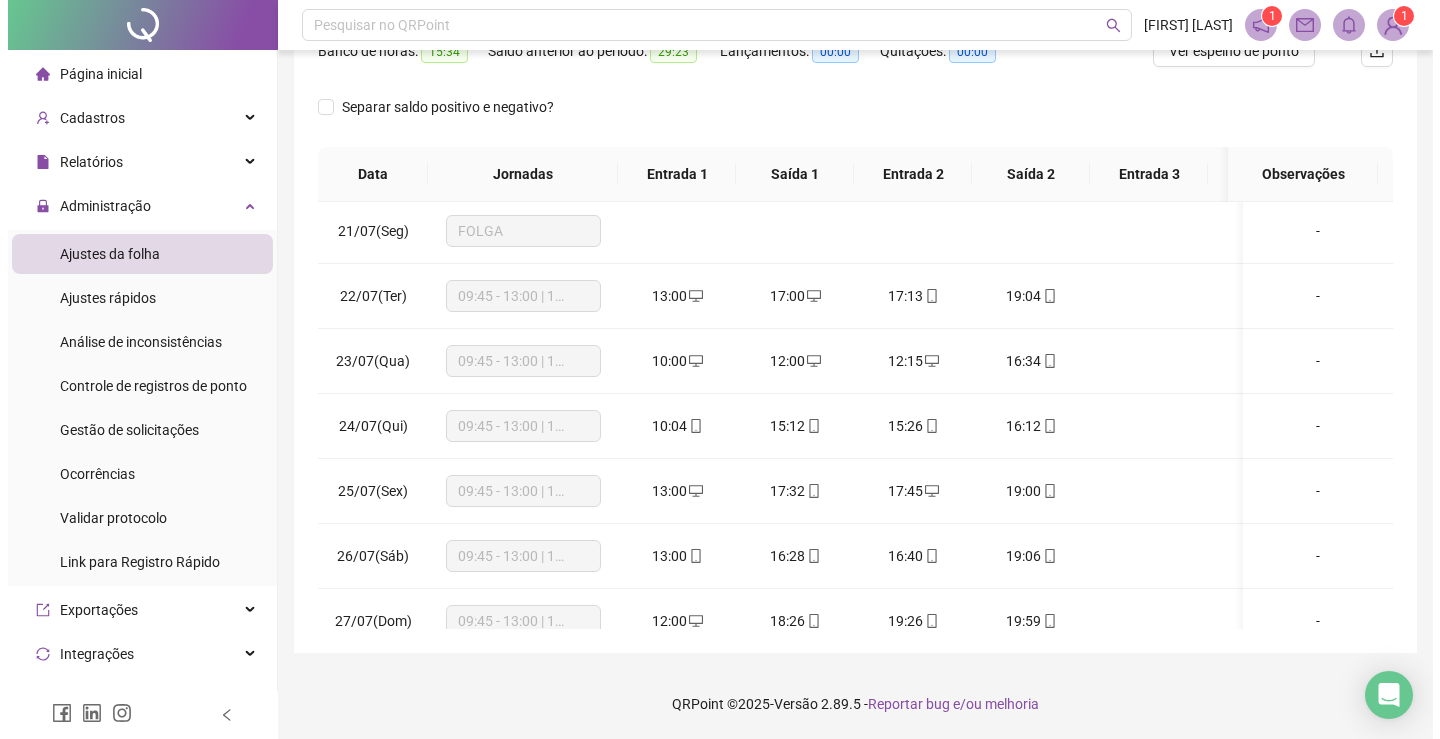 scroll, scrollTop: 0, scrollLeft: 0, axis: both 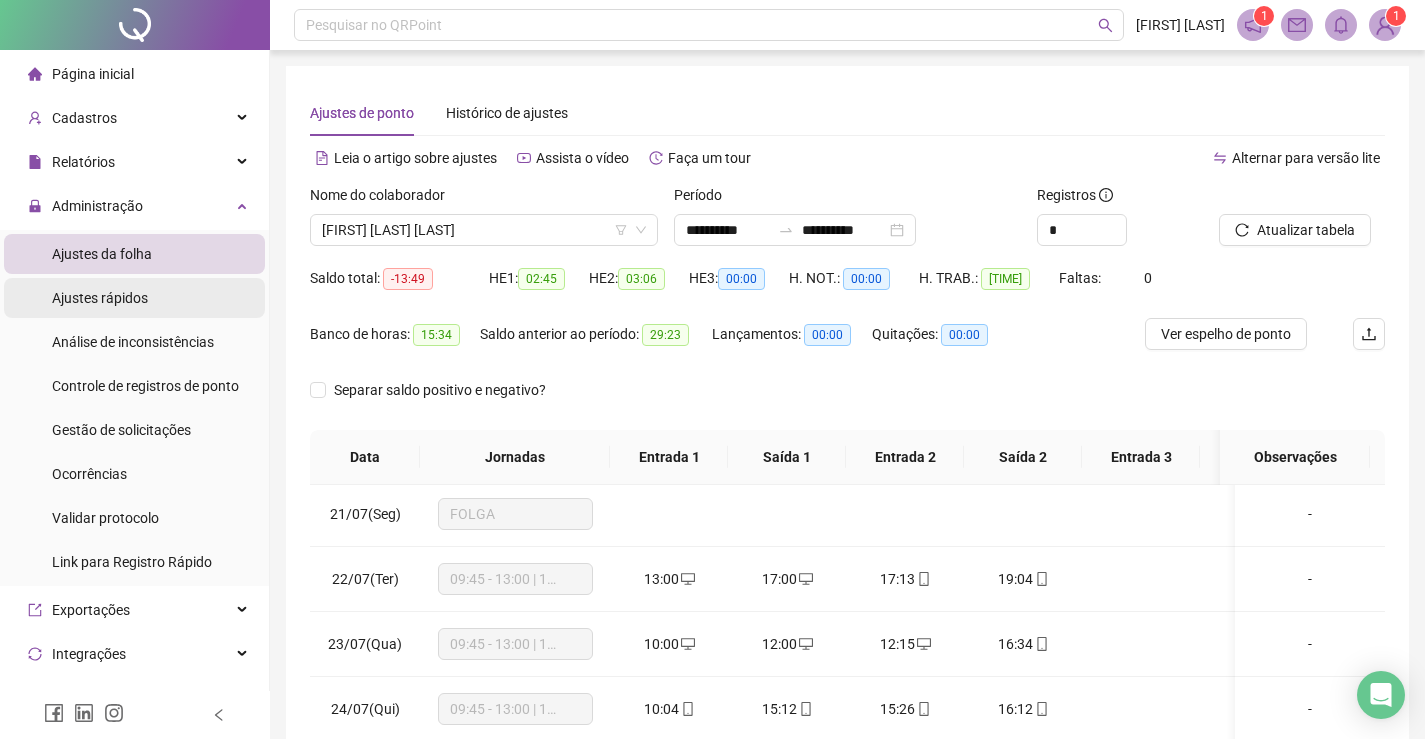 click on "Ajustes rápidos" at bounding box center [100, 298] 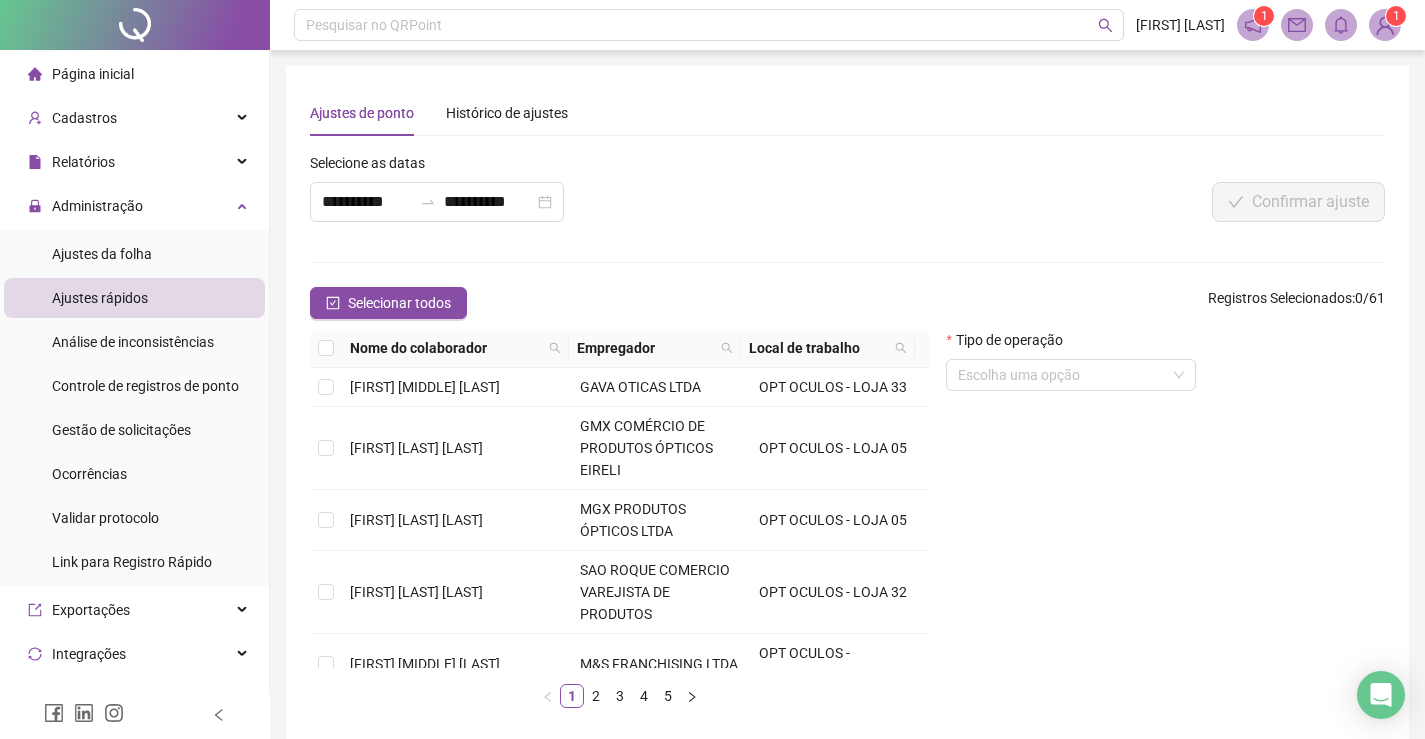 click on "Nome do colaborador" at bounding box center [445, 348] 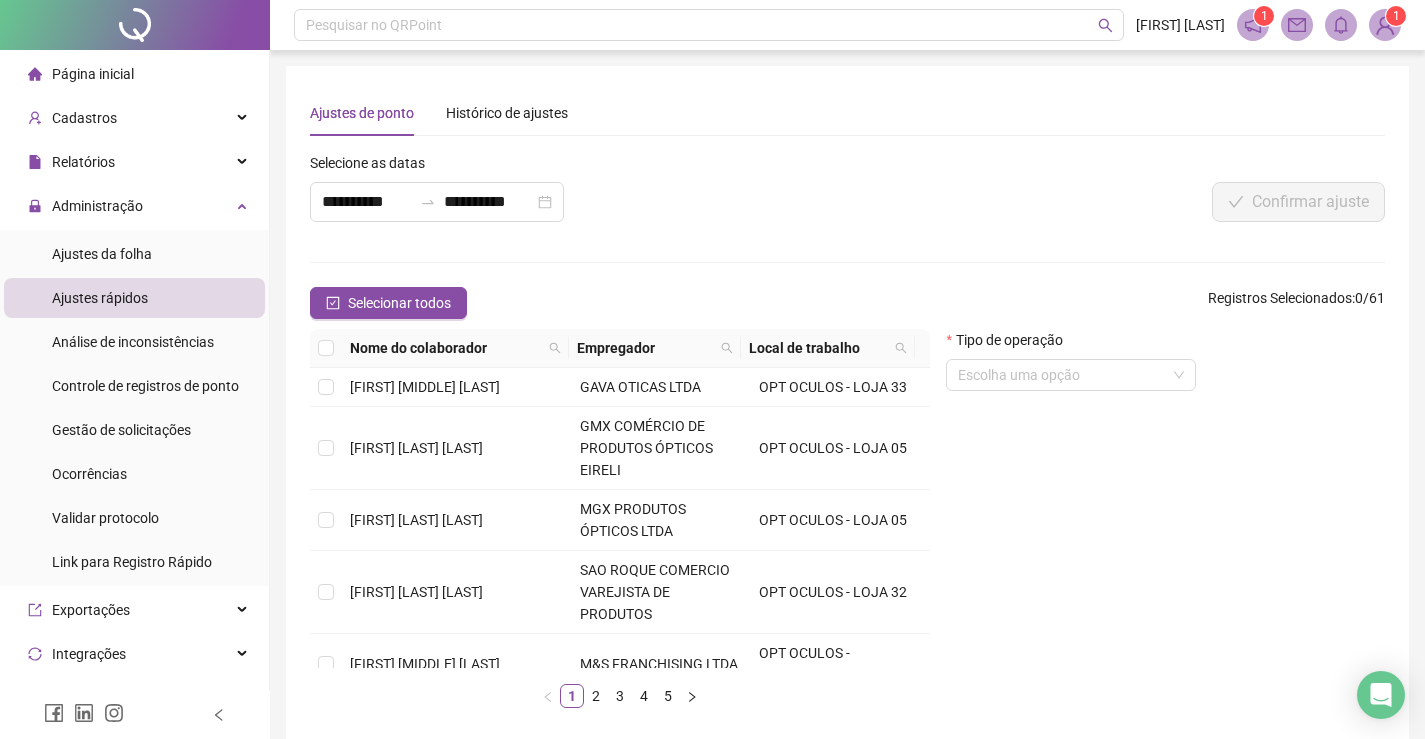 click on "Nome do colaborador" at bounding box center [445, 348] 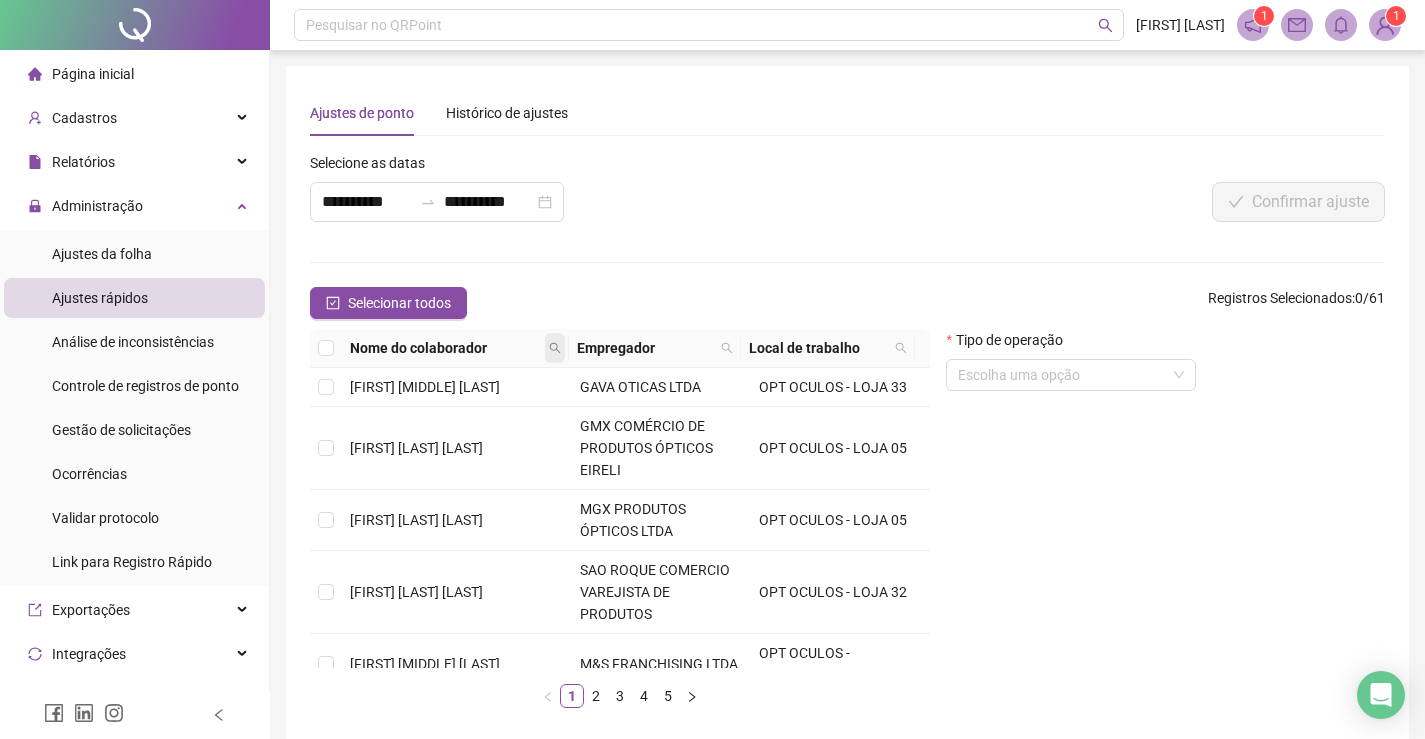 click 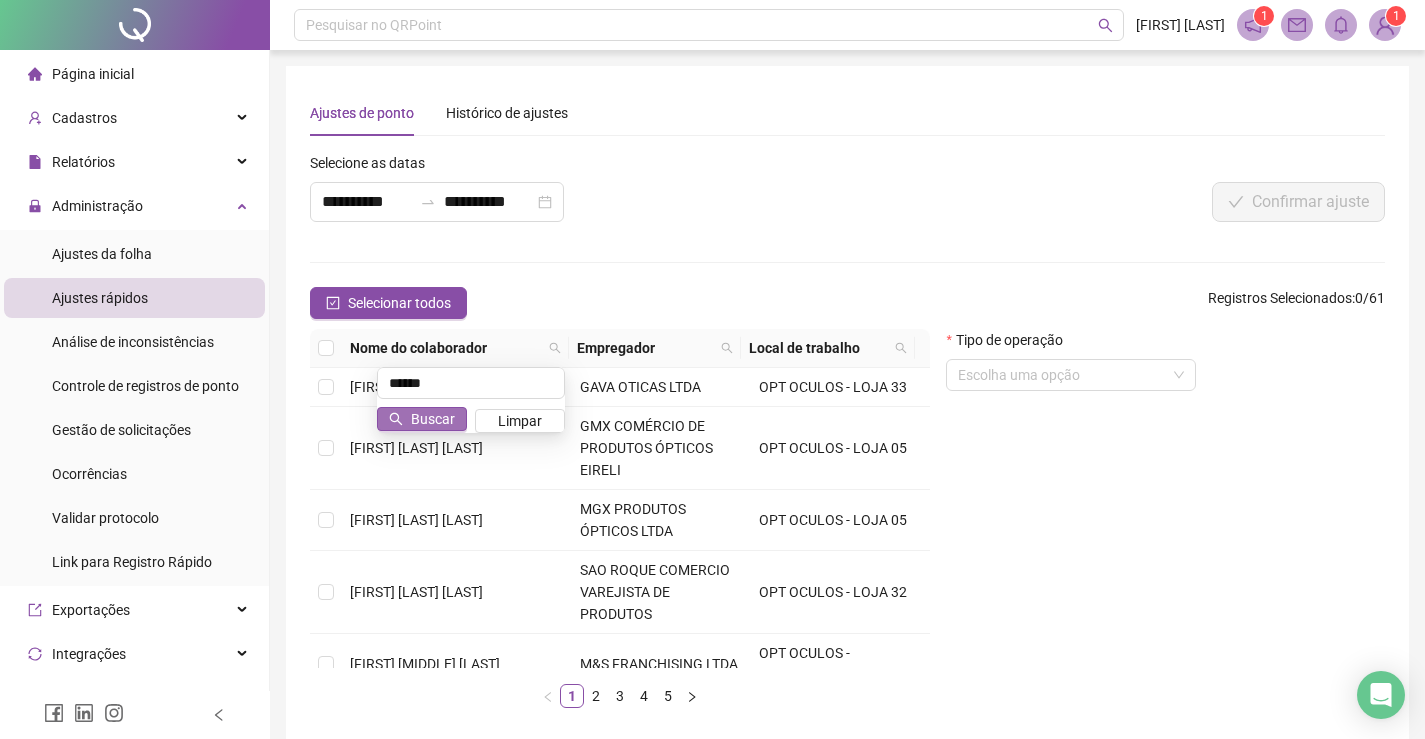 type on "******" 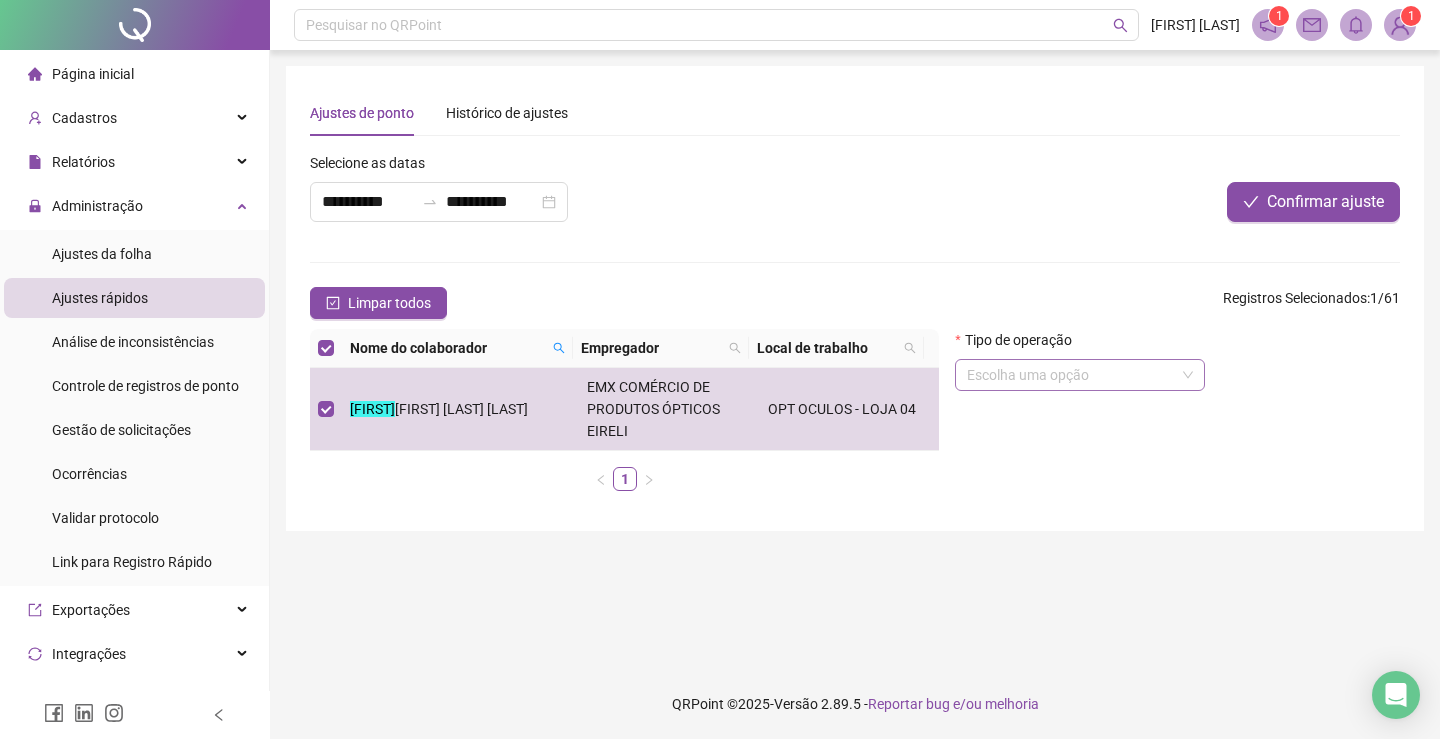 click at bounding box center (1071, 375) 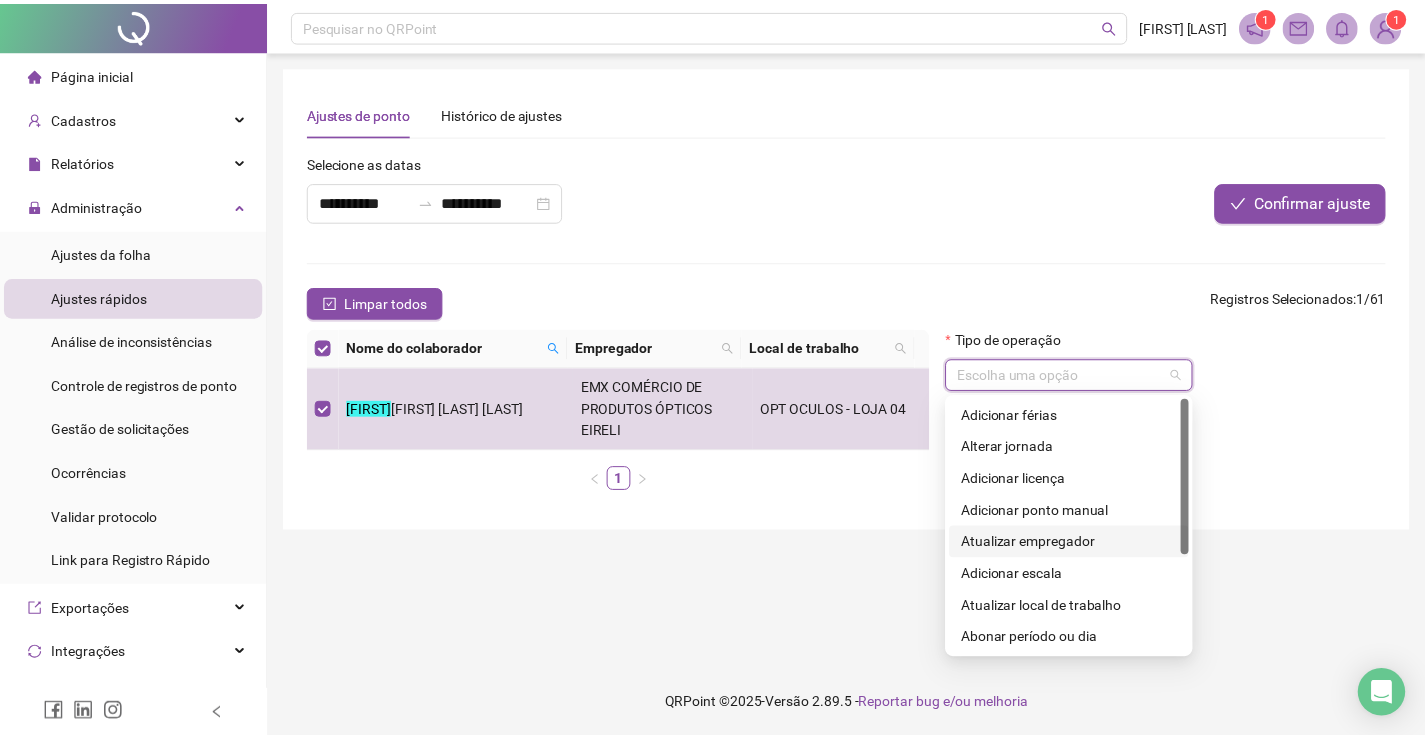 scroll, scrollTop: 160, scrollLeft: 0, axis: vertical 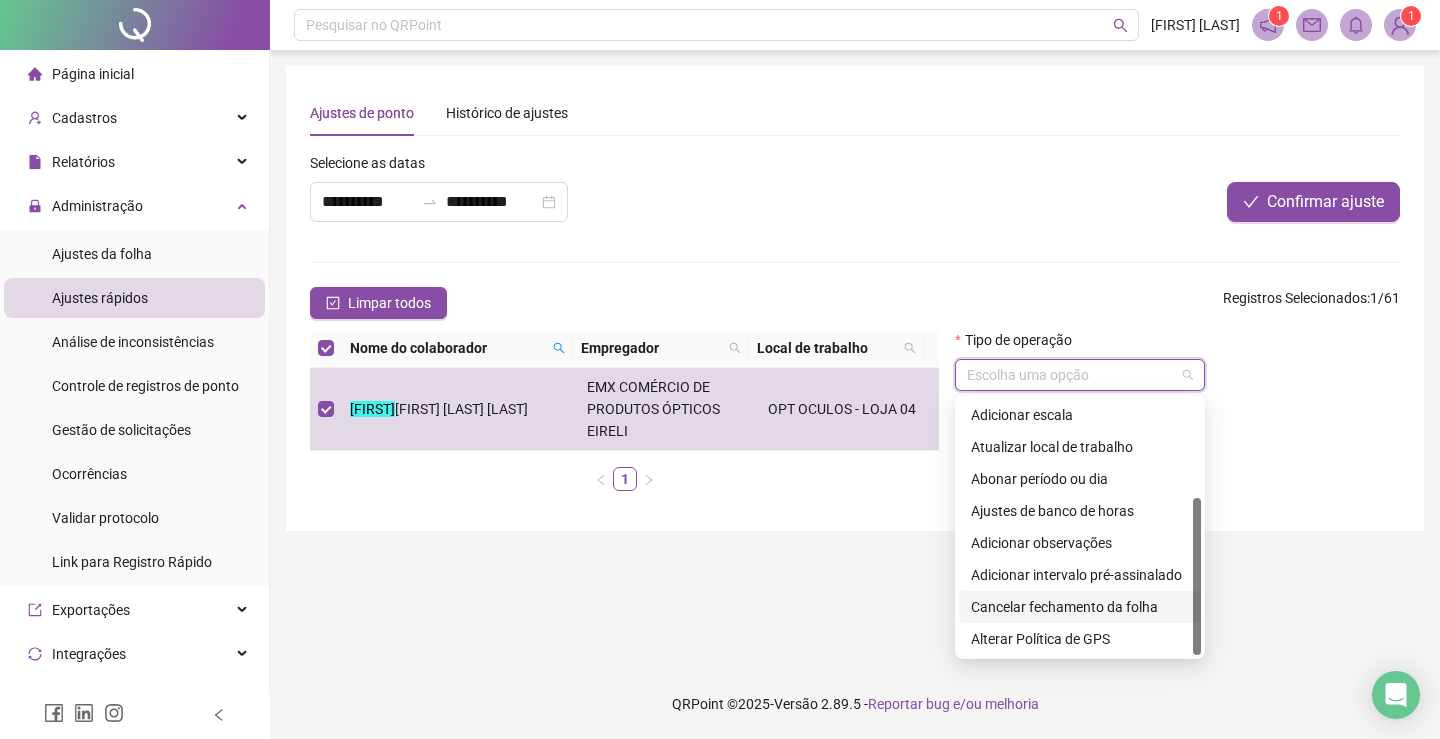 click on "Cancelar fechamento da folha" at bounding box center [1080, 607] 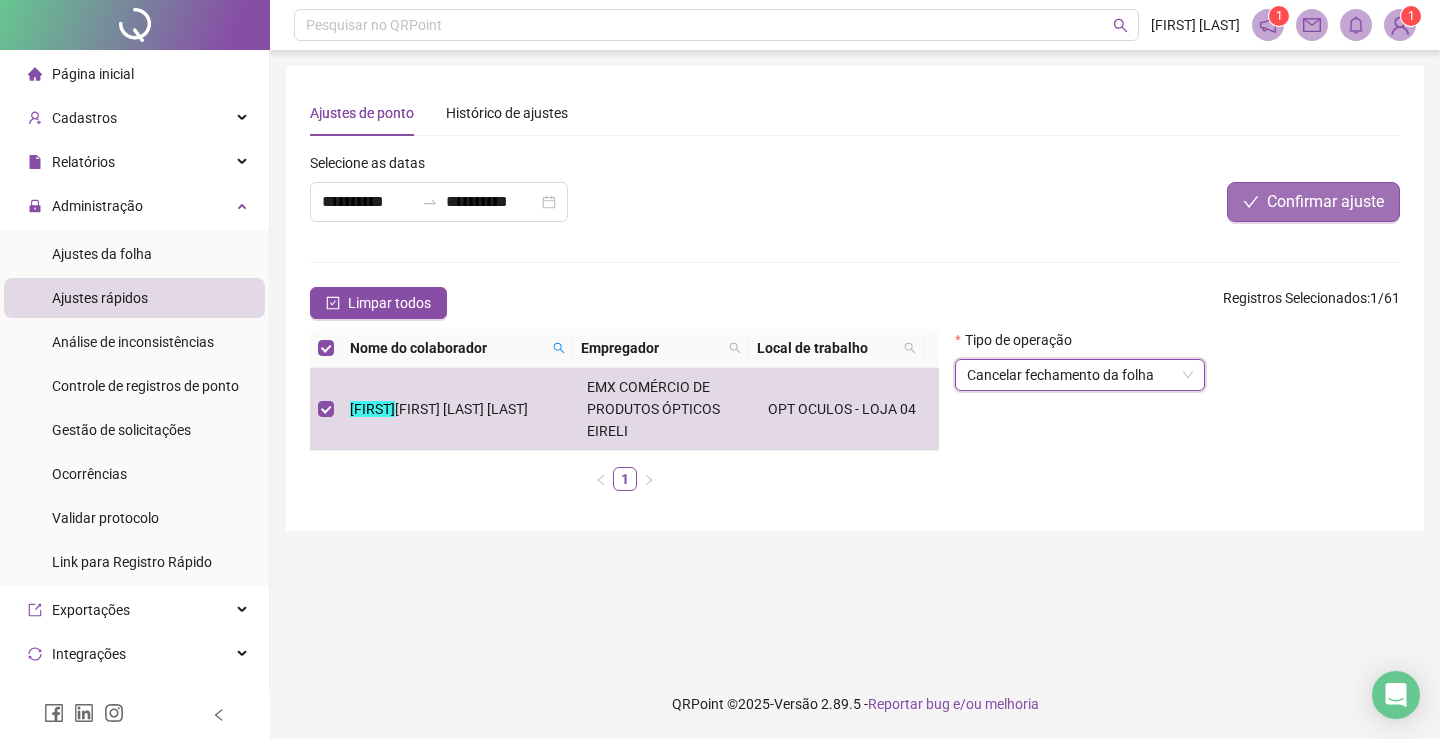 click on "Confirmar ajuste" at bounding box center (1325, 202) 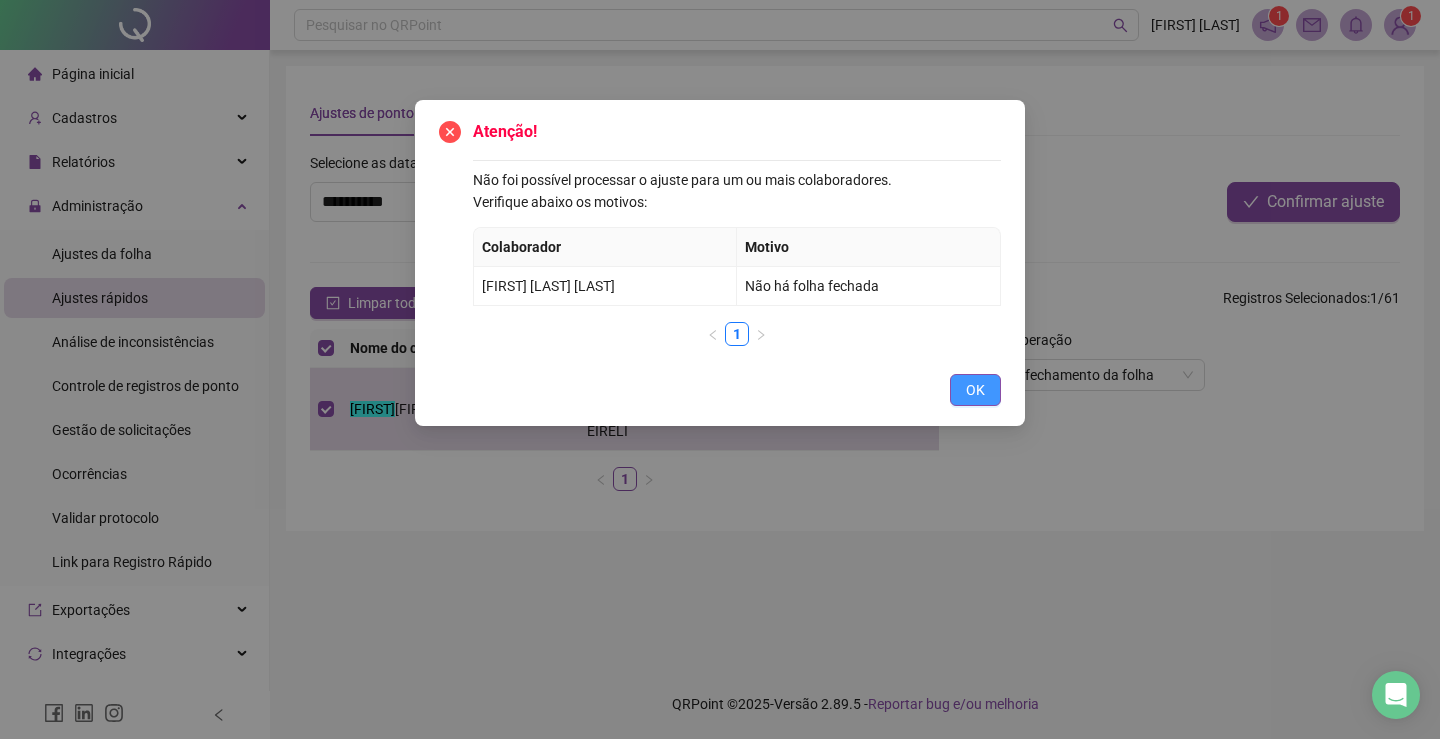 click on "OK" at bounding box center [975, 390] 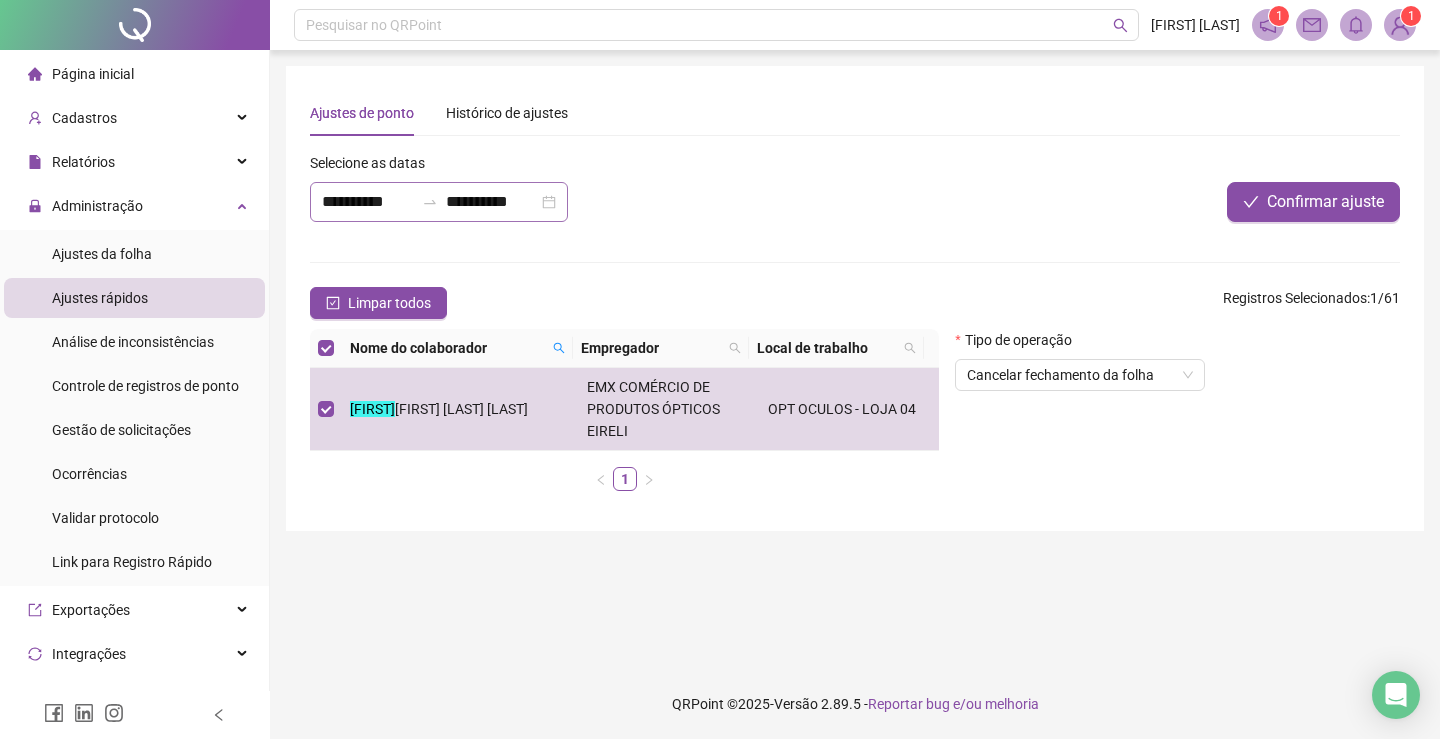 click on "**********" at bounding box center [439, 202] 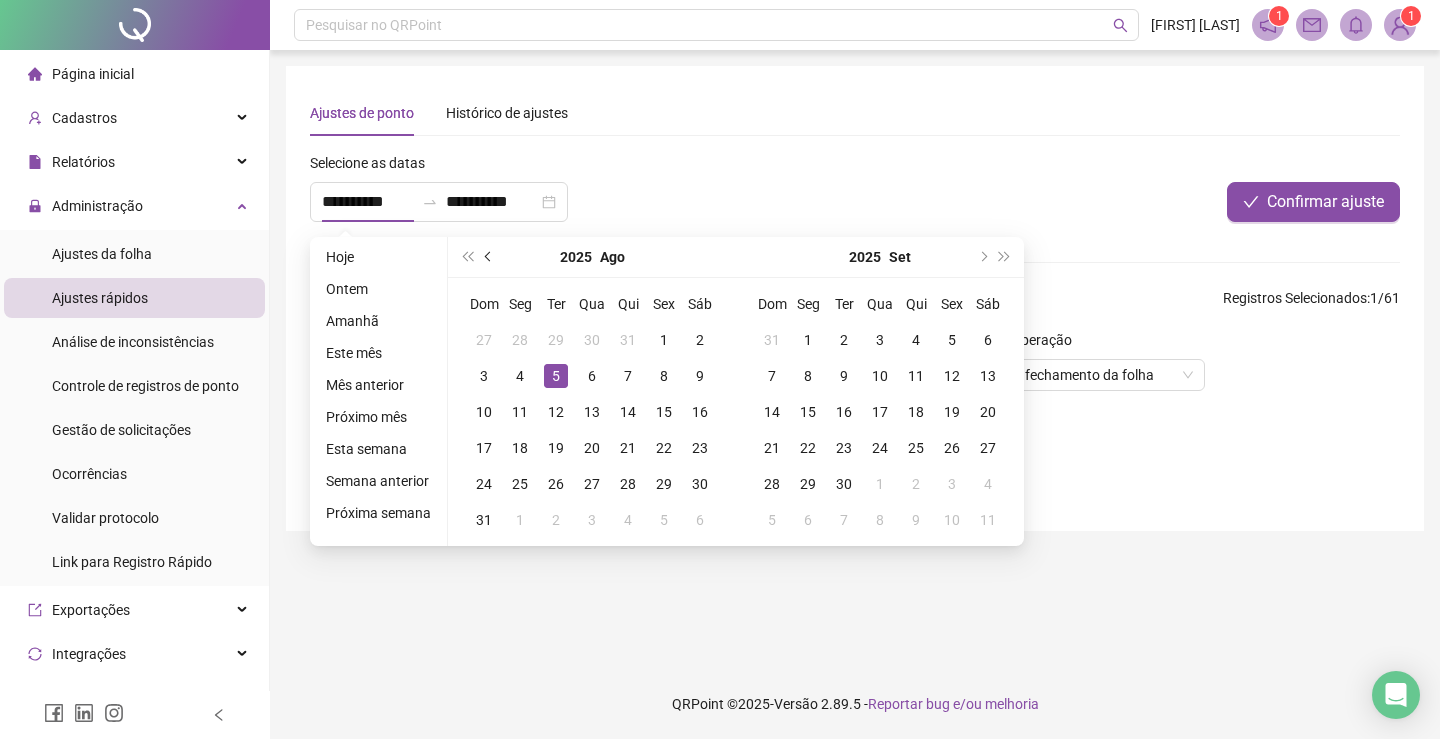click at bounding box center (489, 257) 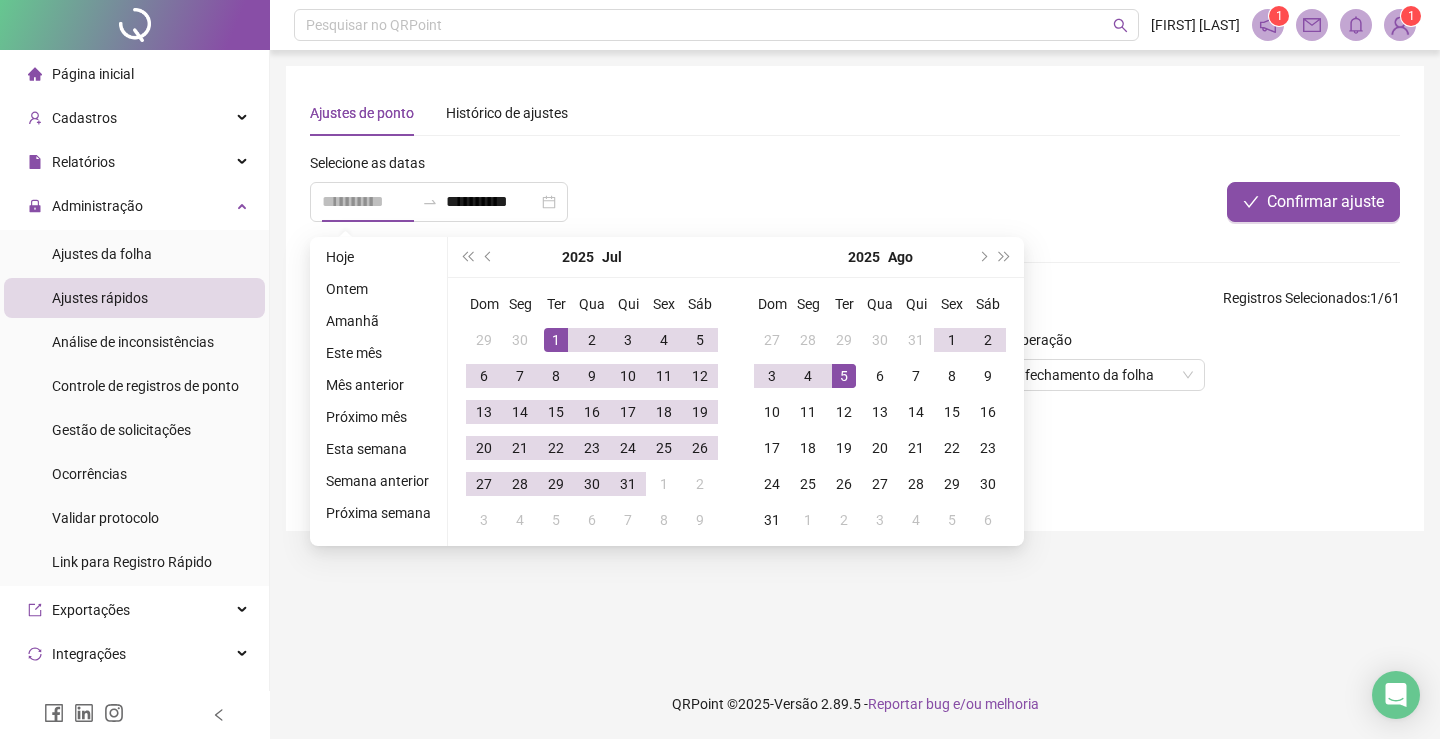 type on "**********" 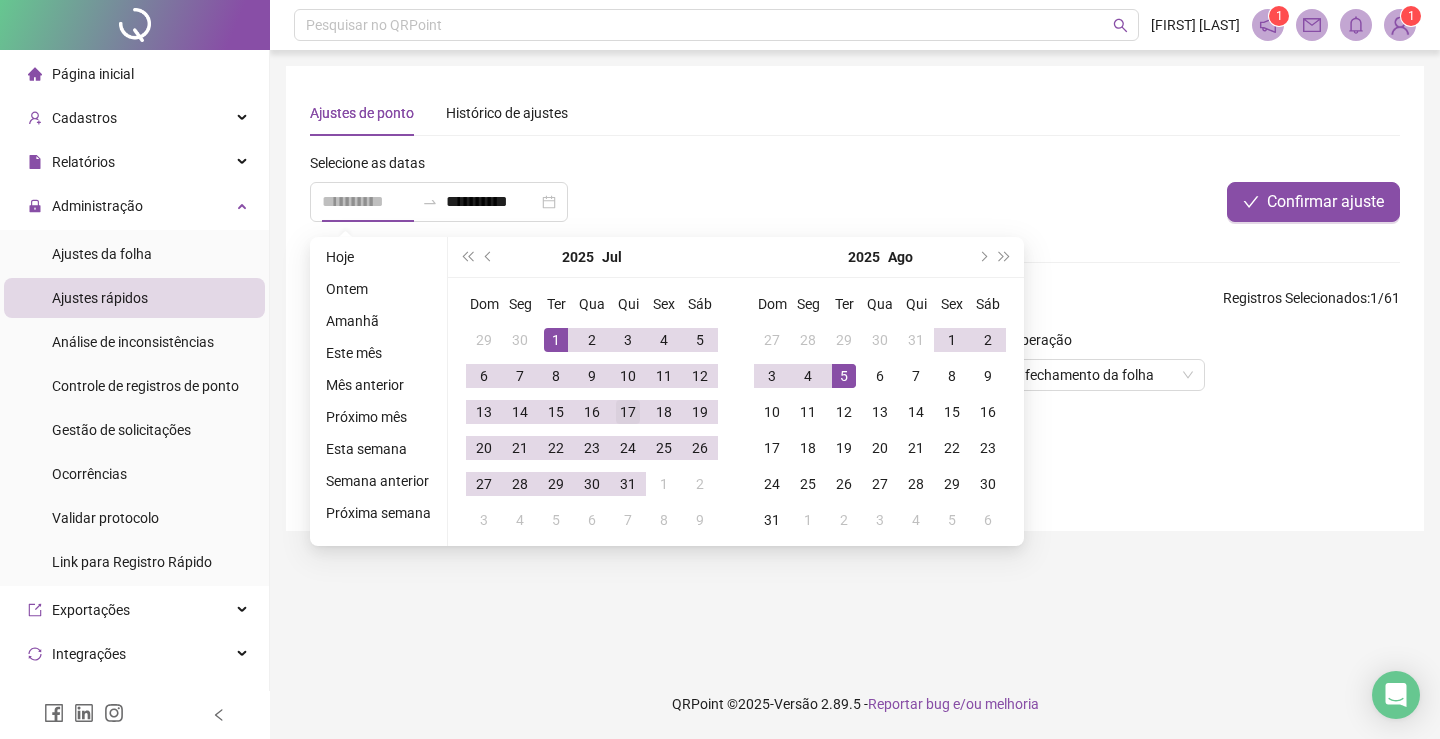 drag, startPoint x: 552, startPoint y: 336, endPoint x: 617, endPoint y: 410, distance: 98.49365 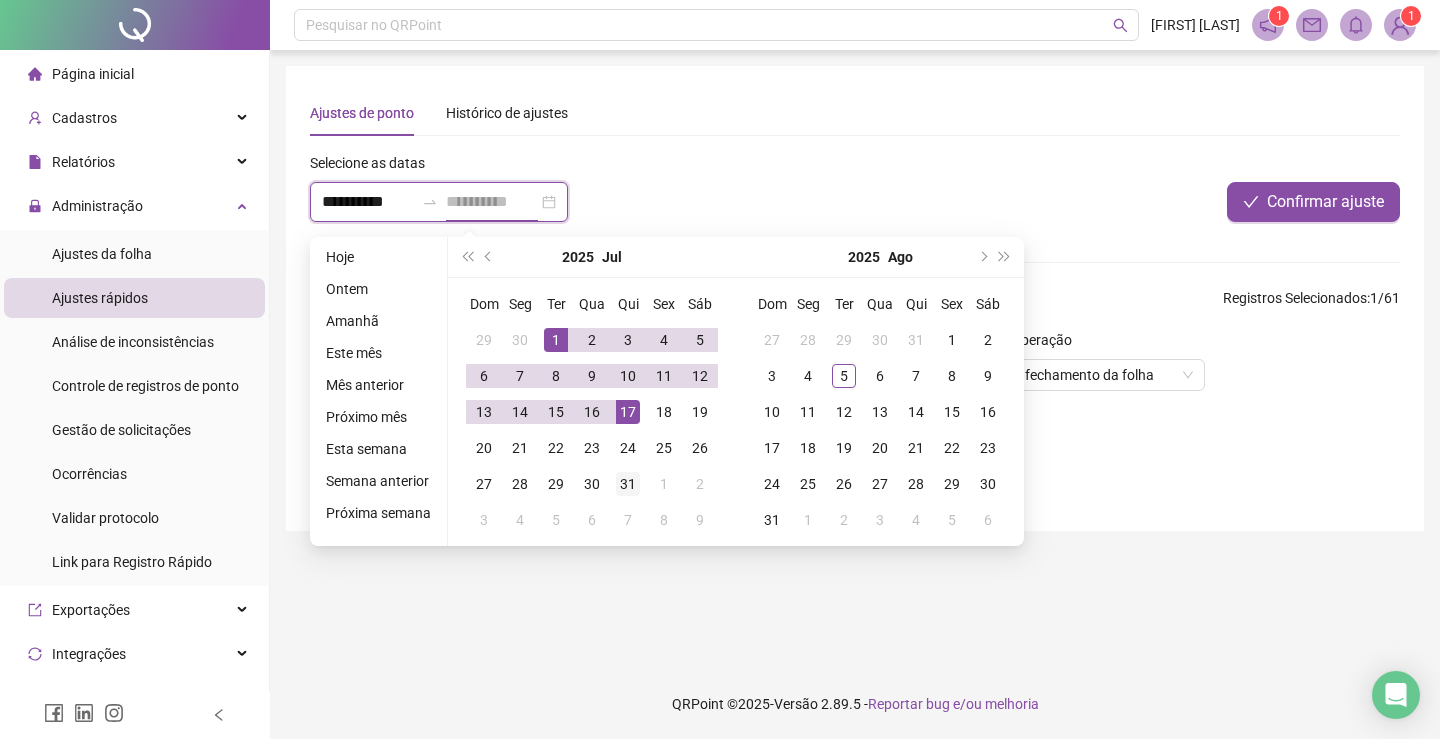 type on "**********" 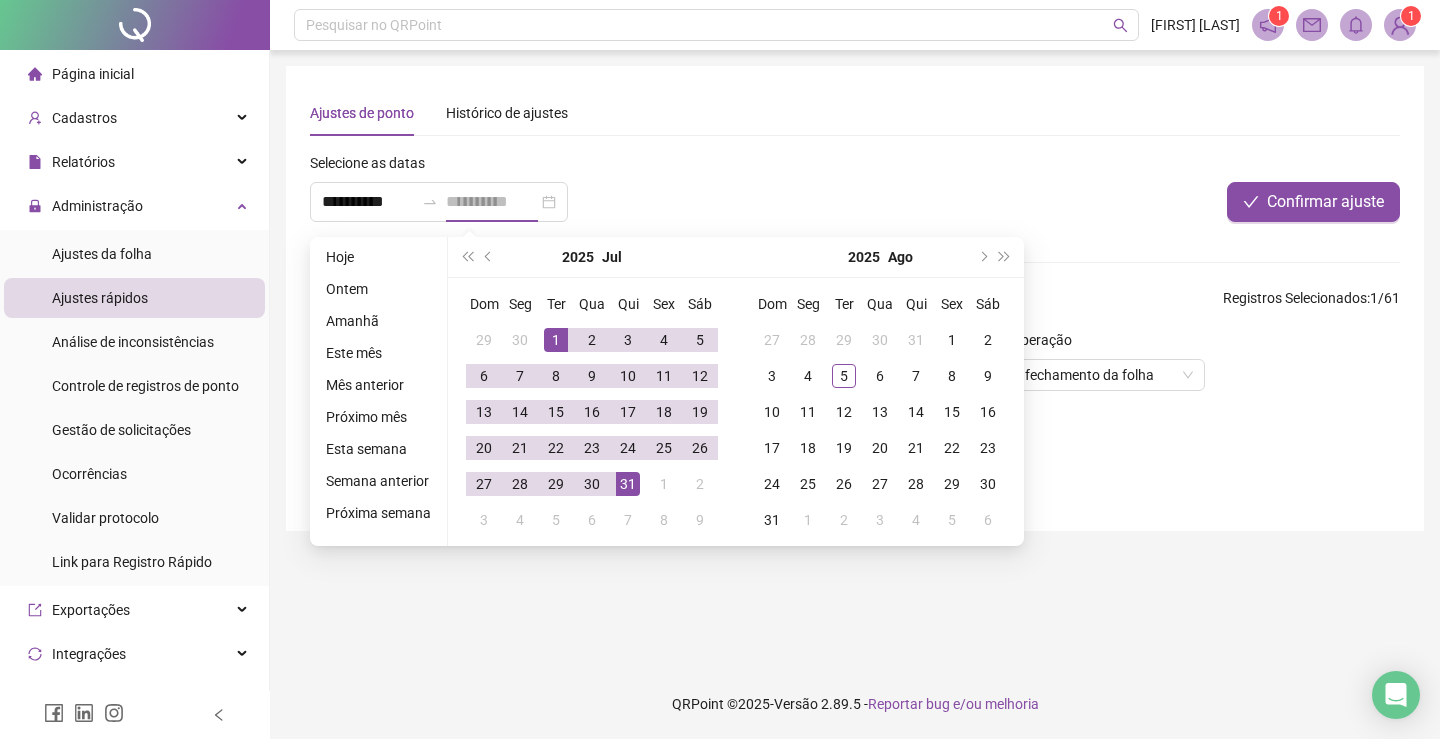 click on "31" at bounding box center [628, 484] 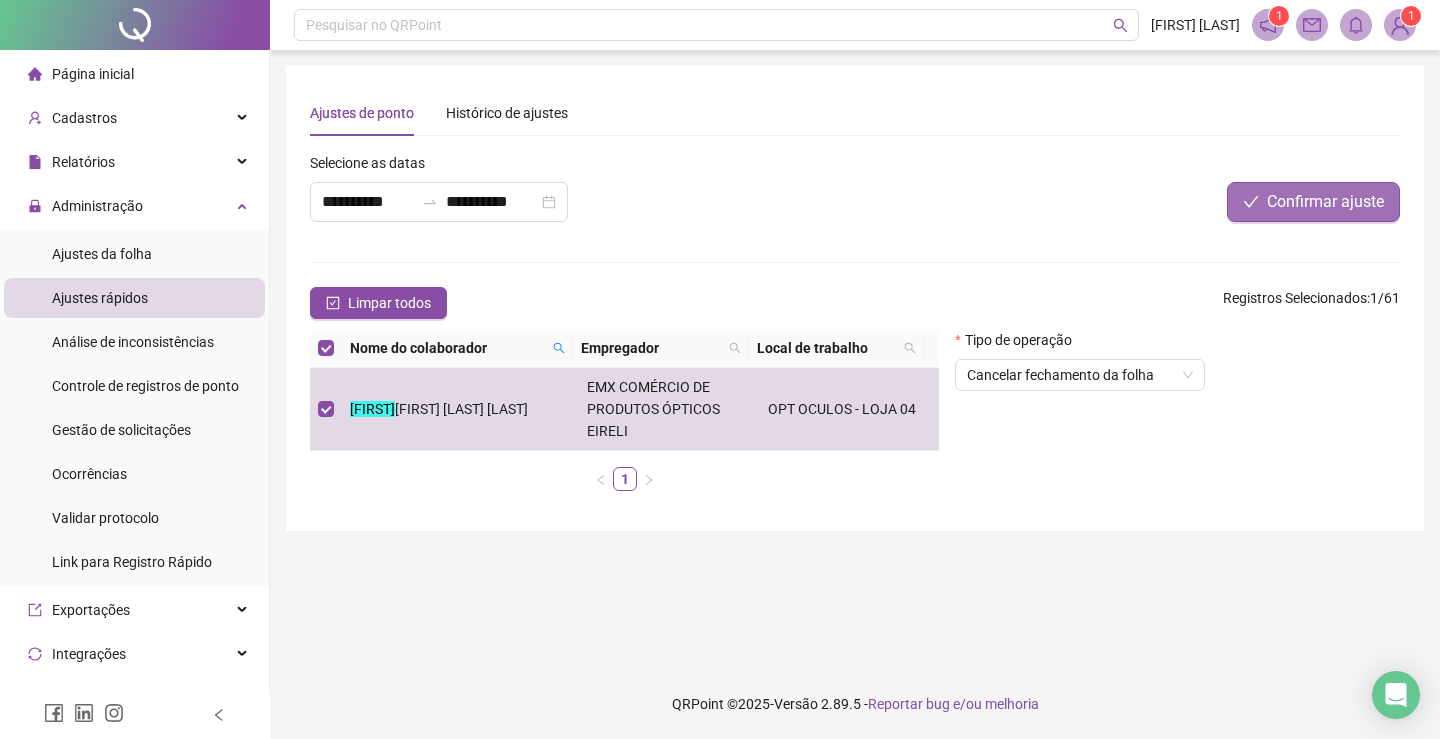 click on "Confirmar ajuste" at bounding box center [1325, 202] 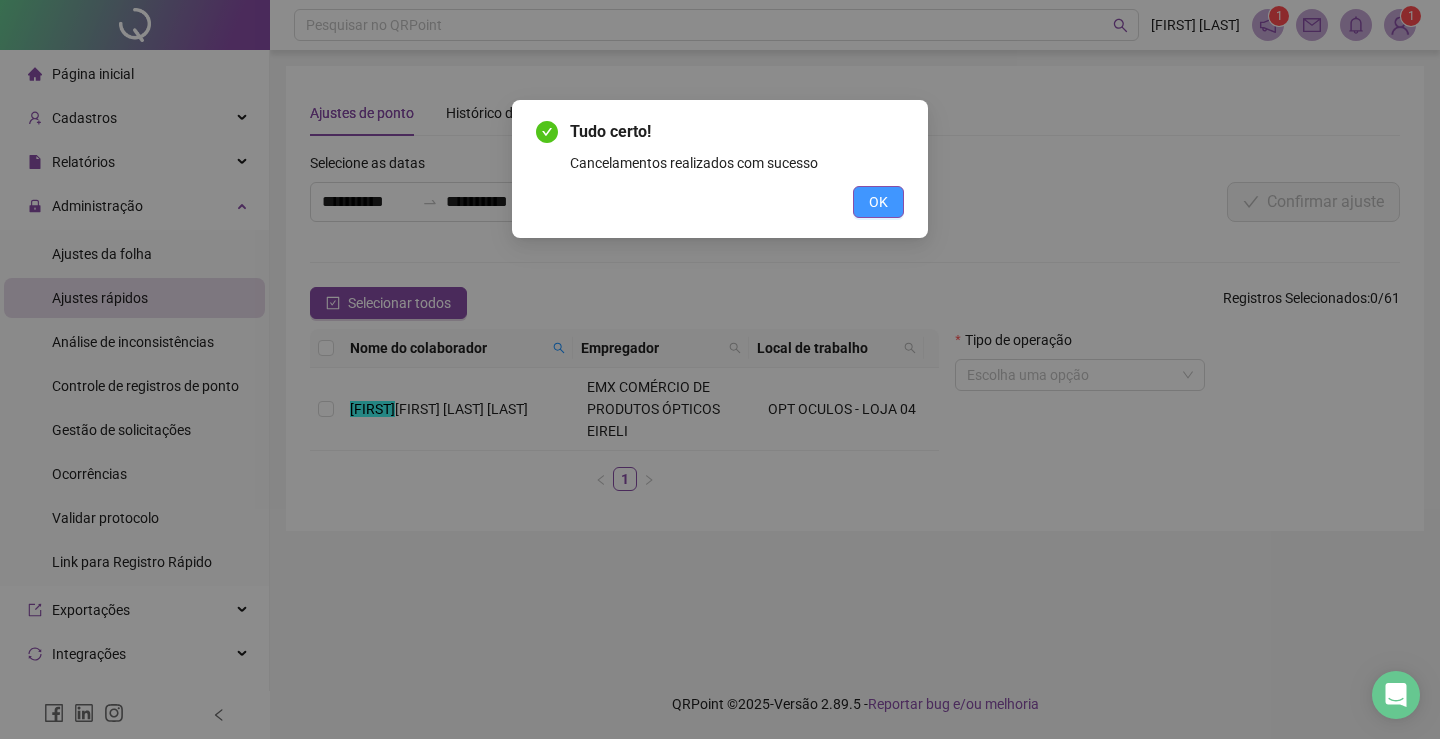 click on "OK" at bounding box center [878, 202] 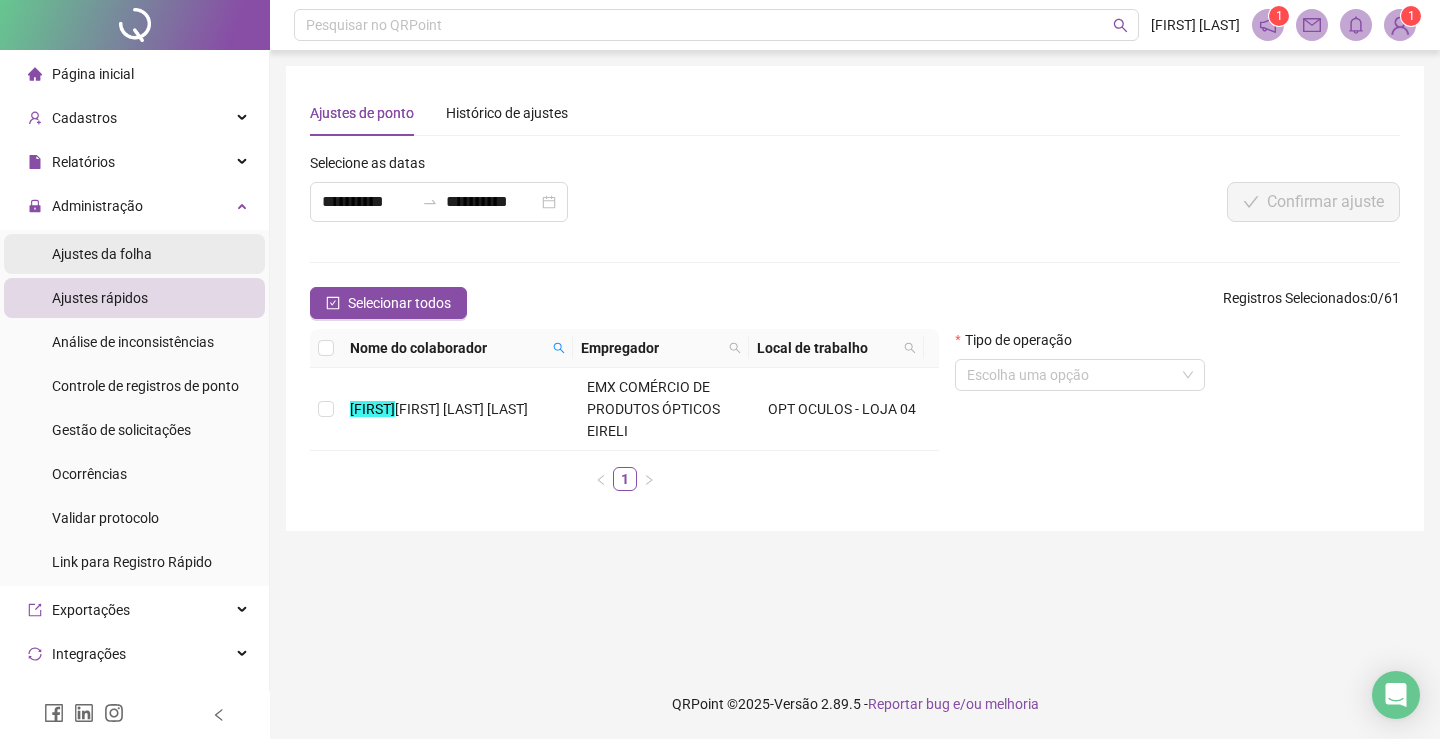 click on "Ajustes da folha" at bounding box center (102, 254) 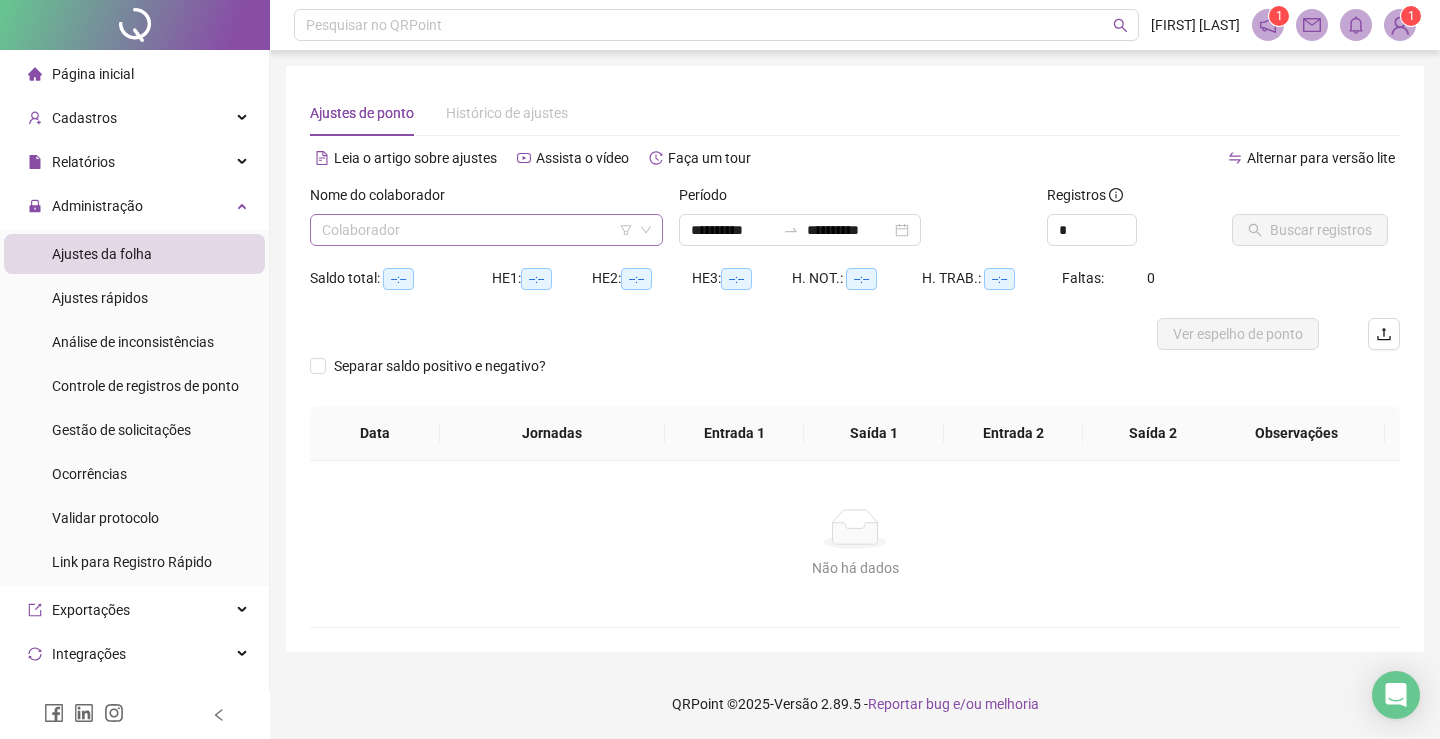 click at bounding box center [477, 230] 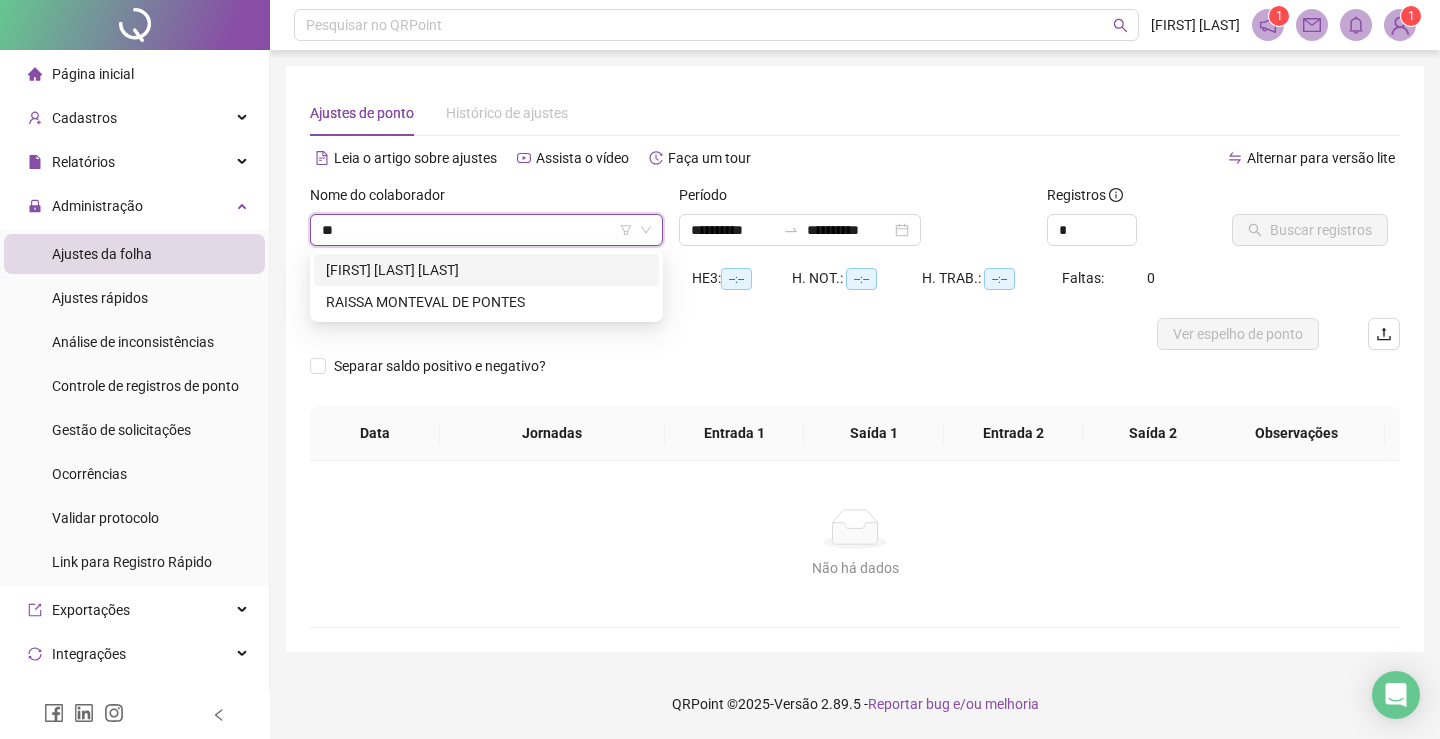 type on "***" 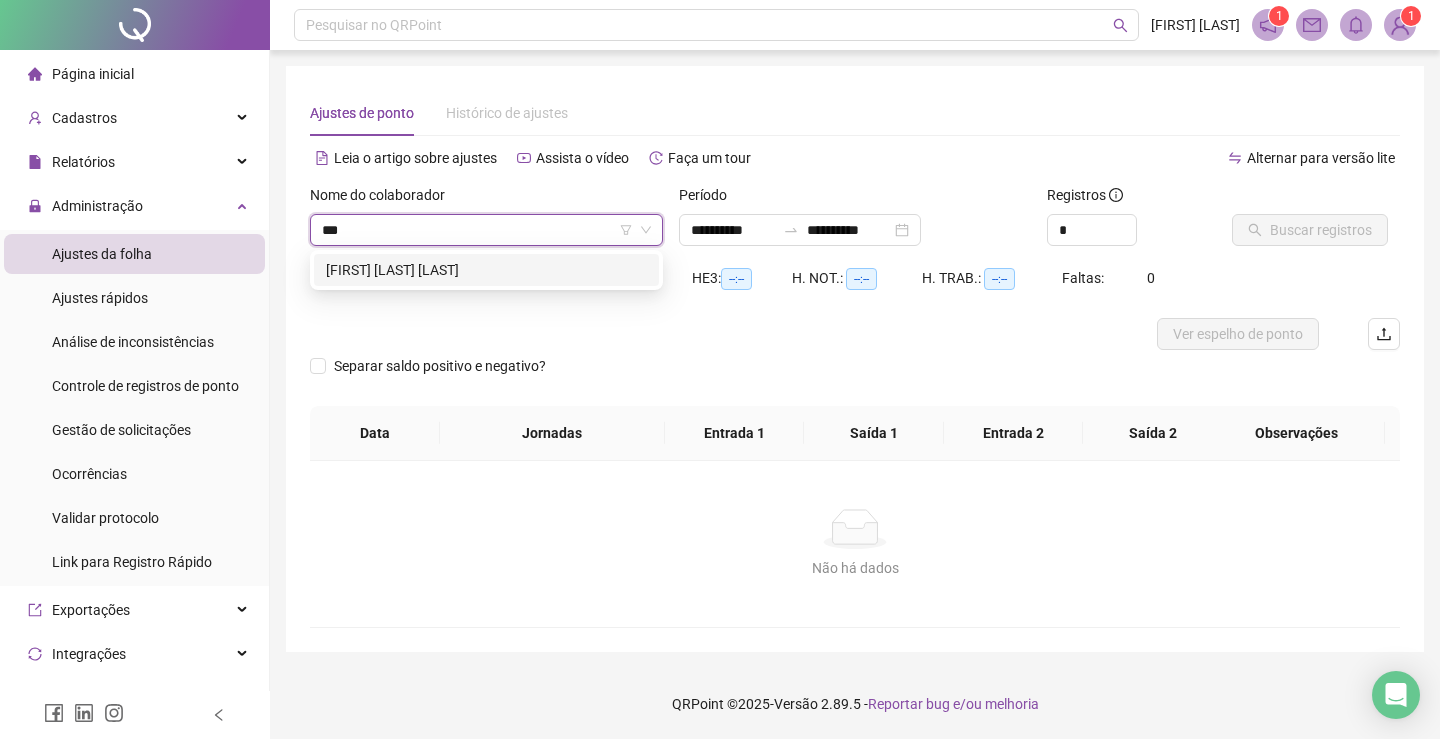 click on "[FIRST] [LAST] [LAST]" at bounding box center (486, 270) 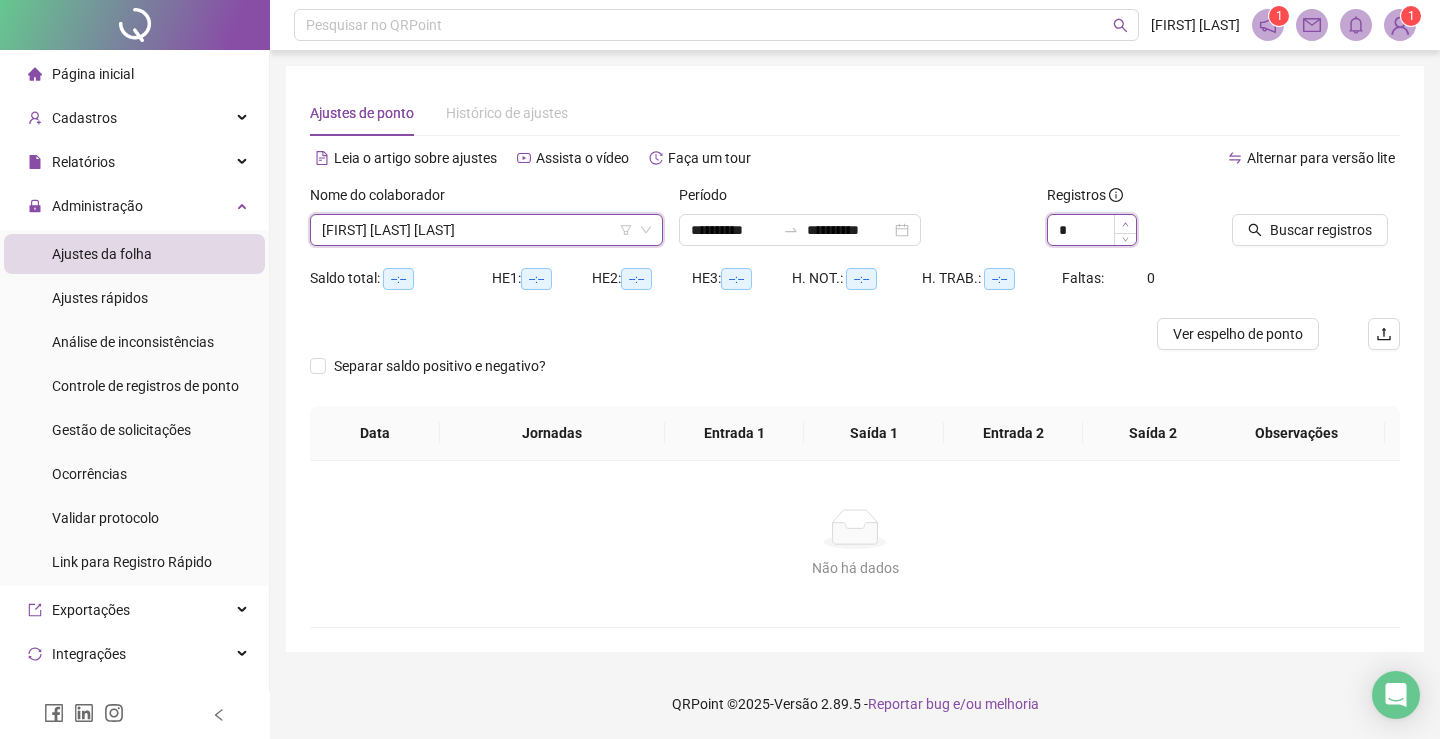 type on "*" 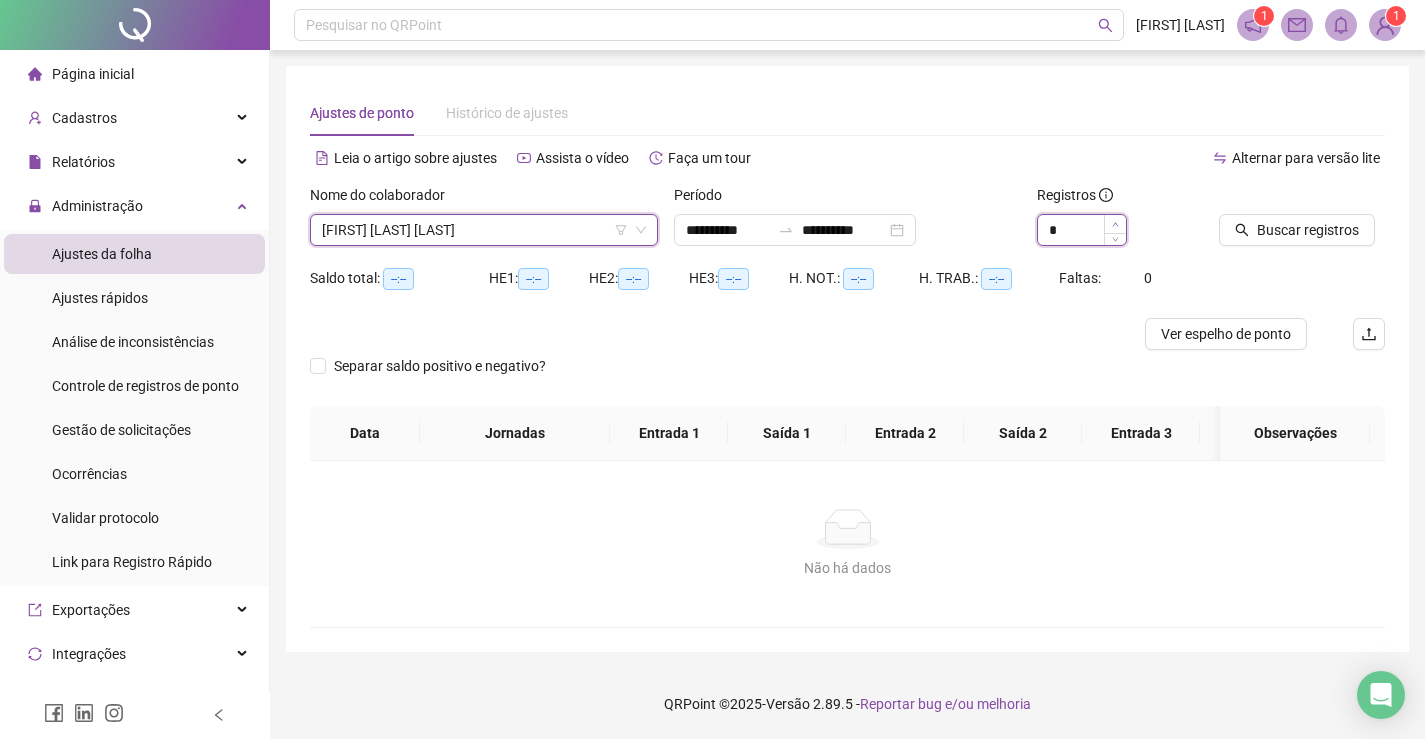 click at bounding box center (1115, 224) 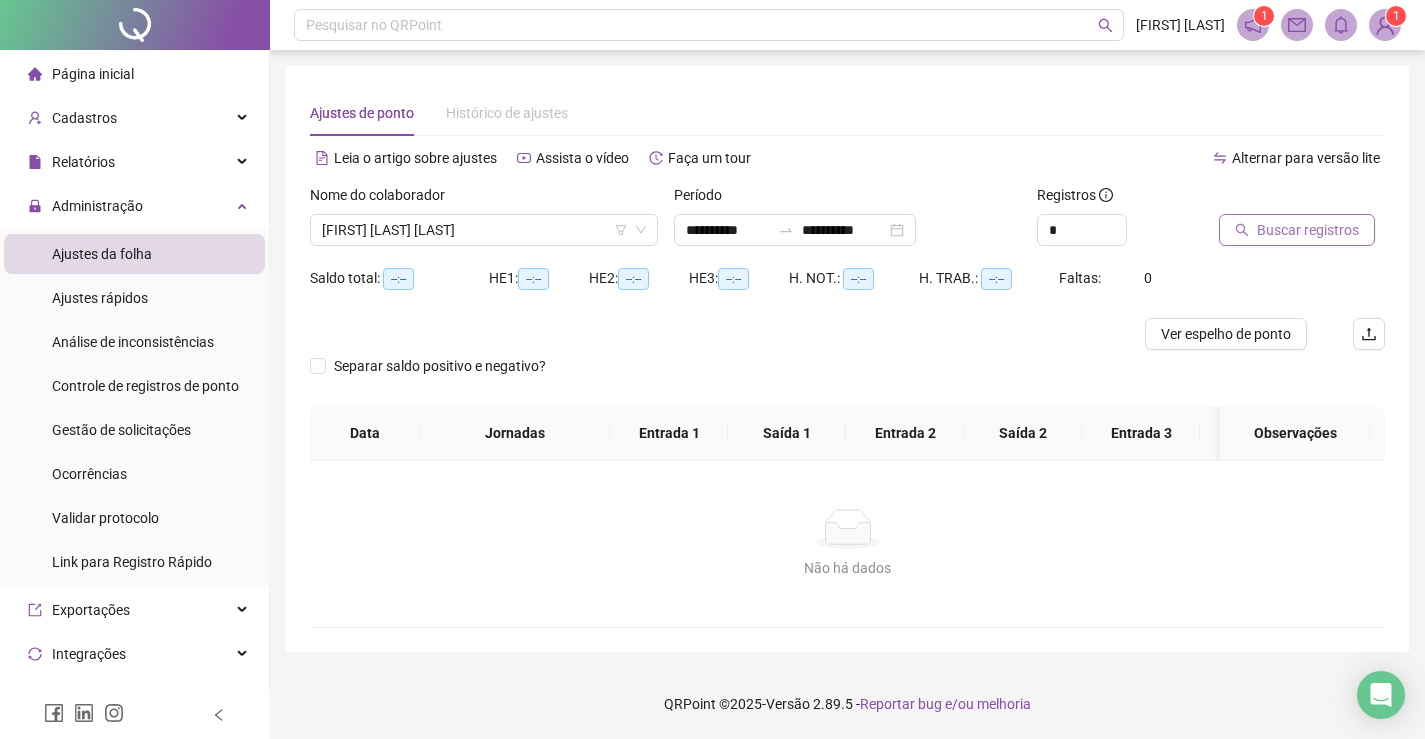 click on "Buscar registros" at bounding box center [1308, 230] 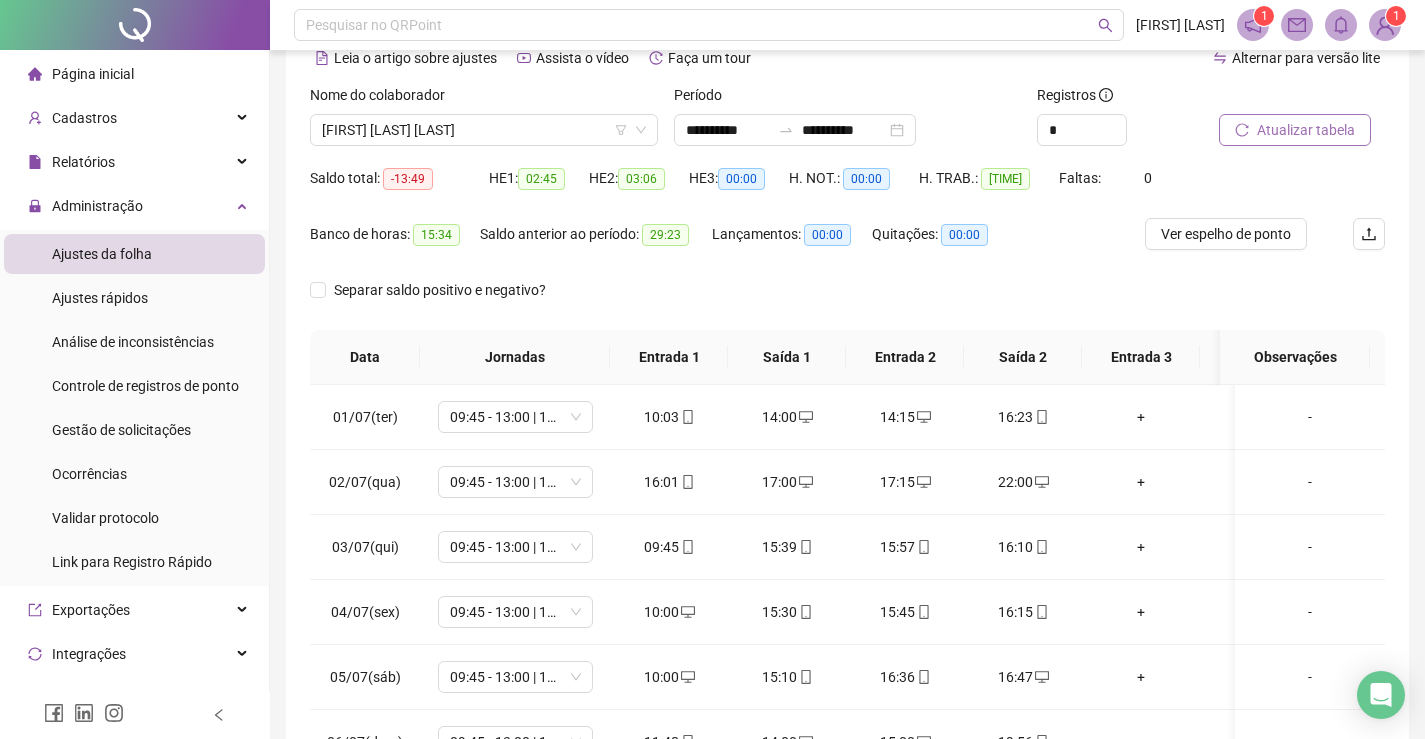 scroll, scrollTop: 283, scrollLeft: 0, axis: vertical 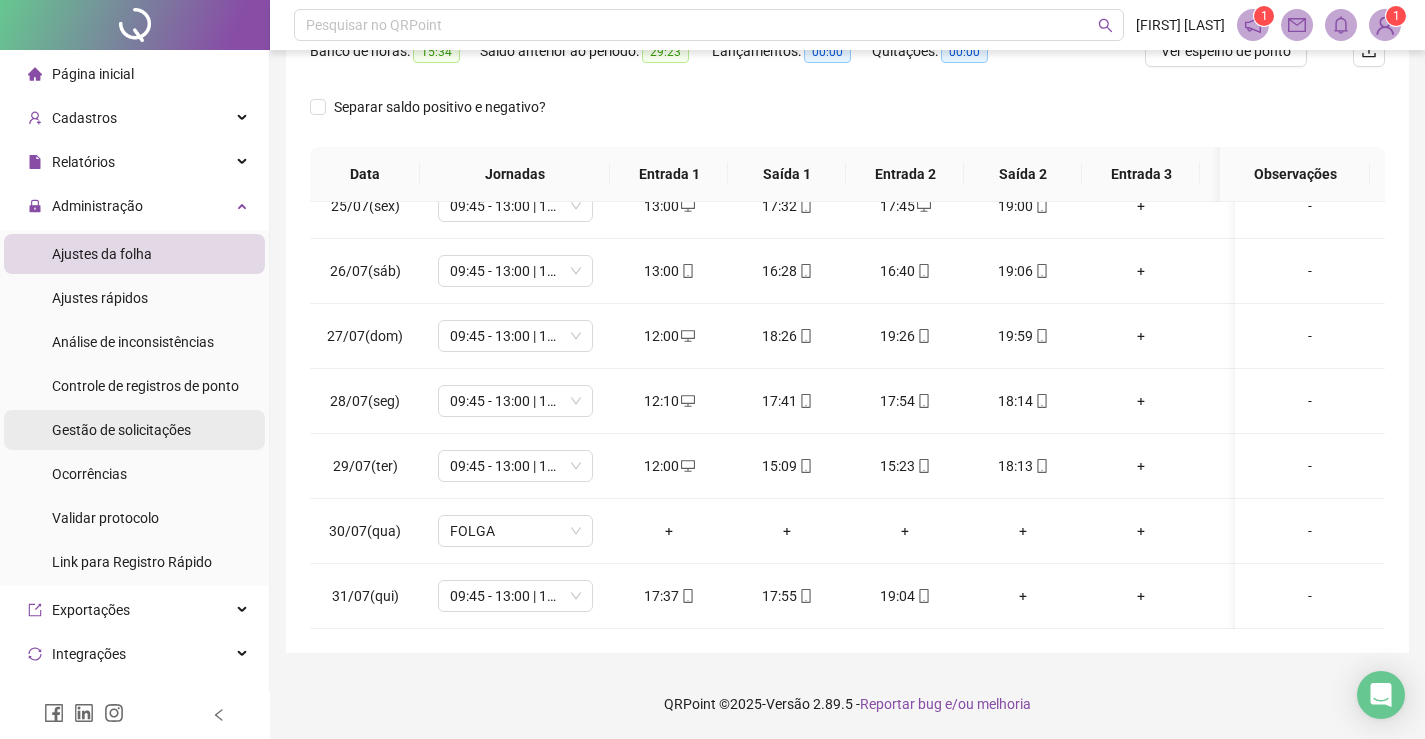 click on "Gestão de solicitações" at bounding box center [121, 430] 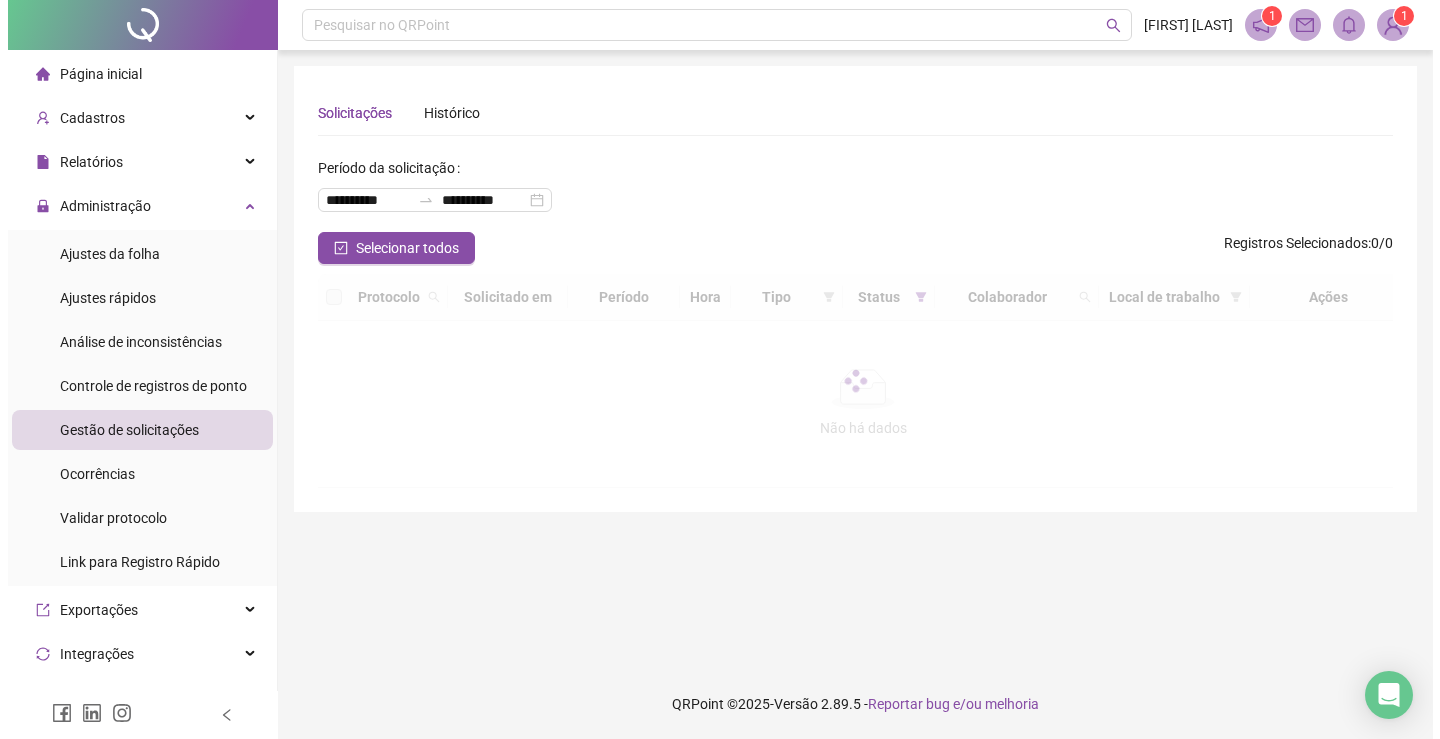 scroll, scrollTop: 0, scrollLeft: 0, axis: both 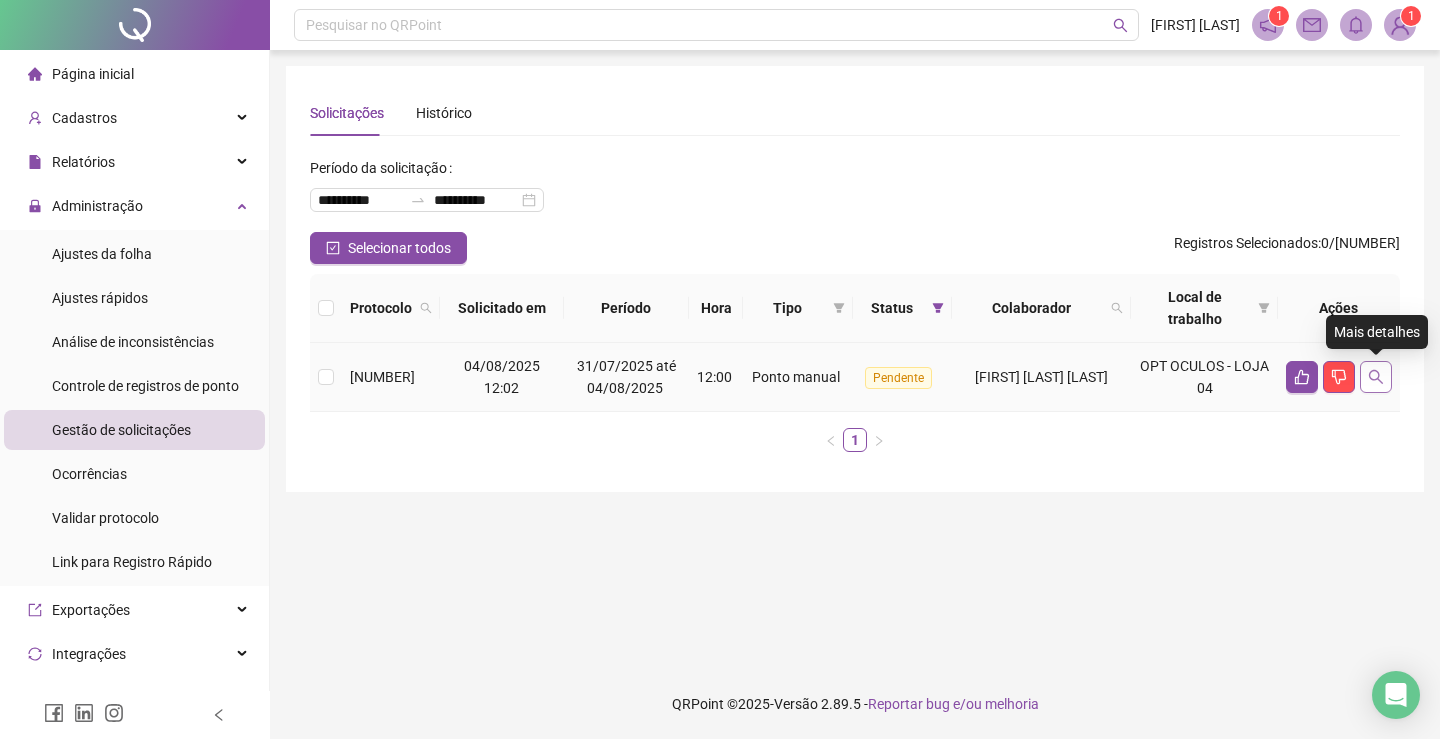 click 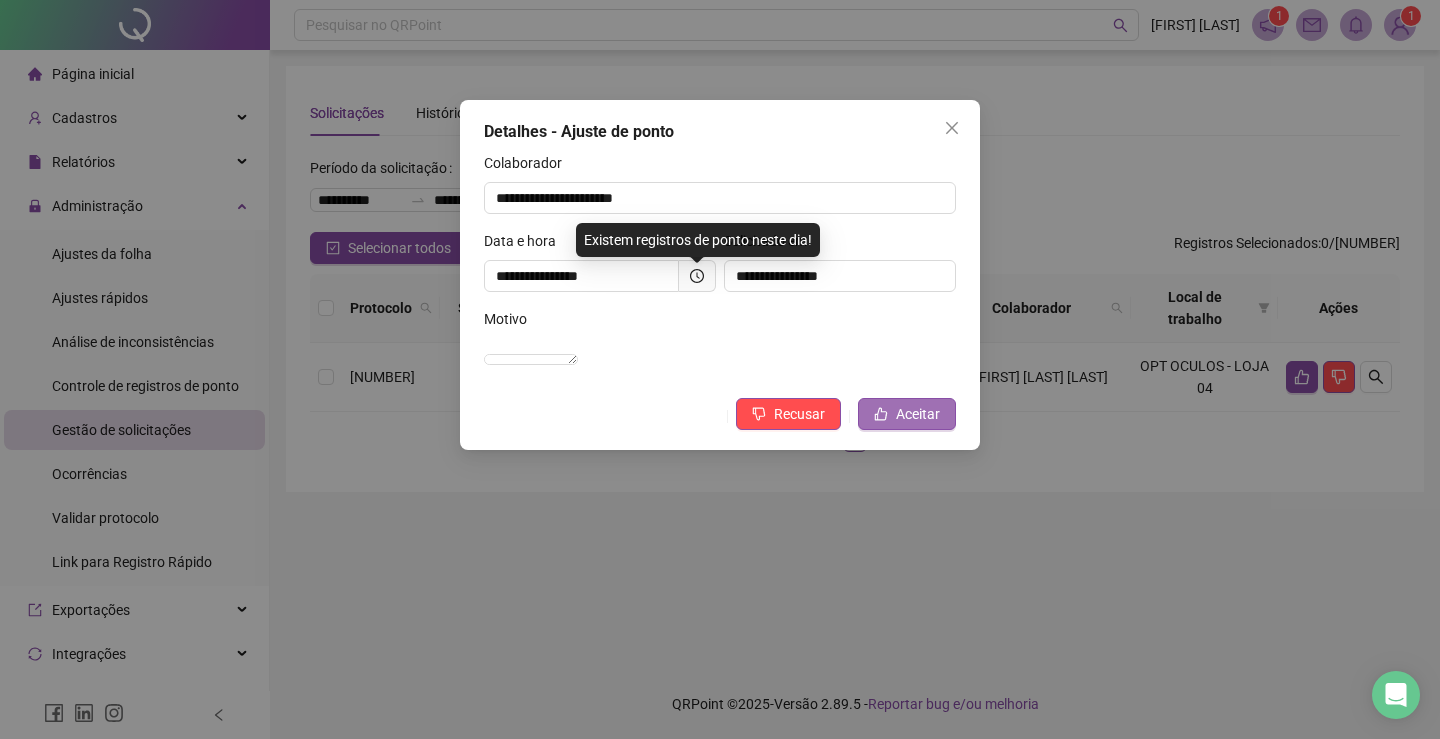 click on "Aceitar" at bounding box center [918, 414] 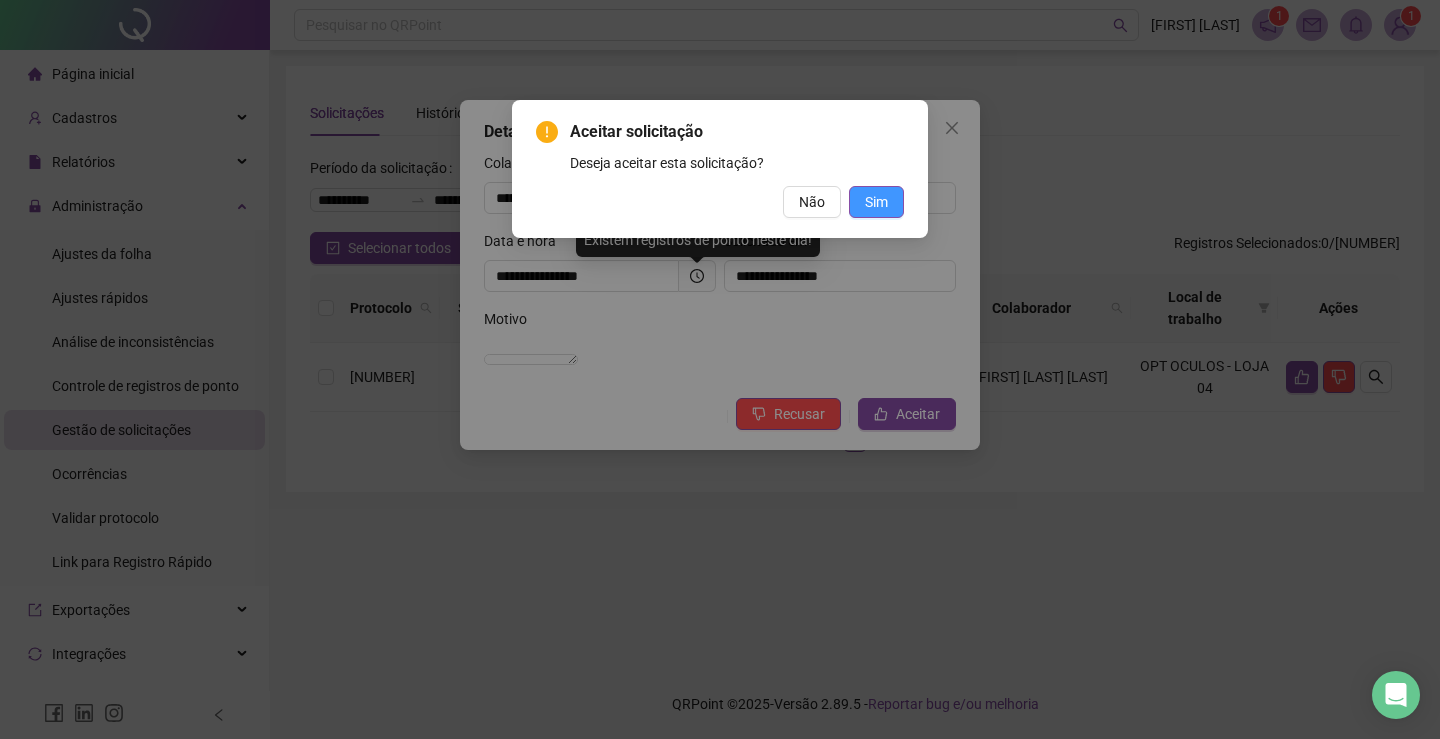 click on "Sim" at bounding box center [876, 202] 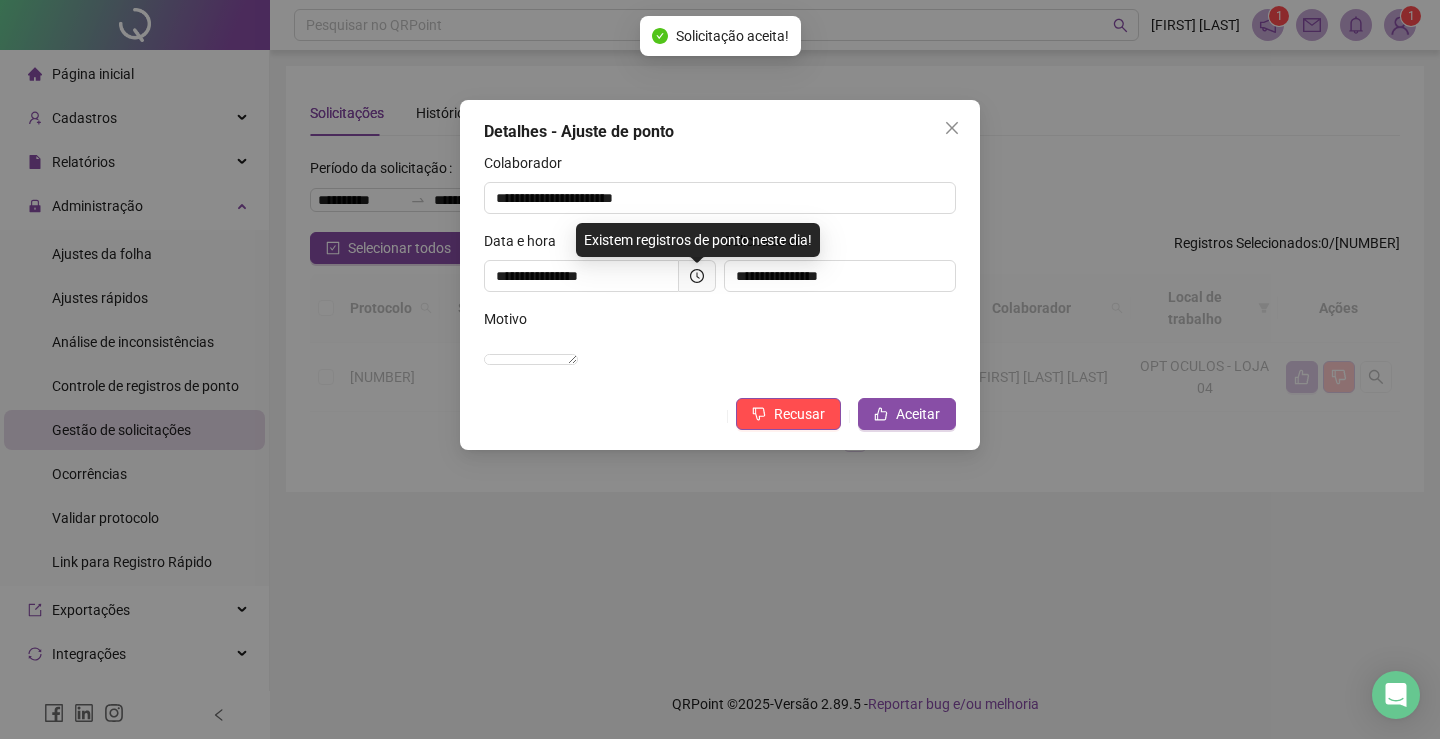 click on "Aceitar solicitação Deseja aceitar esta solicitação? Não Sim" at bounding box center (720, 369) 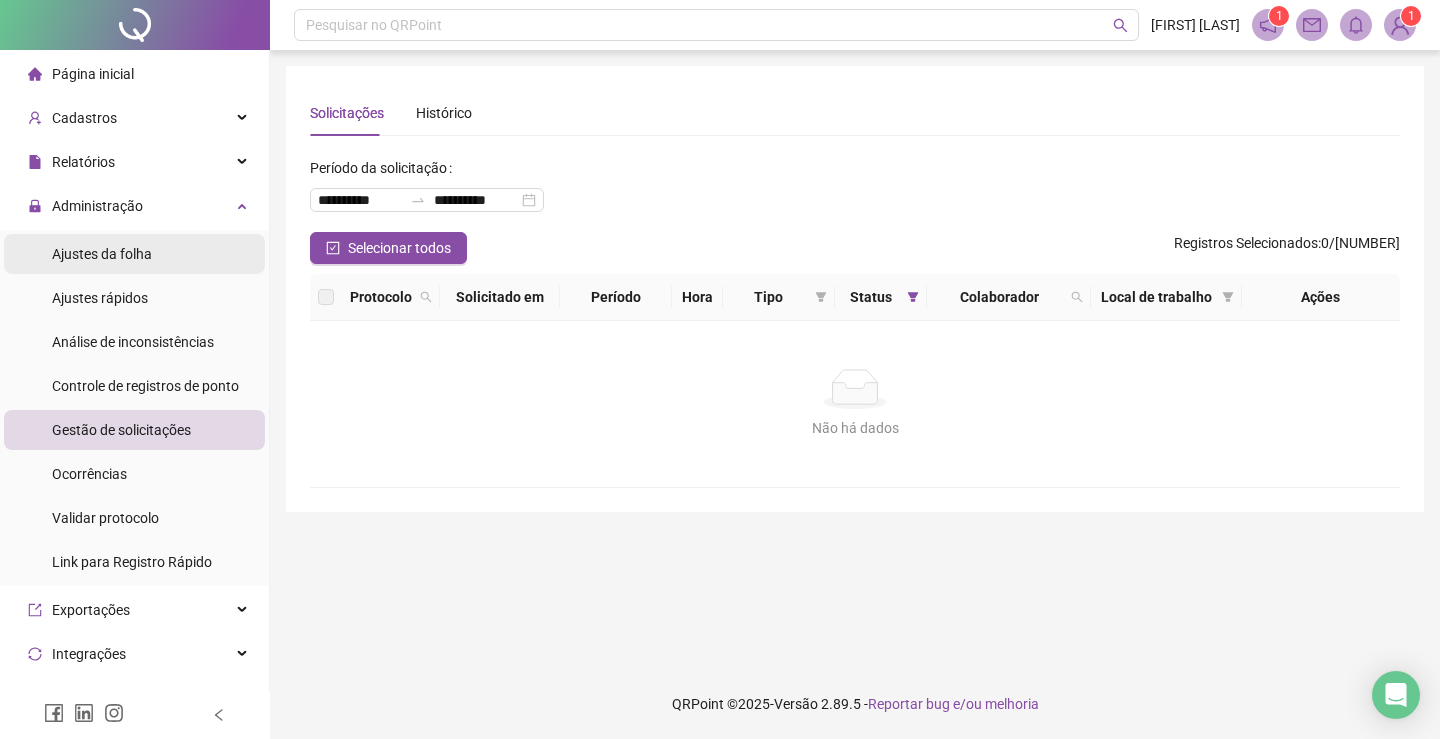 click on "Ajustes da folha" at bounding box center (102, 254) 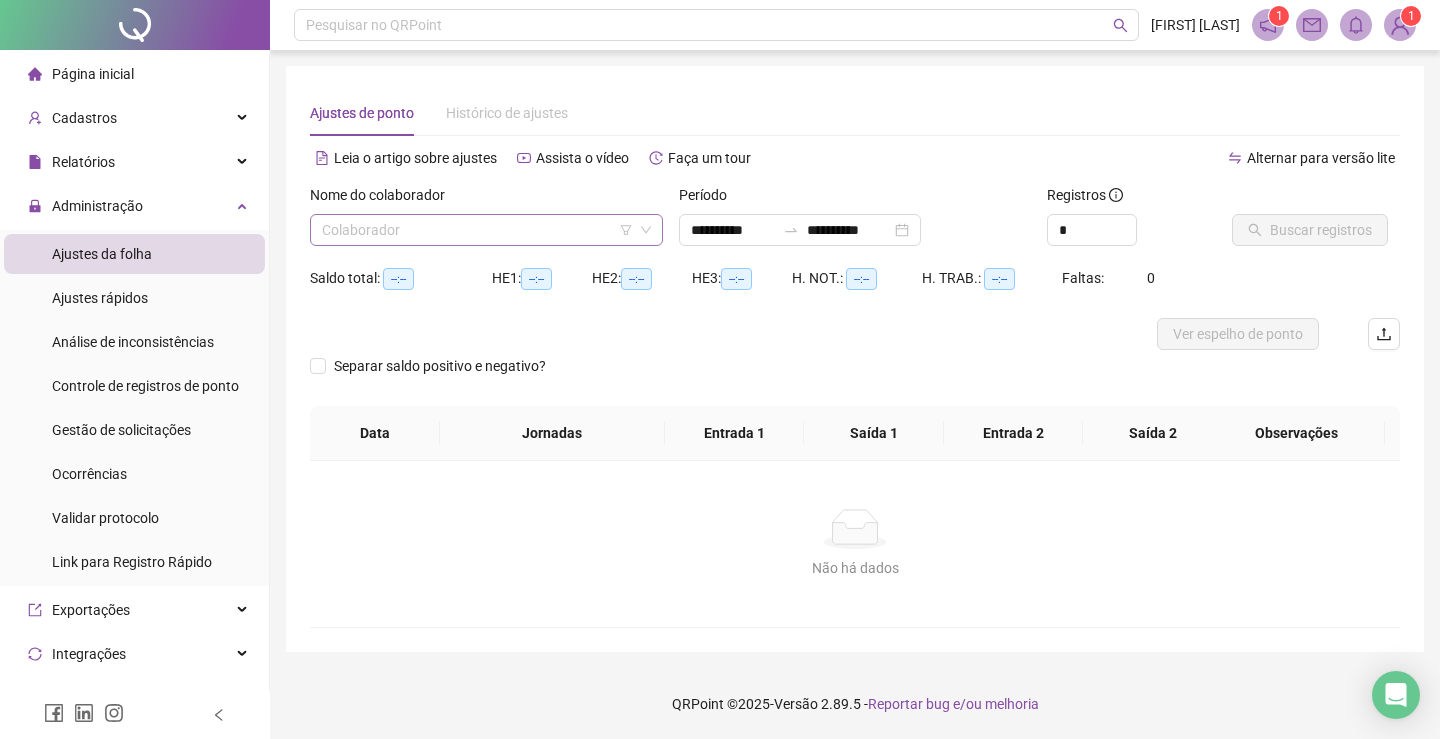 click at bounding box center [477, 230] 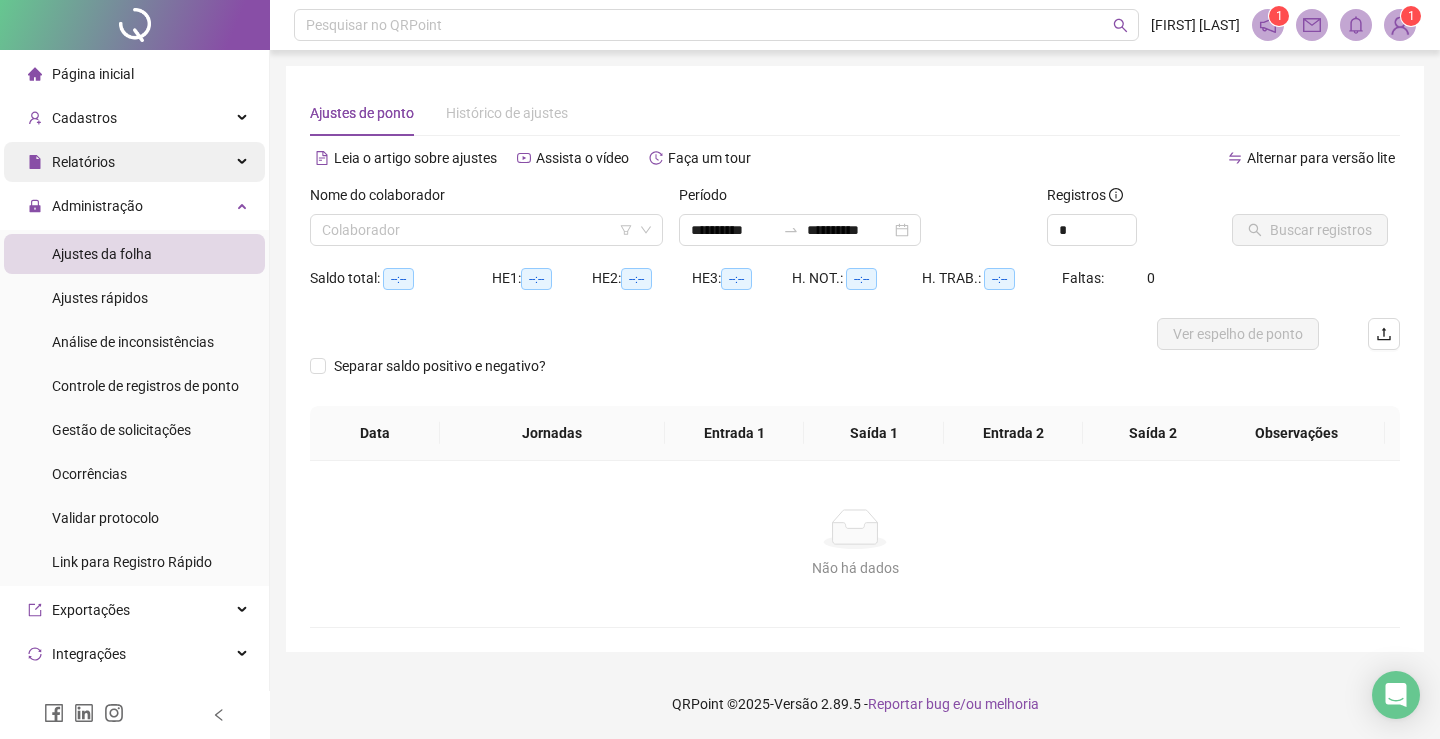 click on "Relatórios" at bounding box center [134, 162] 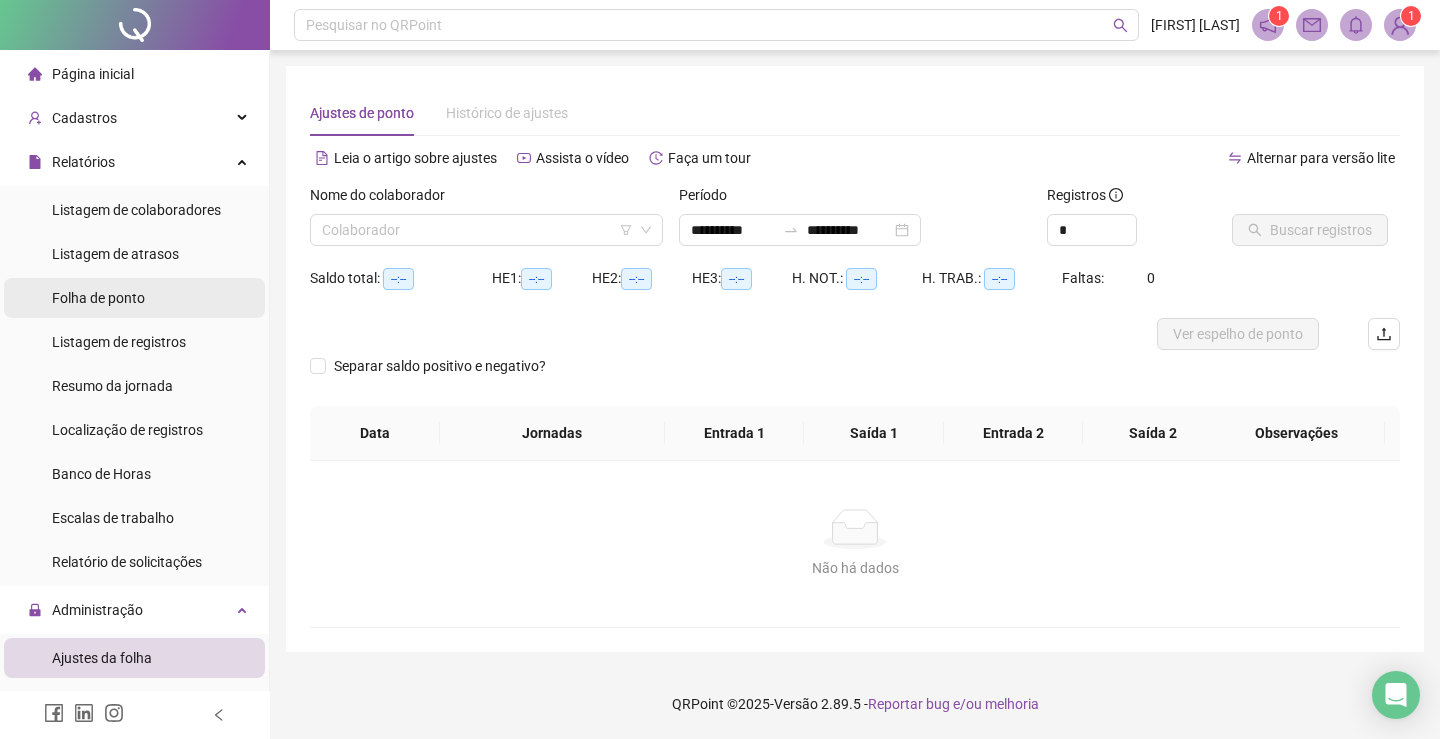 click on "Folha de ponto" at bounding box center (98, 298) 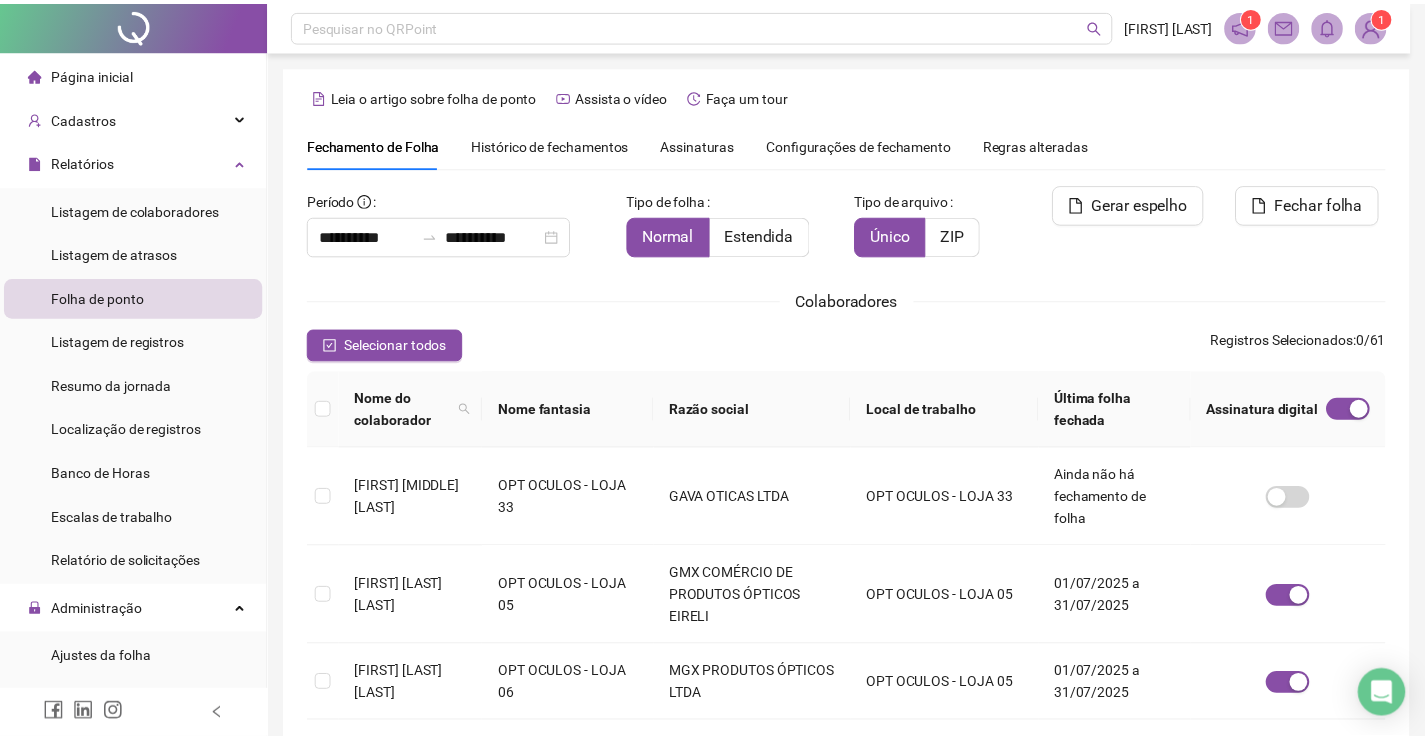 scroll, scrollTop: 40, scrollLeft: 0, axis: vertical 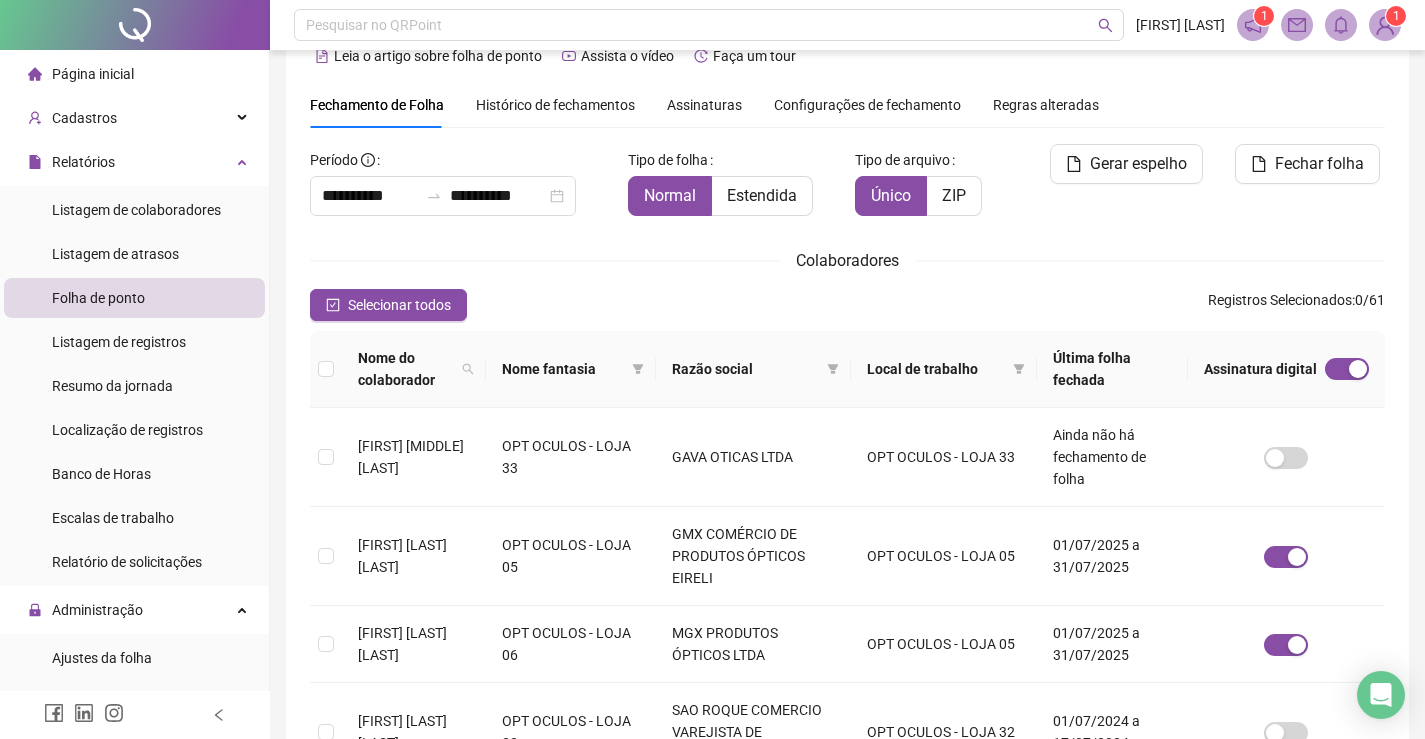 click on "Nome do colaborador" at bounding box center (406, 369) 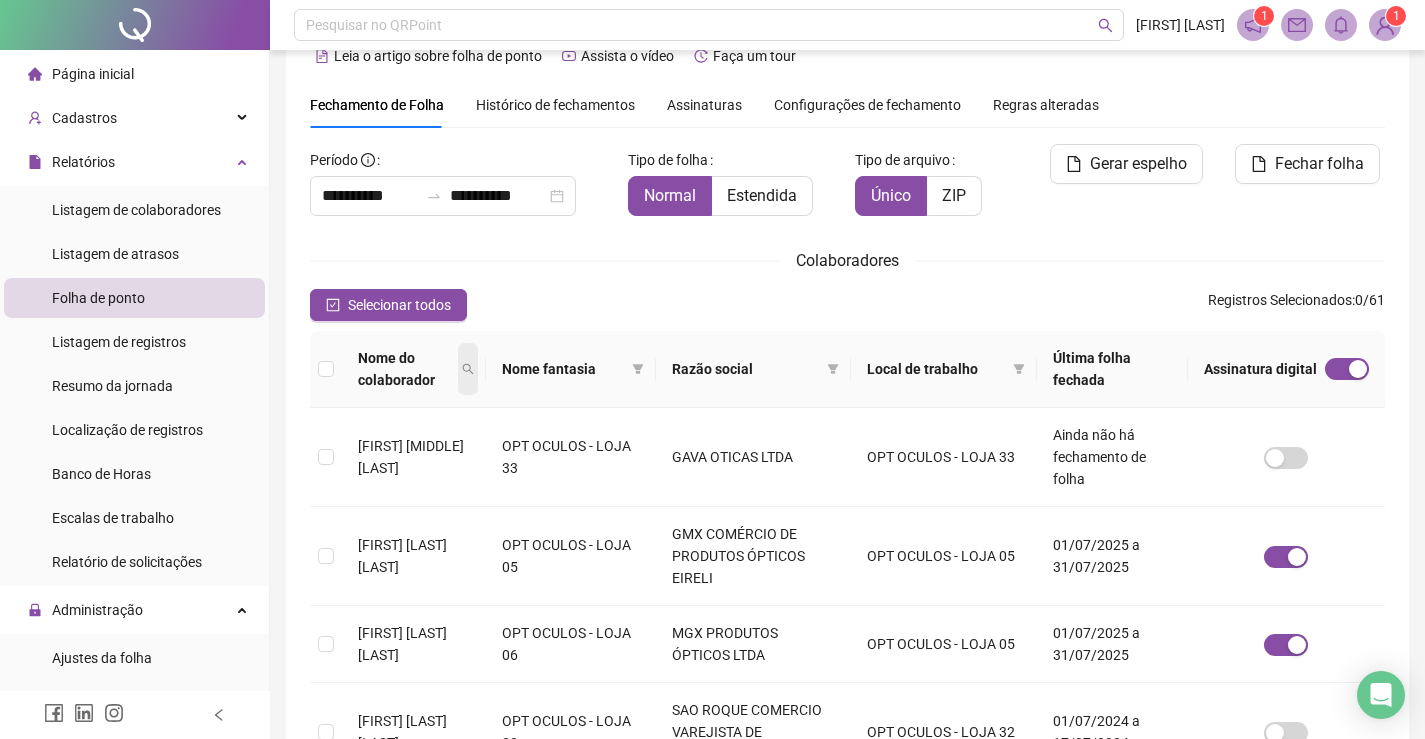 click 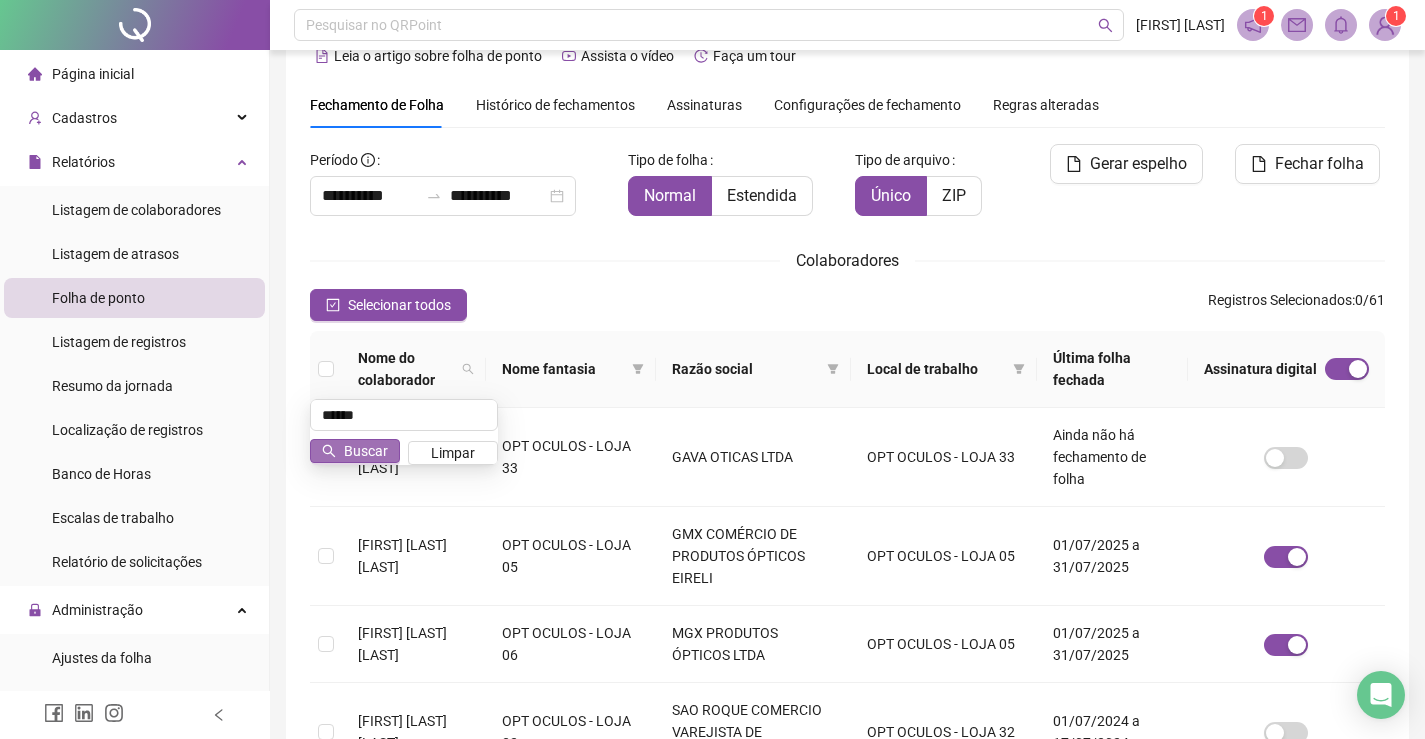 type on "******" 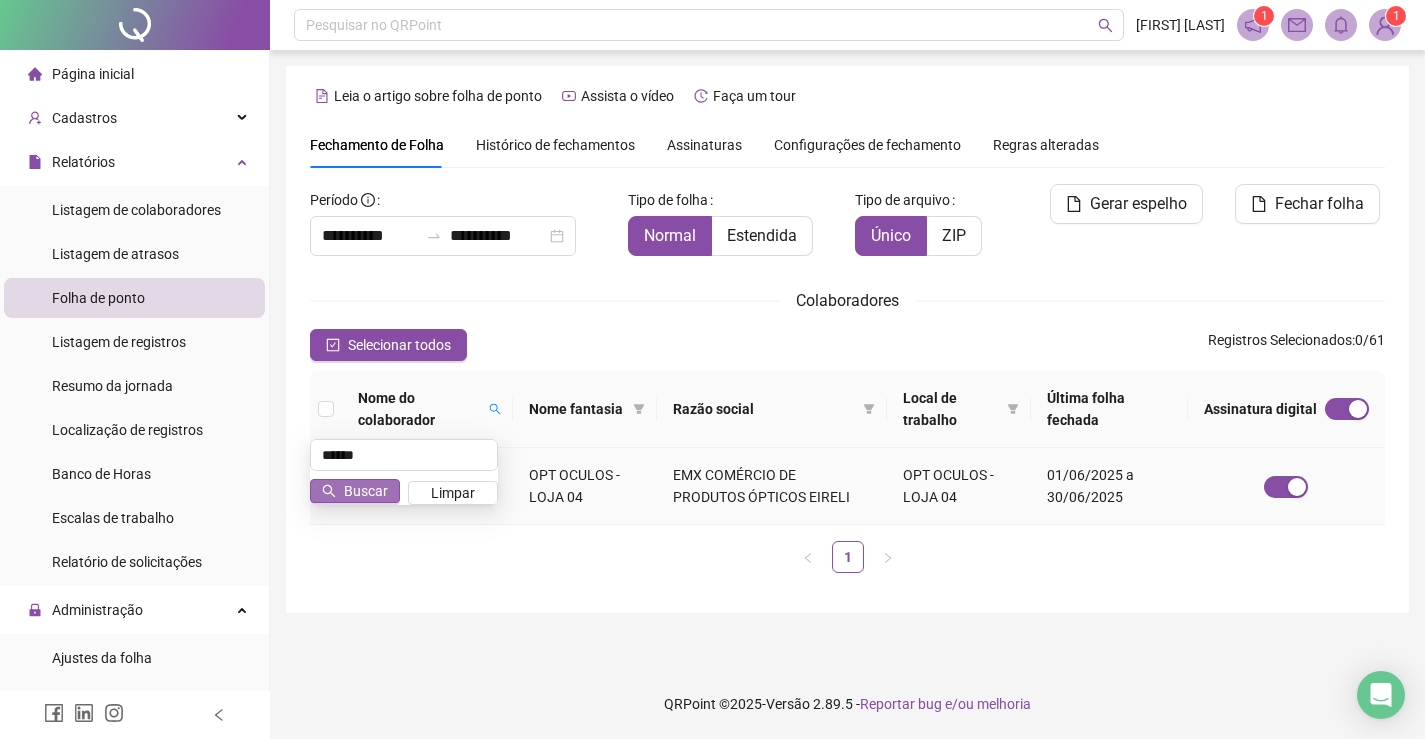 scroll, scrollTop: 0, scrollLeft: 0, axis: both 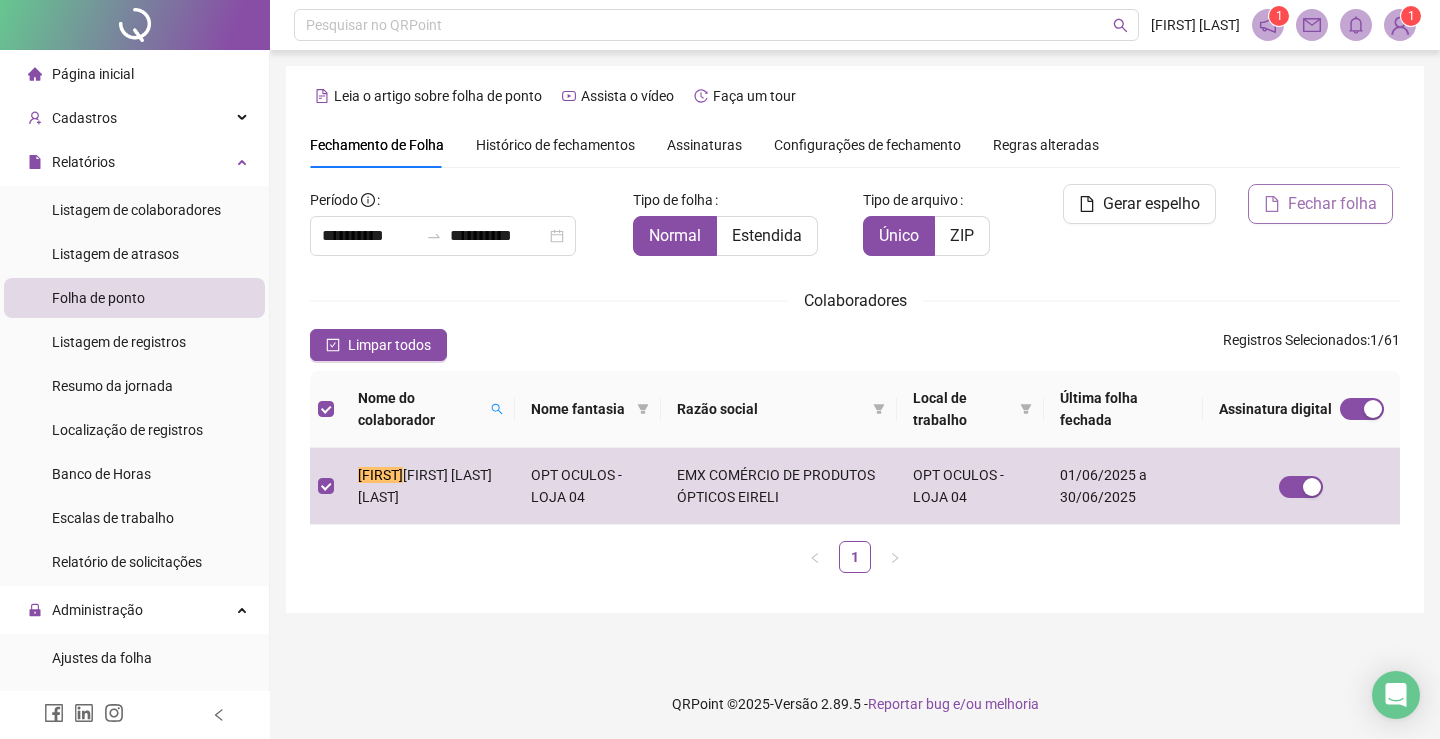 click on "Fechar folha" at bounding box center [1332, 204] 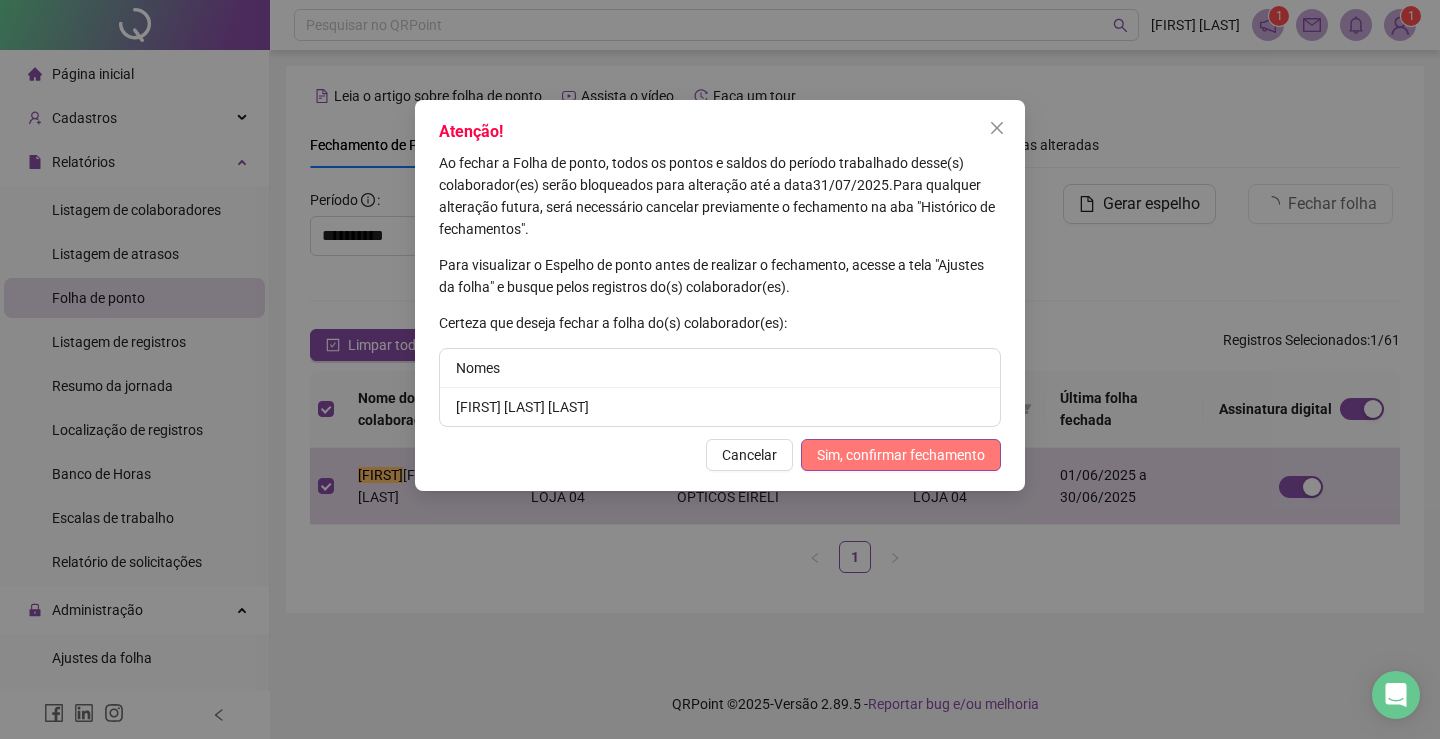 click on "Sim, confirmar fechamento" at bounding box center [901, 455] 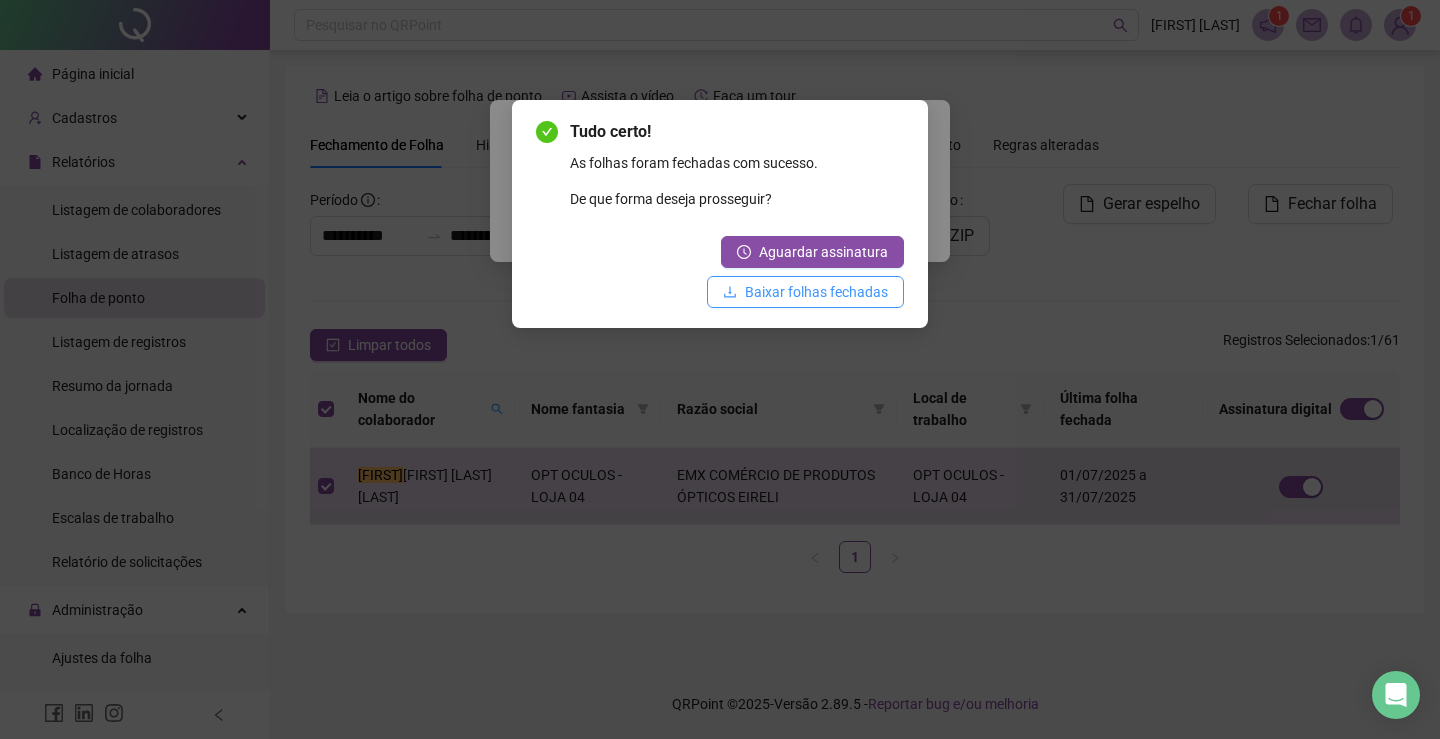 click on "Baixar folhas fechadas" at bounding box center [816, 292] 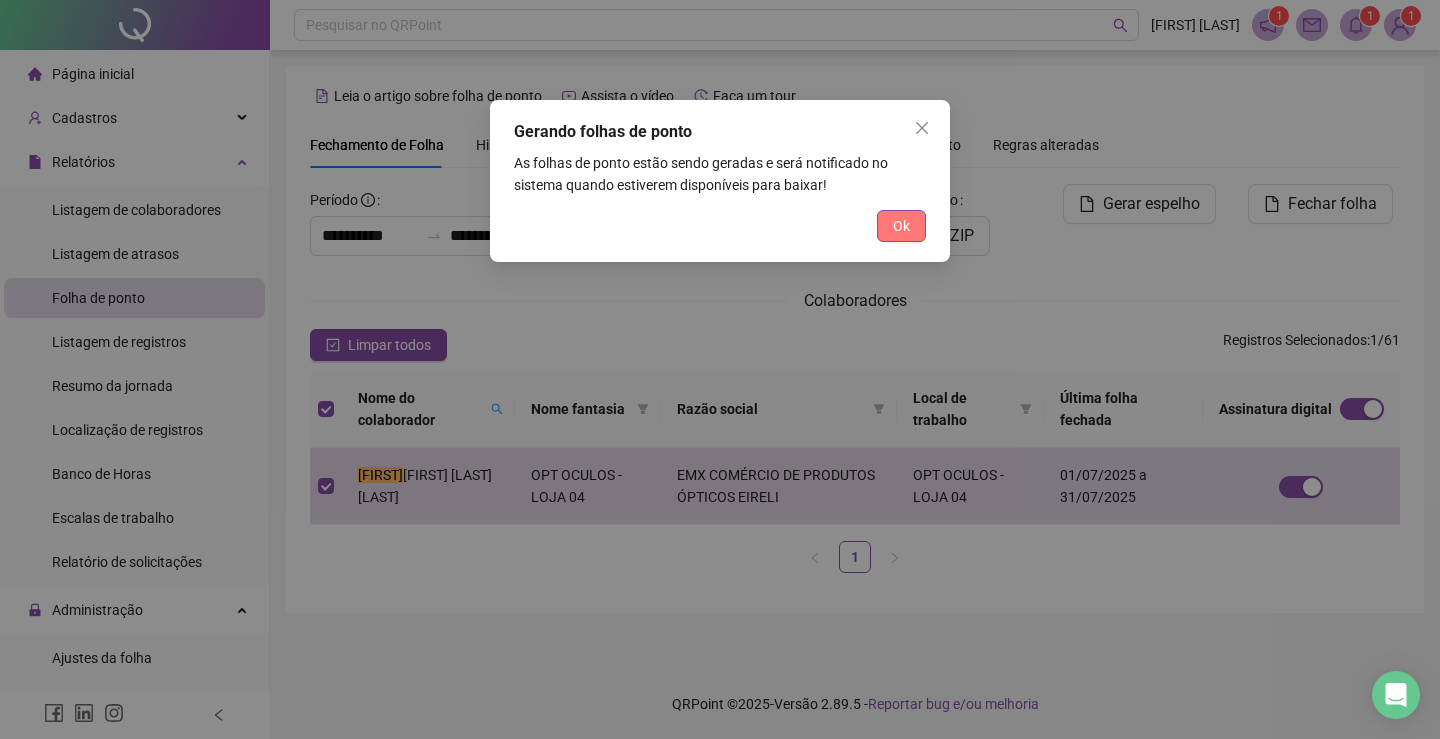 click on "Ok" at bounding box center [901, 226] 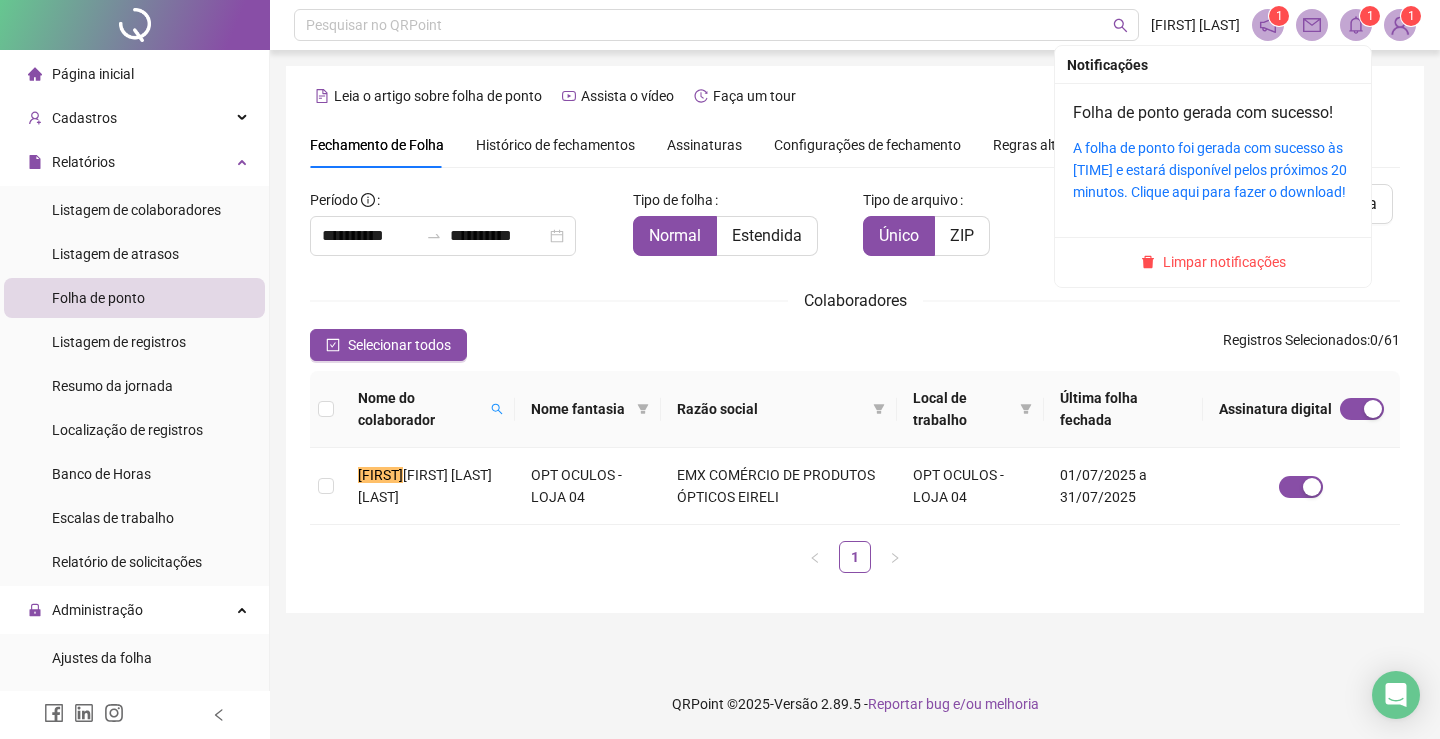 click 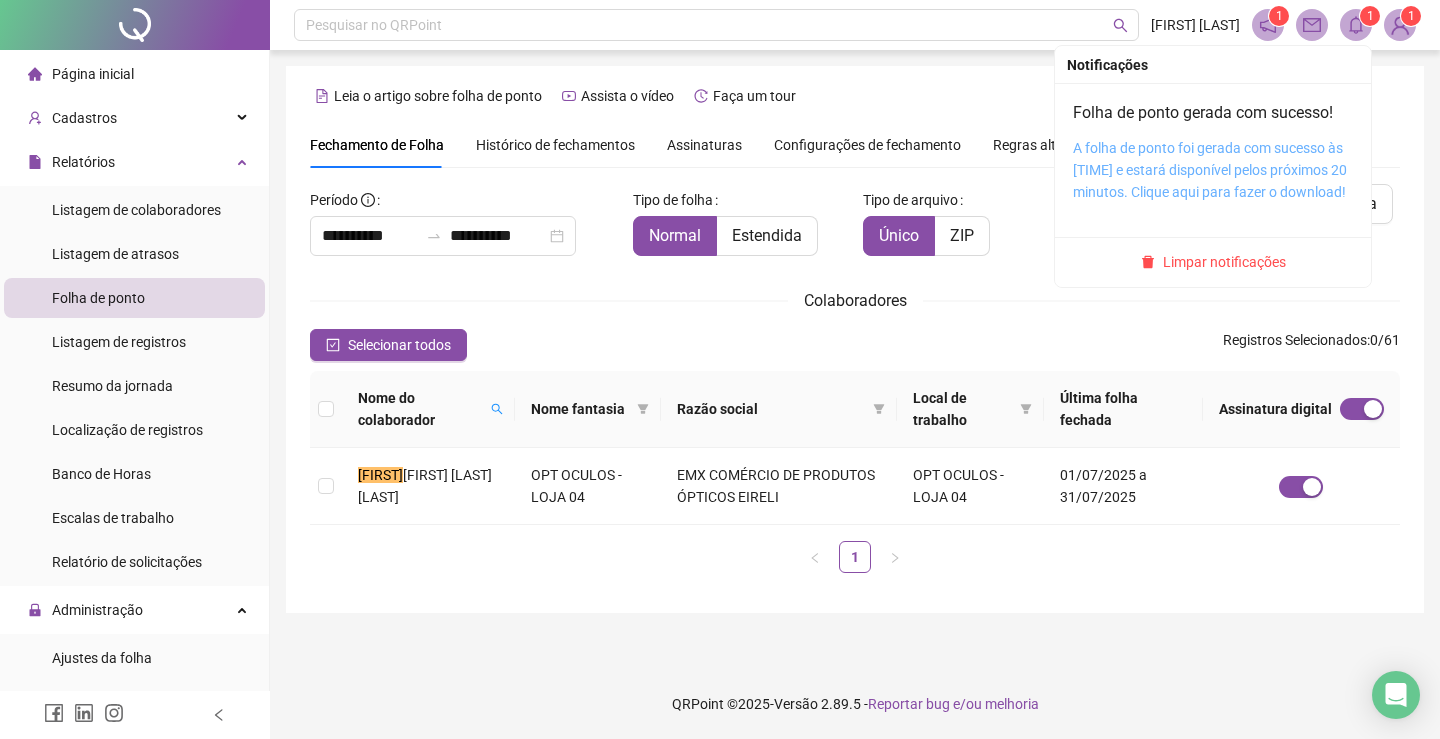 click on "A folha de ponto foi gerada com sucesso às [TIME] e estará disponível pelos próximos 20 minutos.
Clique aqui para fazer o download!" at bounding box center (1210, 170) 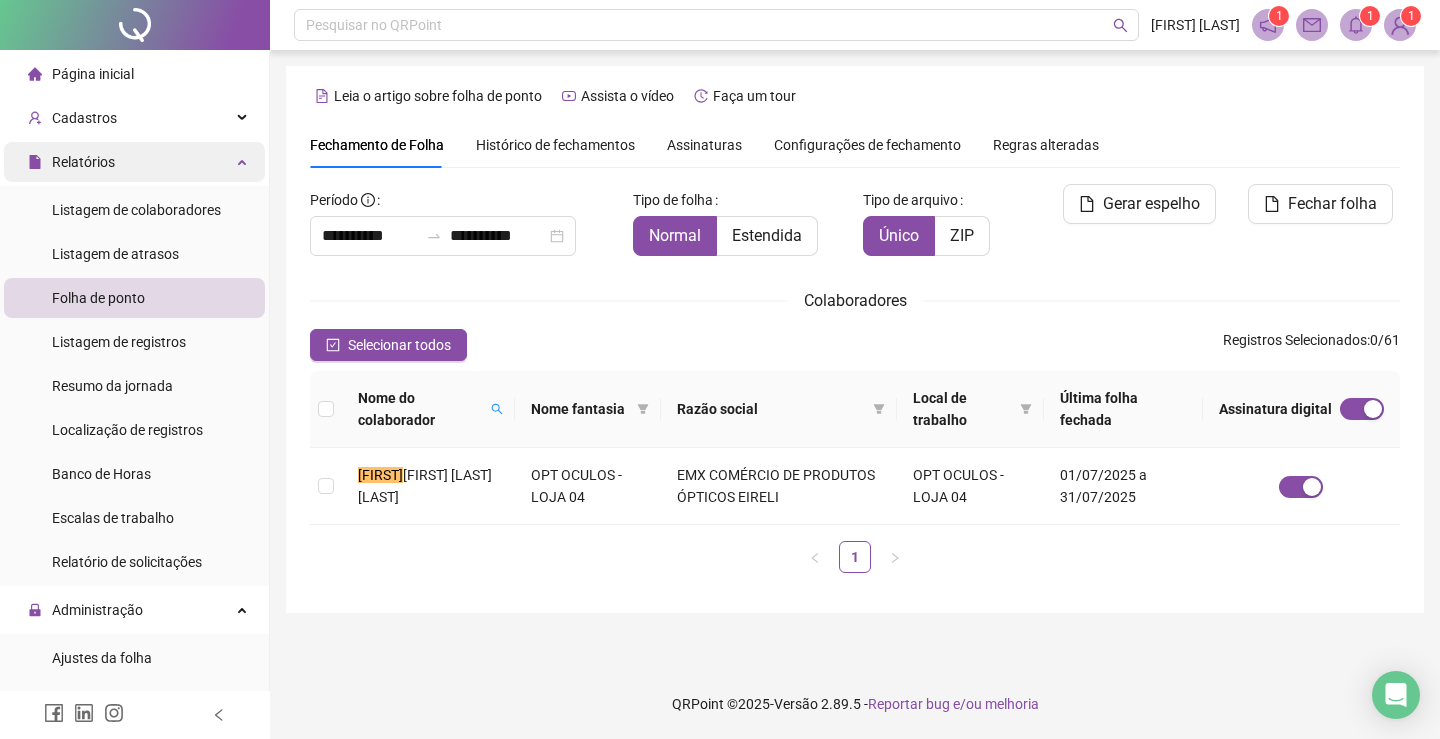 click on "Relatórios" at bounding box center [134, 162] 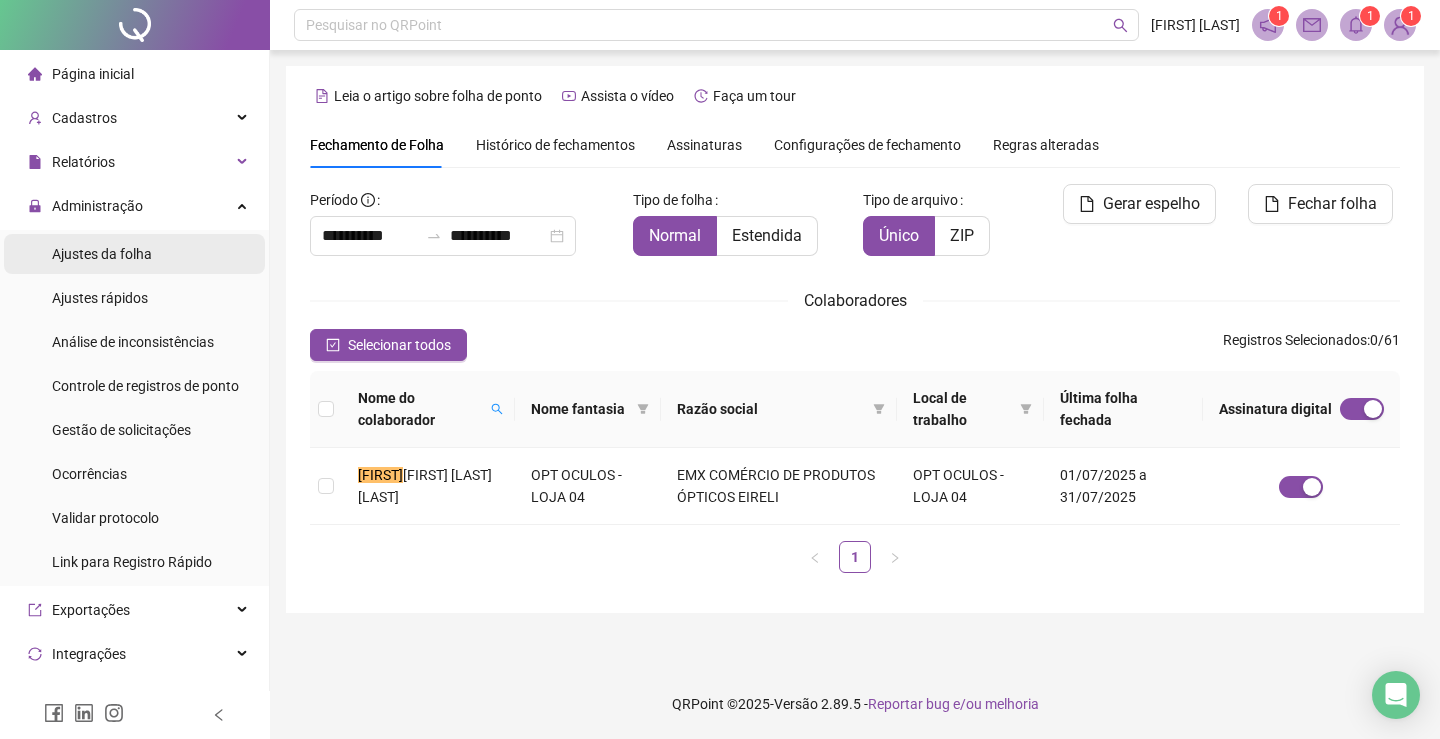 click on "Ajustes da folha" at bounding box center [102, 254] 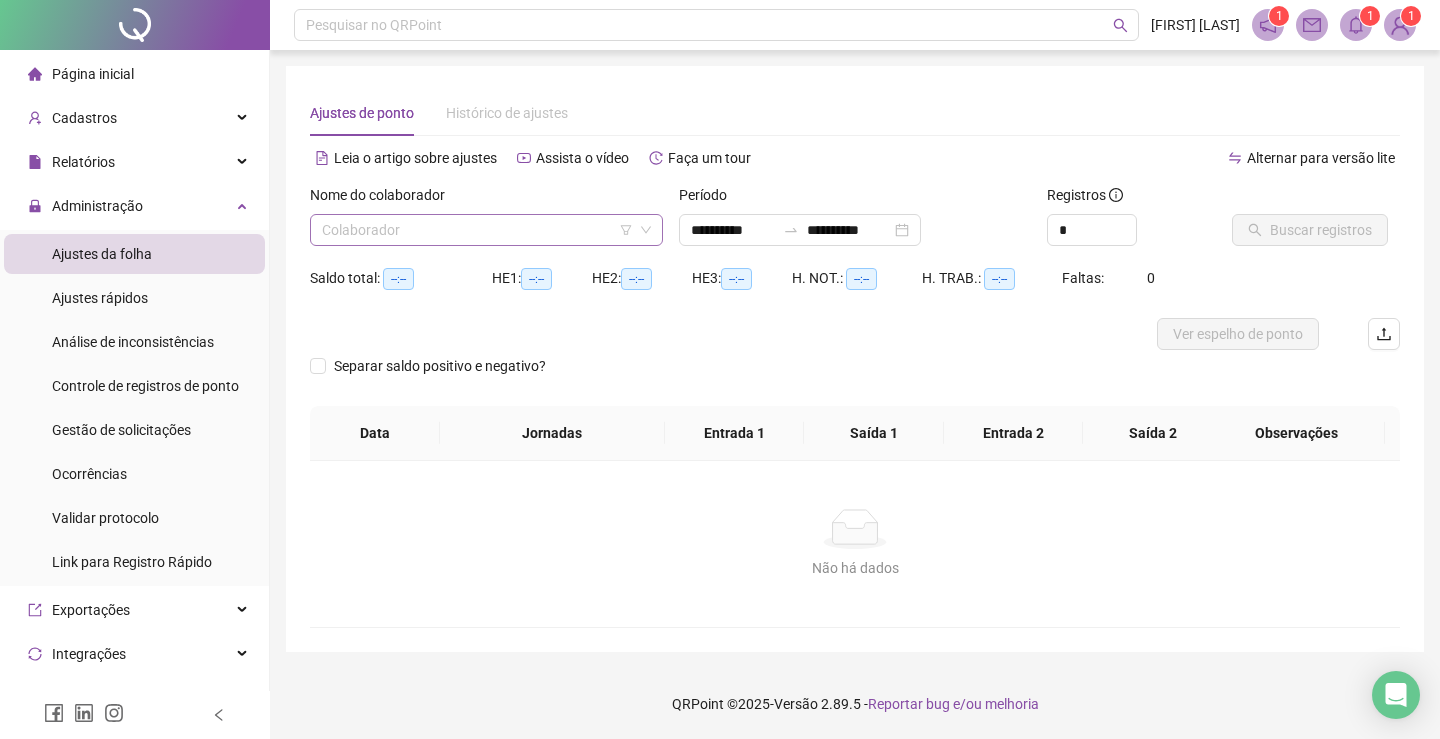 click at bounding box center (477, 230) 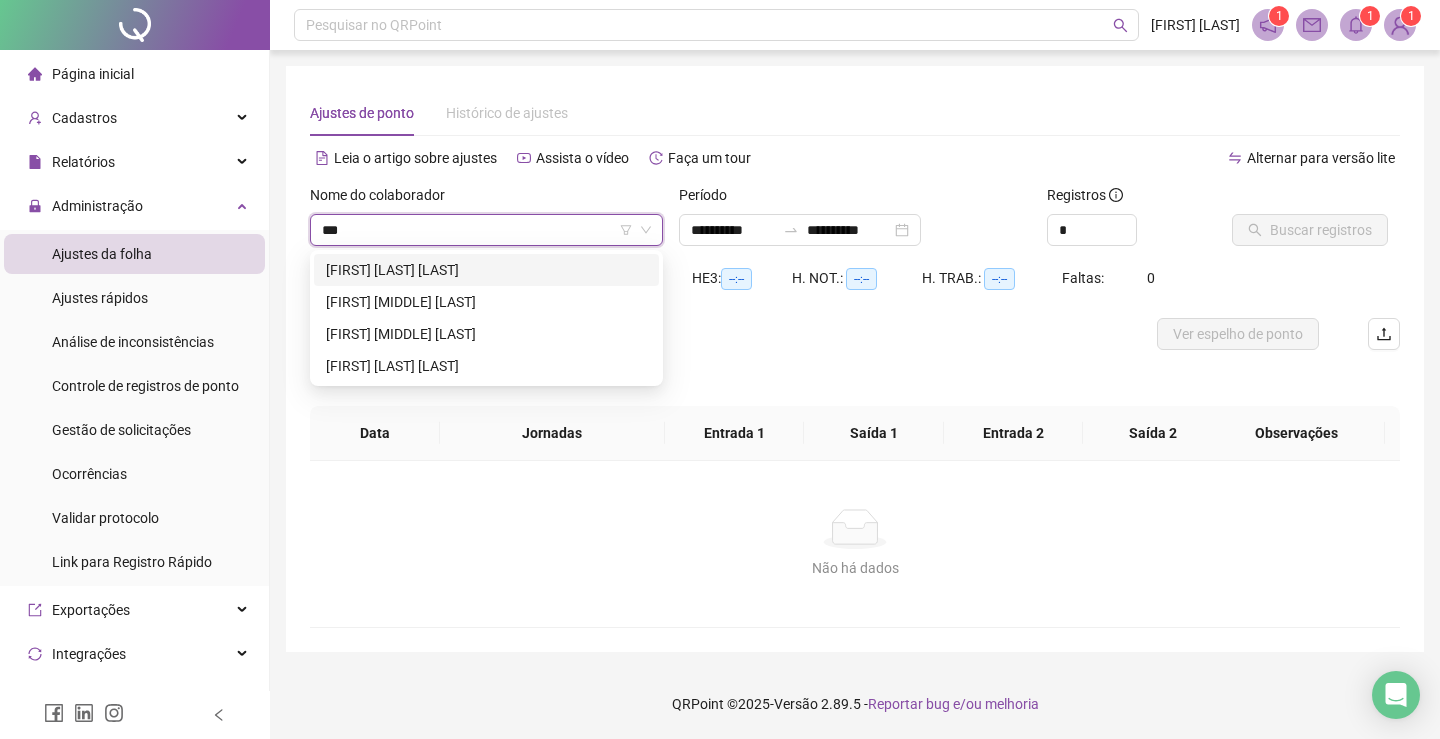 type on "****" 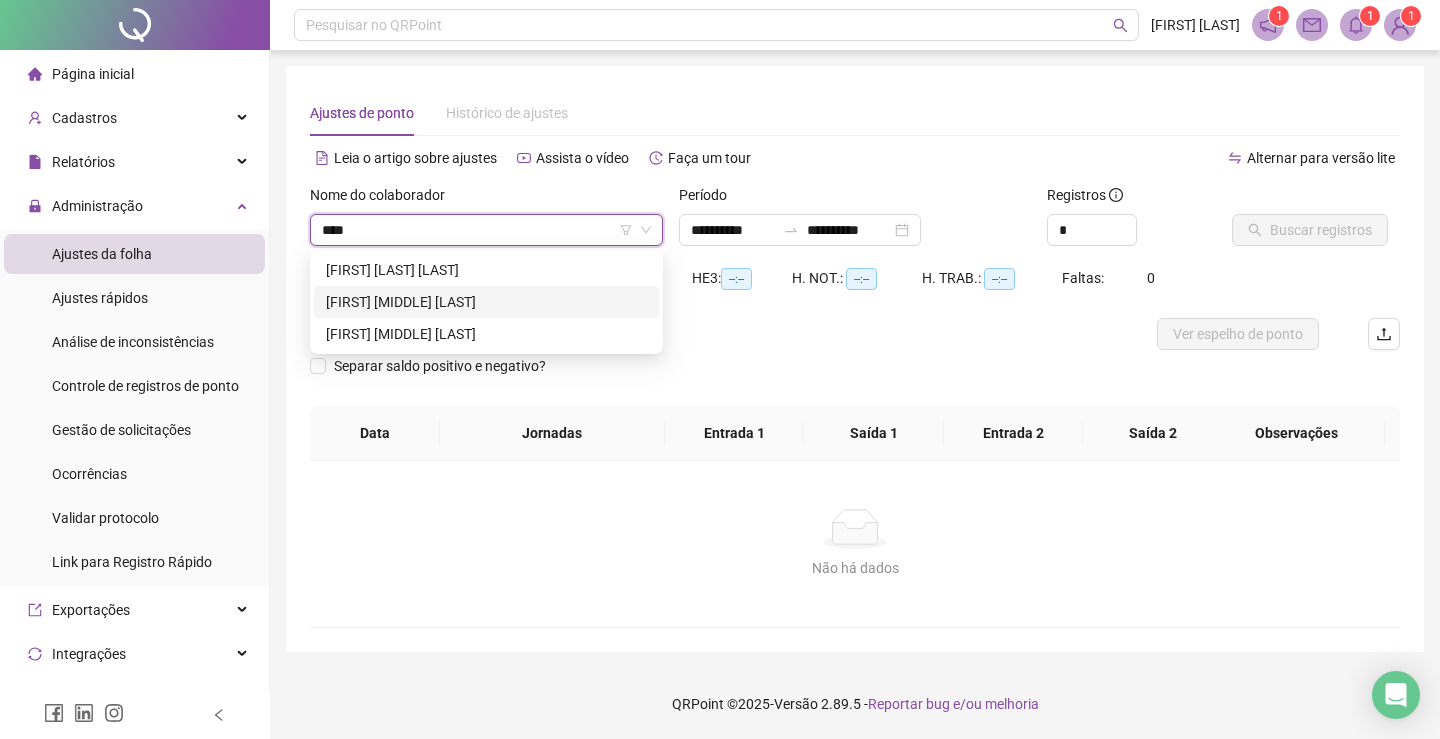 click on "[FIRST] [MIDDLE] [LAST]" at bounding box center [486, 302] 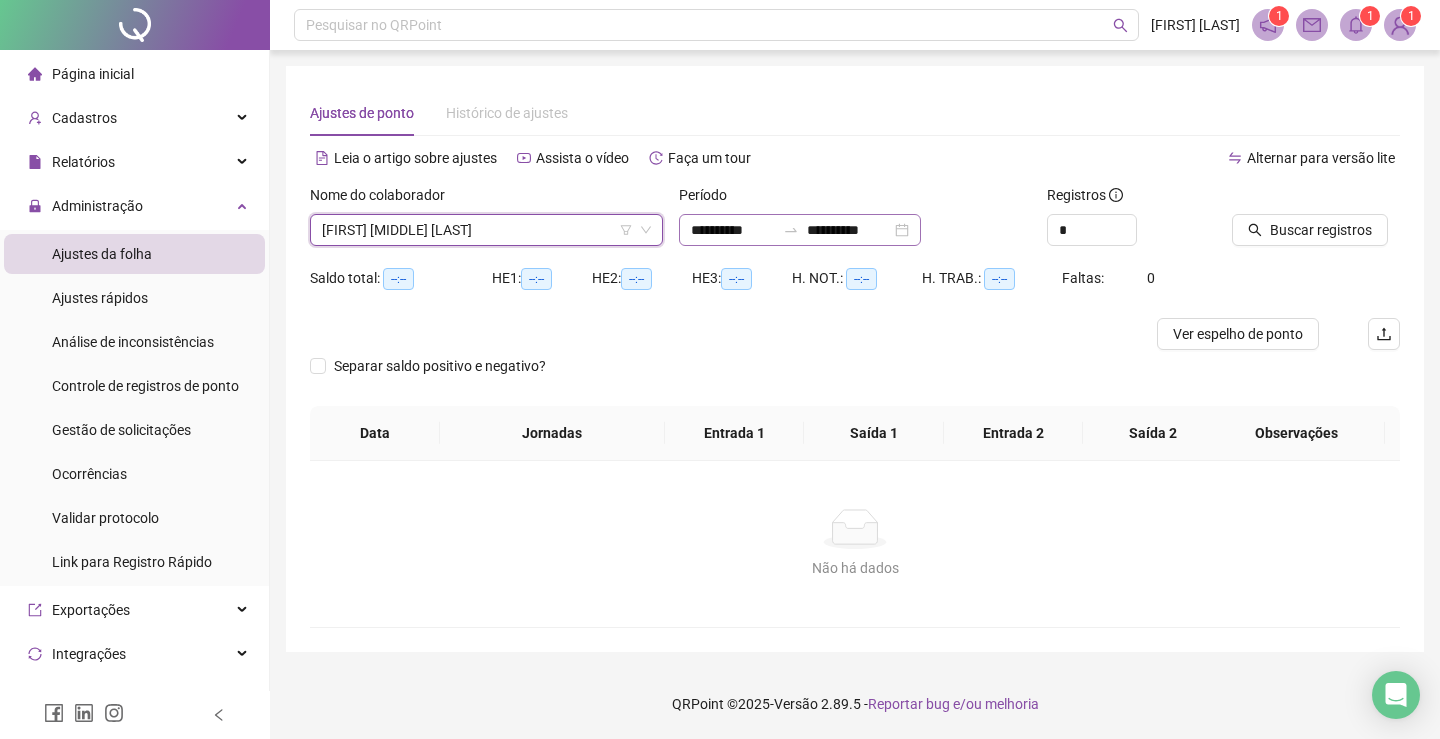 click on "**********" at bounding box center (800, 230) 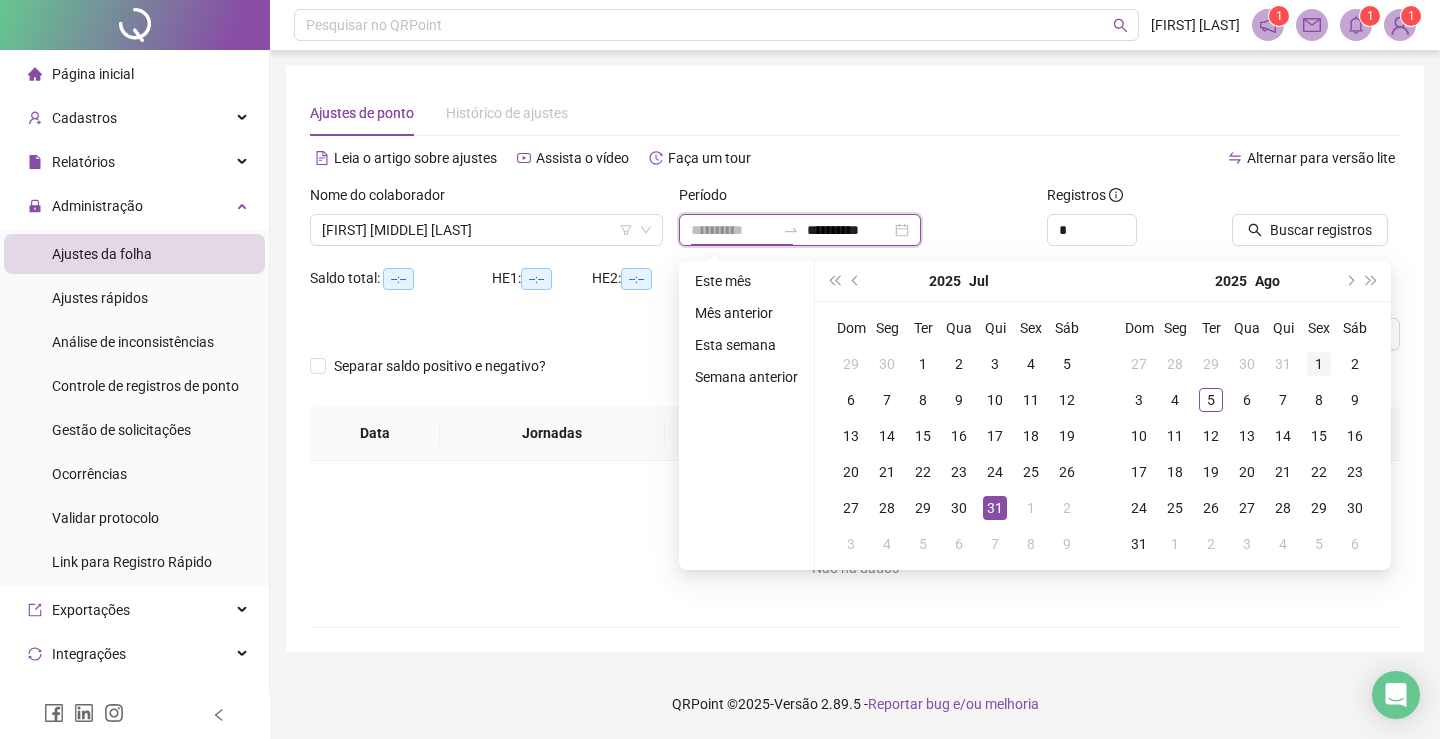 type on "**********" 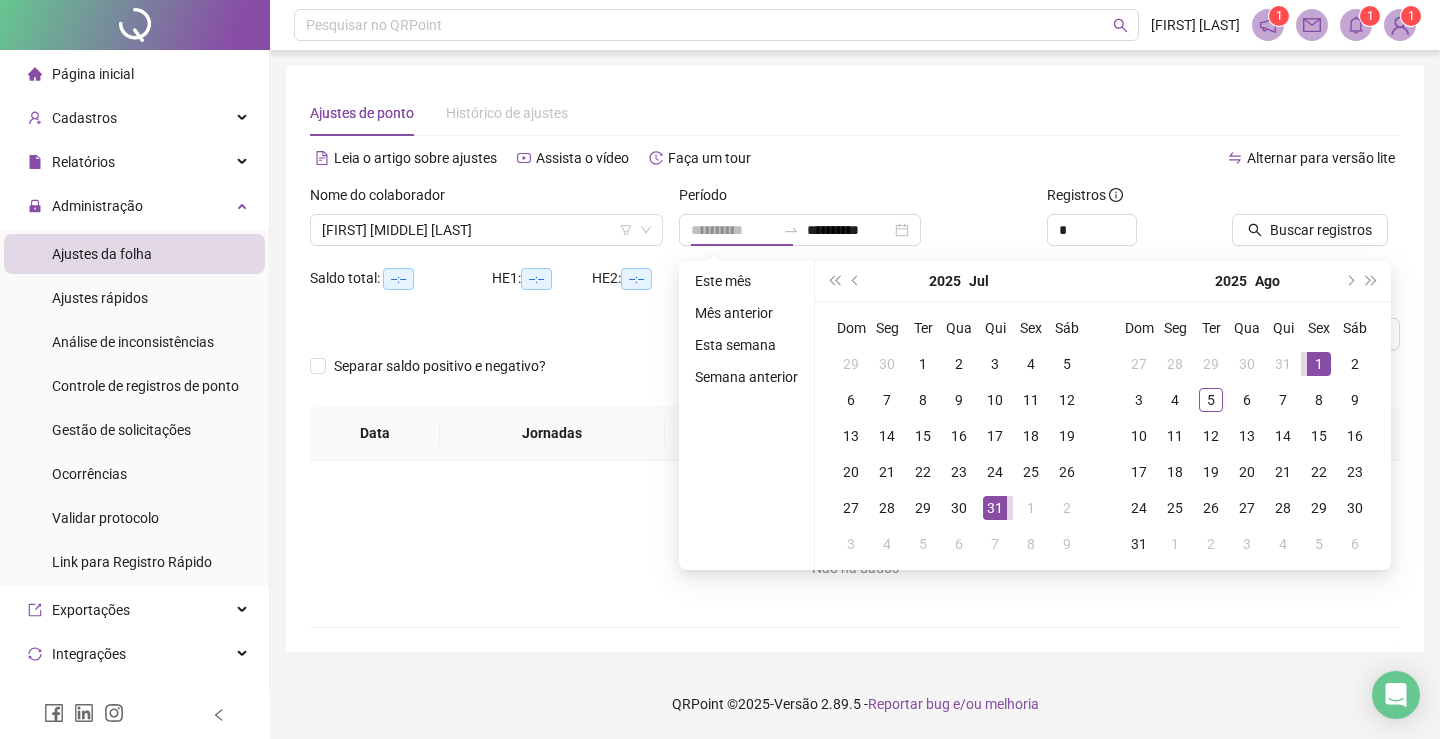 click on "1" at bounding box center [1319, 364] 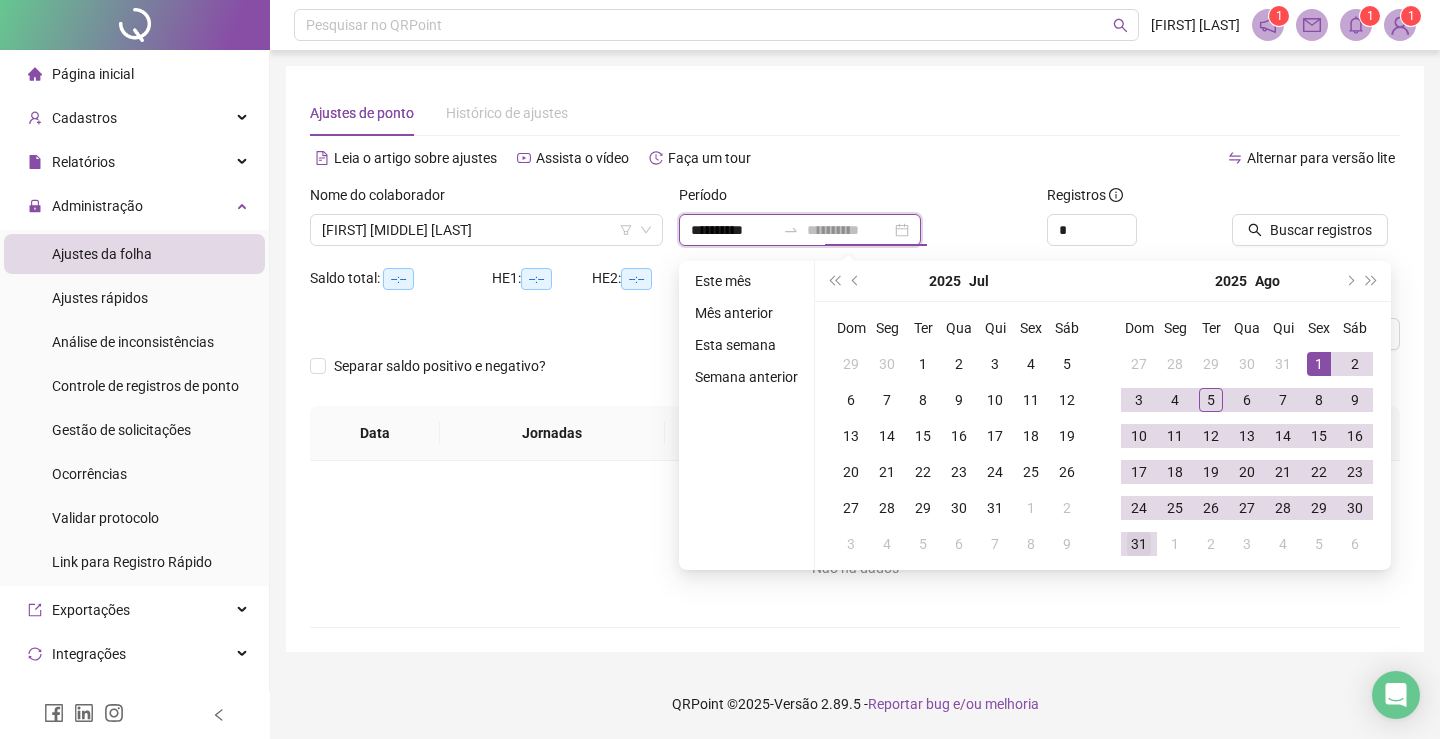 type on "**********" 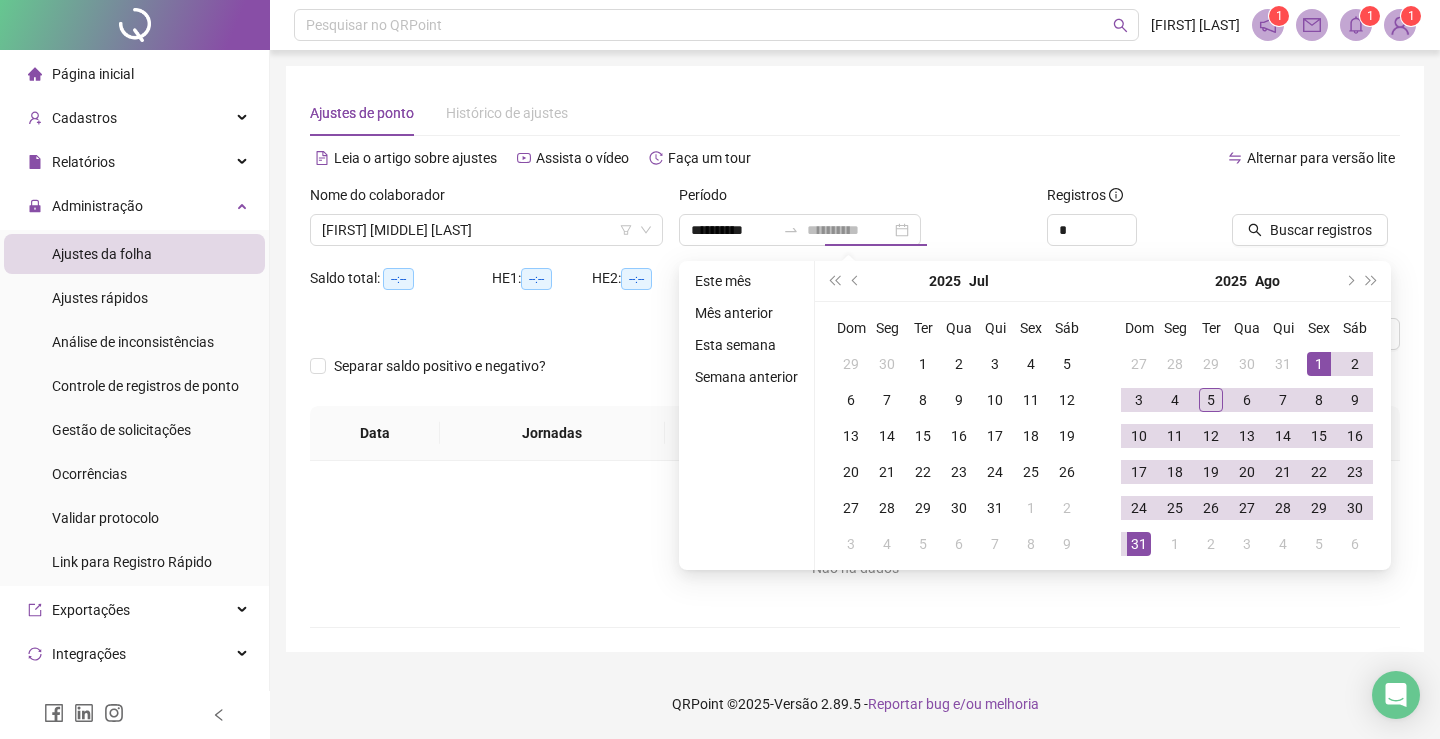 click on "31" at bounding box center (1139, 544) 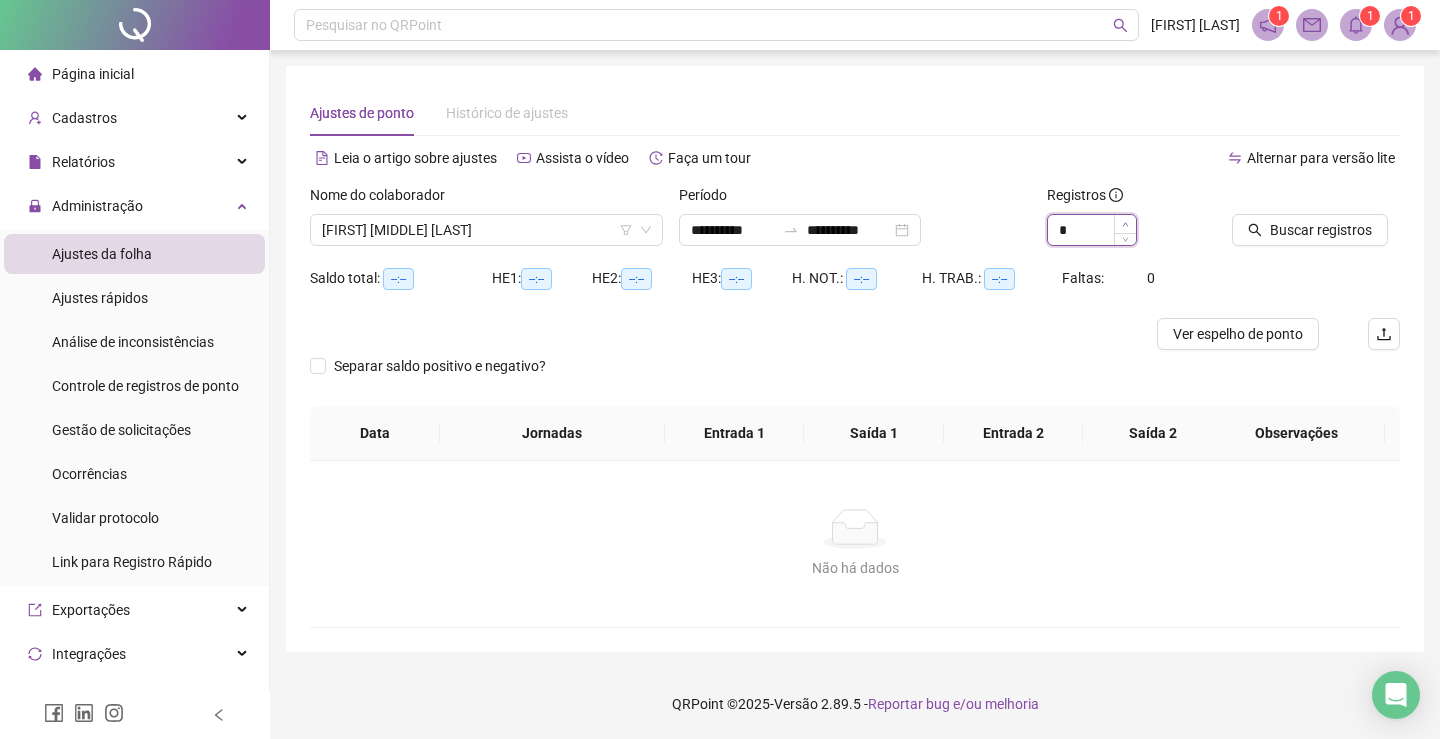 type on "*" 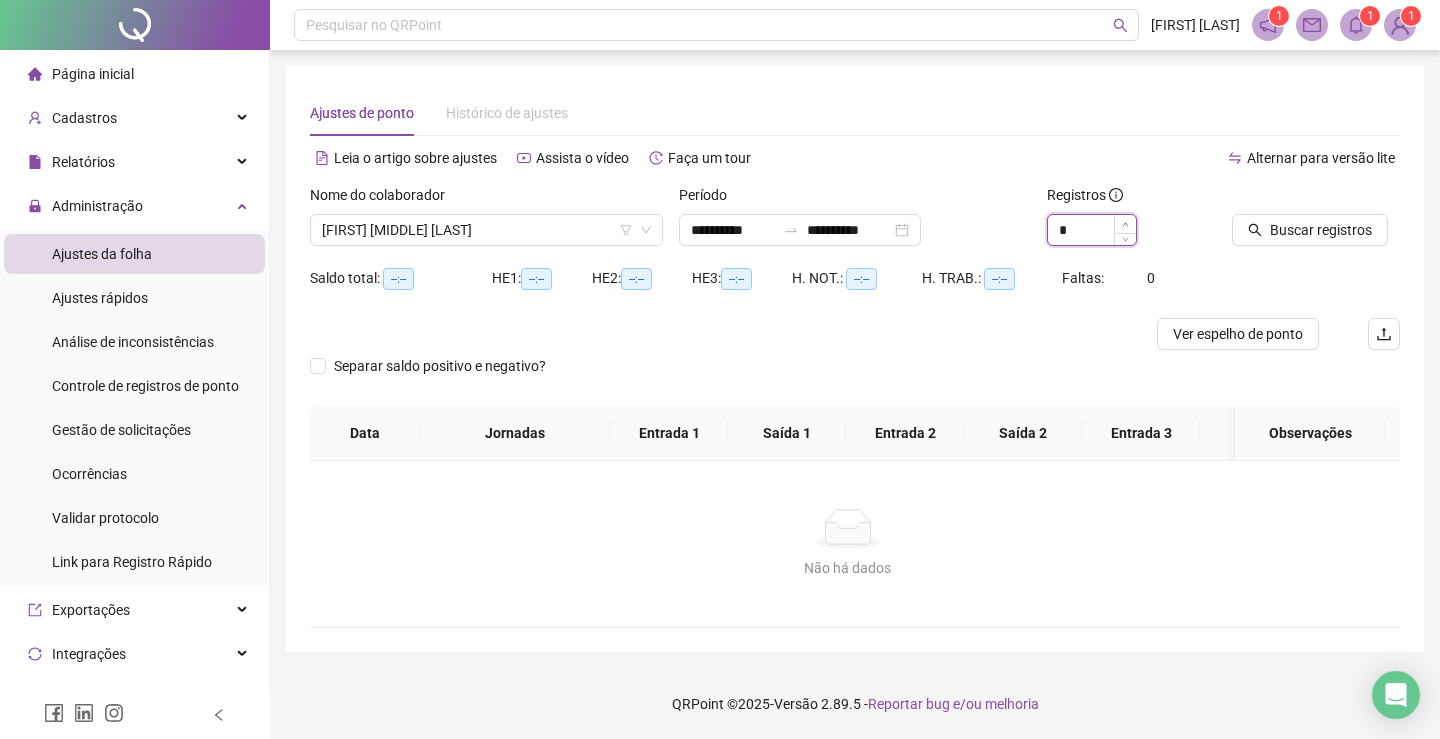 click at bounding box center (1125, 224) 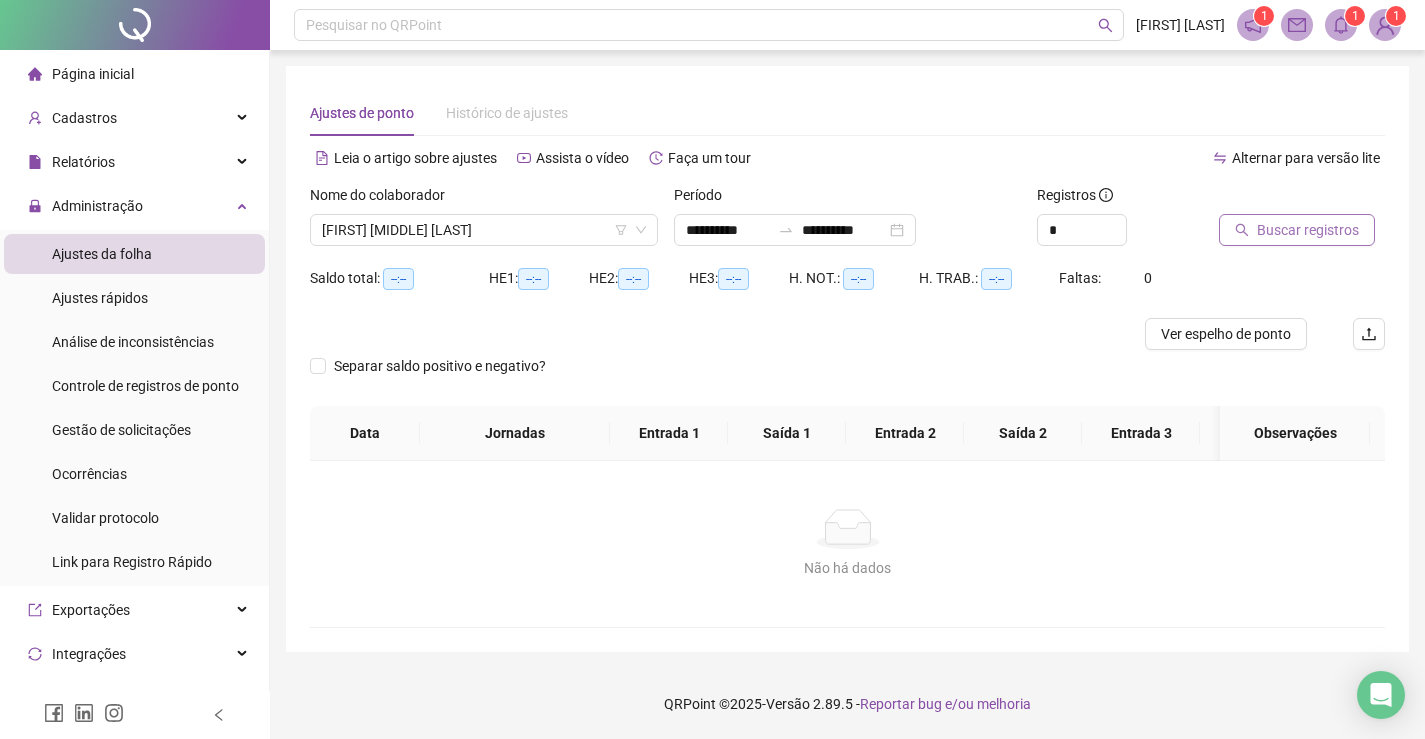 click on "Buscar registros" at bounding box center [1308, 230] 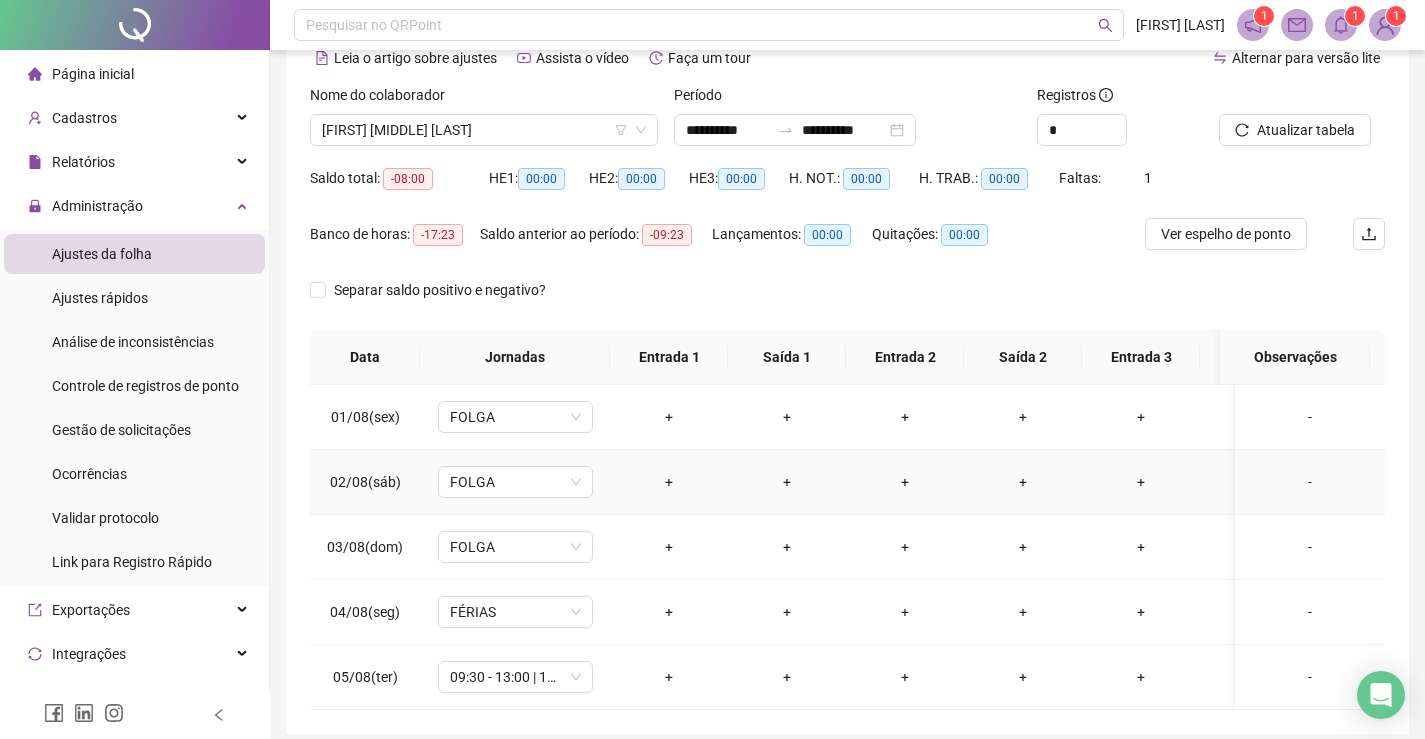 scroll, scrollTop: 196, scrollLeft: 0, axis: vertical 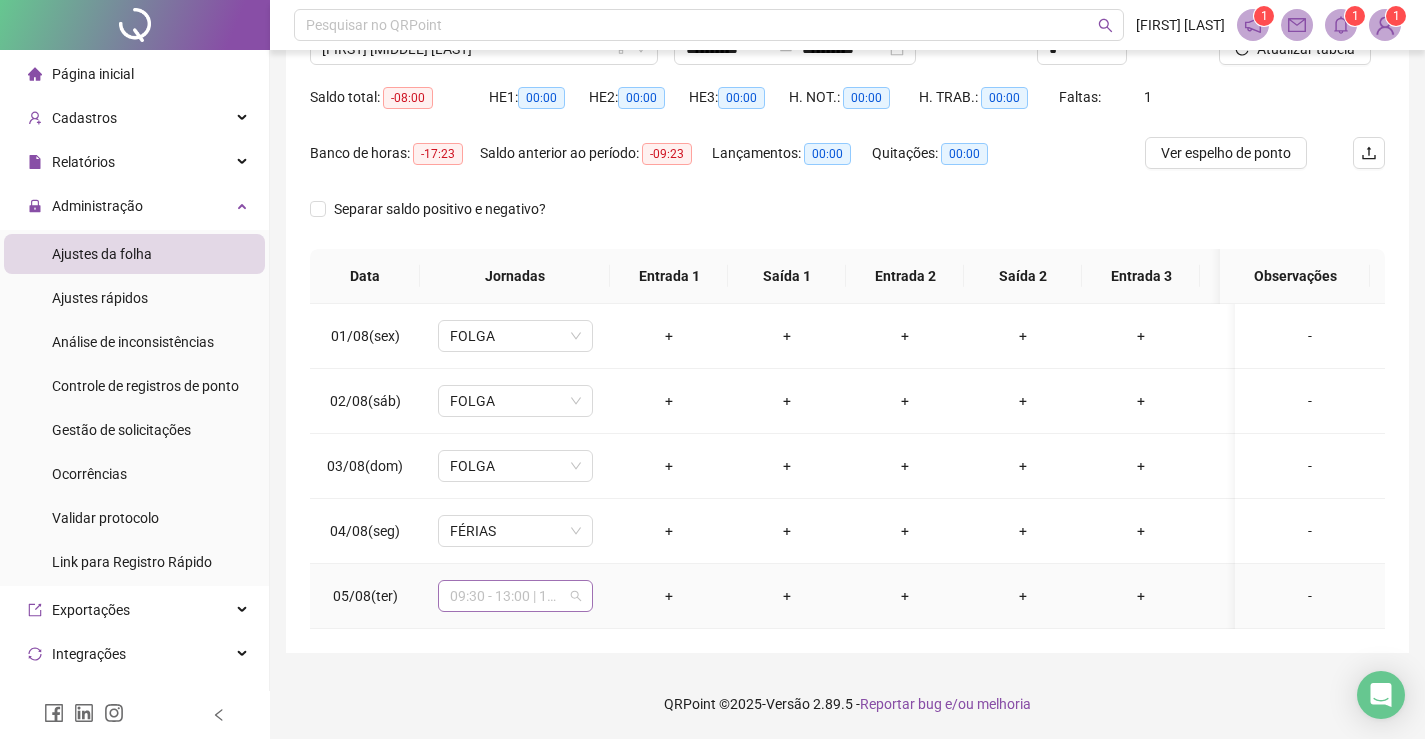 click on "09:30 - 13:00 | 14:00 - 18:30" at bounding box center (515, 596) 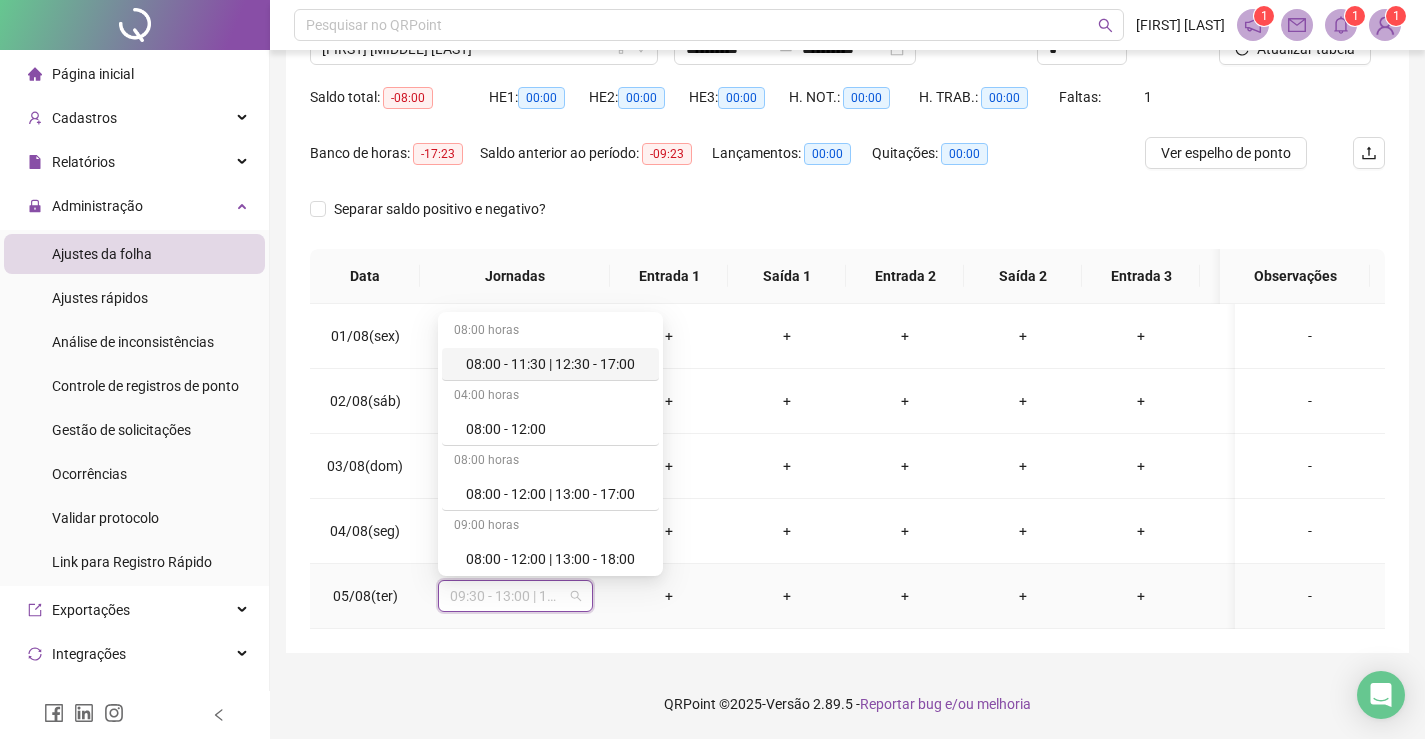 type on "*" 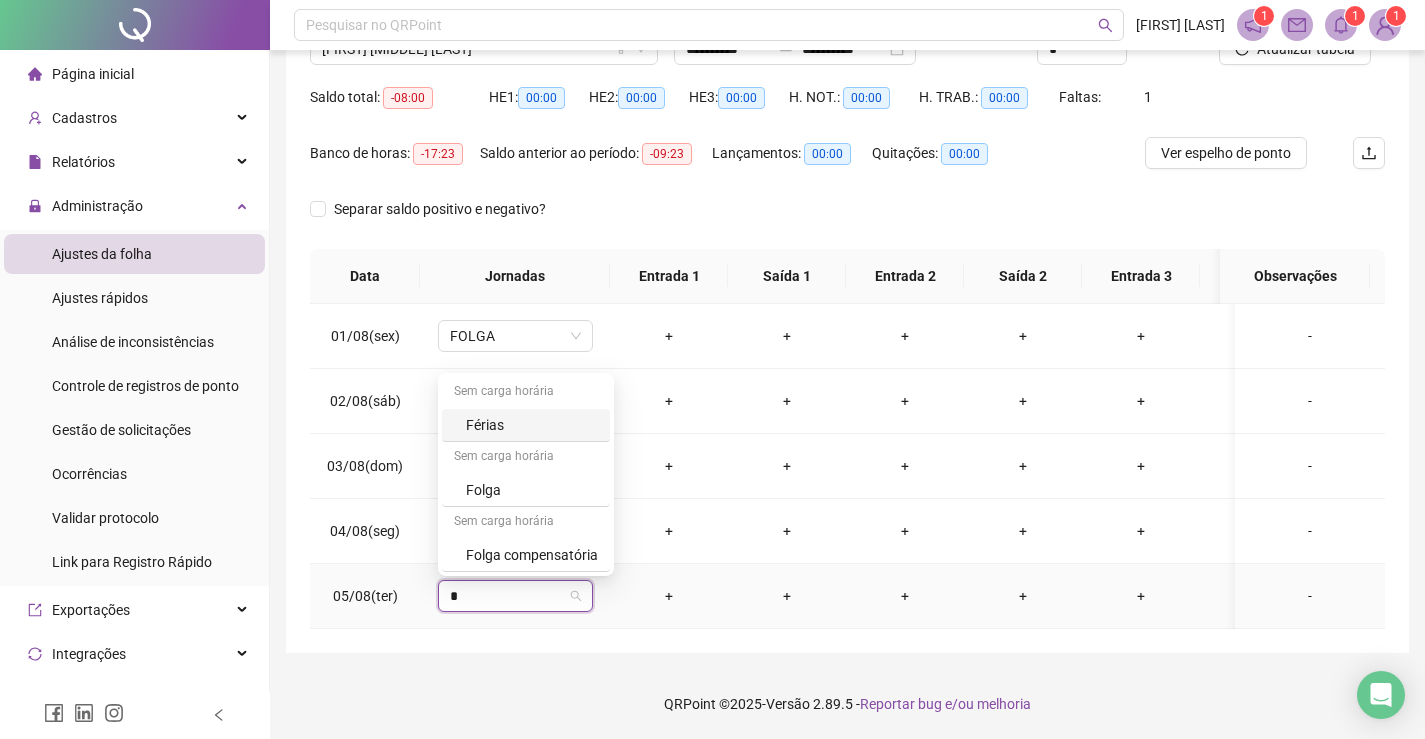 click on "Férias" at bounding box center (532, 425) 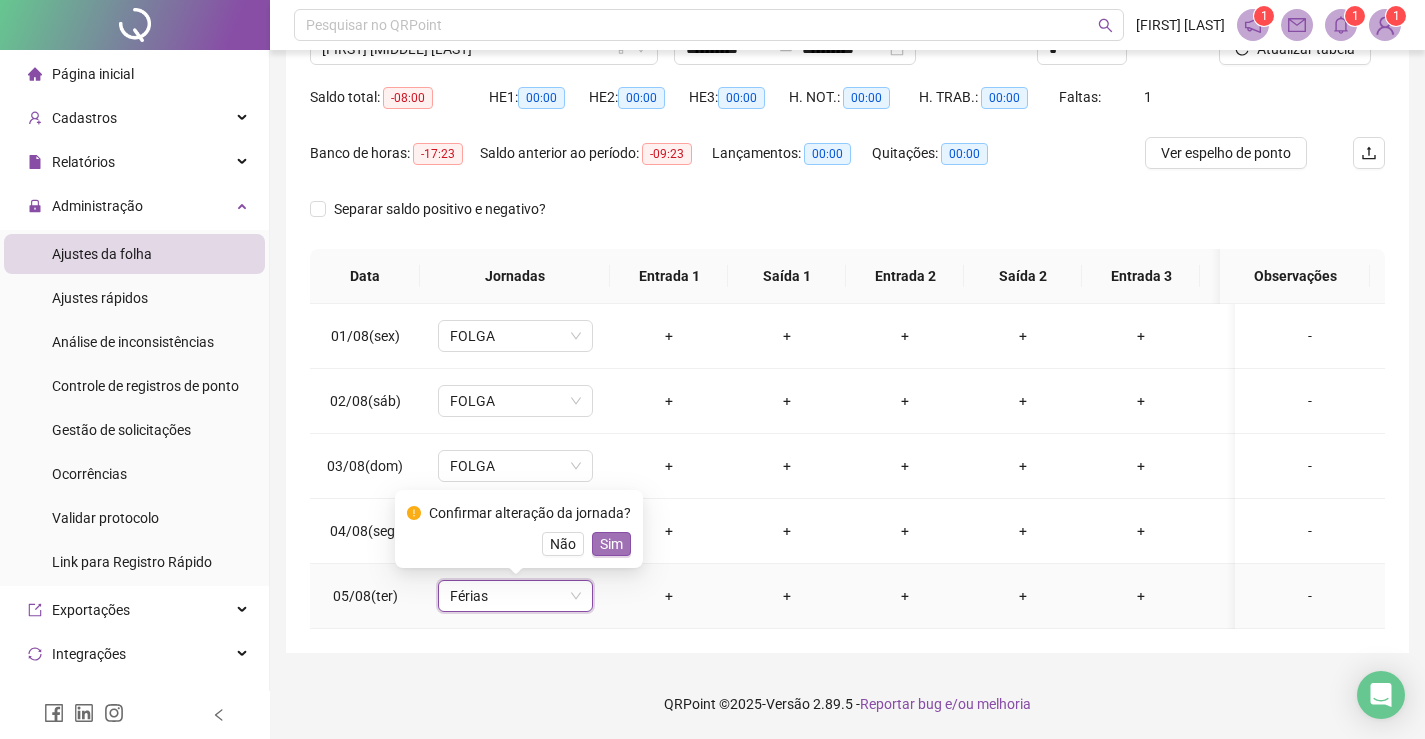 click on "Sim" at bounding box center (611, 544) 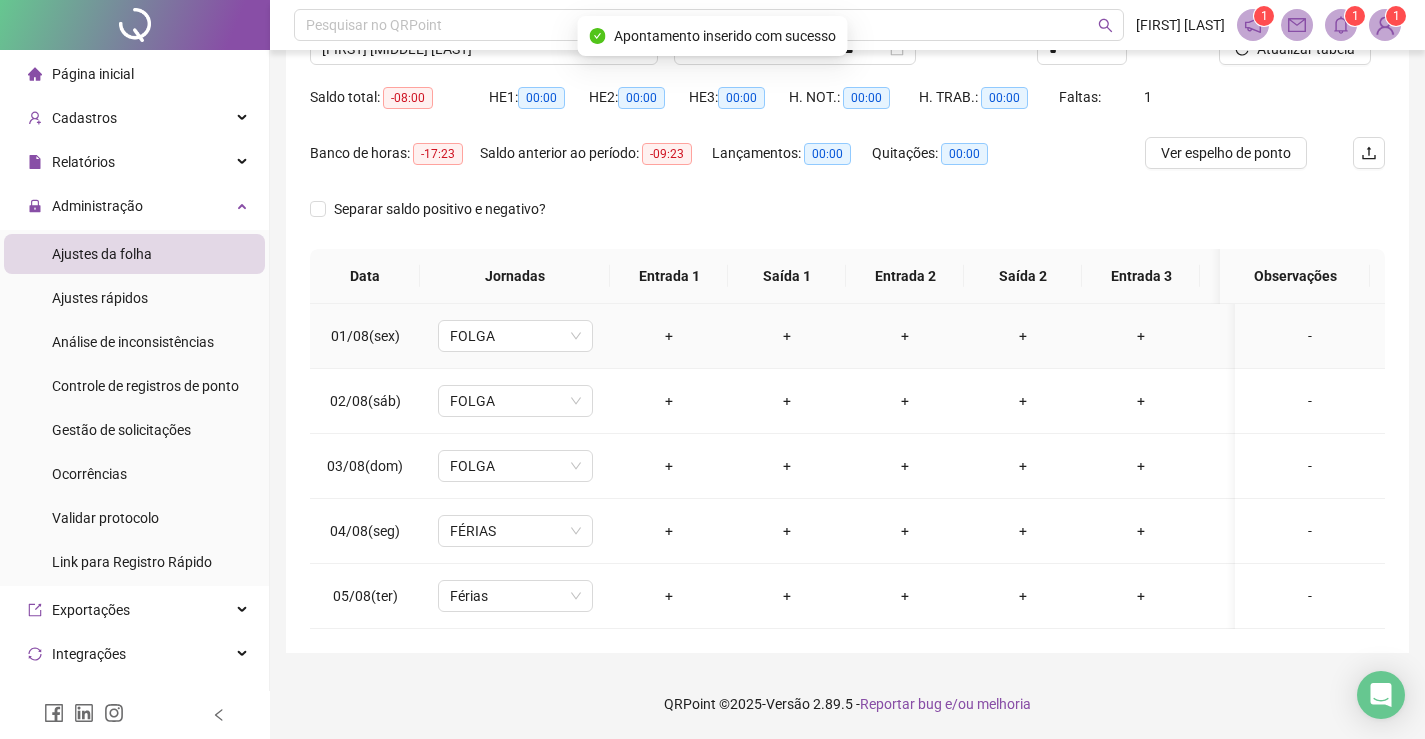 scroll, scrollTop: 0, scrollLeft: 0, axis: both 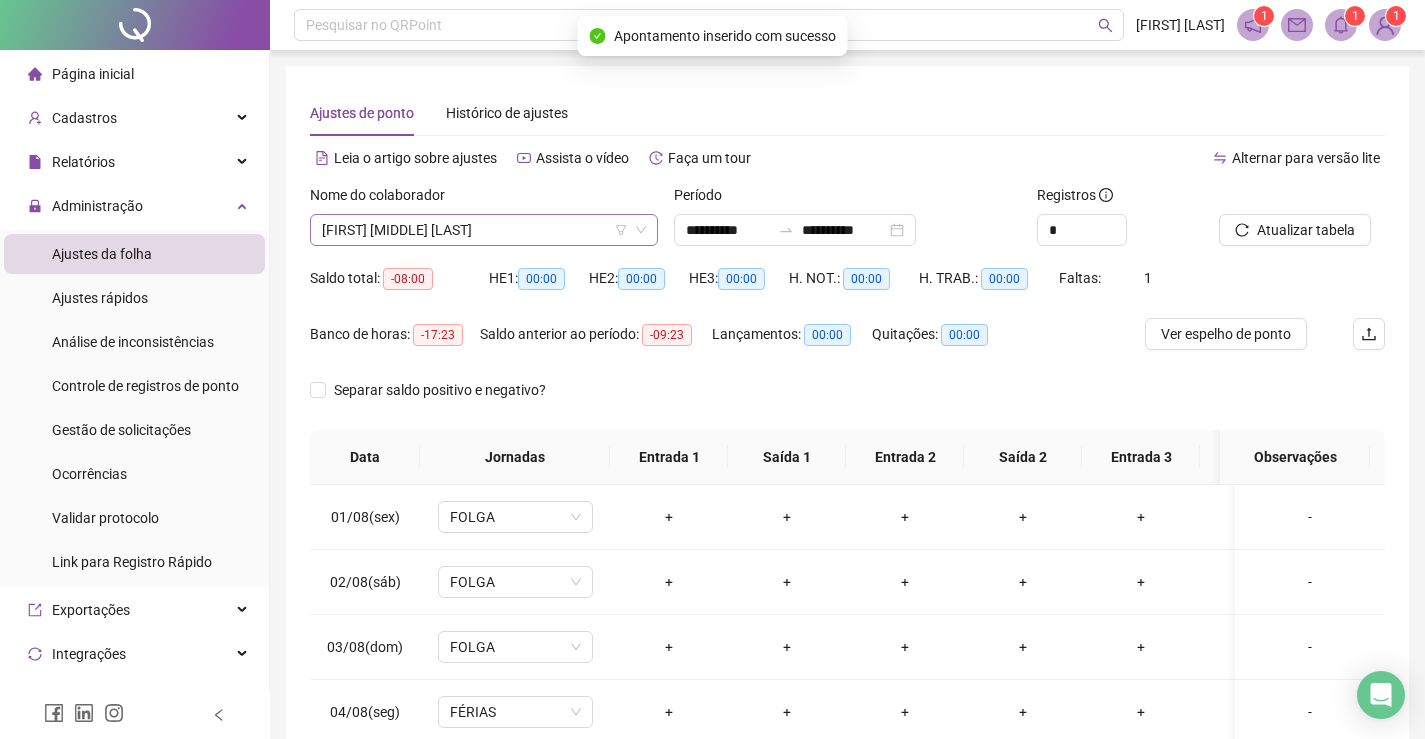 click on "[FIRST] [MIDDLE] [LAST]" at bounding box center [484, 230] 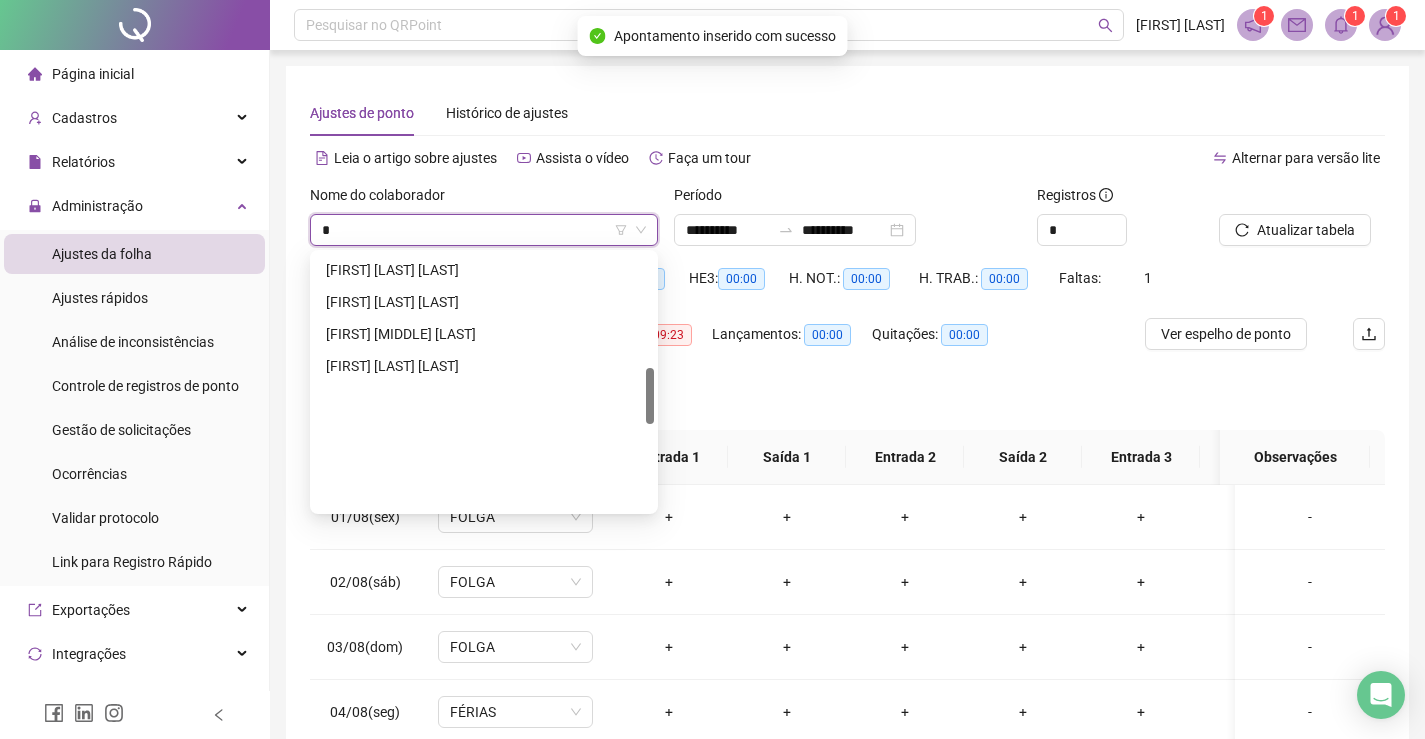 scroll, scrollTop: 512, scrollLeft: 0, axis: vertical 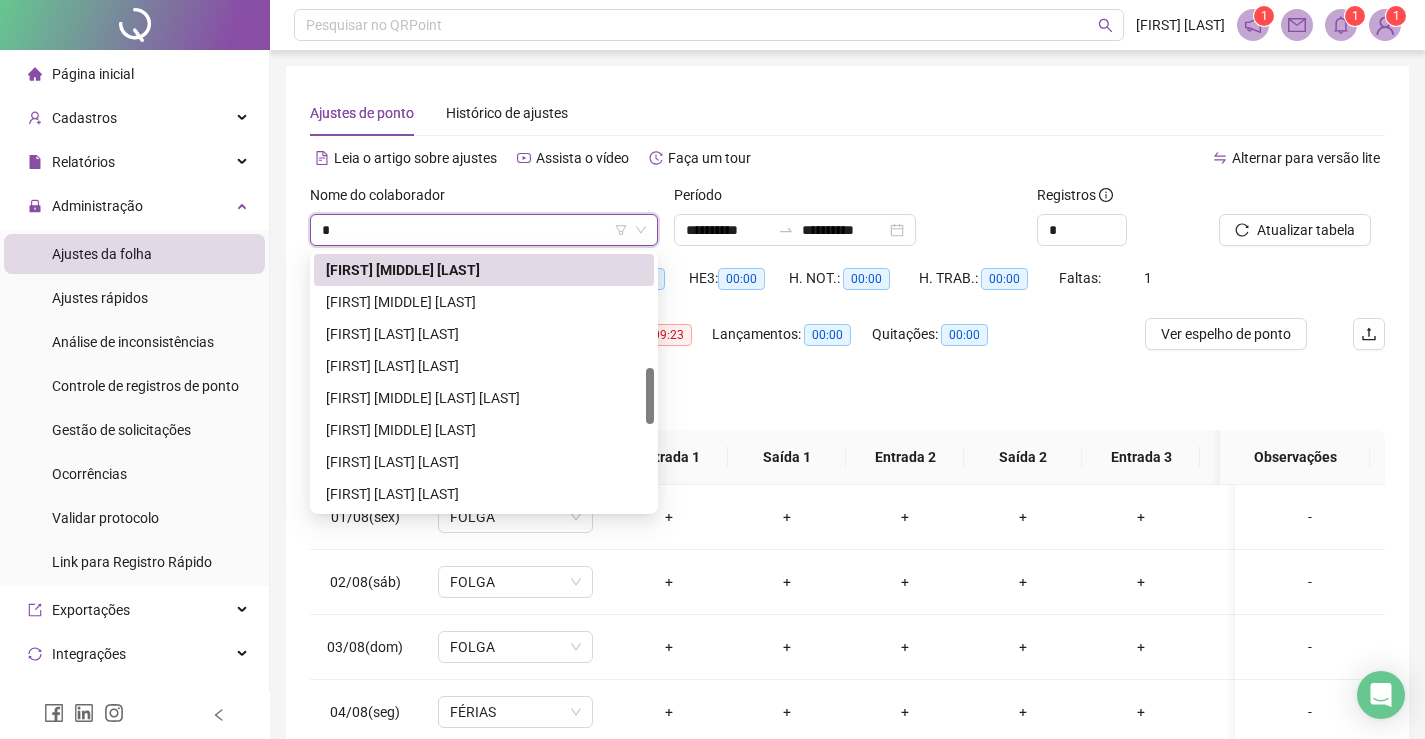 type on "**" 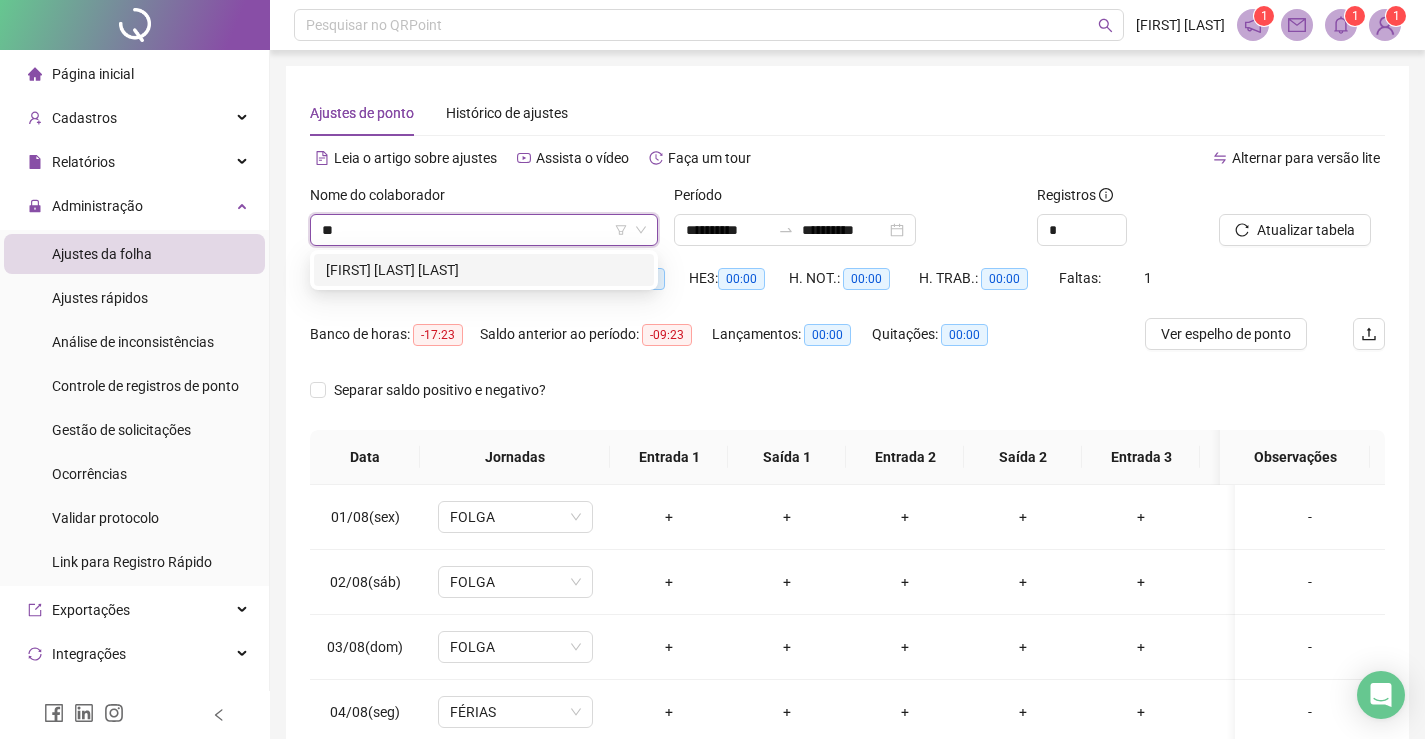 scroll, scrollTop: 0, scrollLeft: 0, axis: both 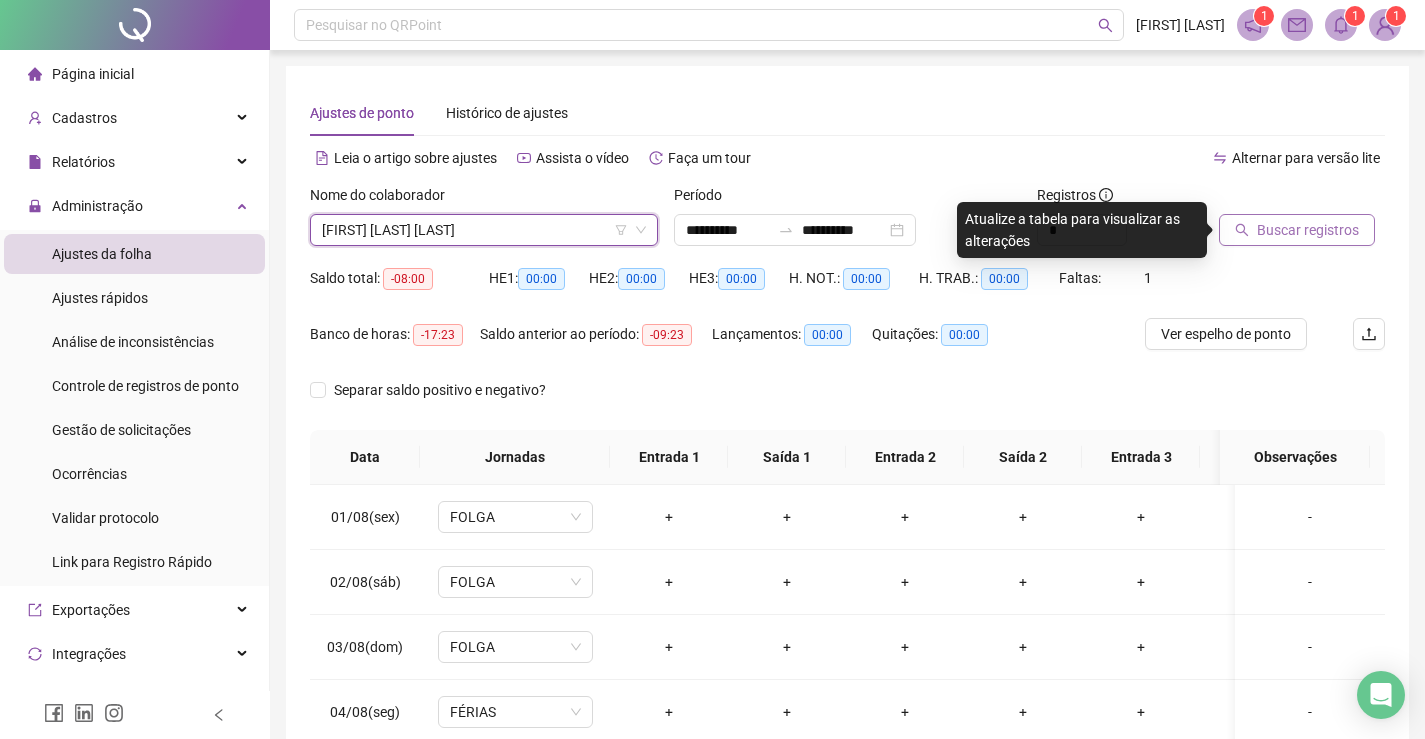 click on "Buscar registros" at bounding box center (1308, 230) 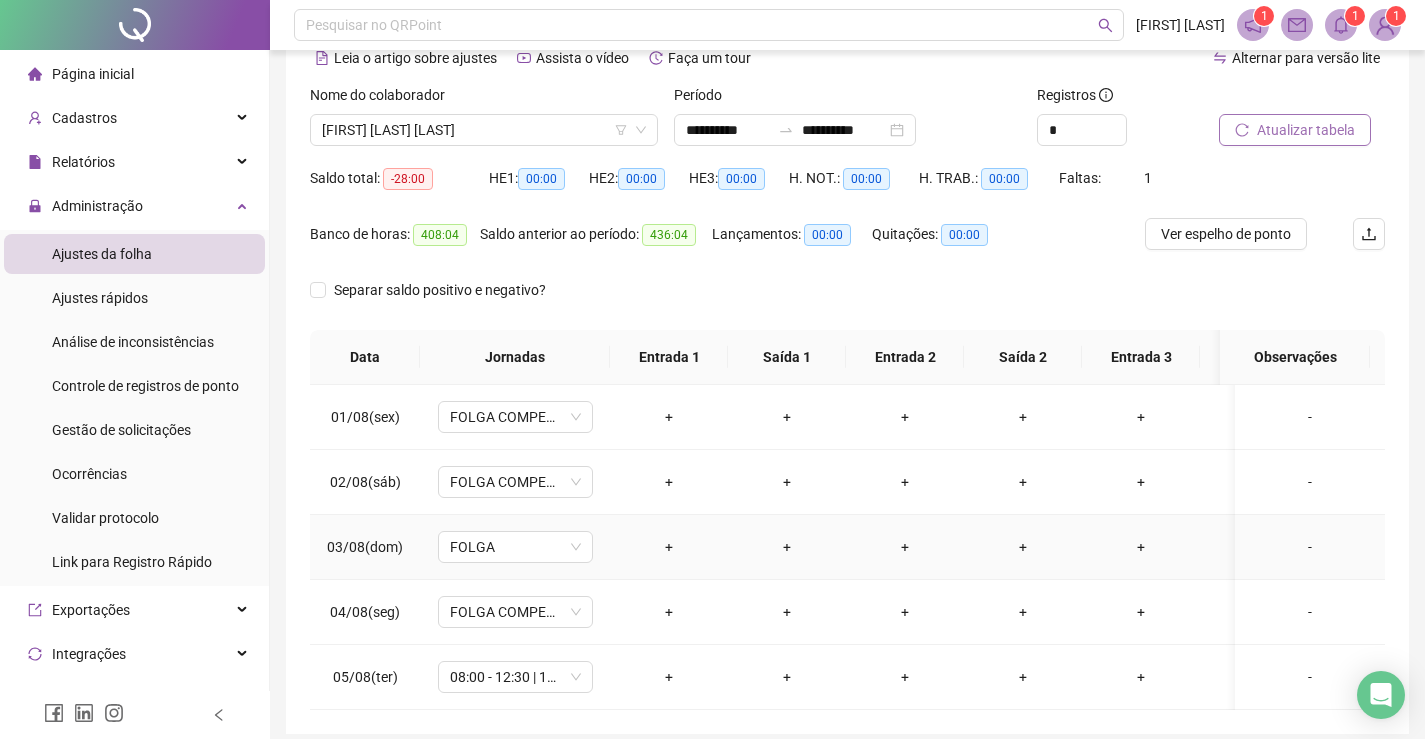 scroll, scrollTop: 196, scrollLeft: 0, axis: vertical 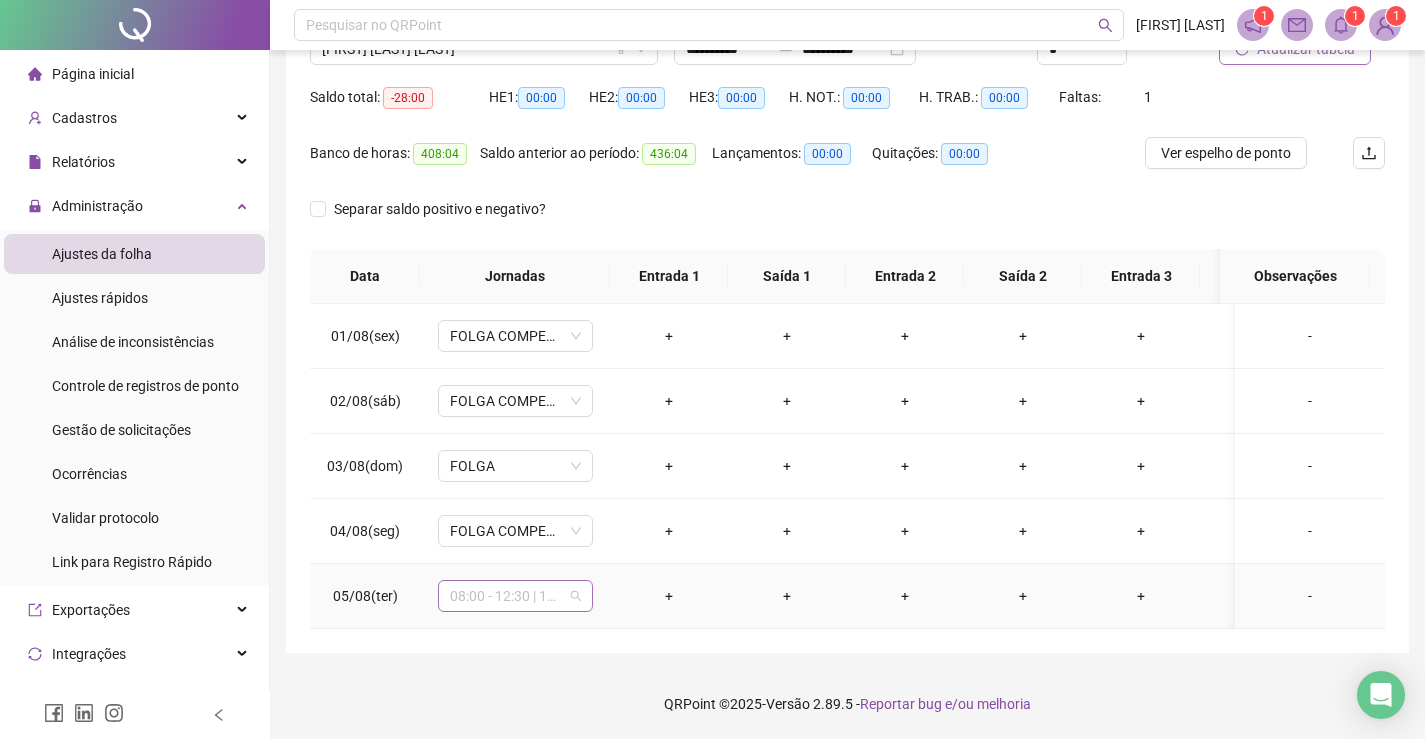 click on "08:00 - 12:30 | 13:30 - 17:00" at bounding box center (515, 596) 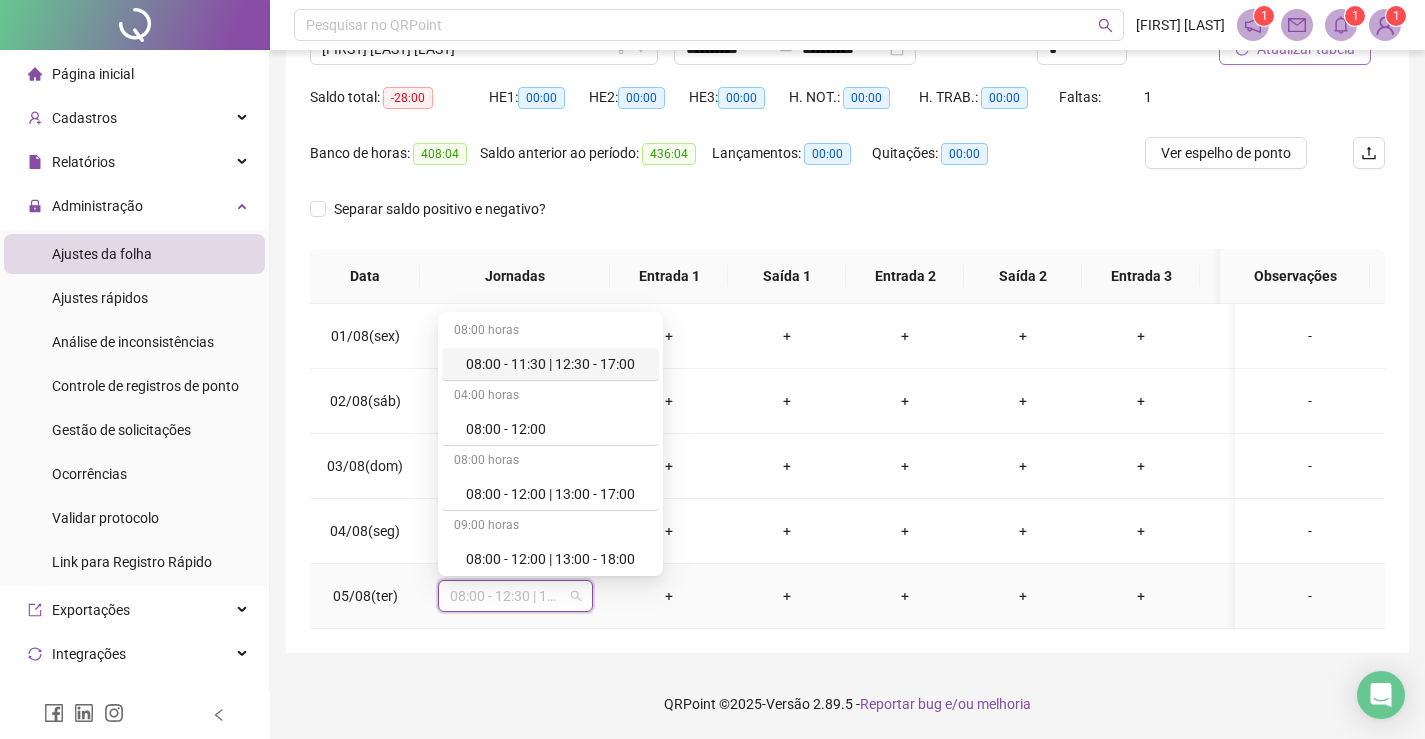 type on "*" 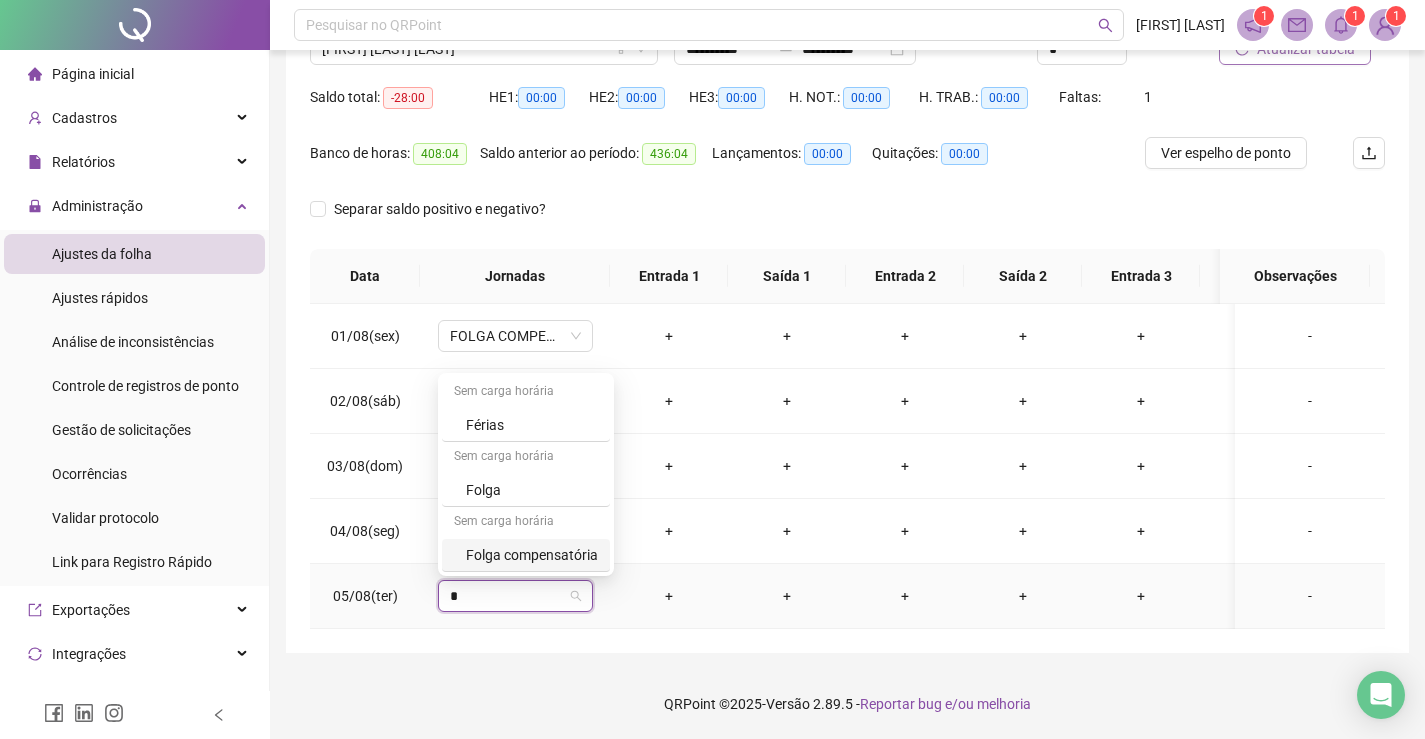 click on "Folga compensatória" at bounding box center [532, 555] 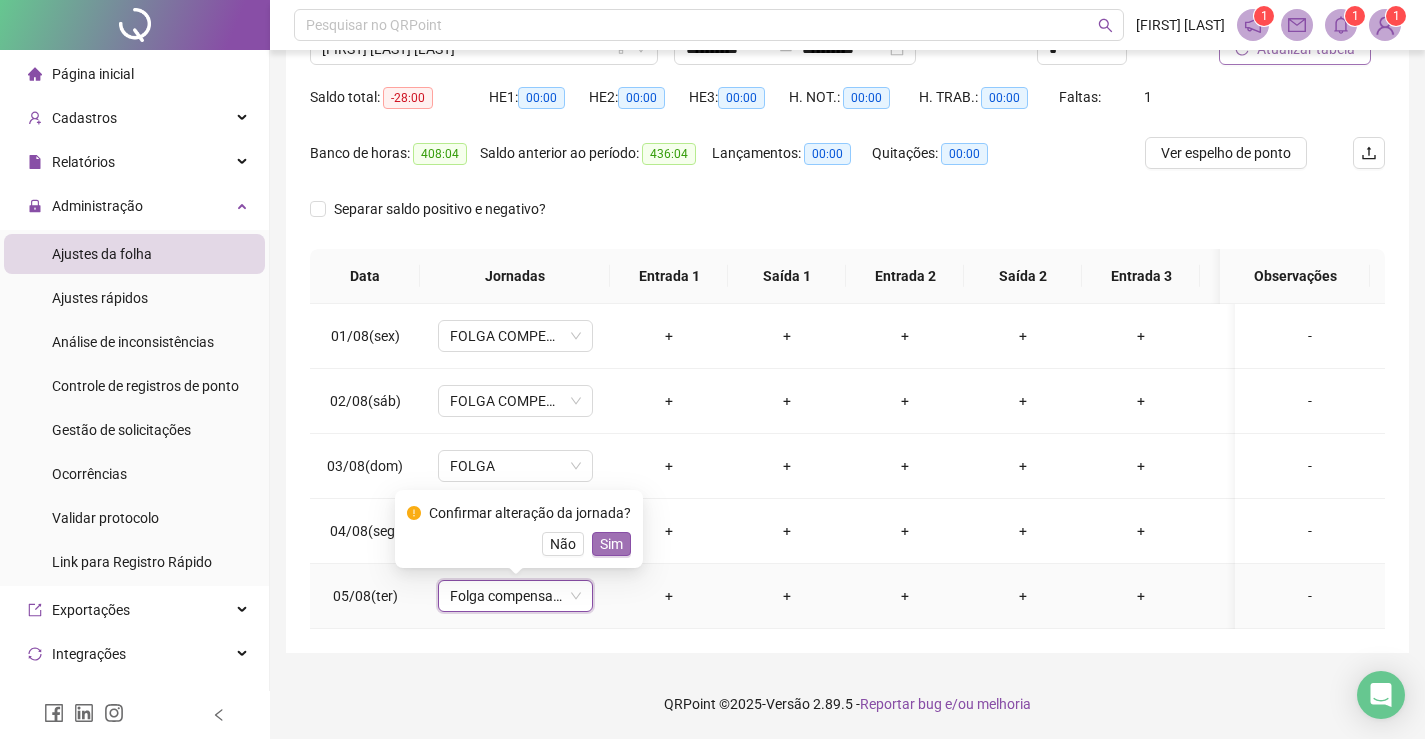 click on "Sim" at bounding box center [611, 544] 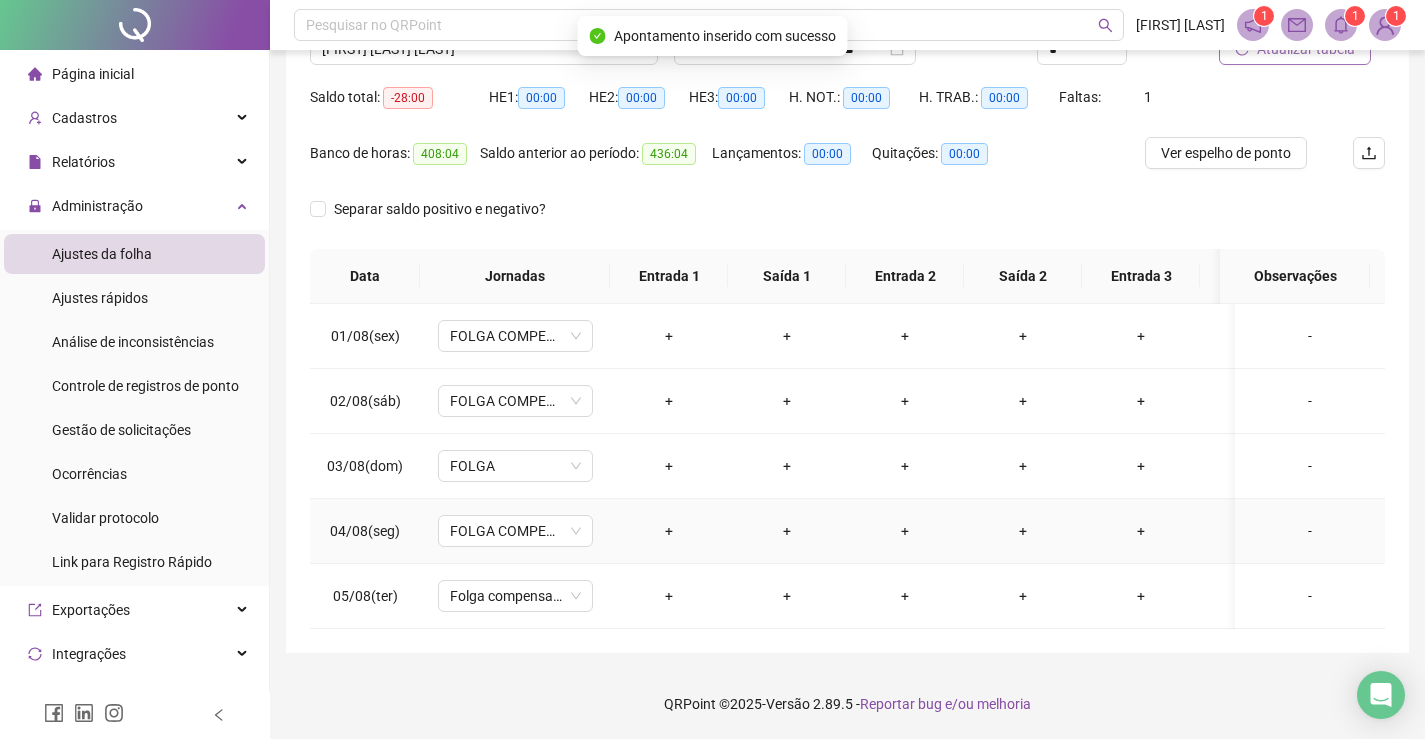 scroll, scrollTop: 0, scrollLeft: 0, axis: both 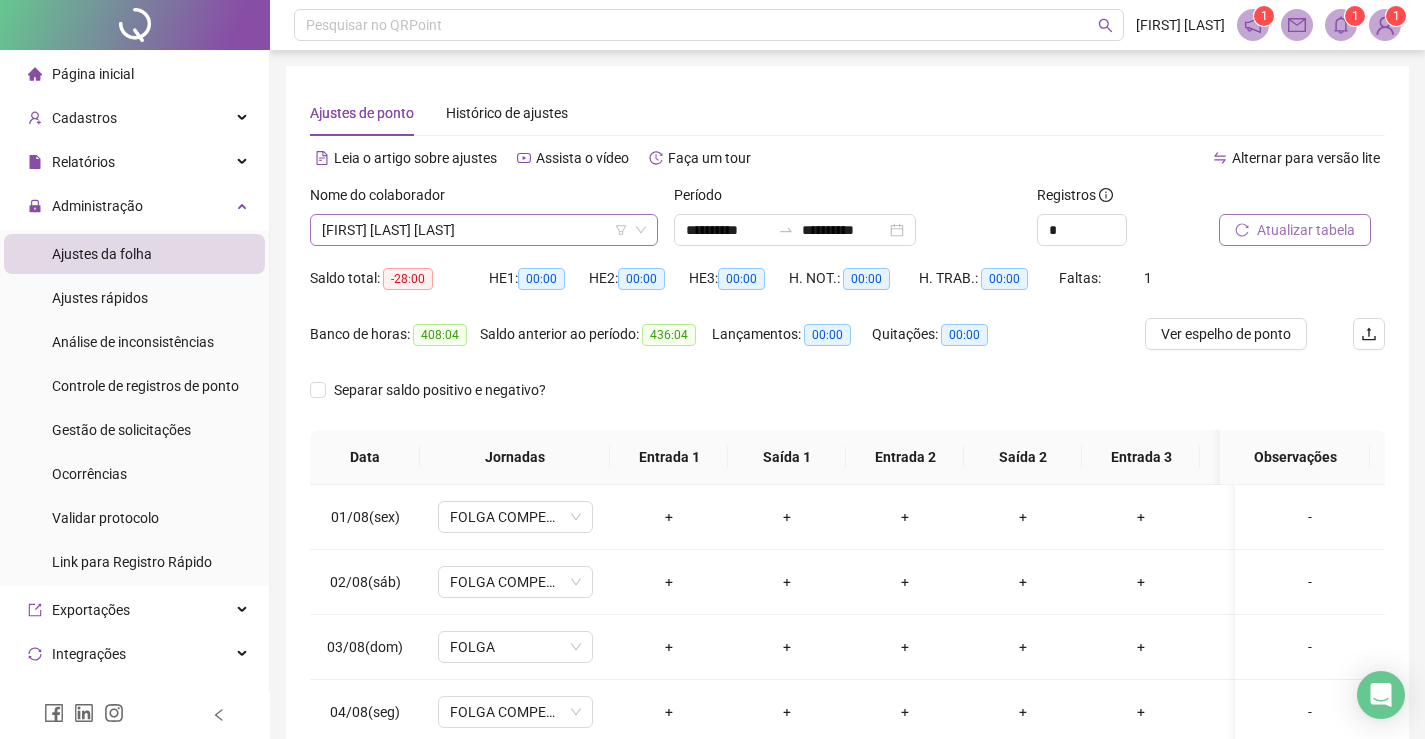 click on "[FIRST] [LAST] [LAST]" at bounding box center [484, 230] 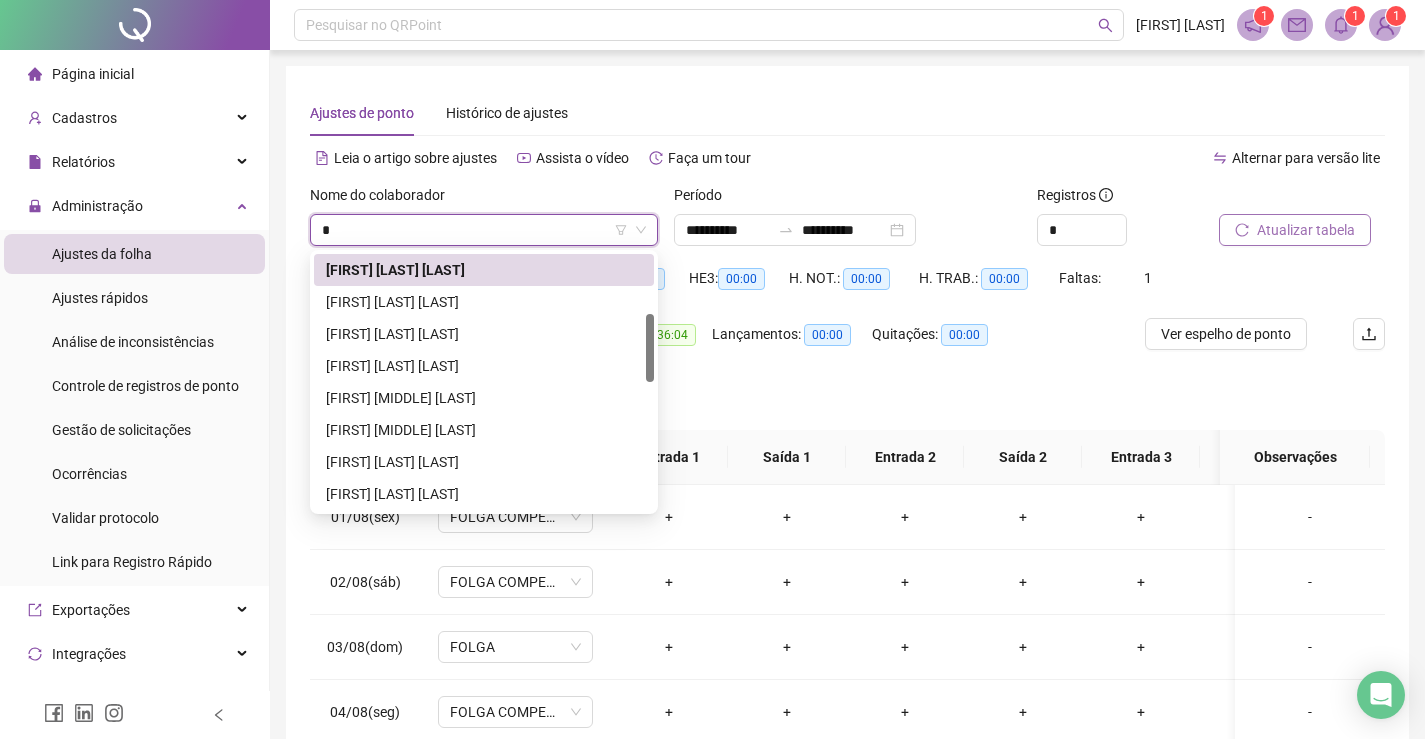 type on "**" 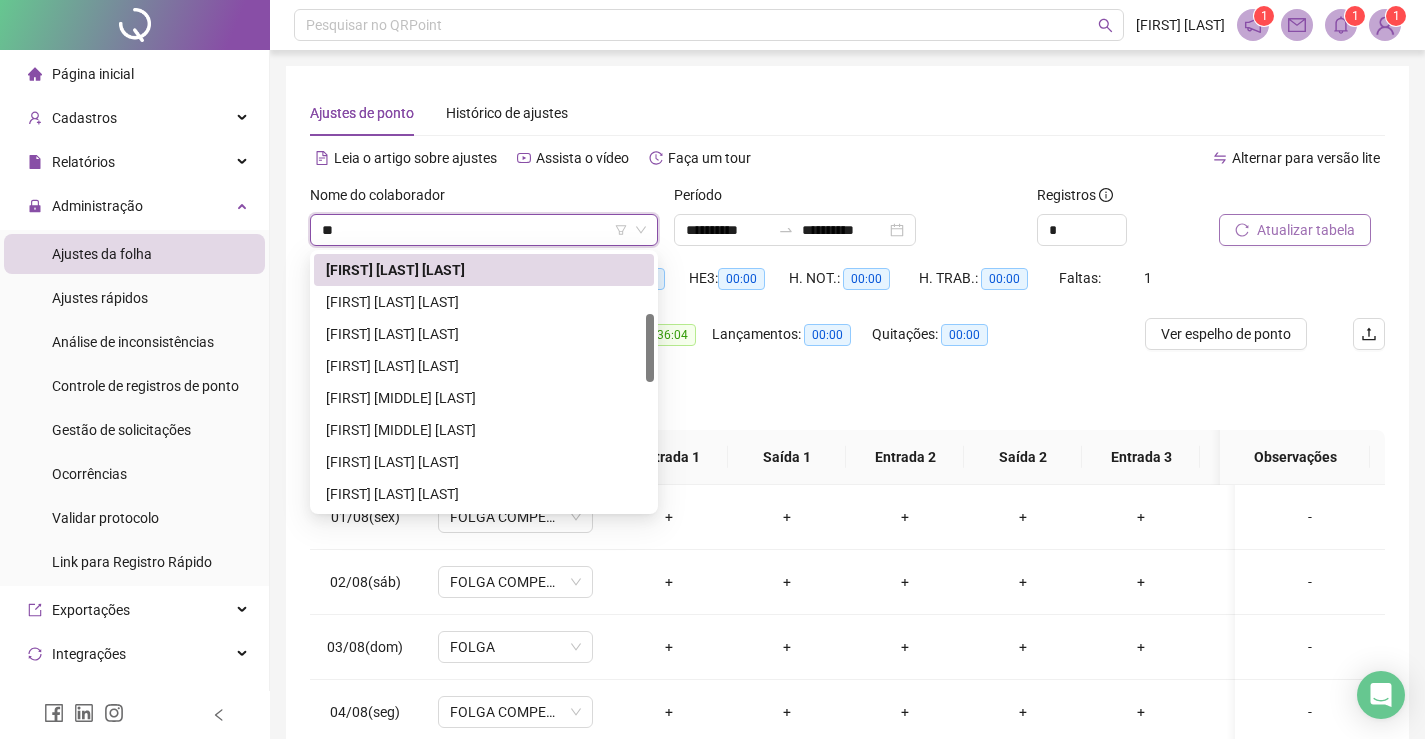 scroll, scrollTop: 160, scrollLeft: 0, axis: vertical 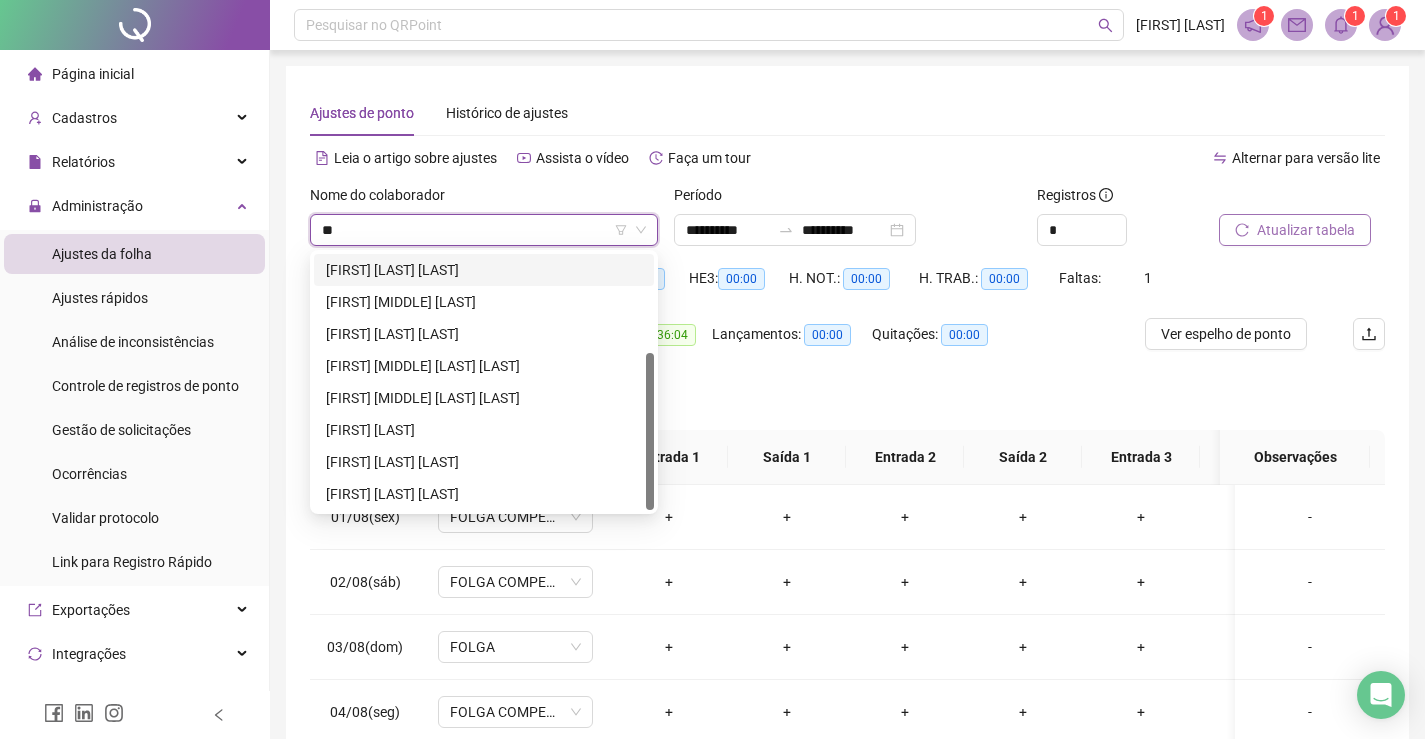 click on "[FIRST] [LAST] [LAST]" at bounding box center (484, 270) 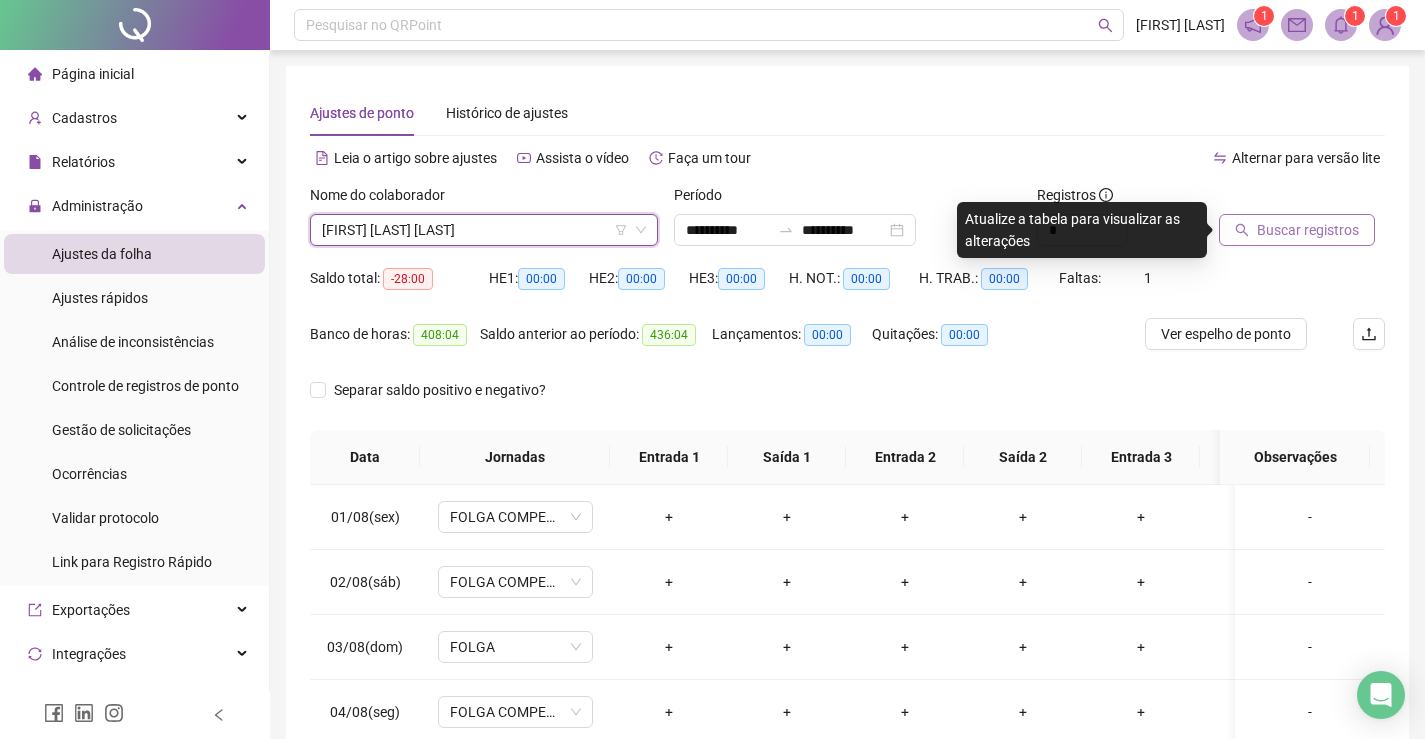 click on "Buscar registros" at bounding box center [1308, 230] 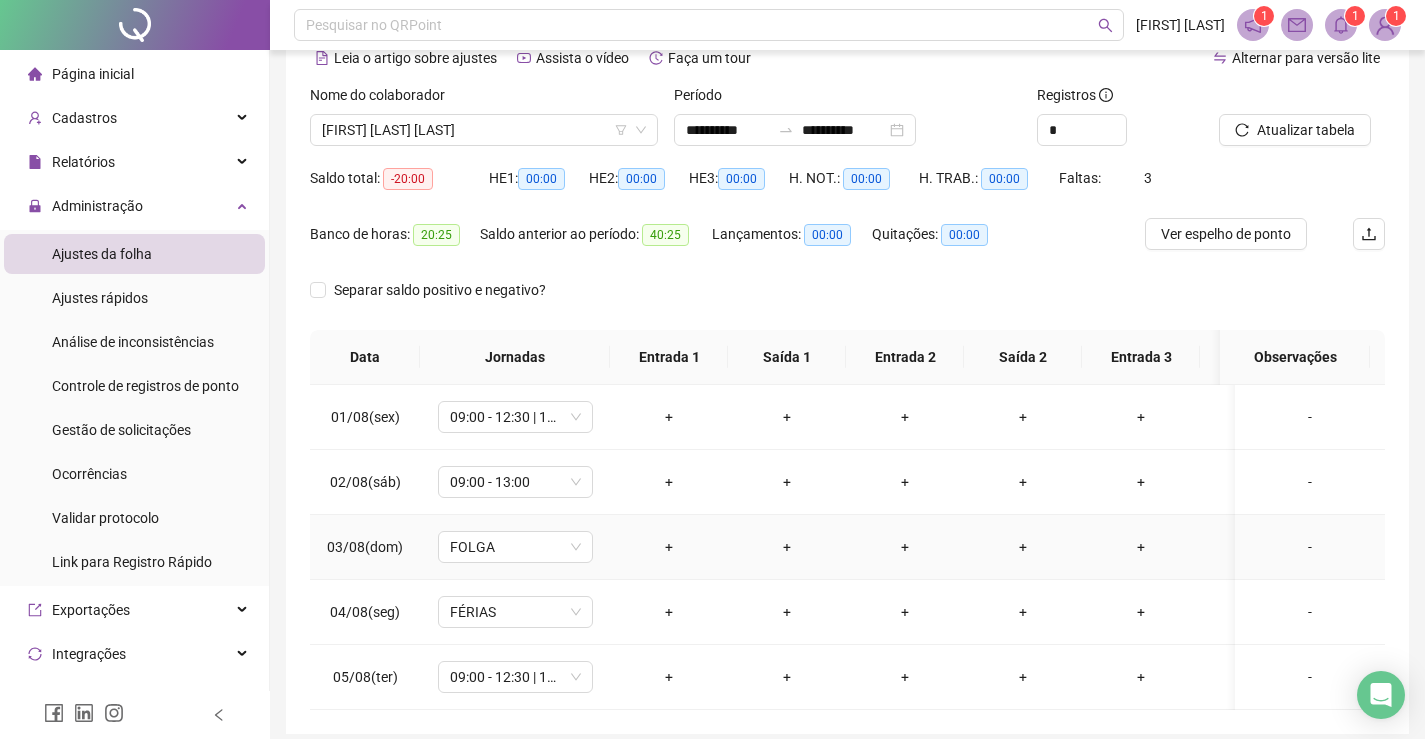 scroll, scrollTop: 196, scrollLeft: 0, axis: vertical 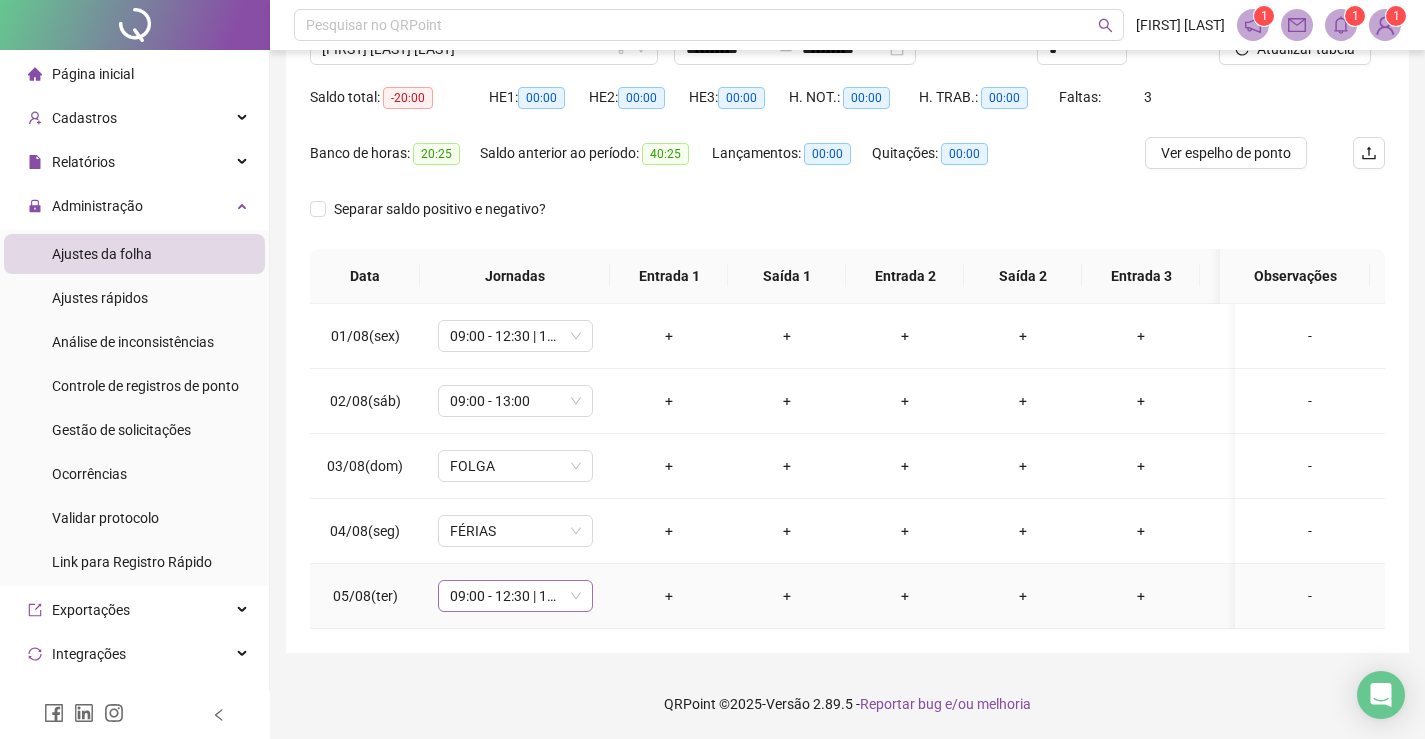 click on "09:00 - 12:30 | 13:30 - 18:00" at bounding box center [515, 596] 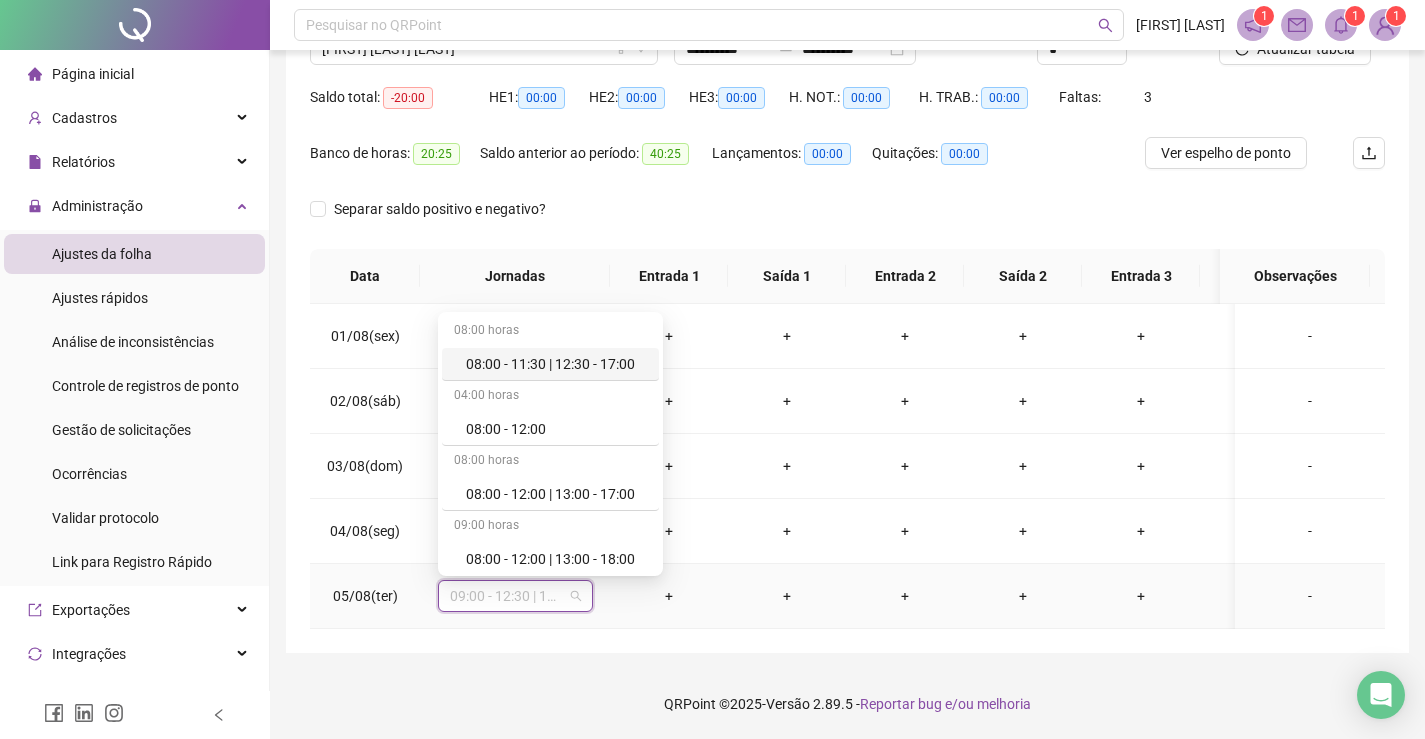 type on "*" 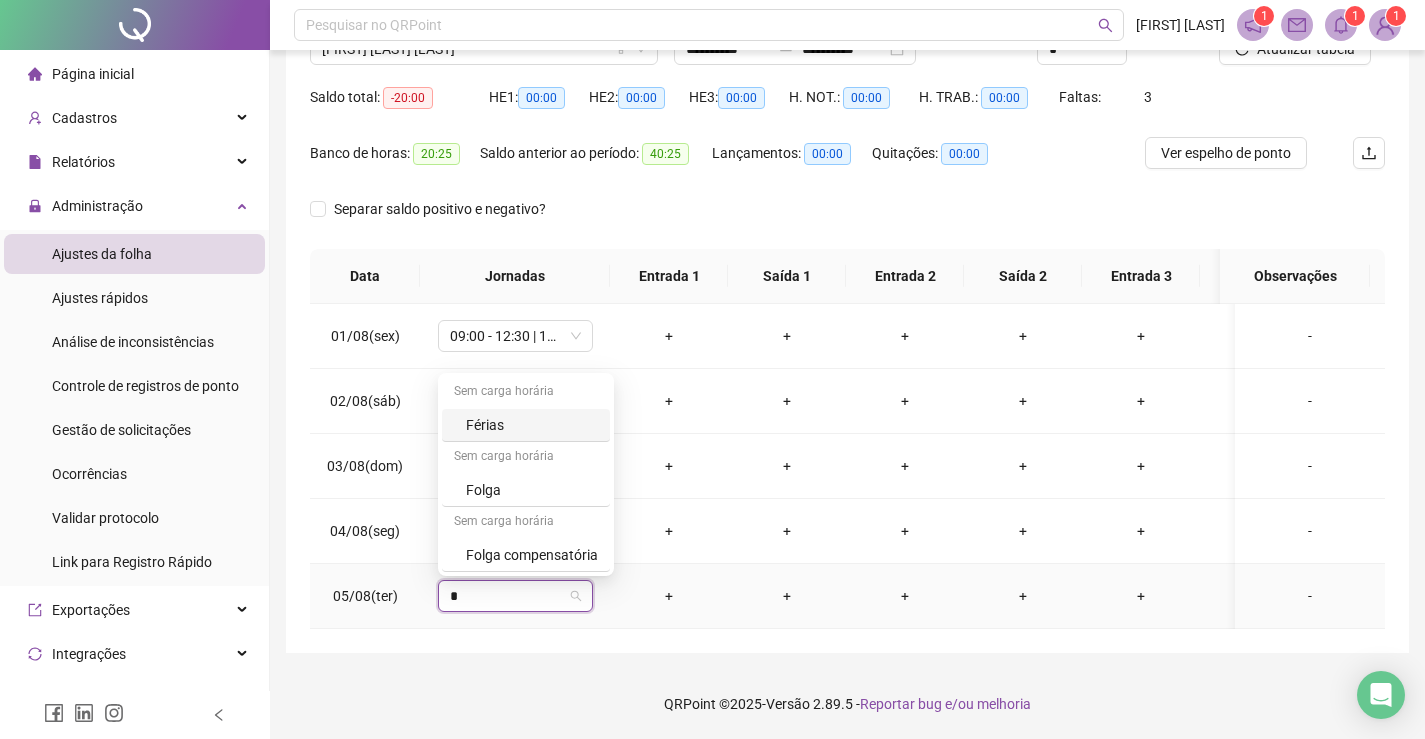 click on "Férias" at bounding box center [532, 425] 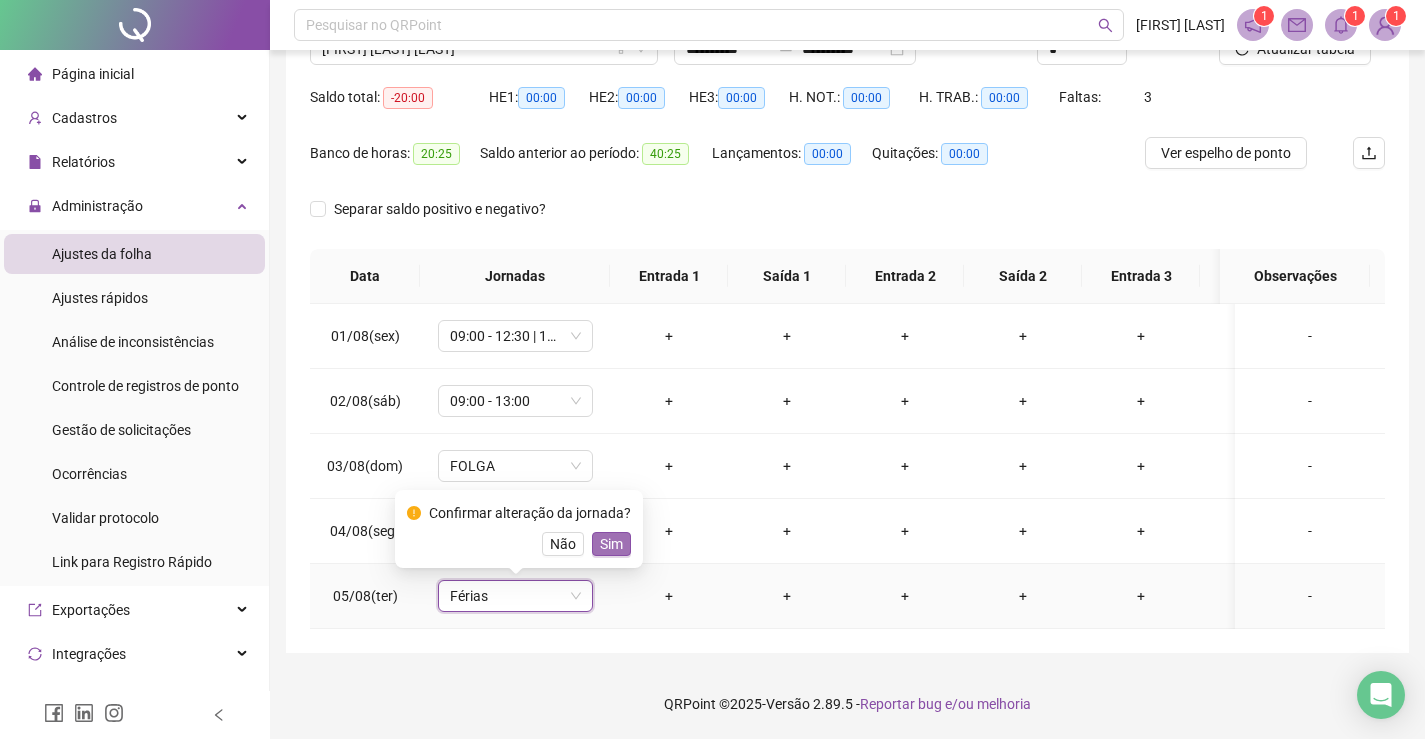 click on "Sim" at bounding box center [611, 544] 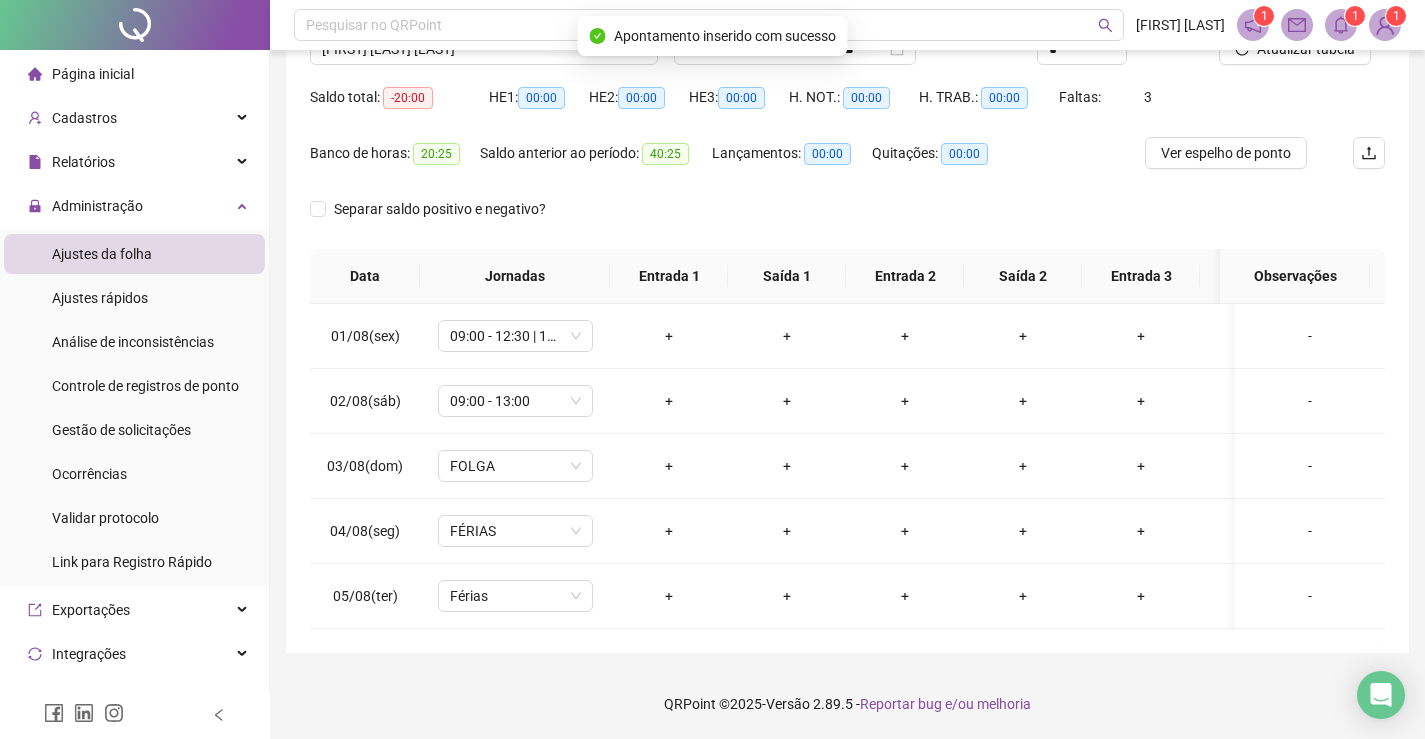 scroll, scrollTop: 0, scrollLeft: 0, axis: both 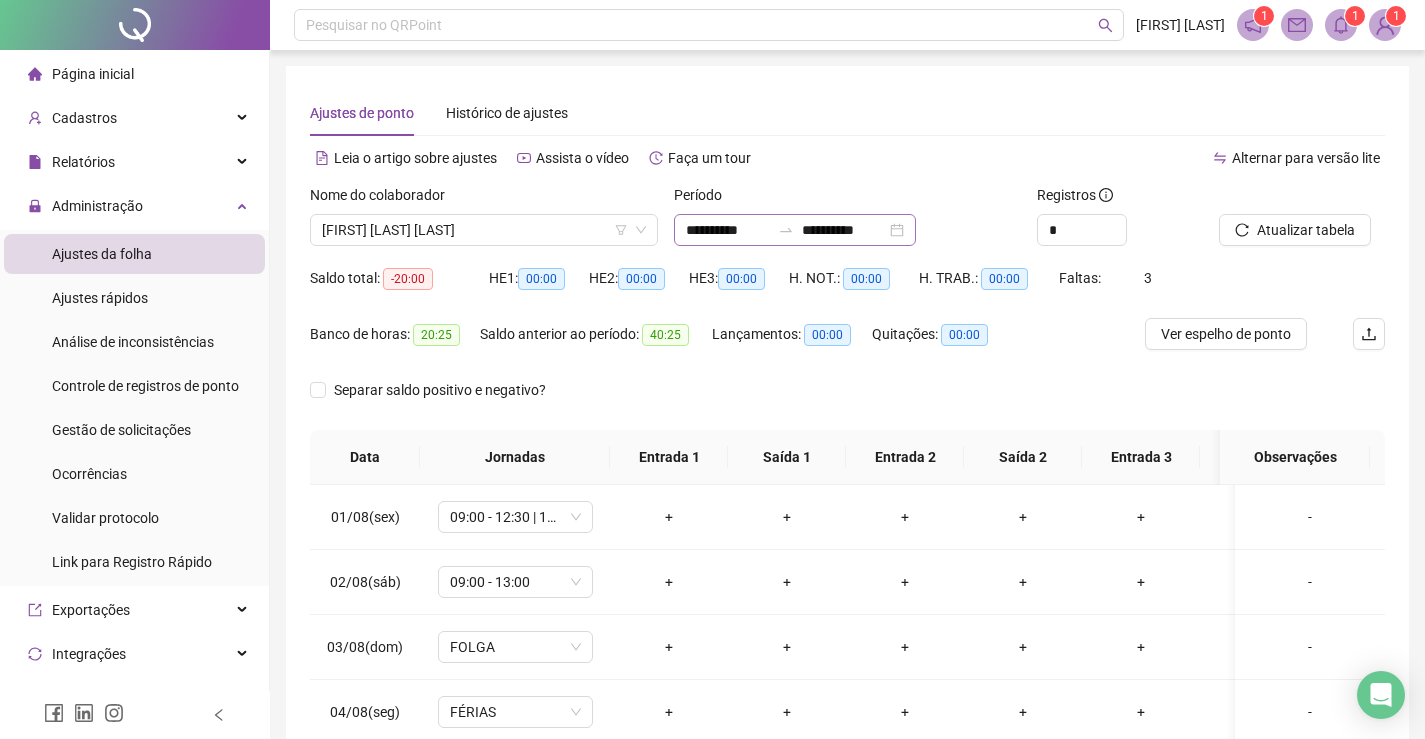 click on "**********" at bounding box center (795, 230) 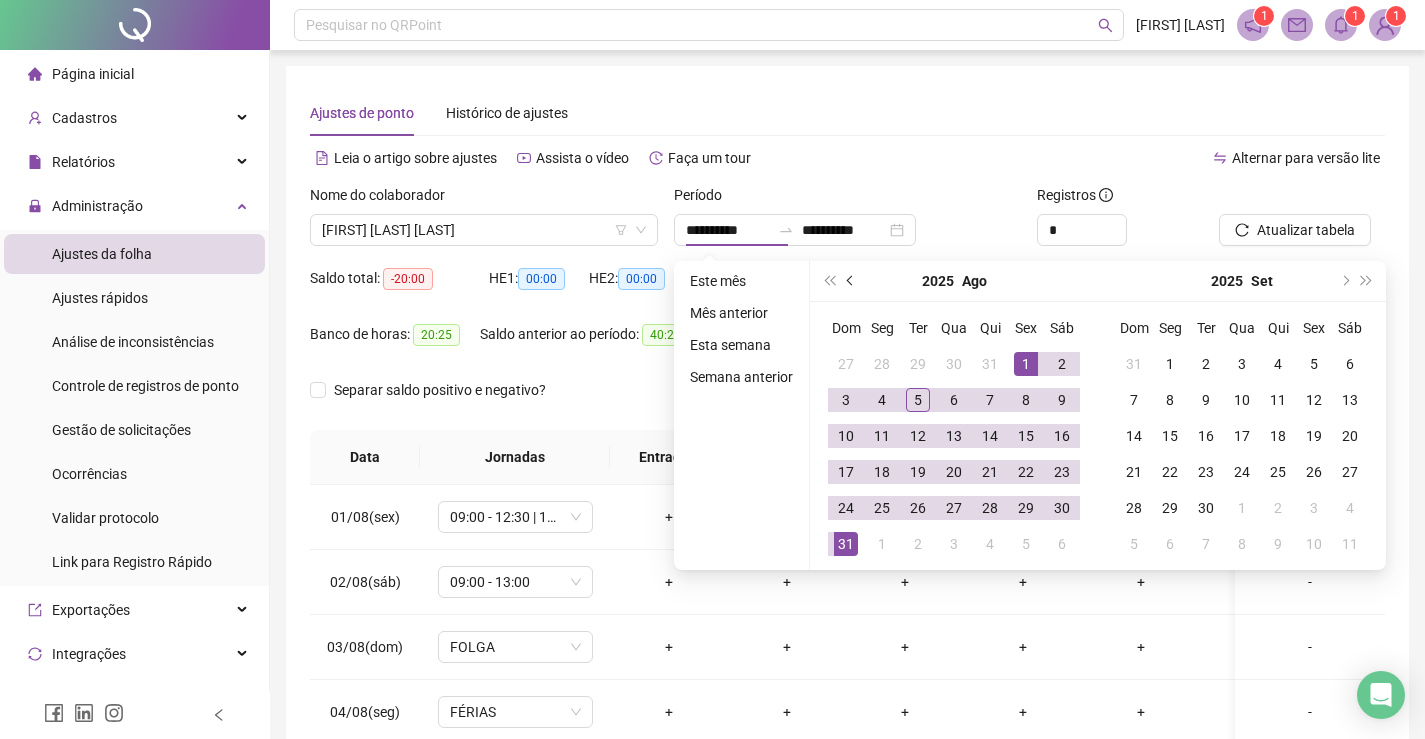 click at bounding box center [851, 281] 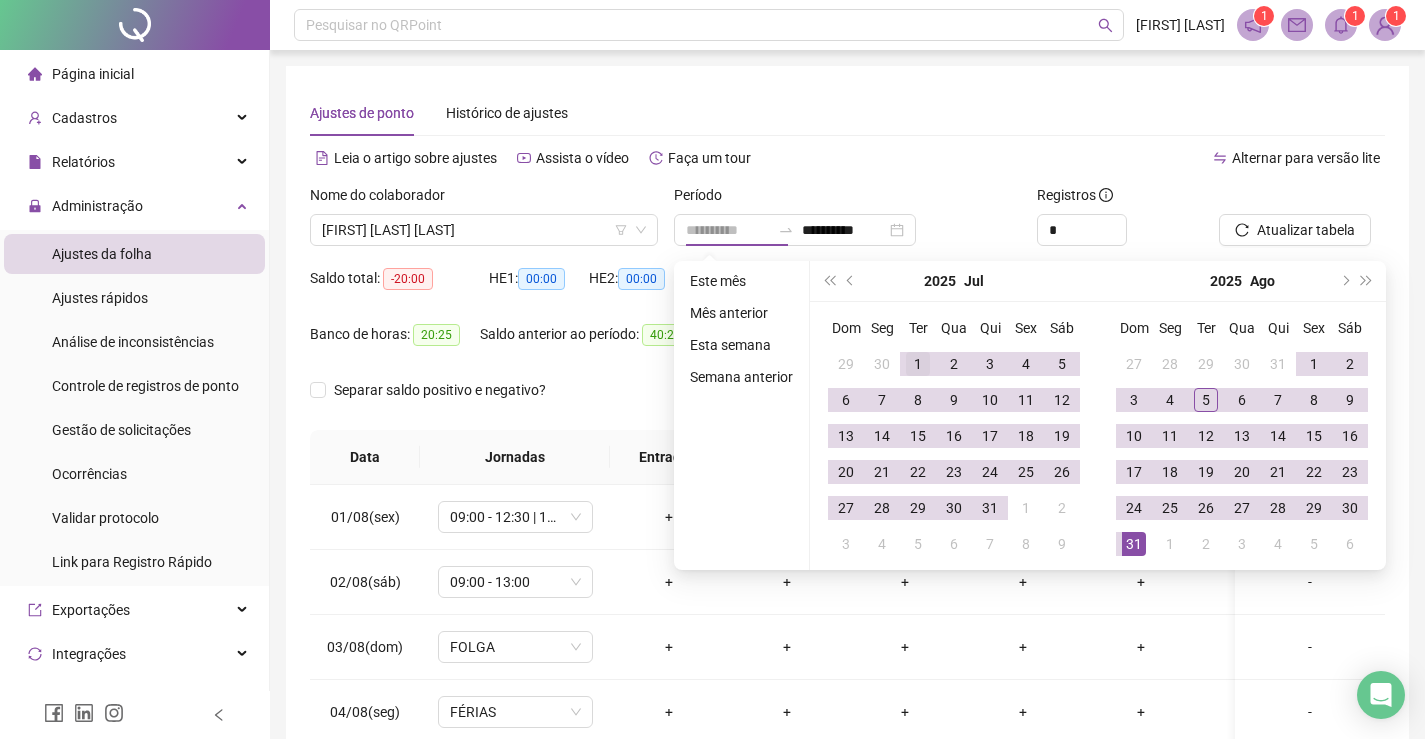 type on "**********" 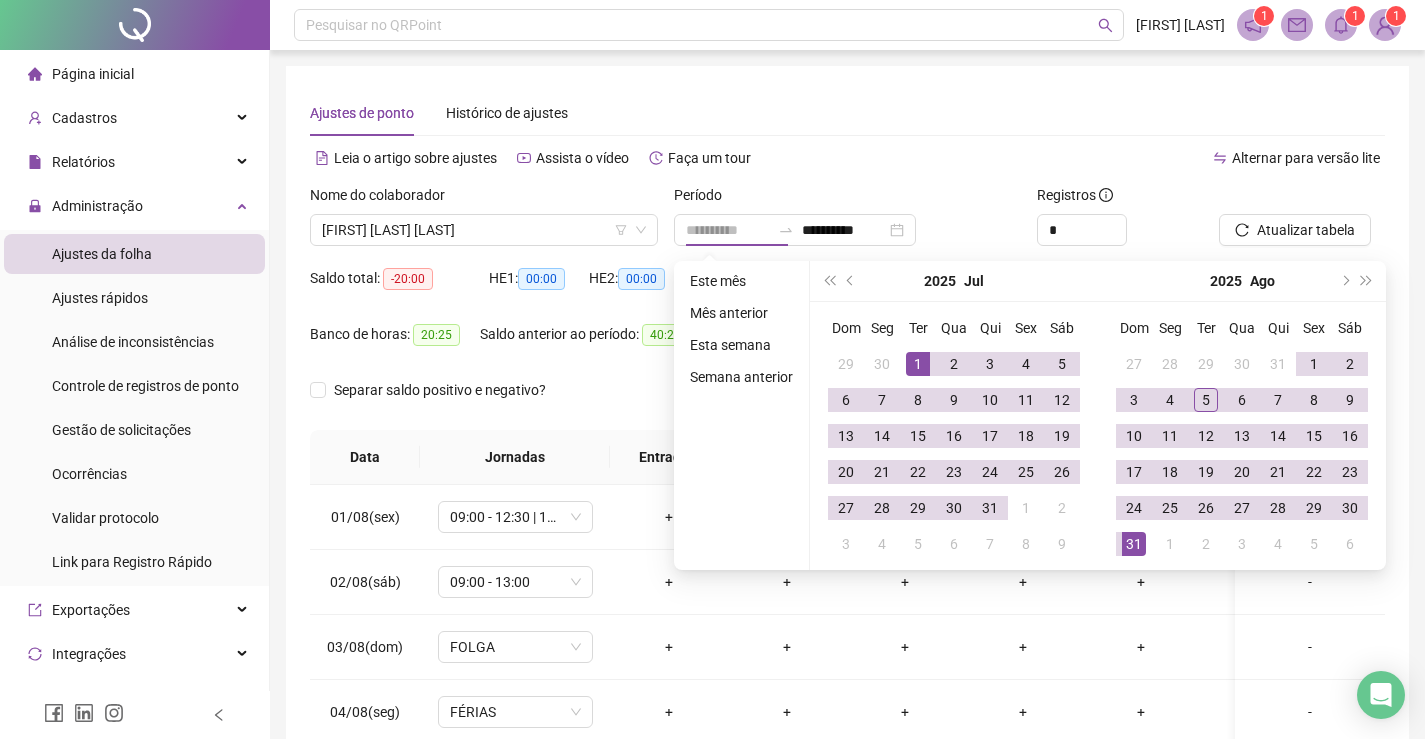 click on "1" at bounding box center [918, 364] 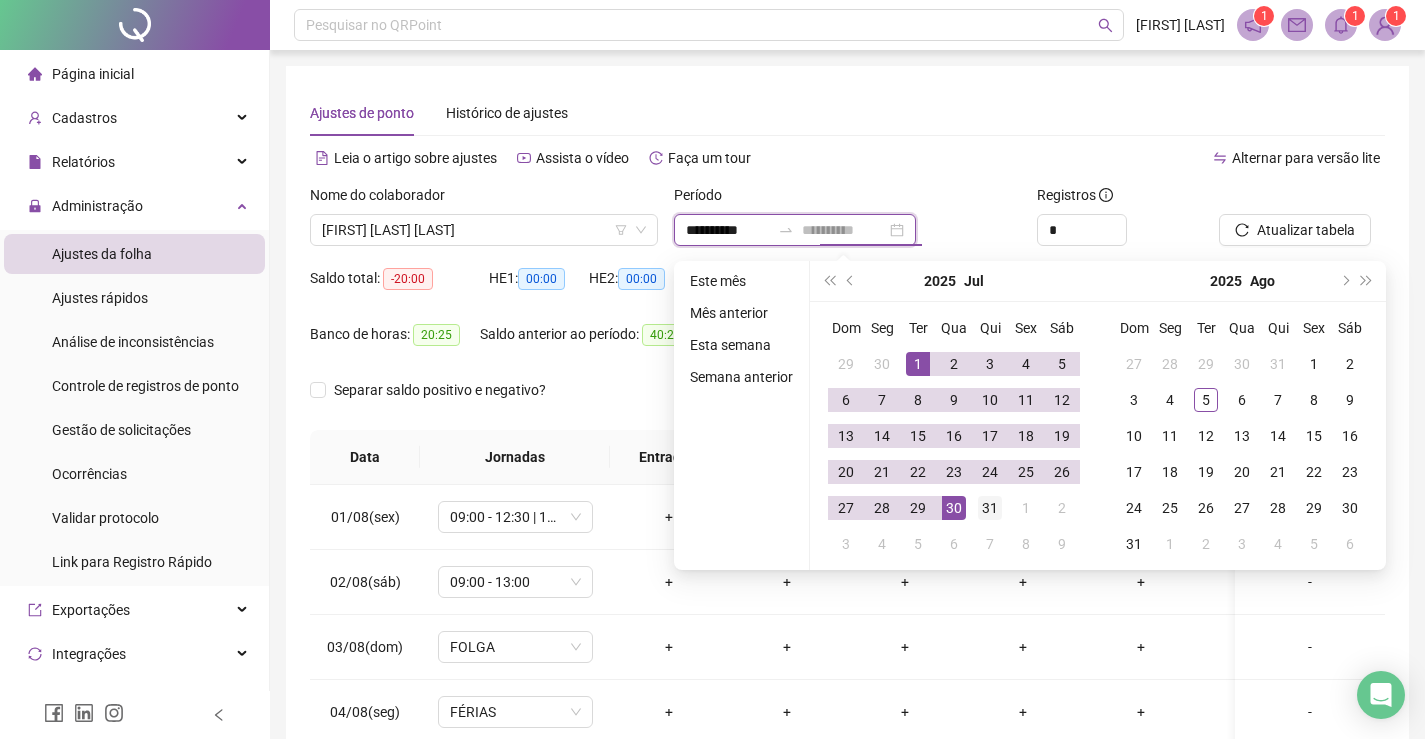 type on "**********" 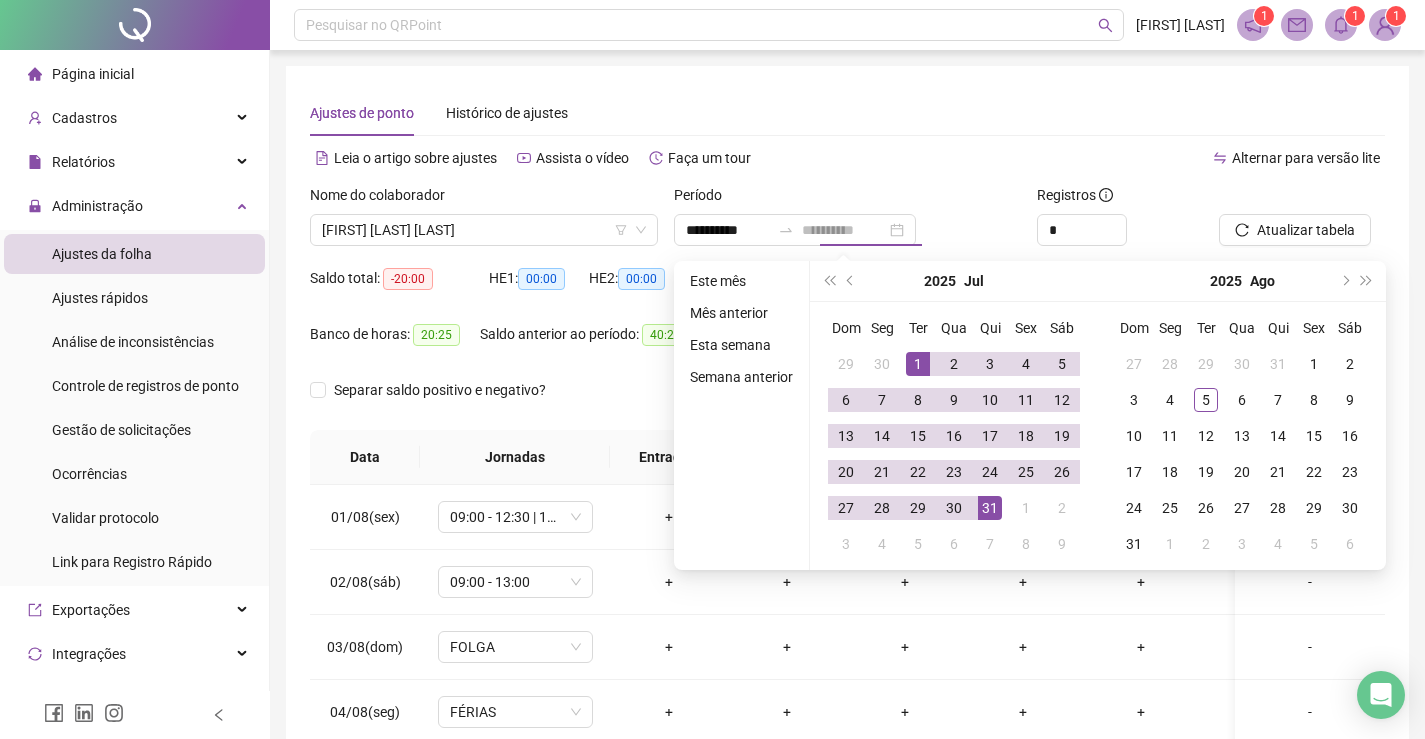 click on "31" at bounding box center (990, 508) 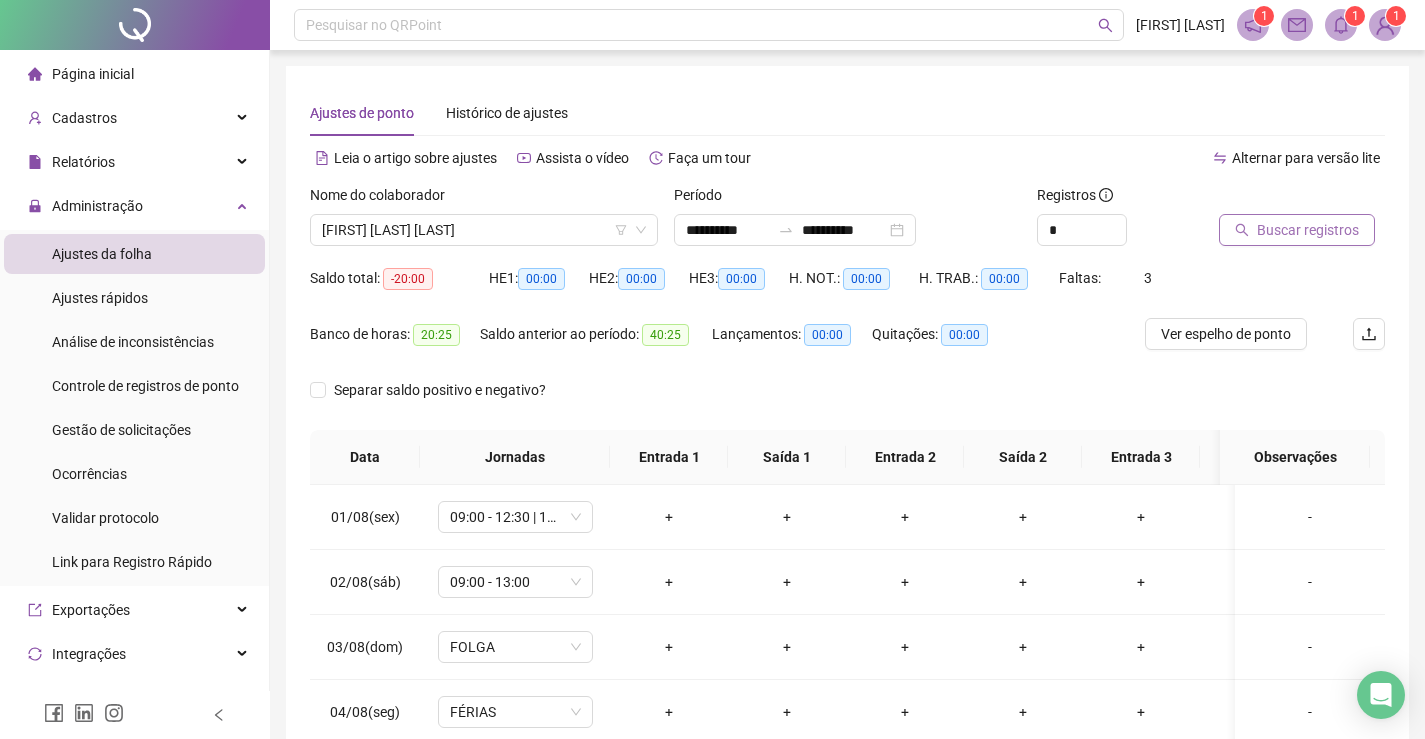 click on "Buscar registros" at bounding box center (1308, 230) 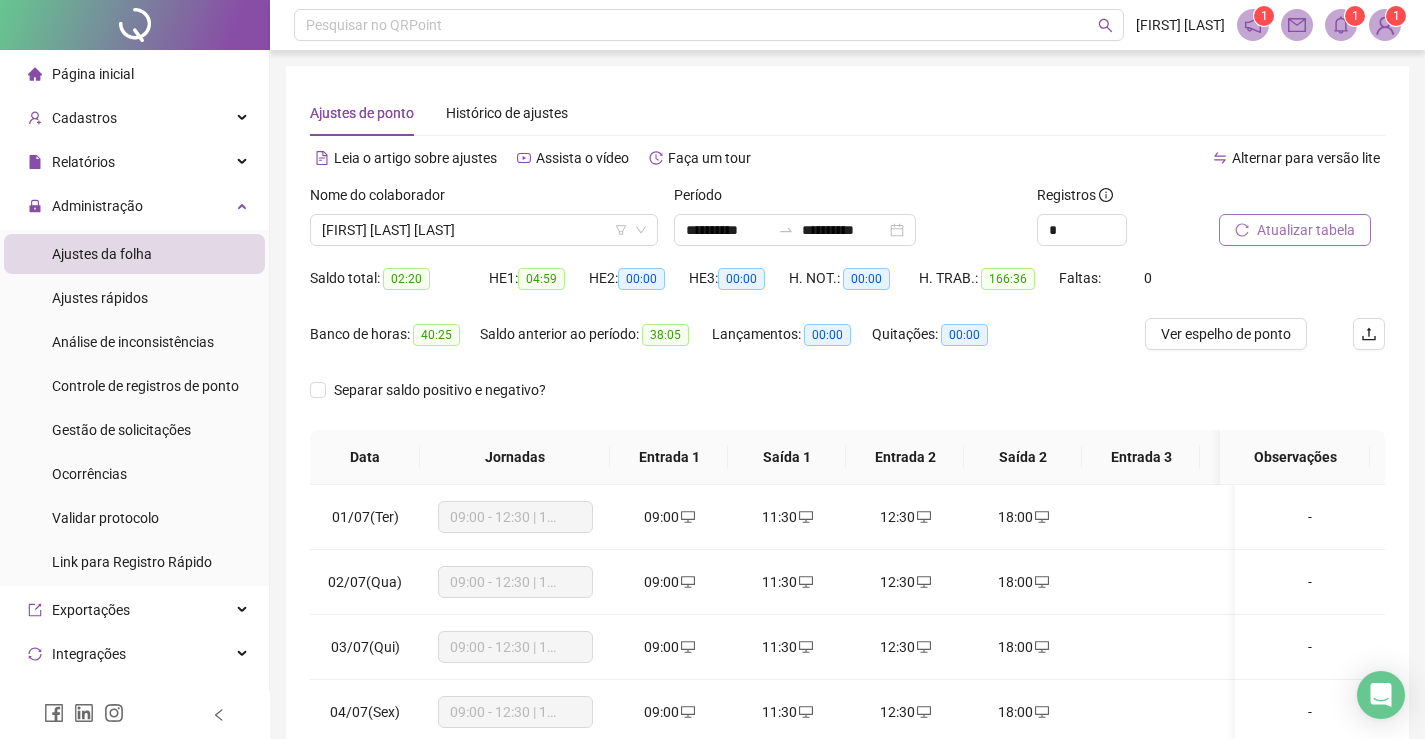 scroll, scrollTop: 100, scrollLeft: 0, axis: vertical 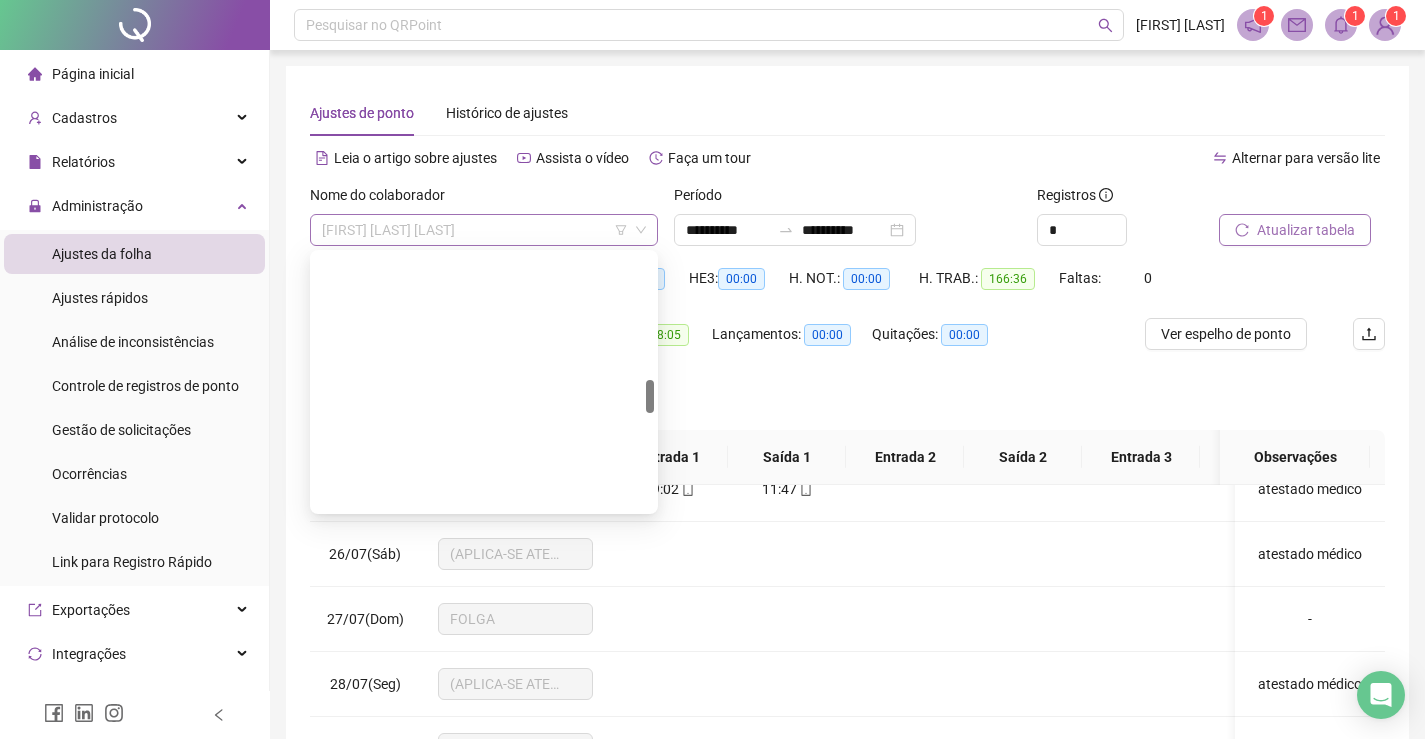 click on "[FIRST] [LAST] [LAST]" at bounding box center [484, 230] 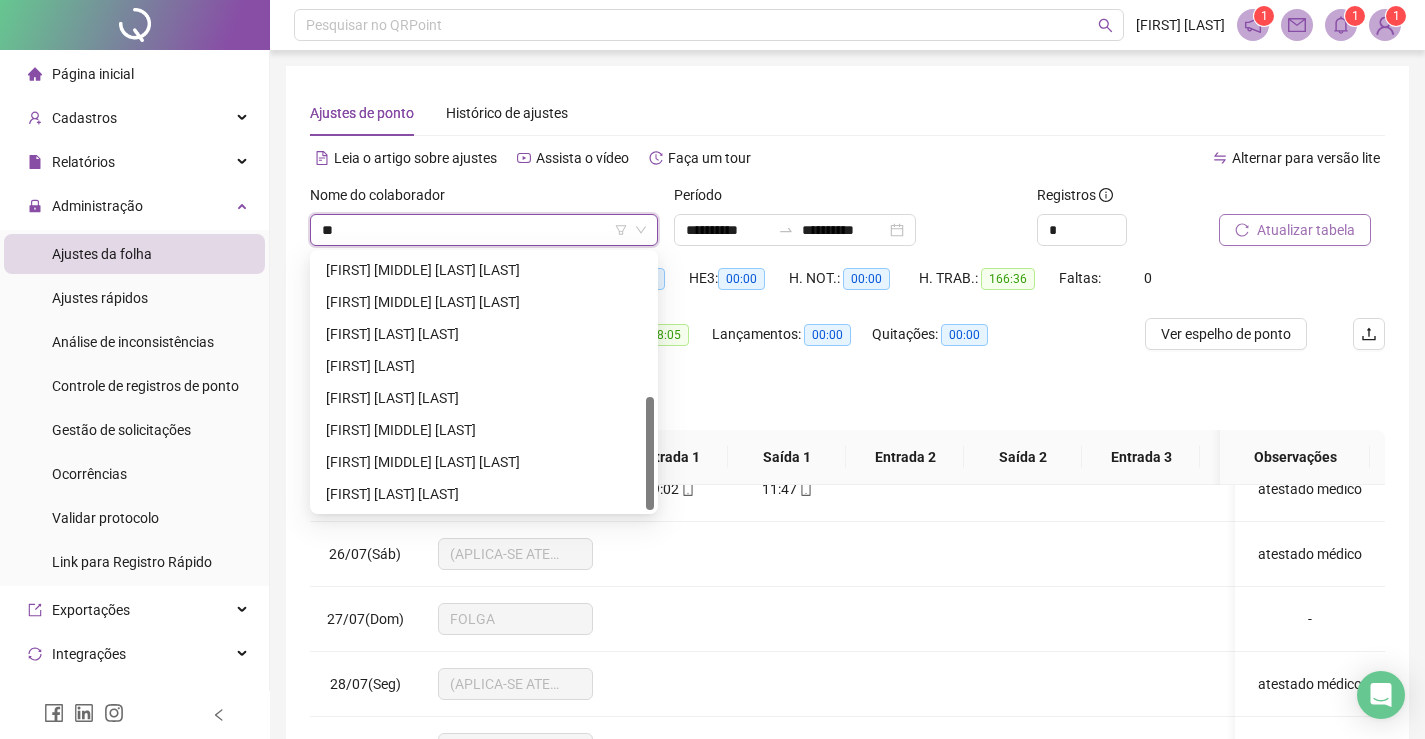 scroll, scrollTop: 0, scrollLeft: 0, axis: both 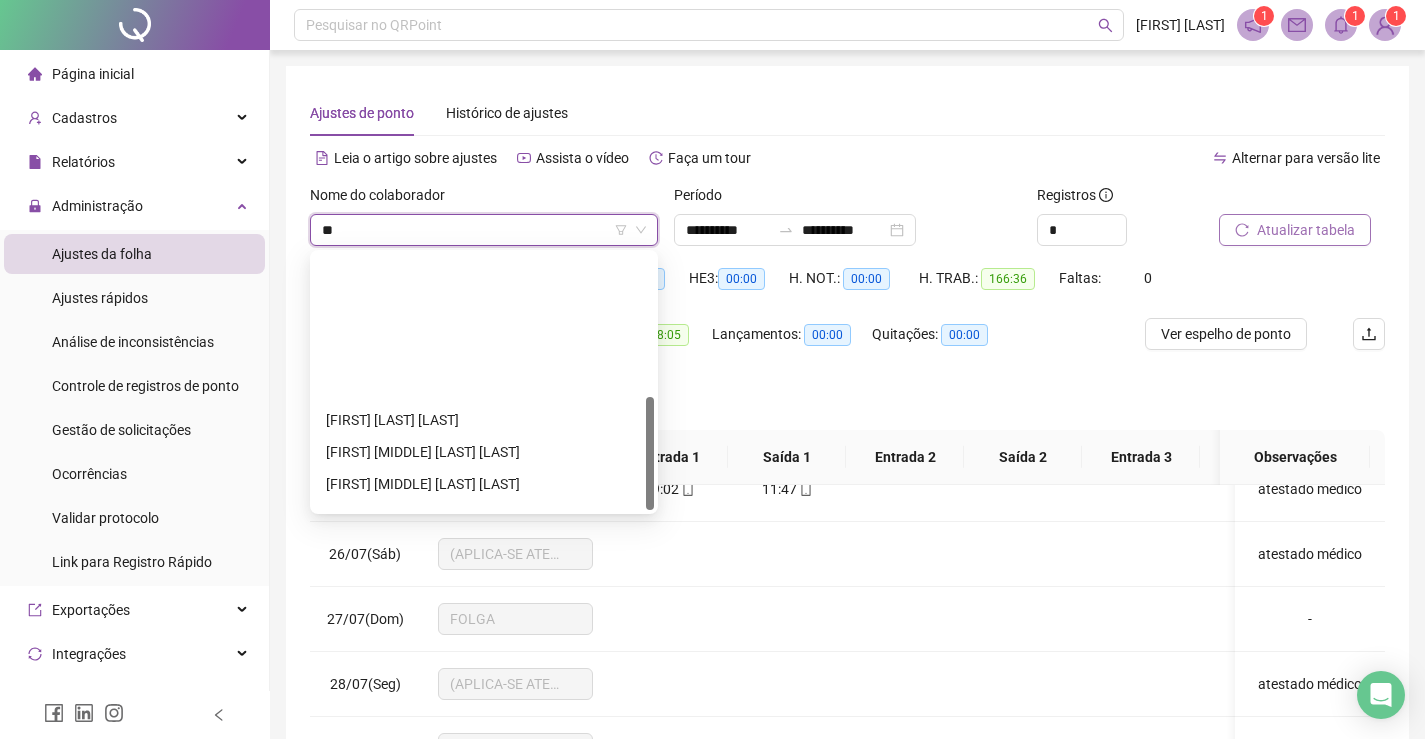 type on "***" 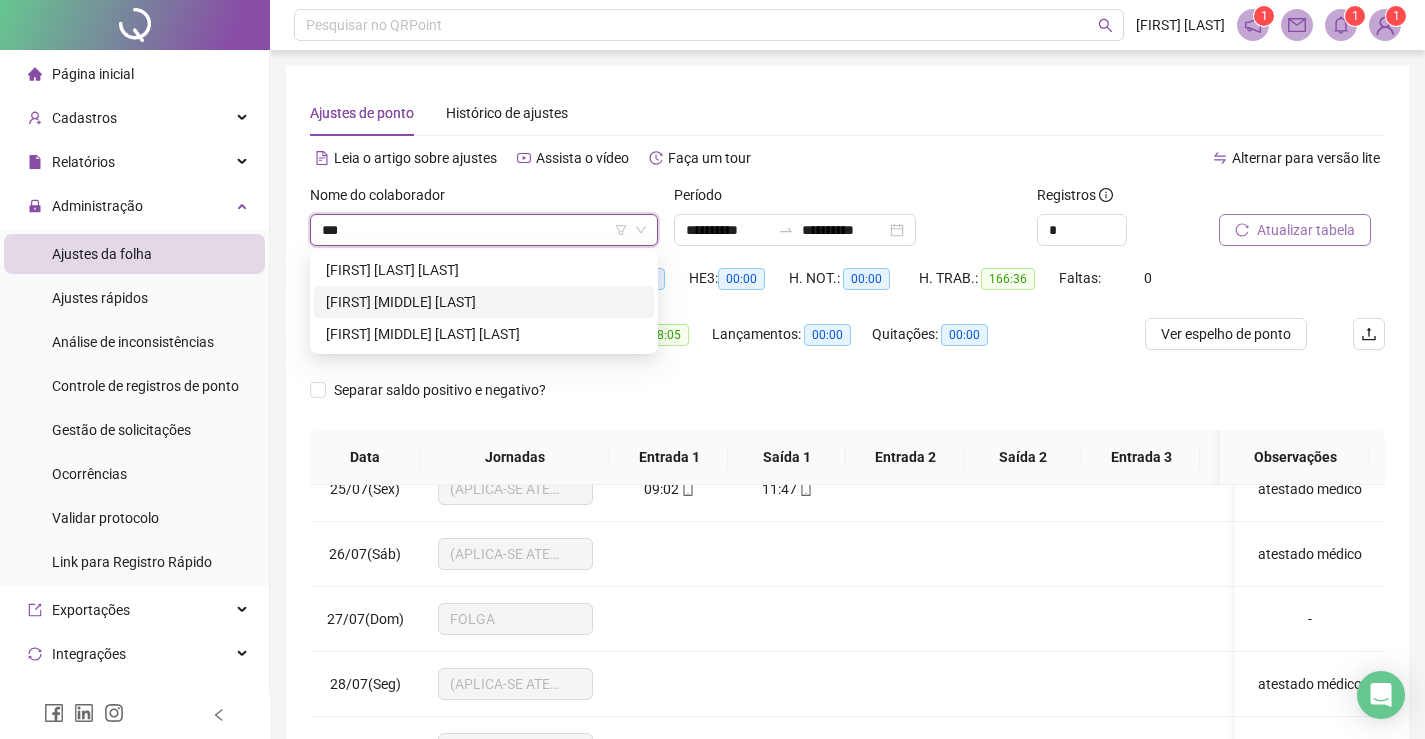 click on "[FIRST] [MIDDLE] [LAST]" at bounding box center [484, 302] 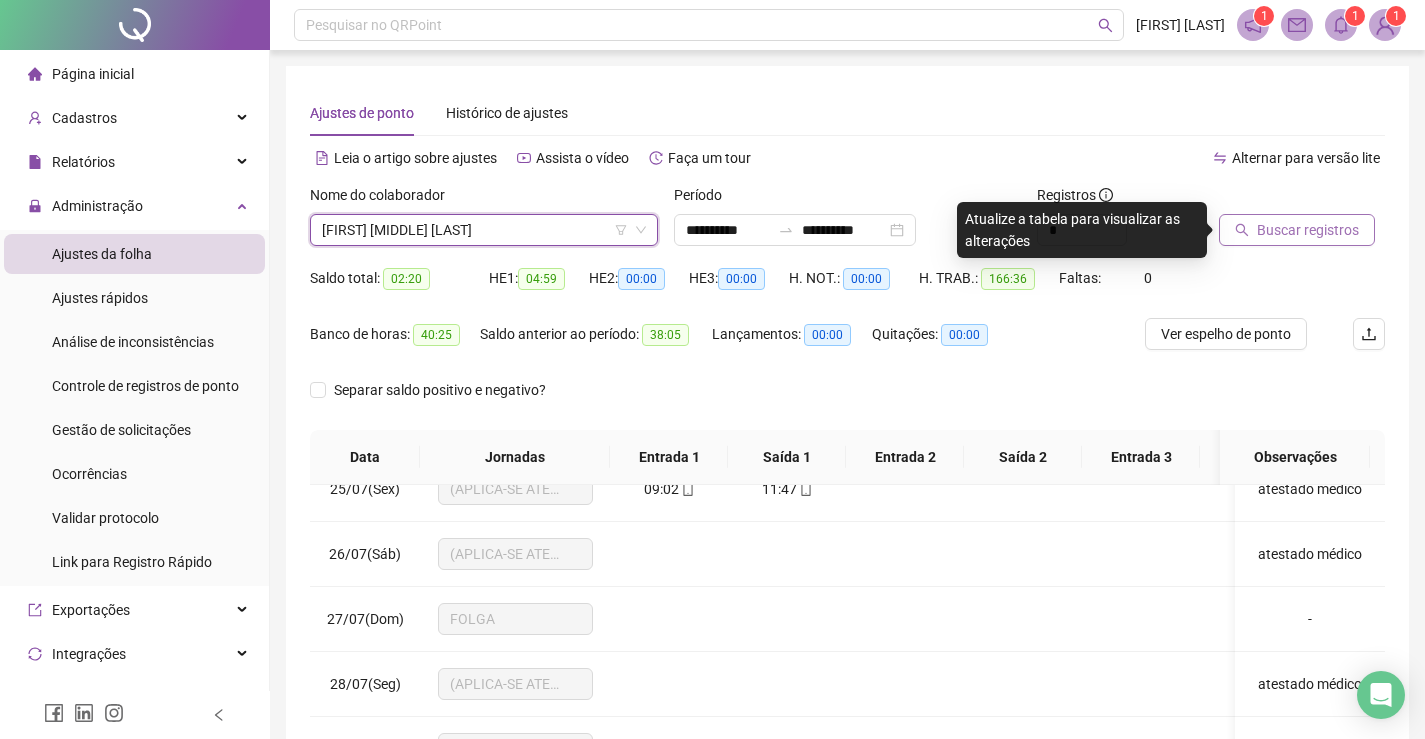 click on "Buscar registros" at bounding box center (1308, 230) 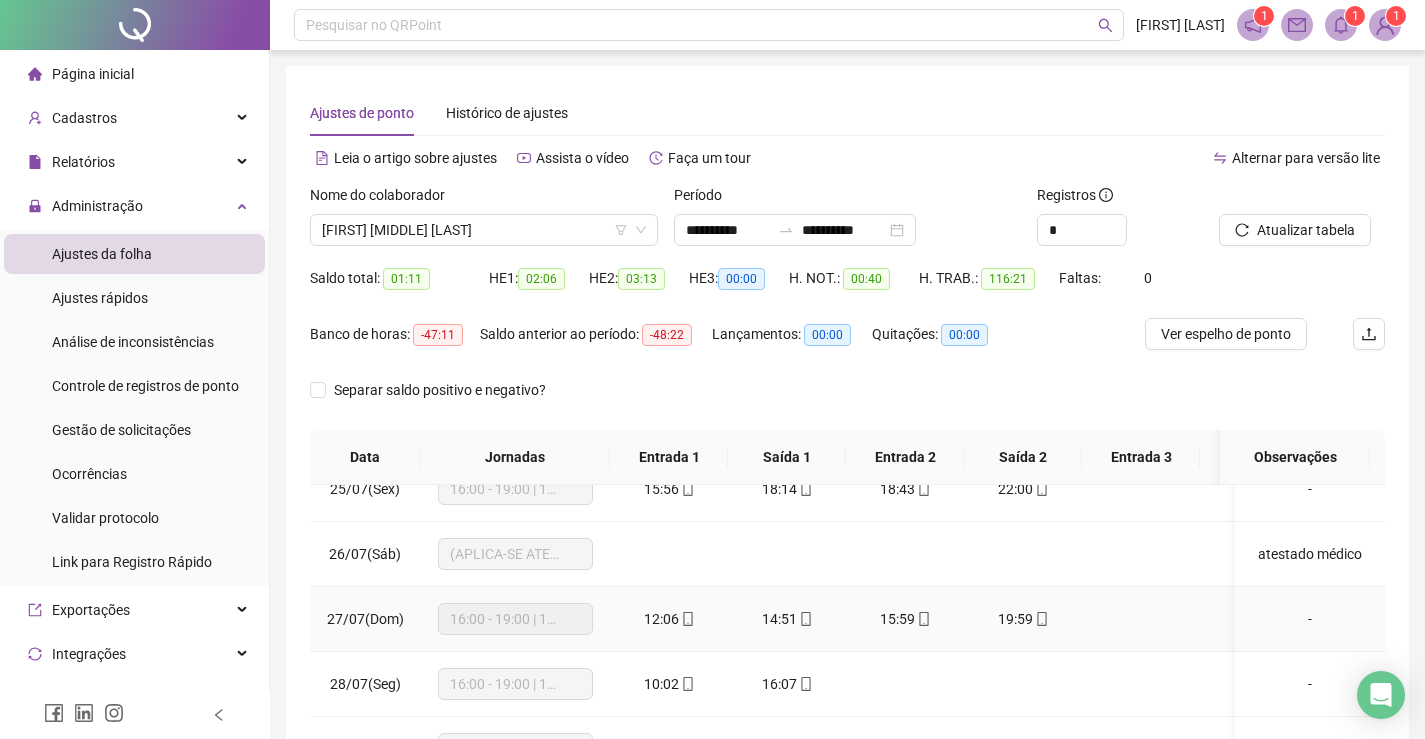 scroll, scrollTop: 283, scrollLeft: 0, axis: vertical 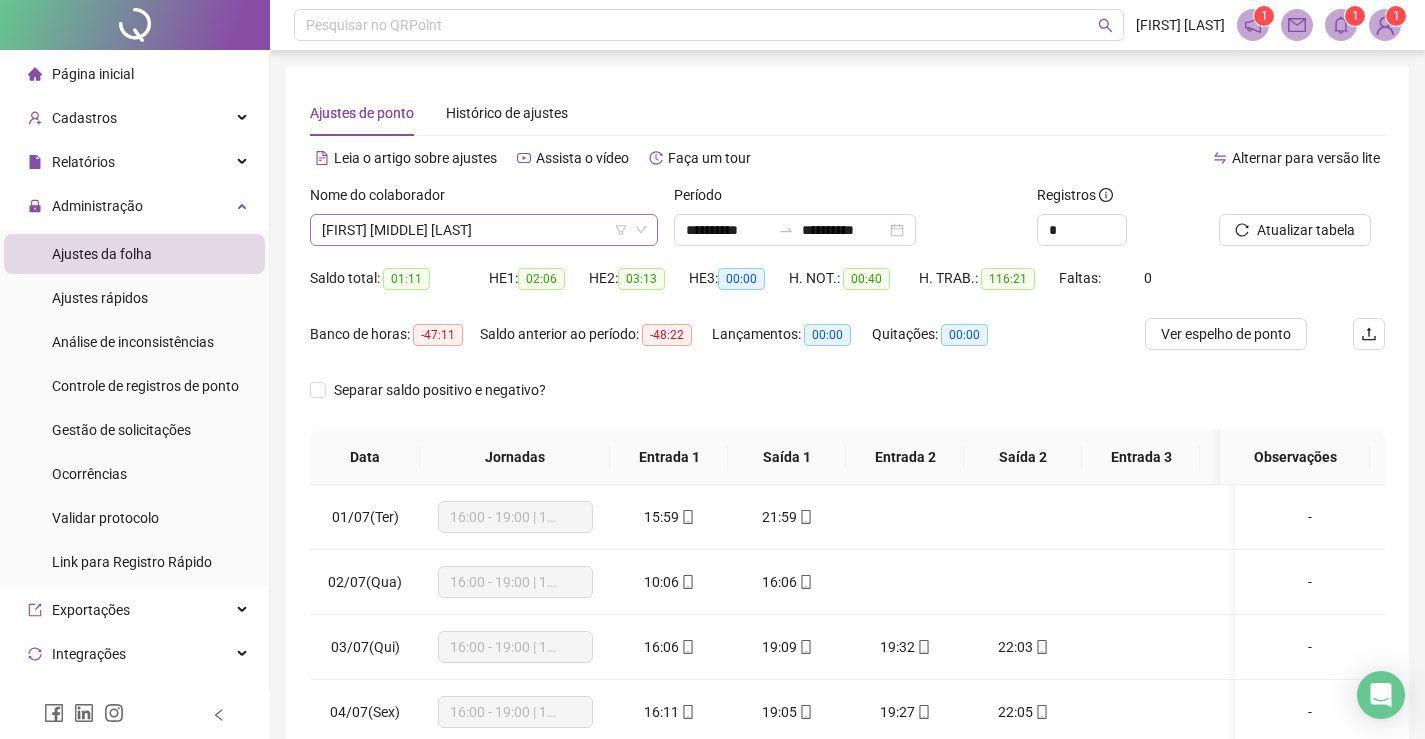 click on "[FIRST] [MIDDLE] [LAST]" at bounding box center [484, 230] 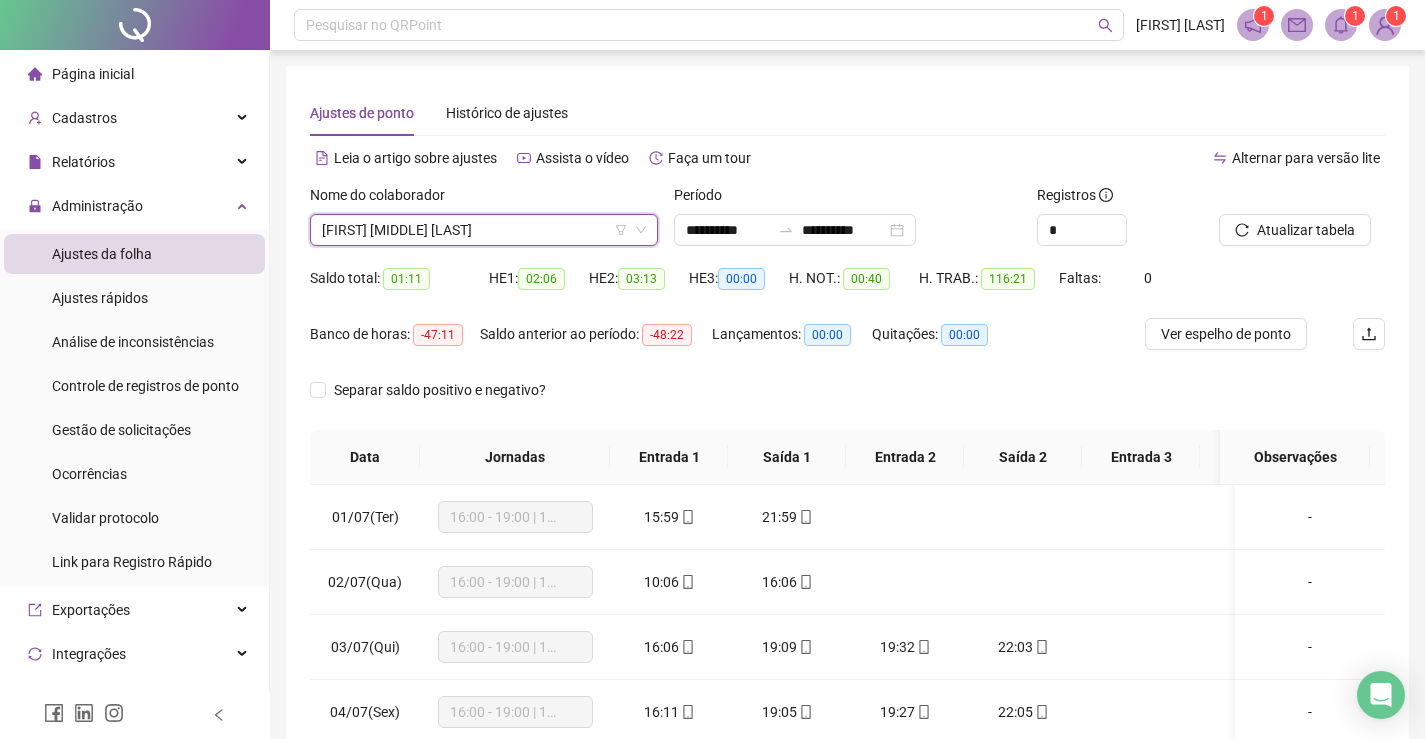 click on "[FIRST] [MIDDLE] [LAST]" at bounding box center (484, 230) 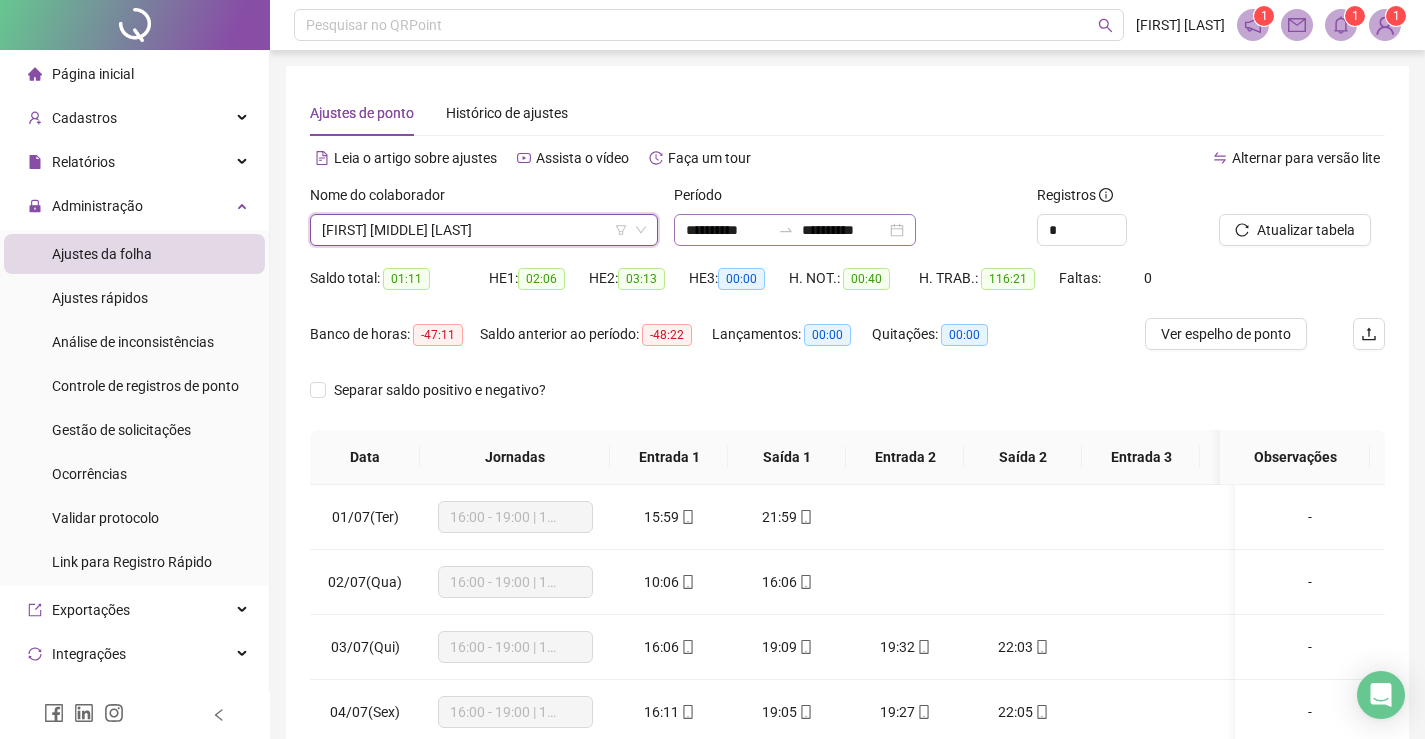 click on "**********" at bounding box center (795, 230) 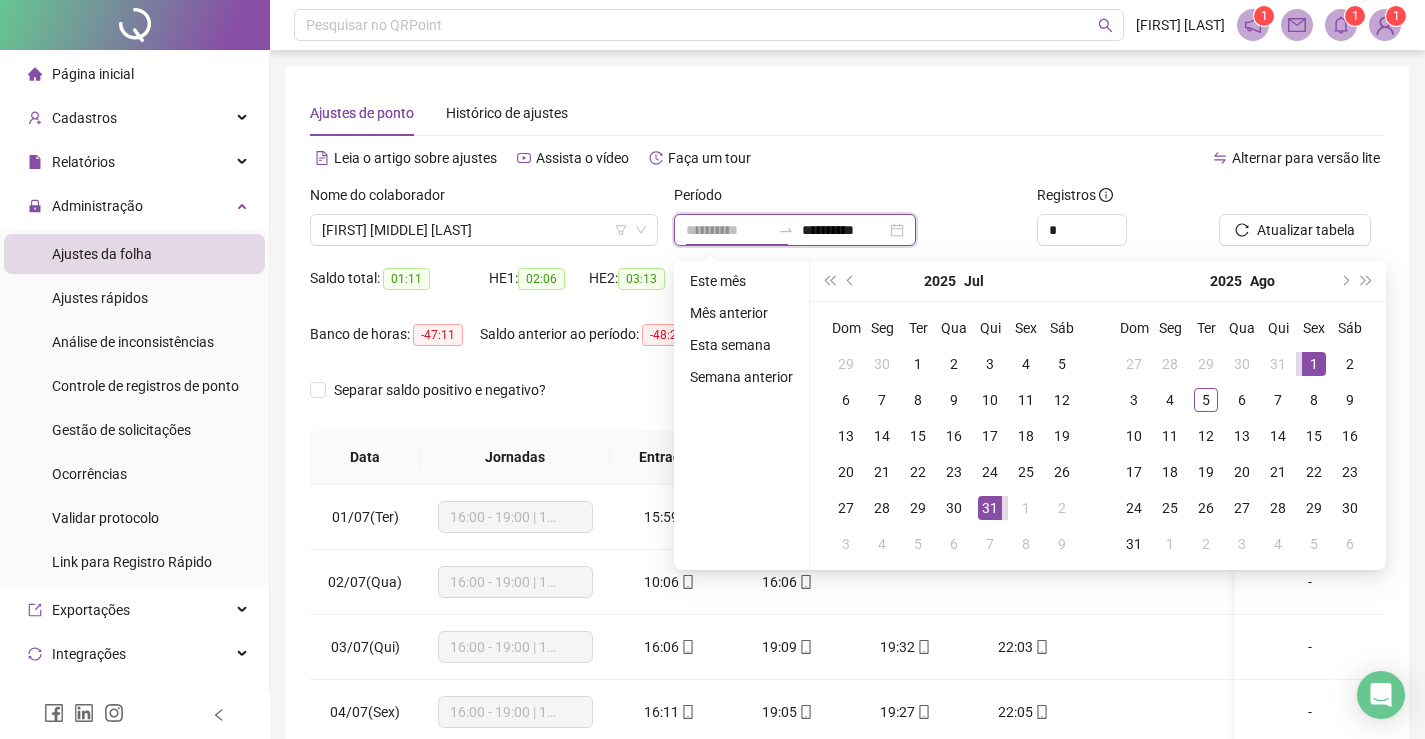 type on "**********" 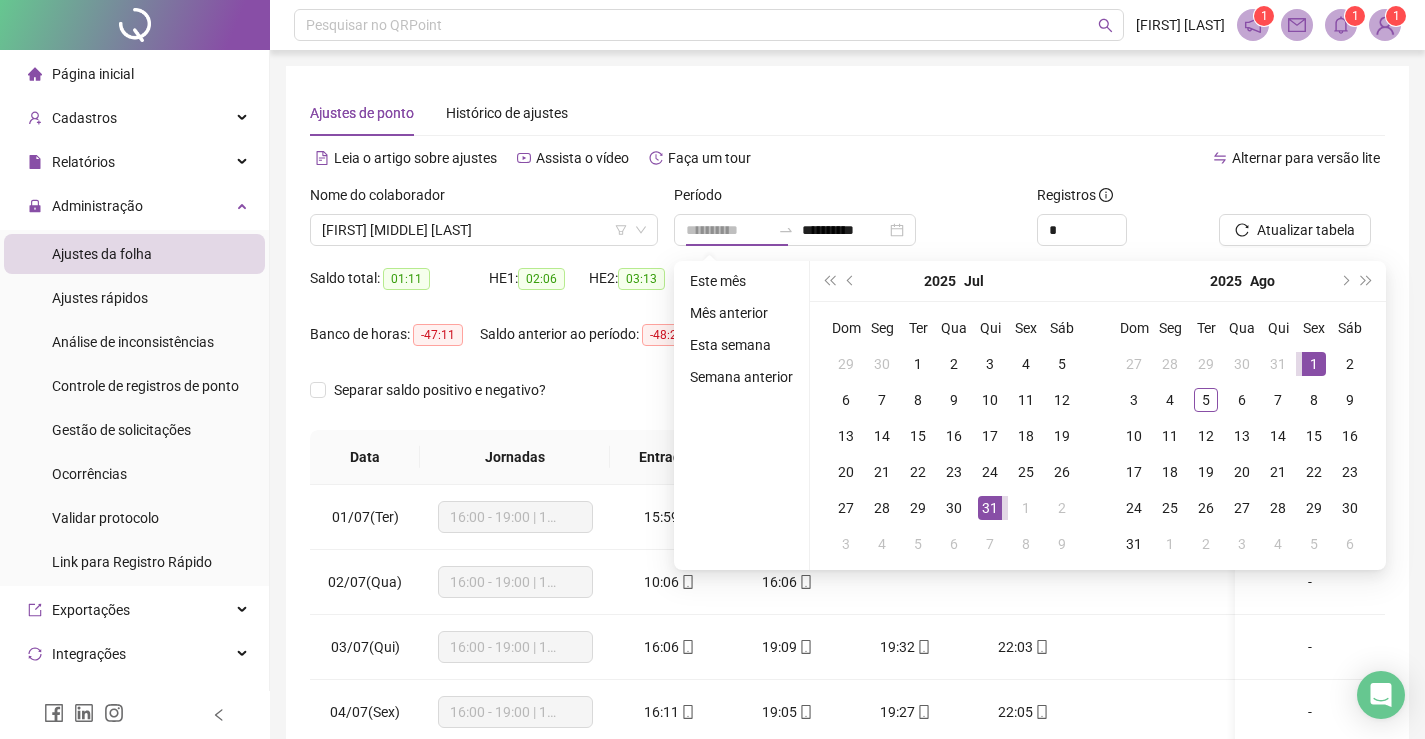 click on "1" at bounding box center [1314, 364] 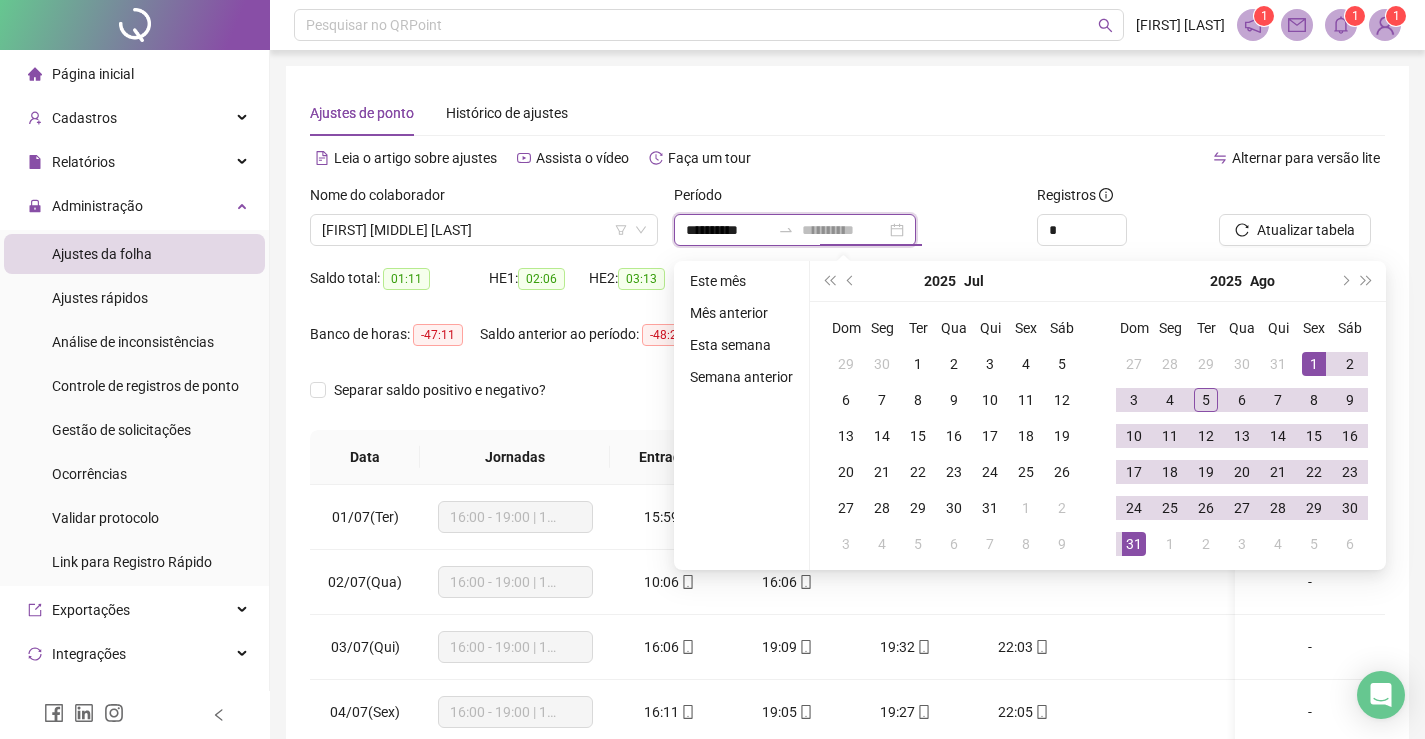 type on "**********" 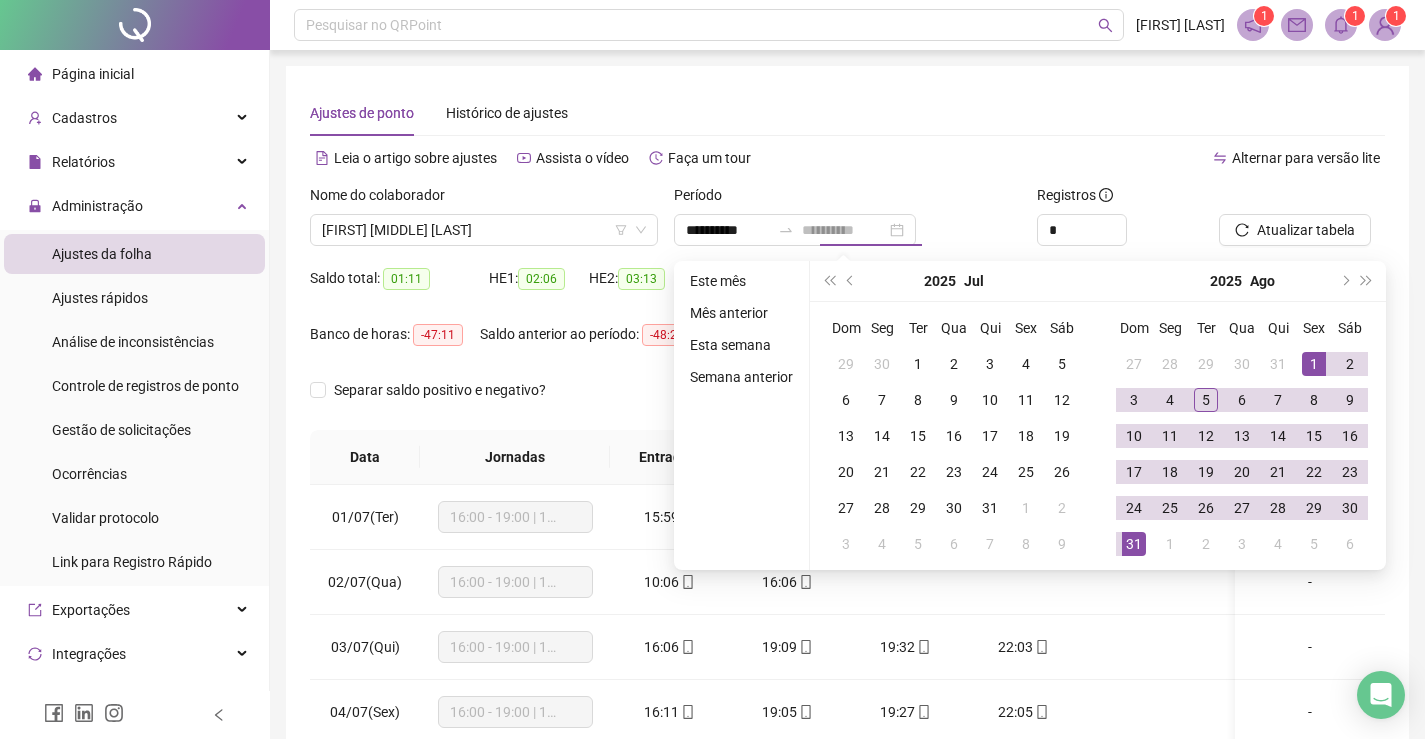 click on "31" at bounding box center (1134, 544) 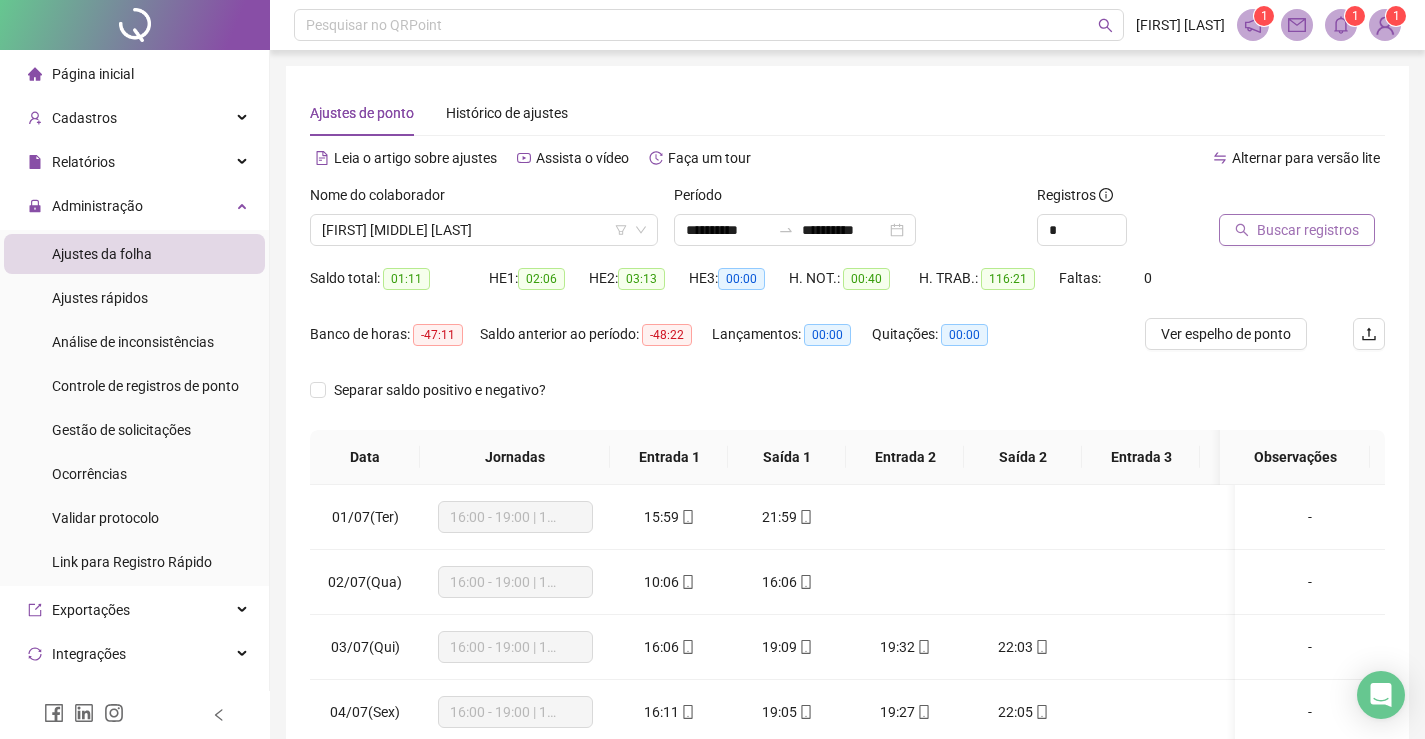 click on "Buscar registros" at bounding box center (1308, 230) 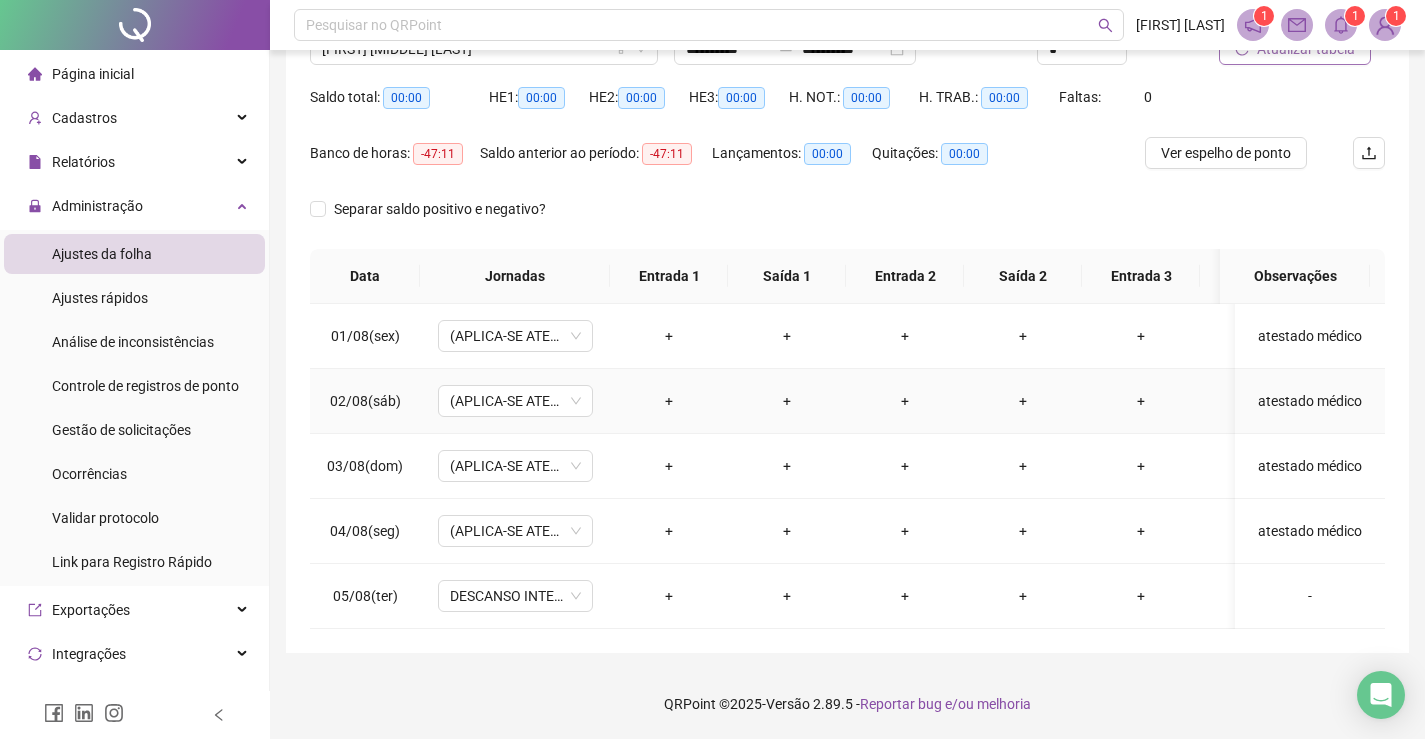 scroll, scrollTop: 0, scrollLeft: 0, axis: both 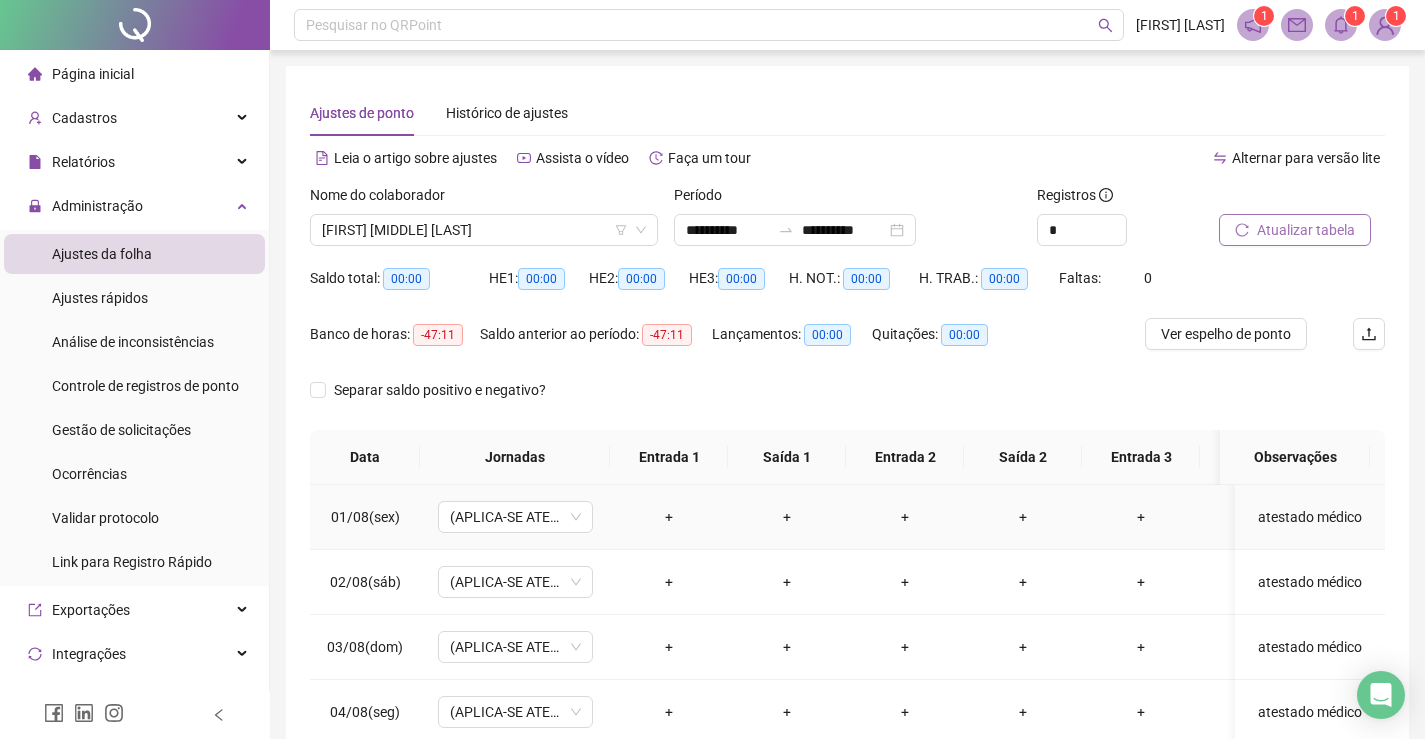 click on "atestado médico" at bounding box center (1310, 517) 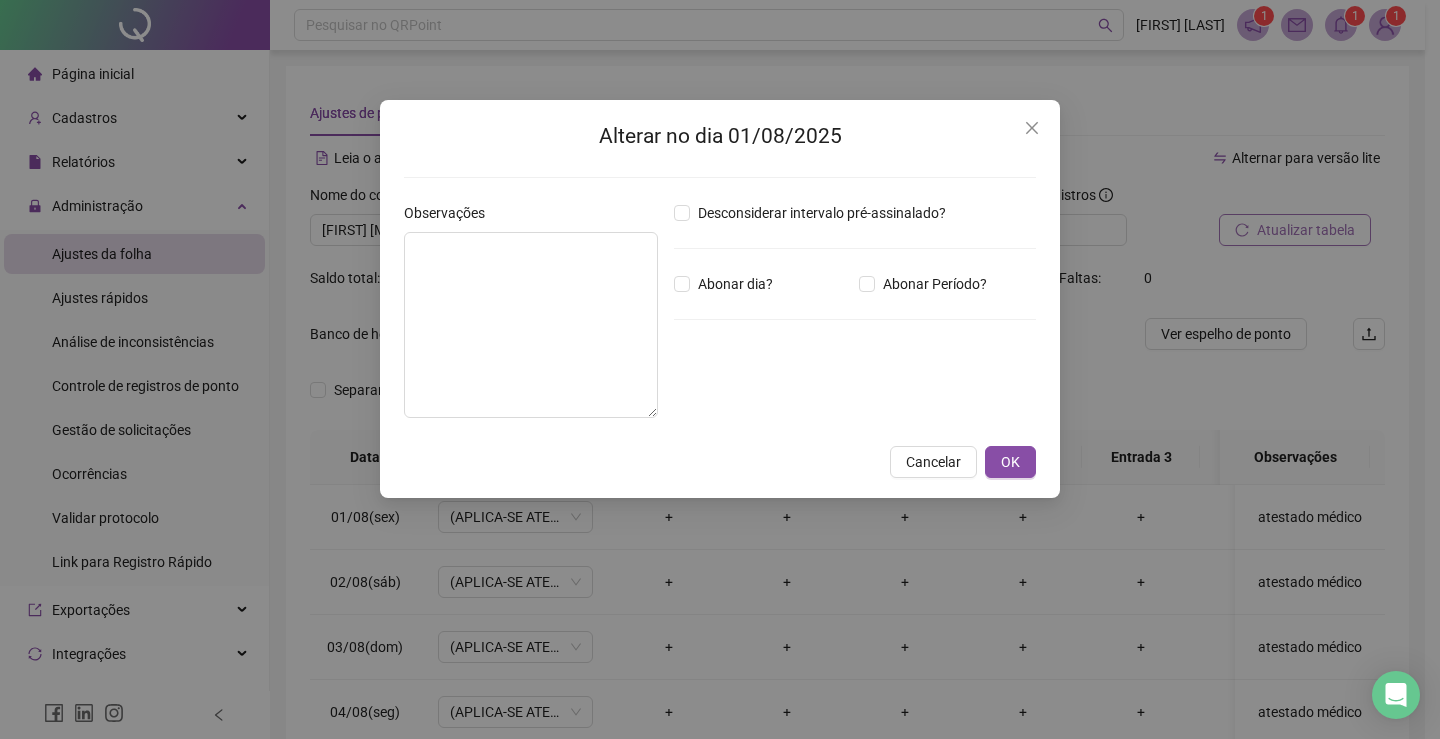 type on "**********" 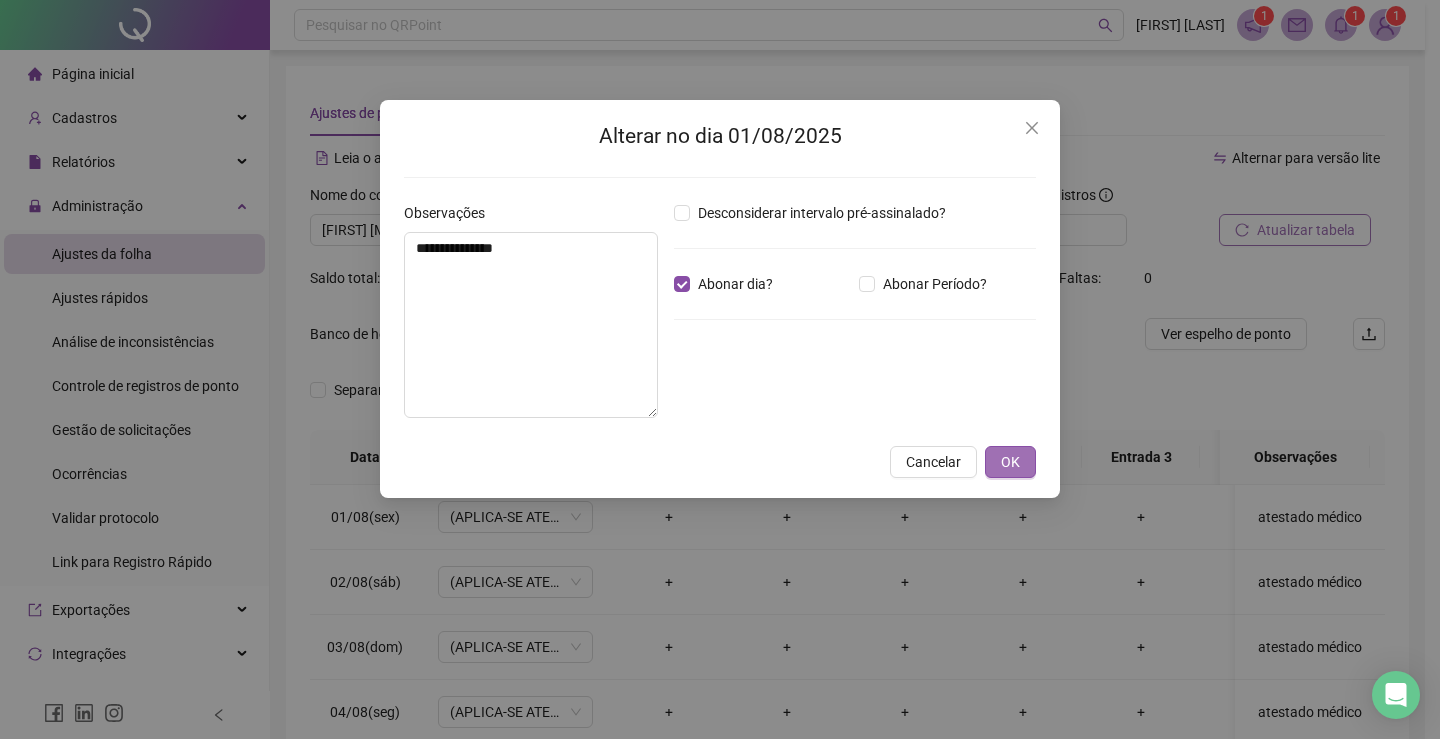 click on "OK" at bounding box center (1010, 462) 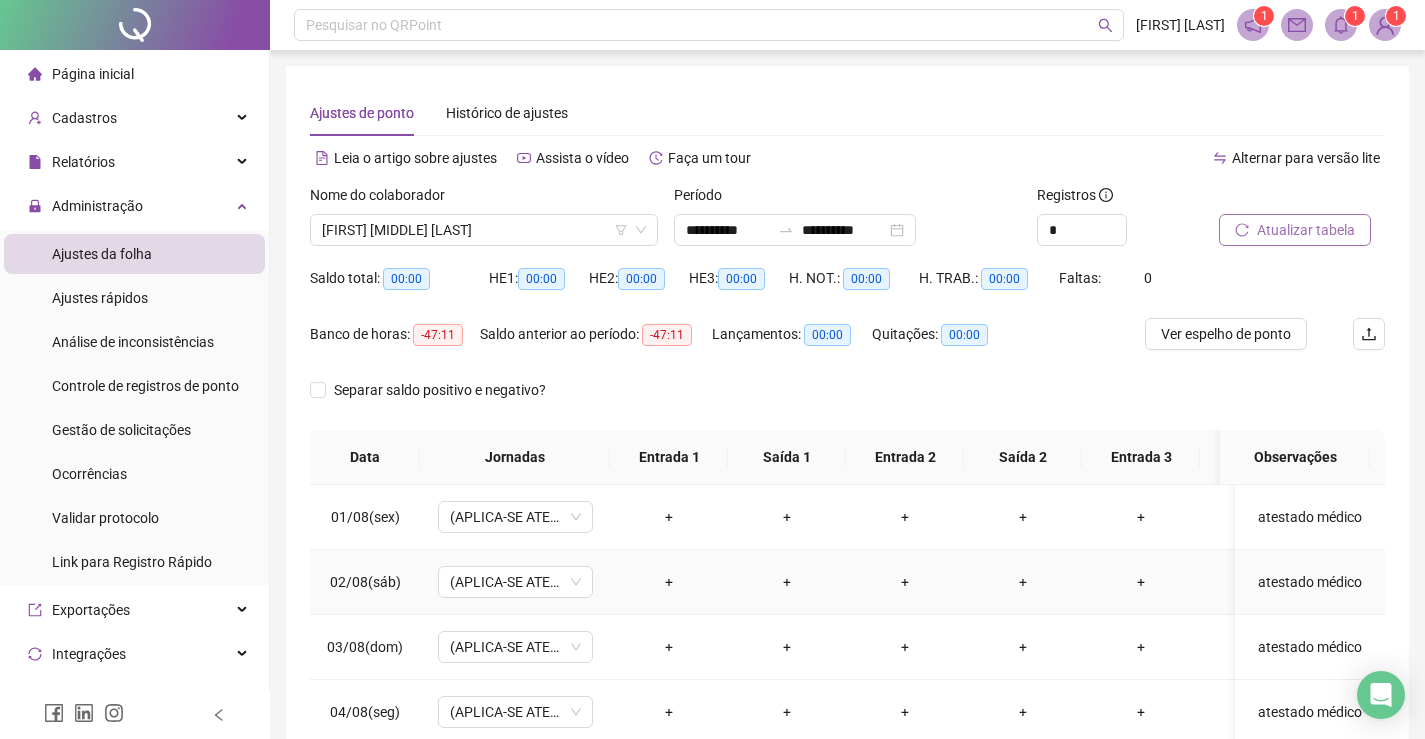 click on "atestado médico" at bounding box center [1310, 582] 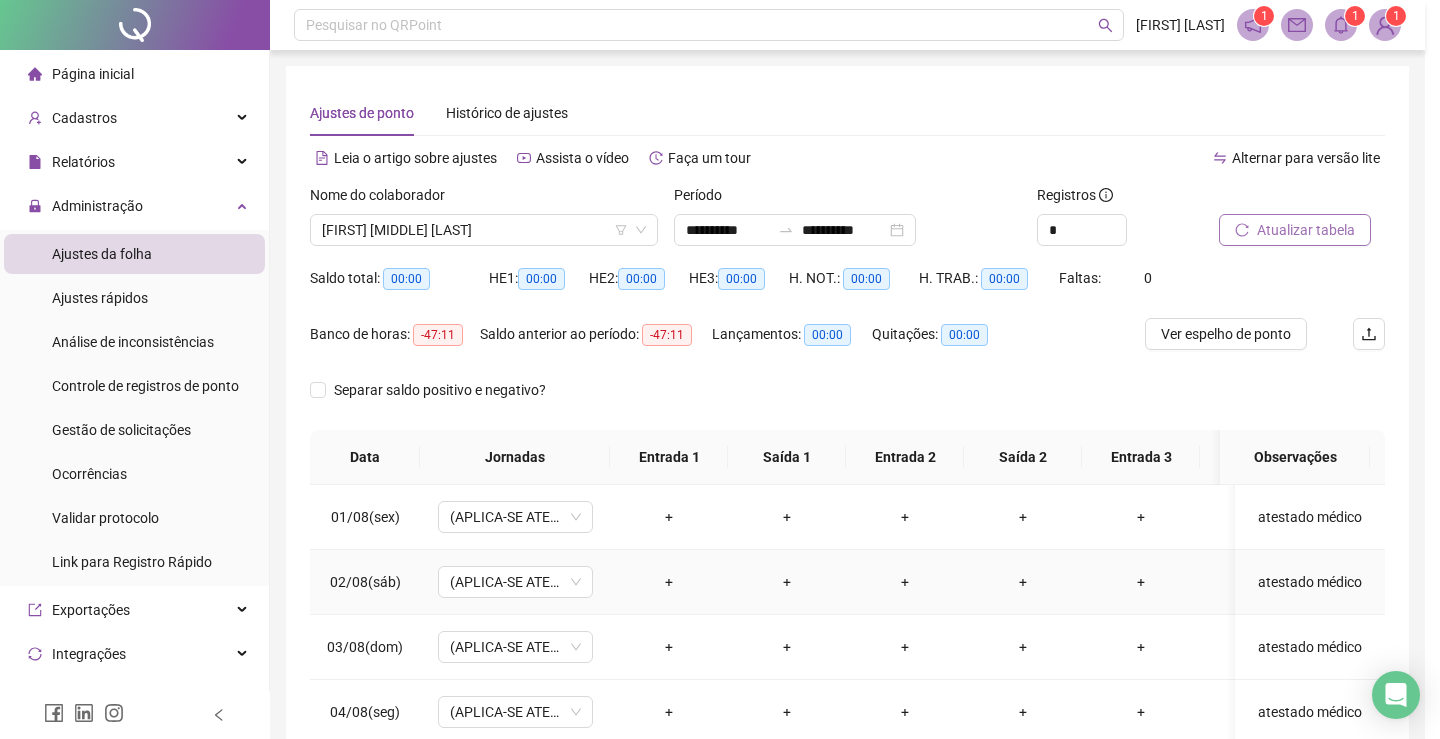 type on "**********" 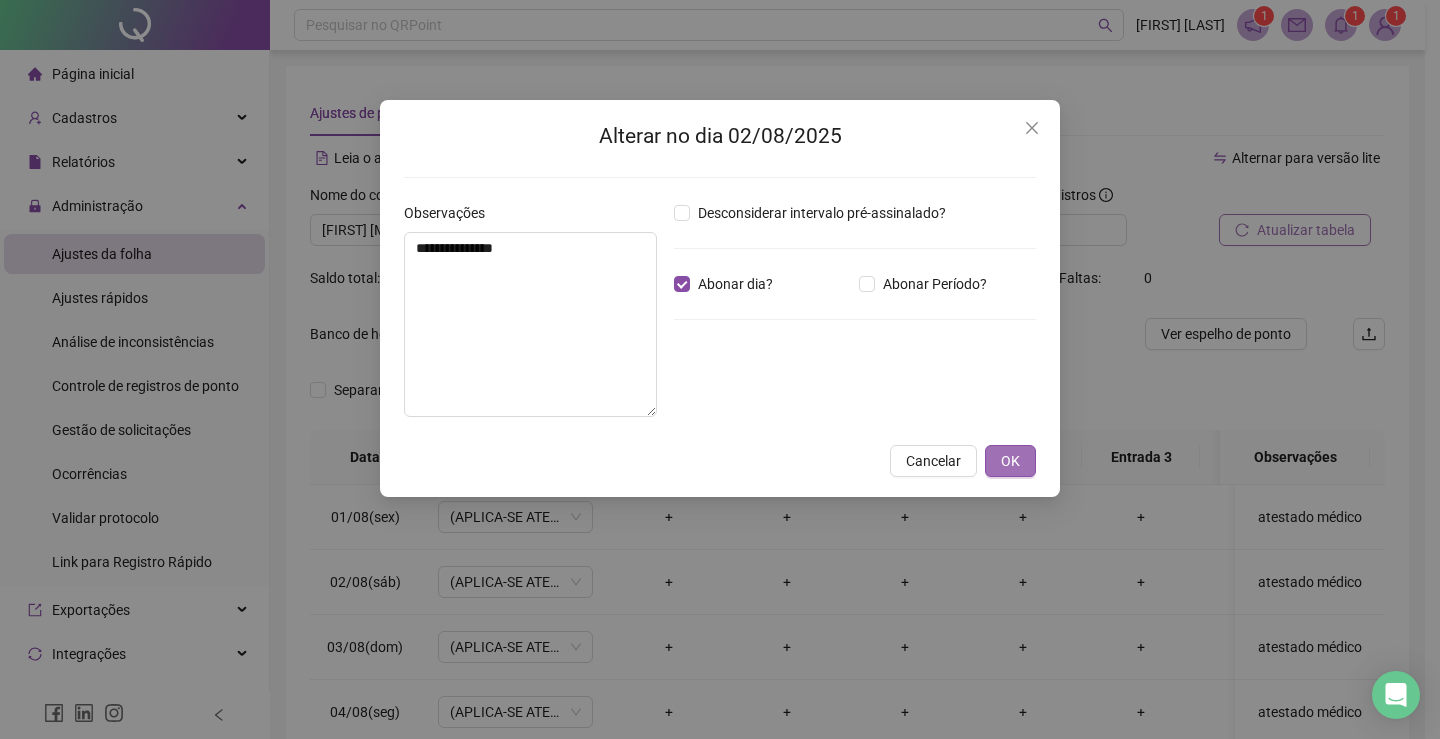 click on "OK" at bounding box center (1010, 461) 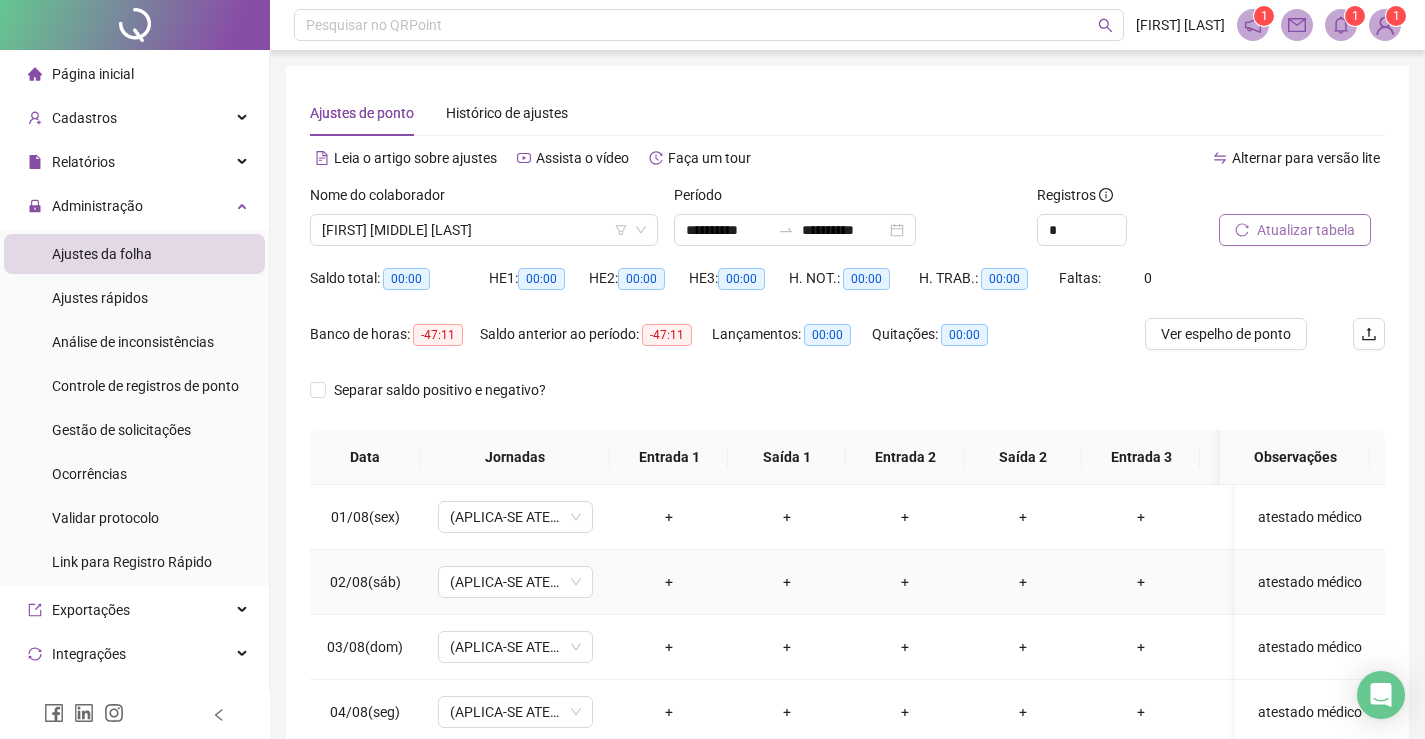 scroll, scrollTop: 100, scrollLeft: 0, axis: vertical 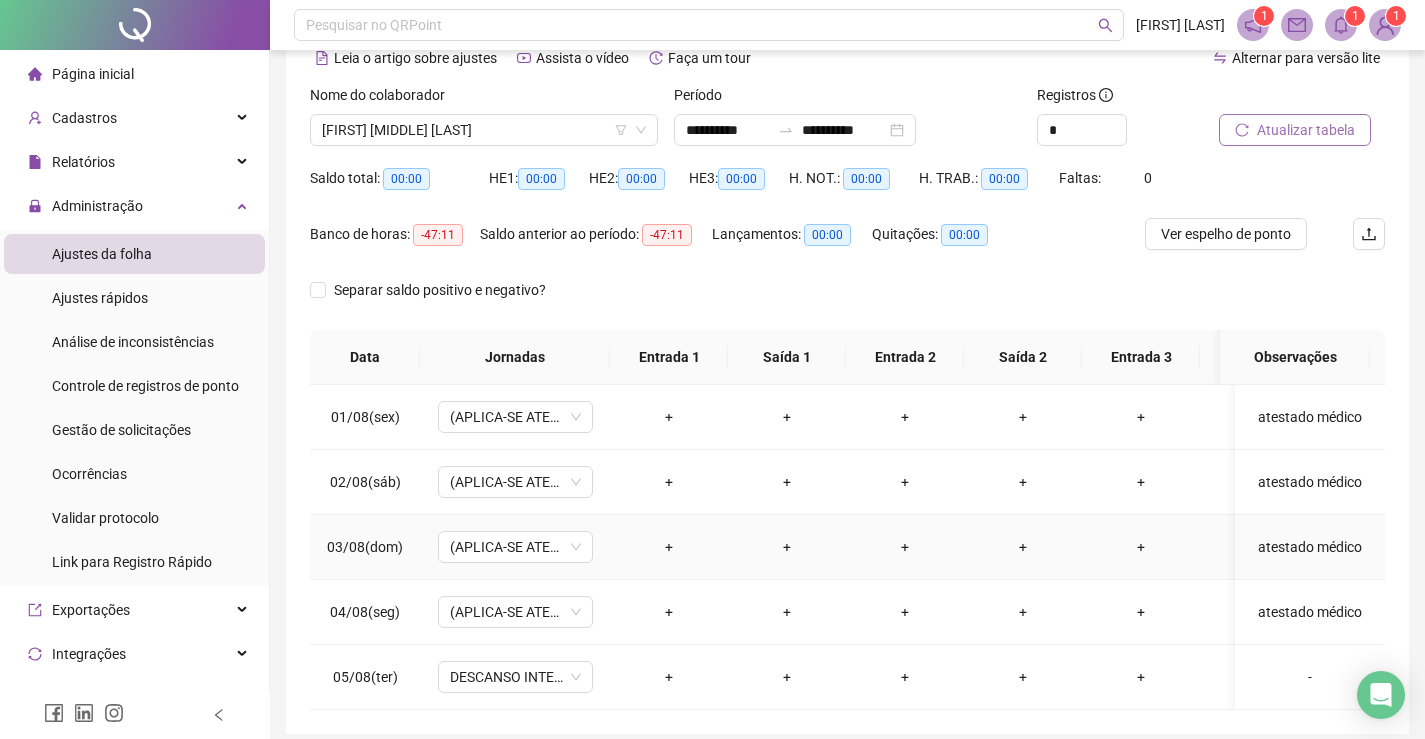 click on "atestado médico" at bounding box center (1310, 547) 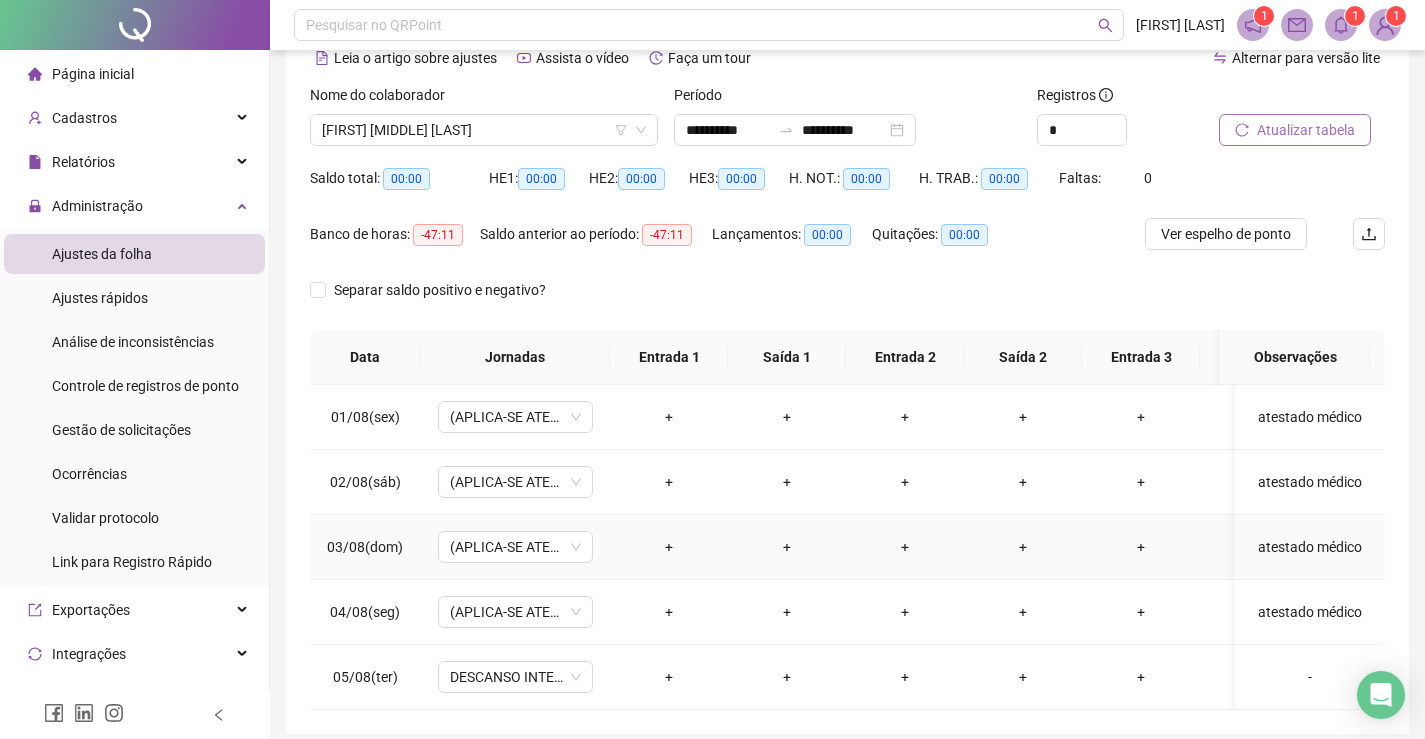 click on "atestado médico" at bounding box center [1310, 547] 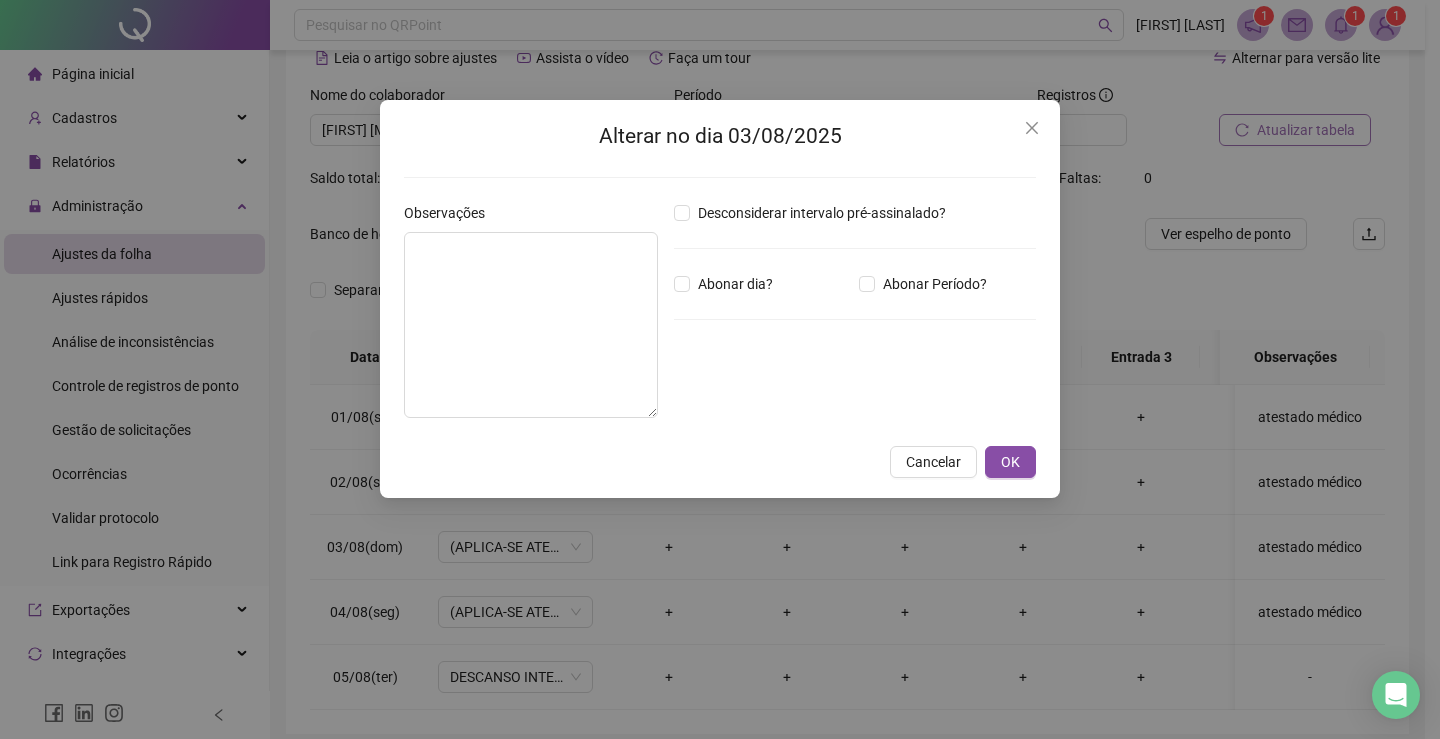type on "**********" 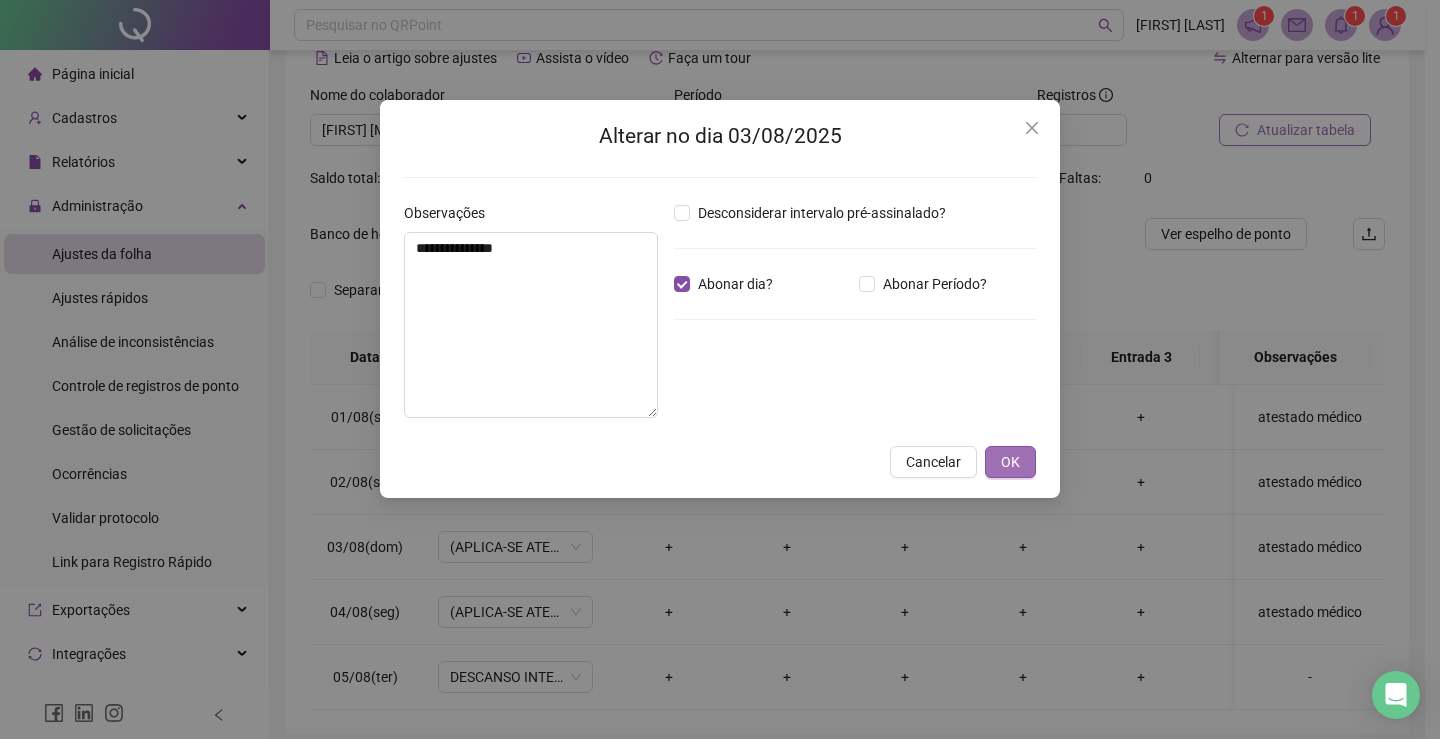 click on "OK" at bounding box center [1010, 462] 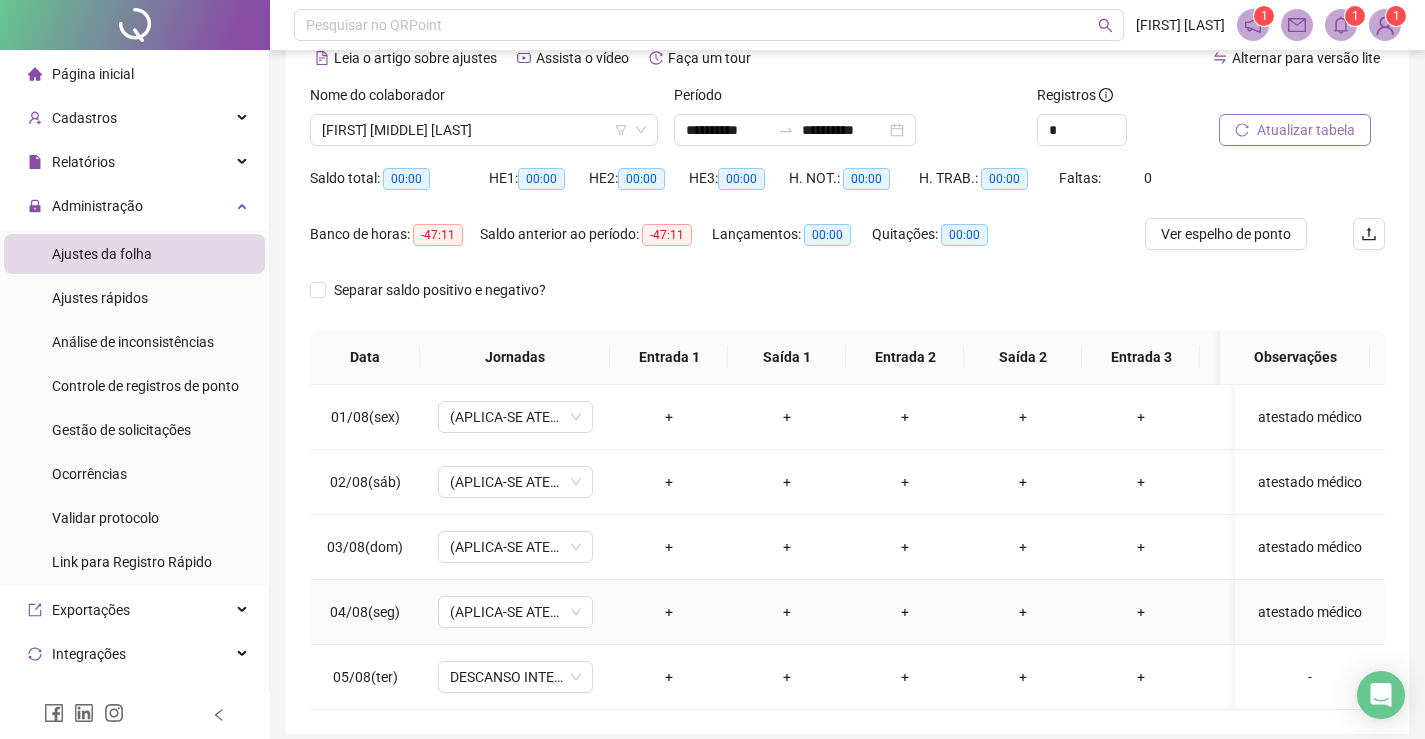 click on "atestado médico" at bounding box center (1310, 612) 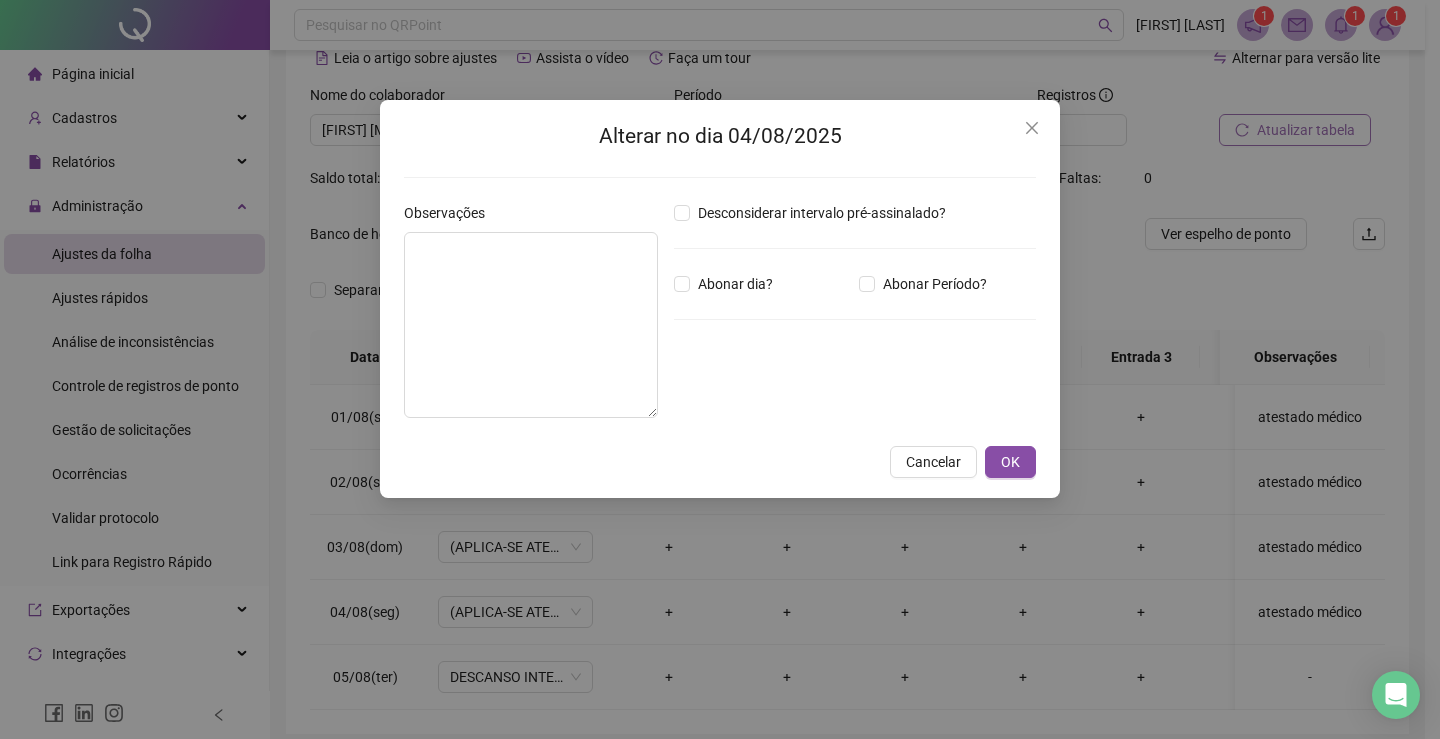 type on "**********" 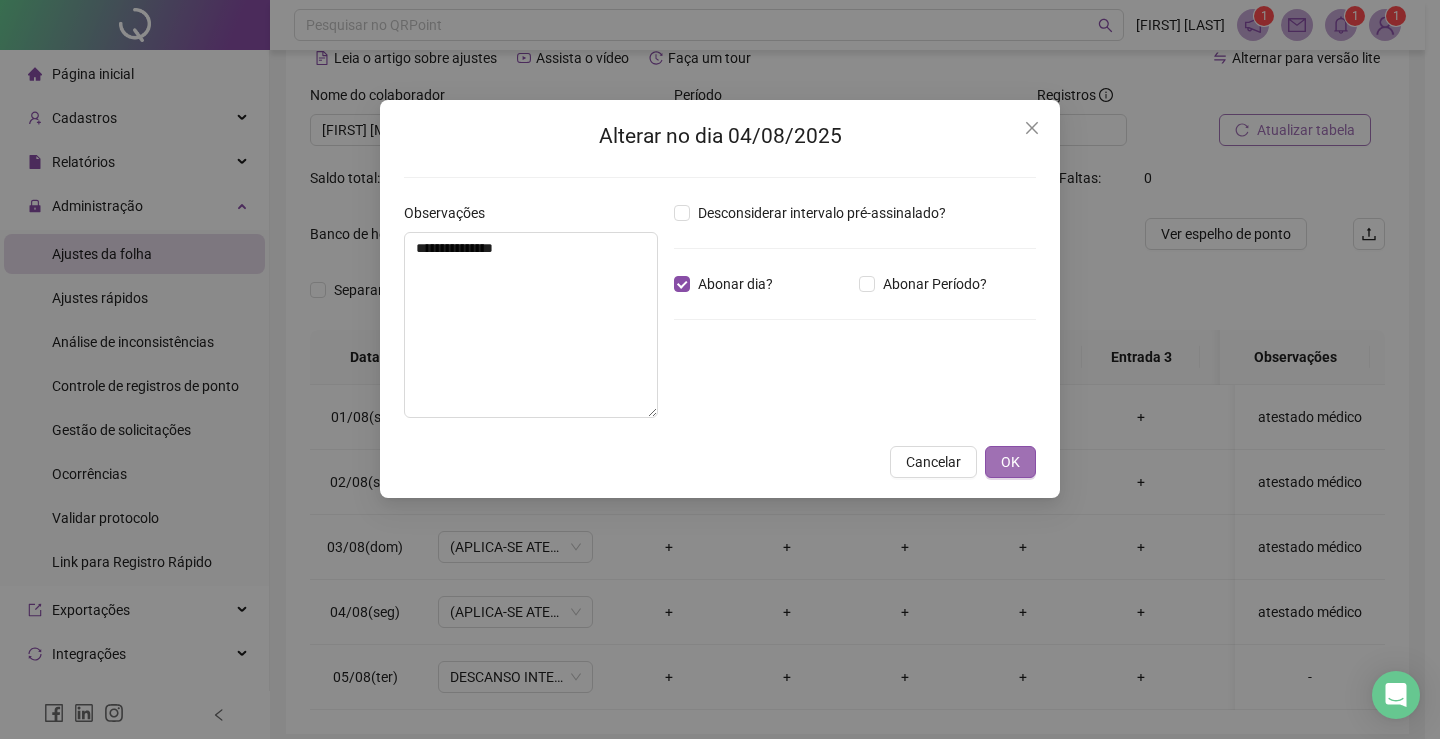 click on "OK" at bounding box center [1010, 462] 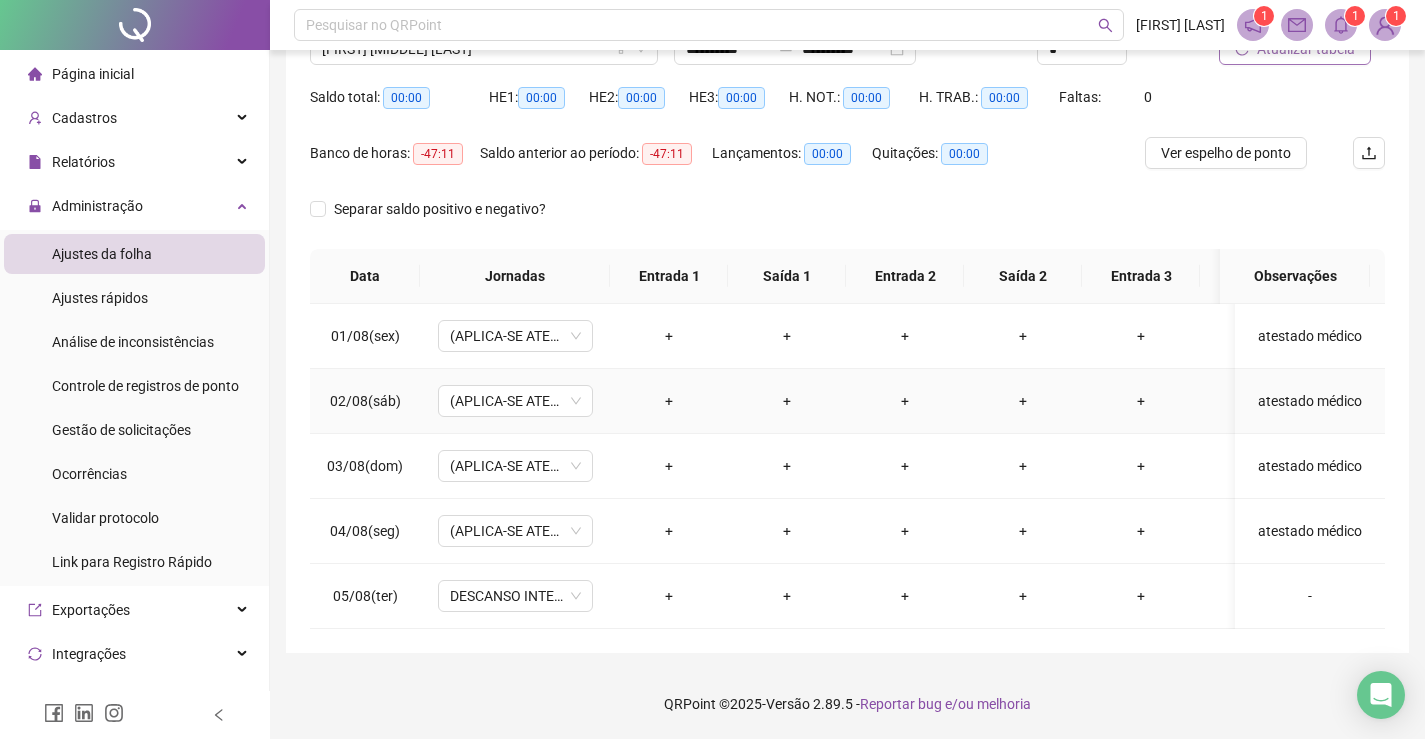 scroll, scrollTop: 0, scrollLeft: 0, axis: both 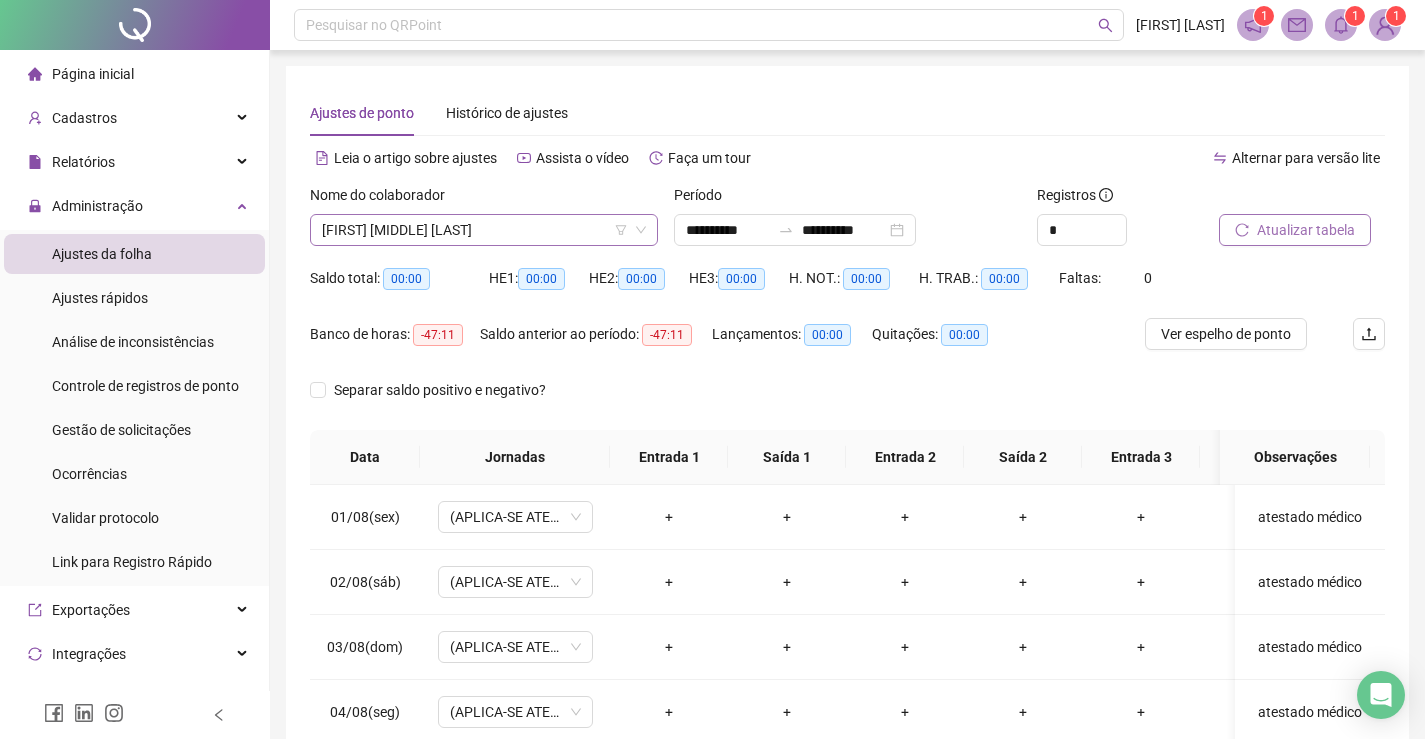 click on "[FIRST] [MIDDLE] [LAST]" at bounding box center [484, 230] 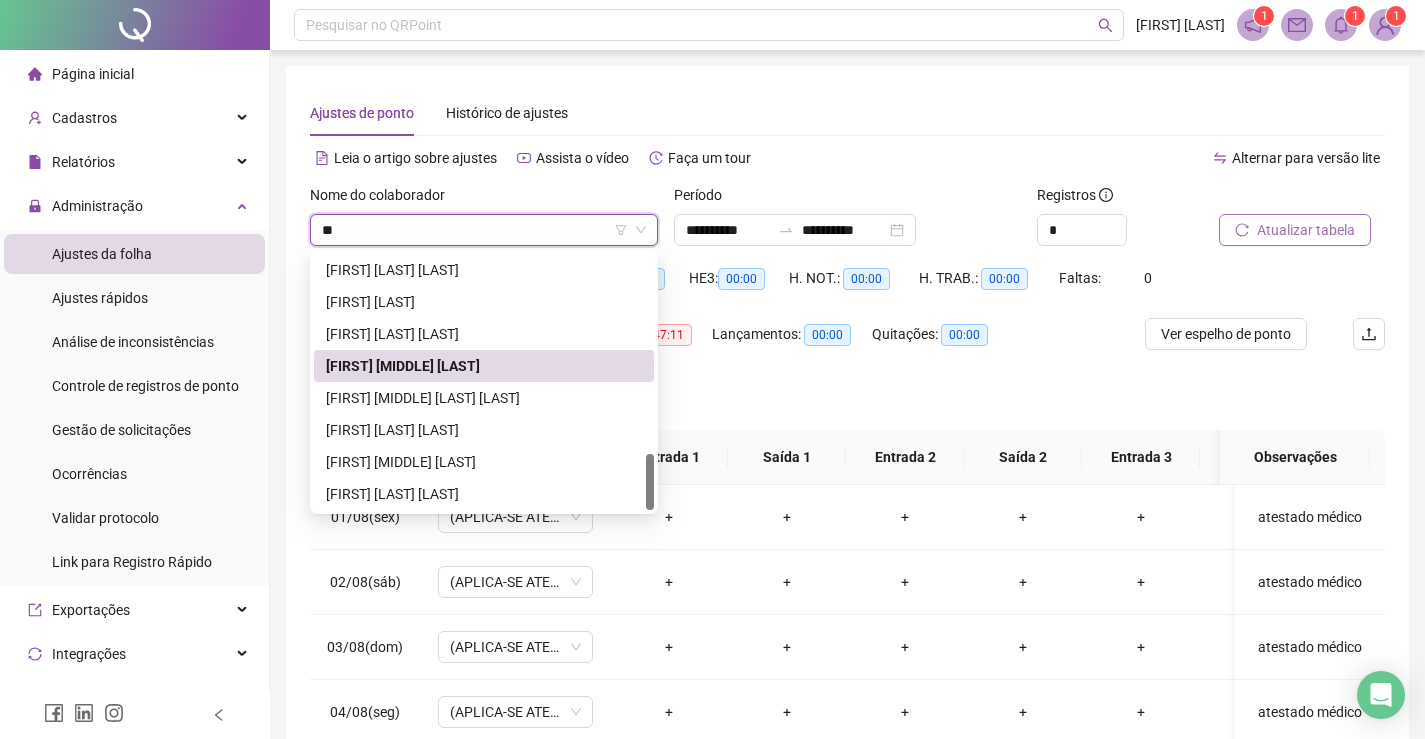 scroll, scrollTop: 160, scrollLeft: 0, axis: vertical 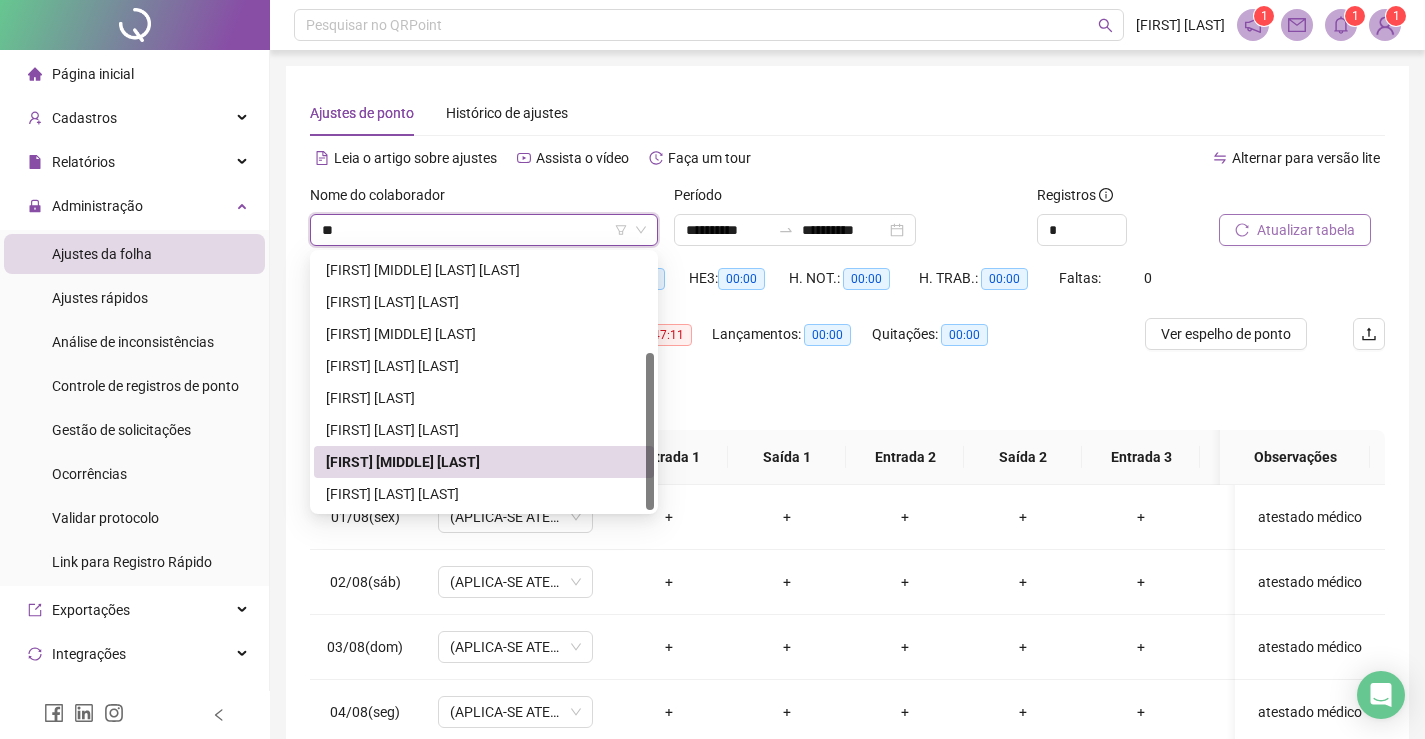 type on "***" 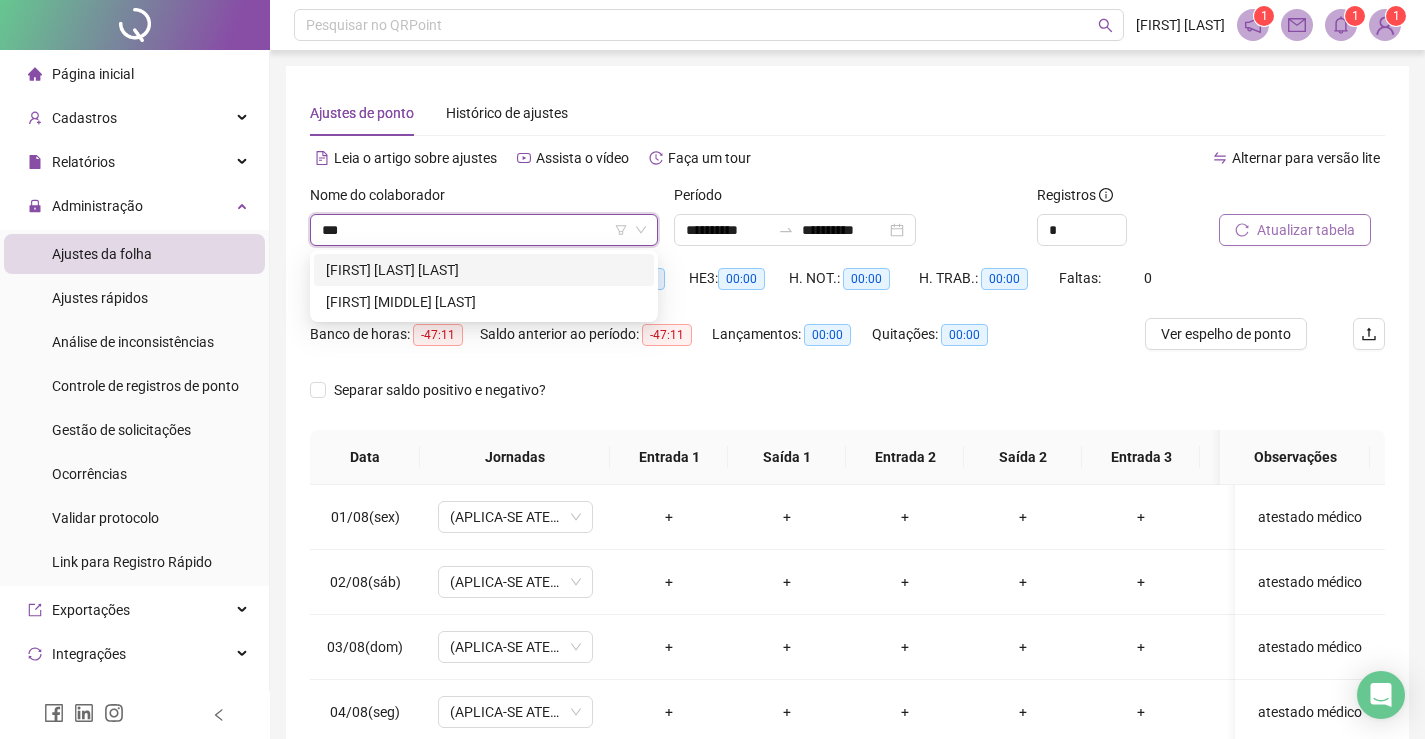 scroll, scrollTop: 0, scrollLeft: 0, axis: both 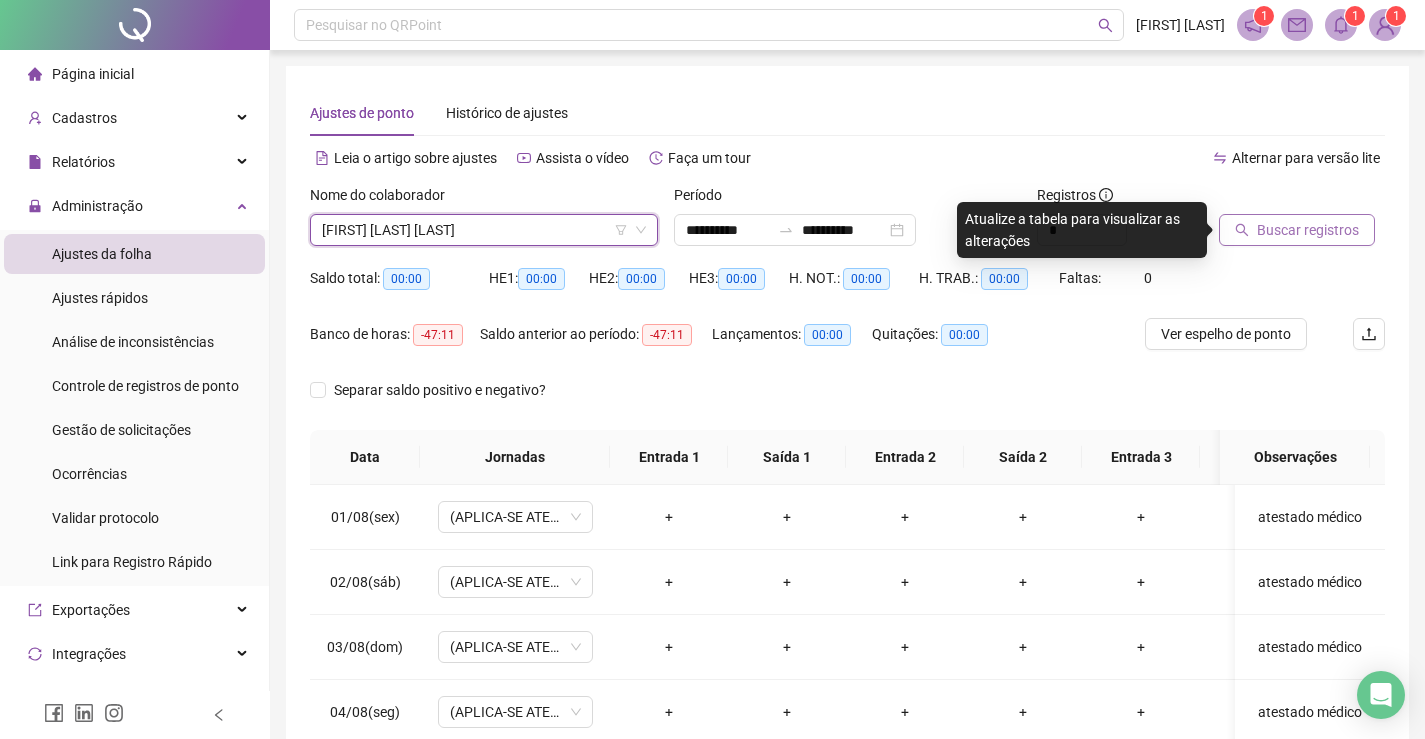 click on "Buscar registros" at bounding box center (1308, 230) 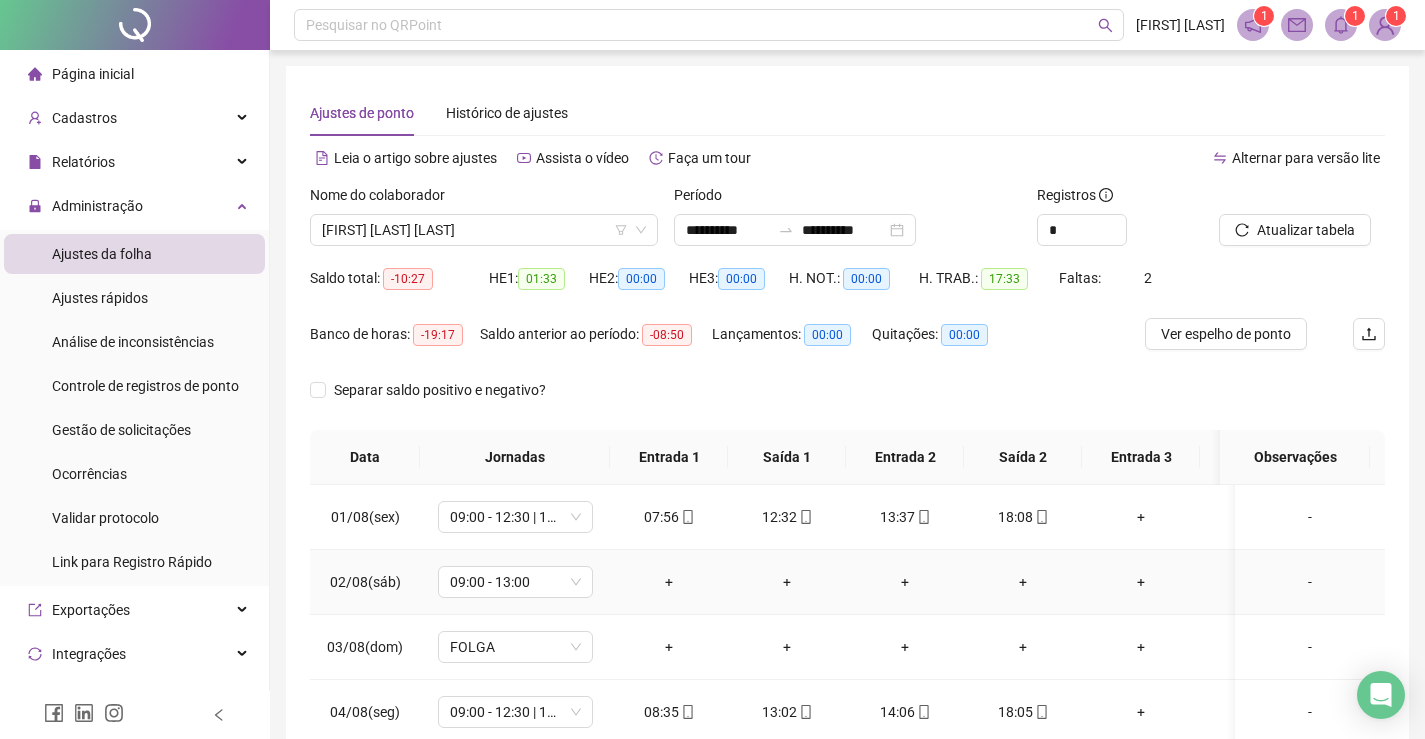 scroll, scrollTop: 196, scrollLeft: 0, axis: vertical 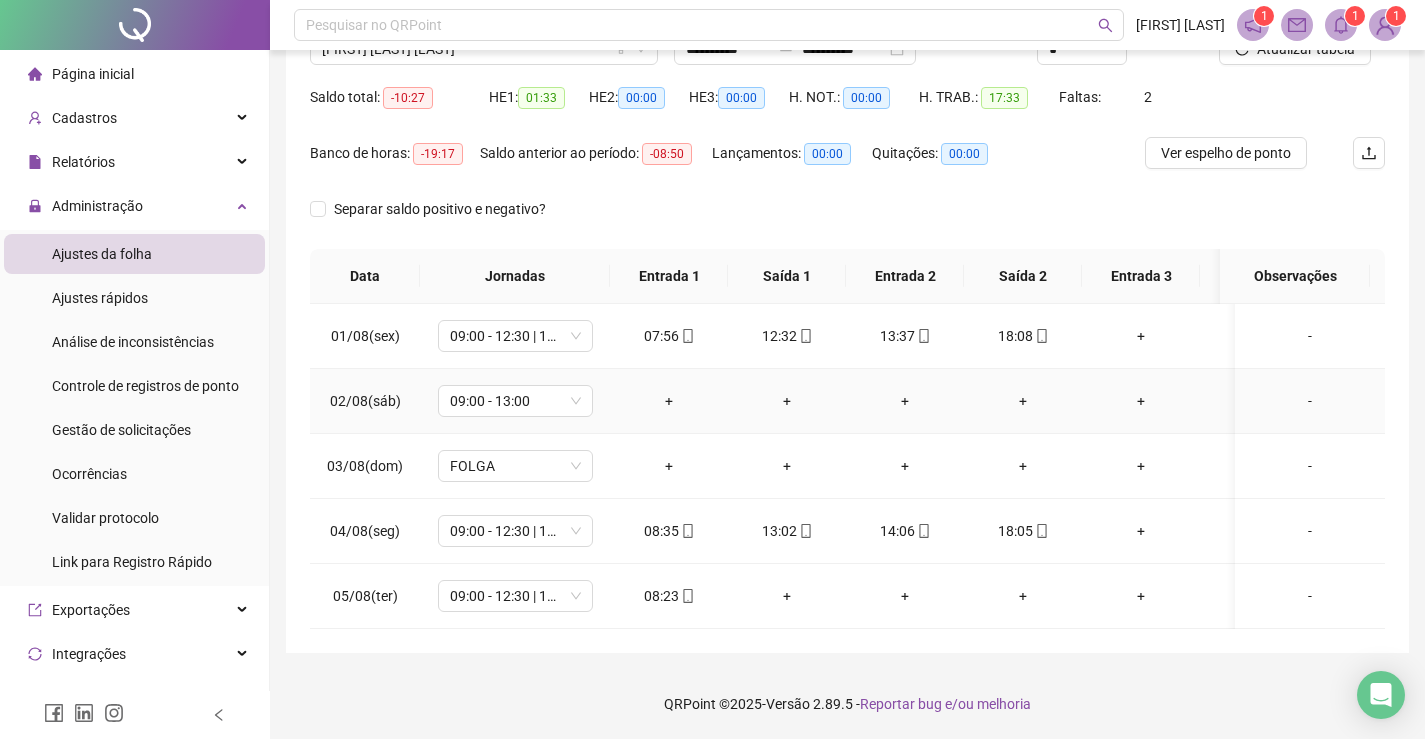 click on "-" at bounding box center (1310, 401) 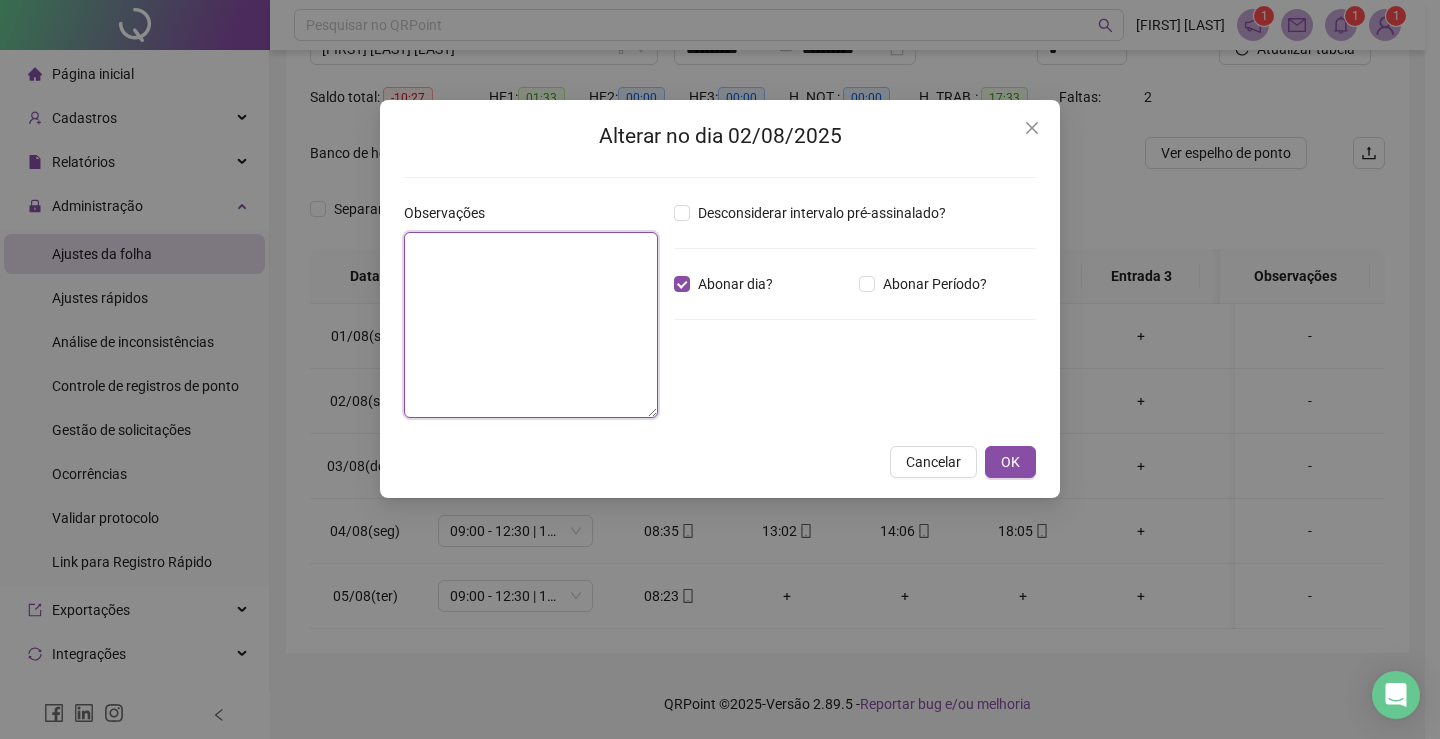 click at bounding box center [531, 325] 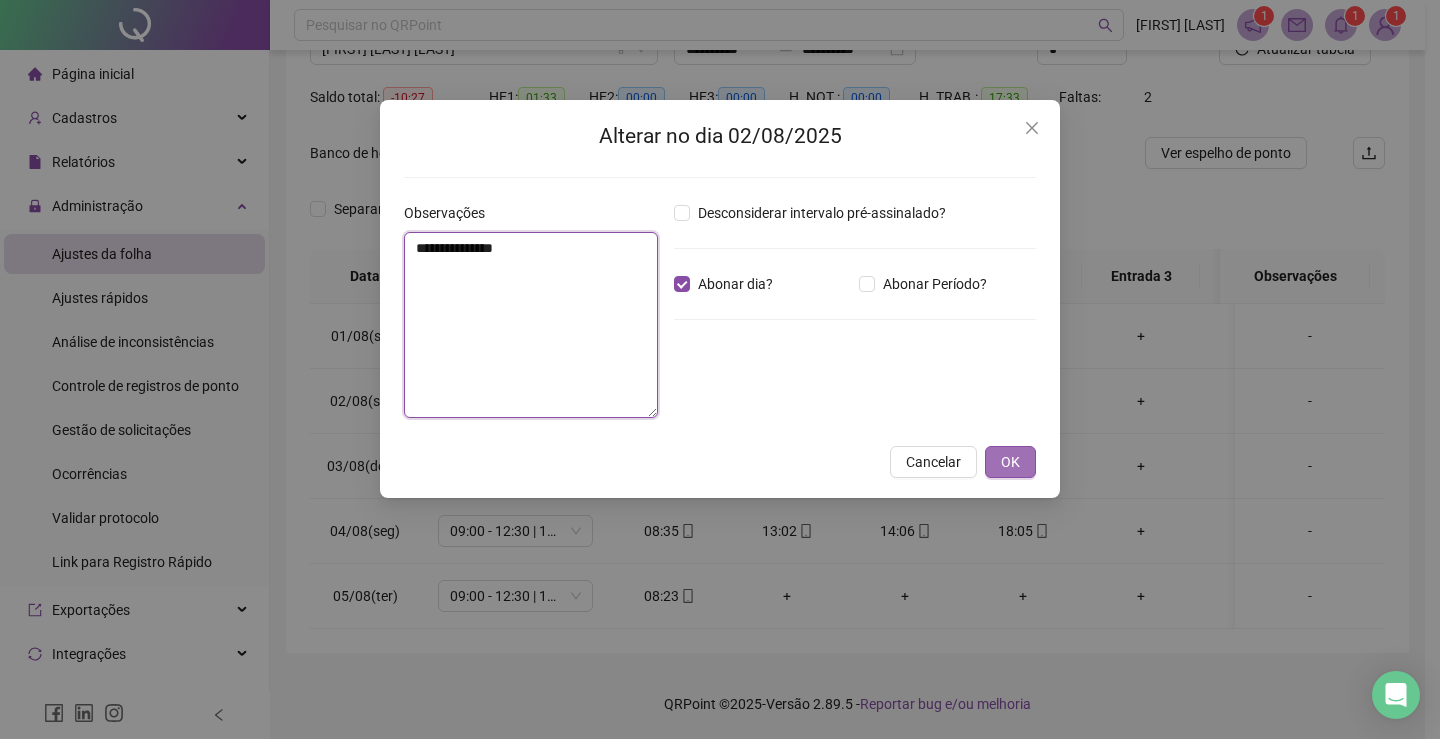 type on "**********" 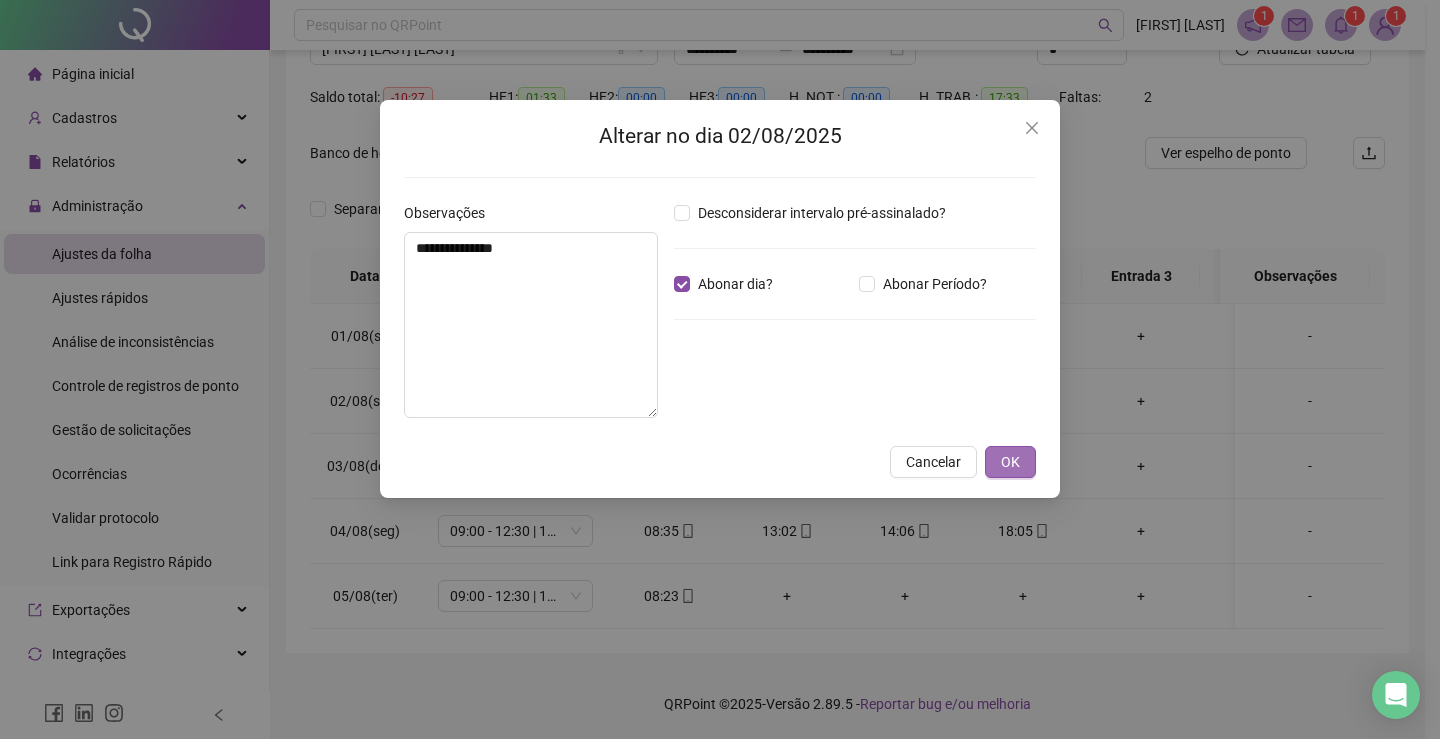 click on "OK" at bounding box center (1010, 462) 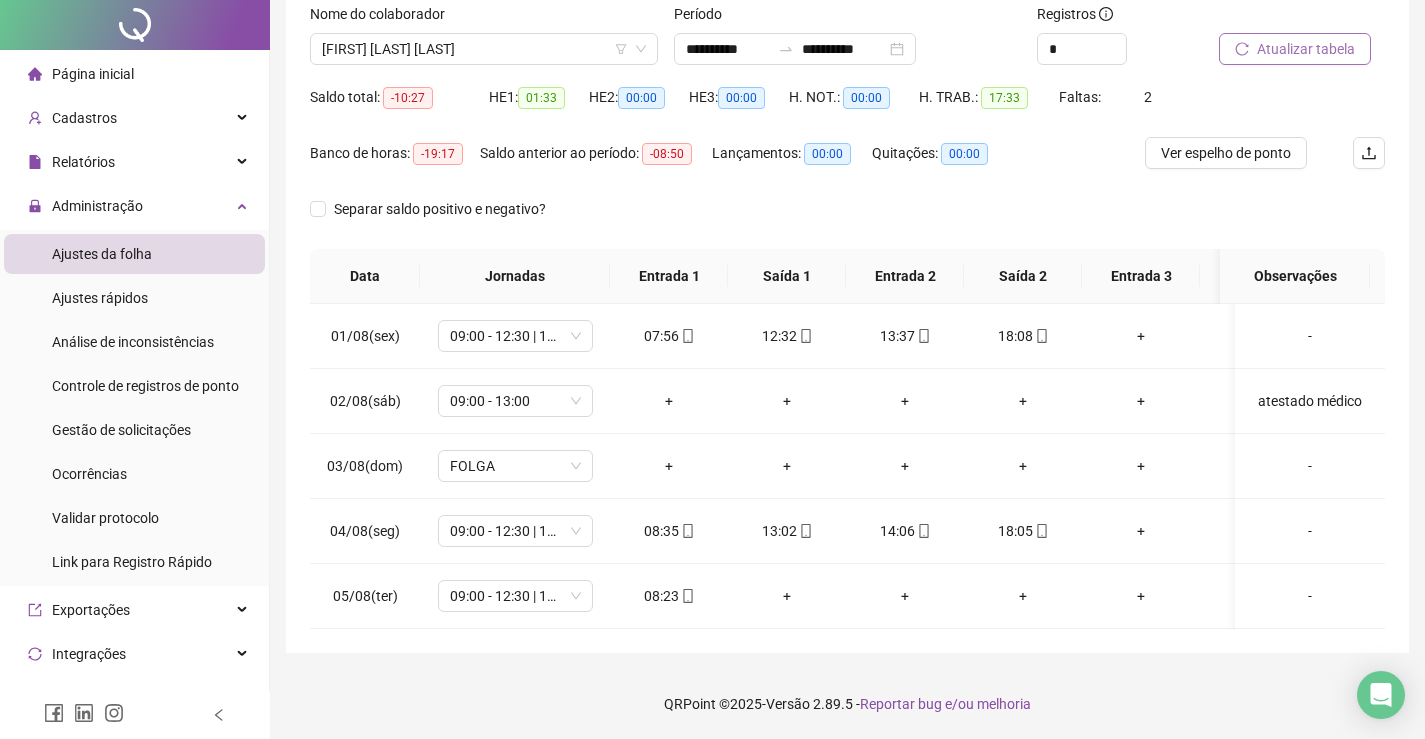 scroll, scrollTop: 0, scrollLeft: 0, axis: both 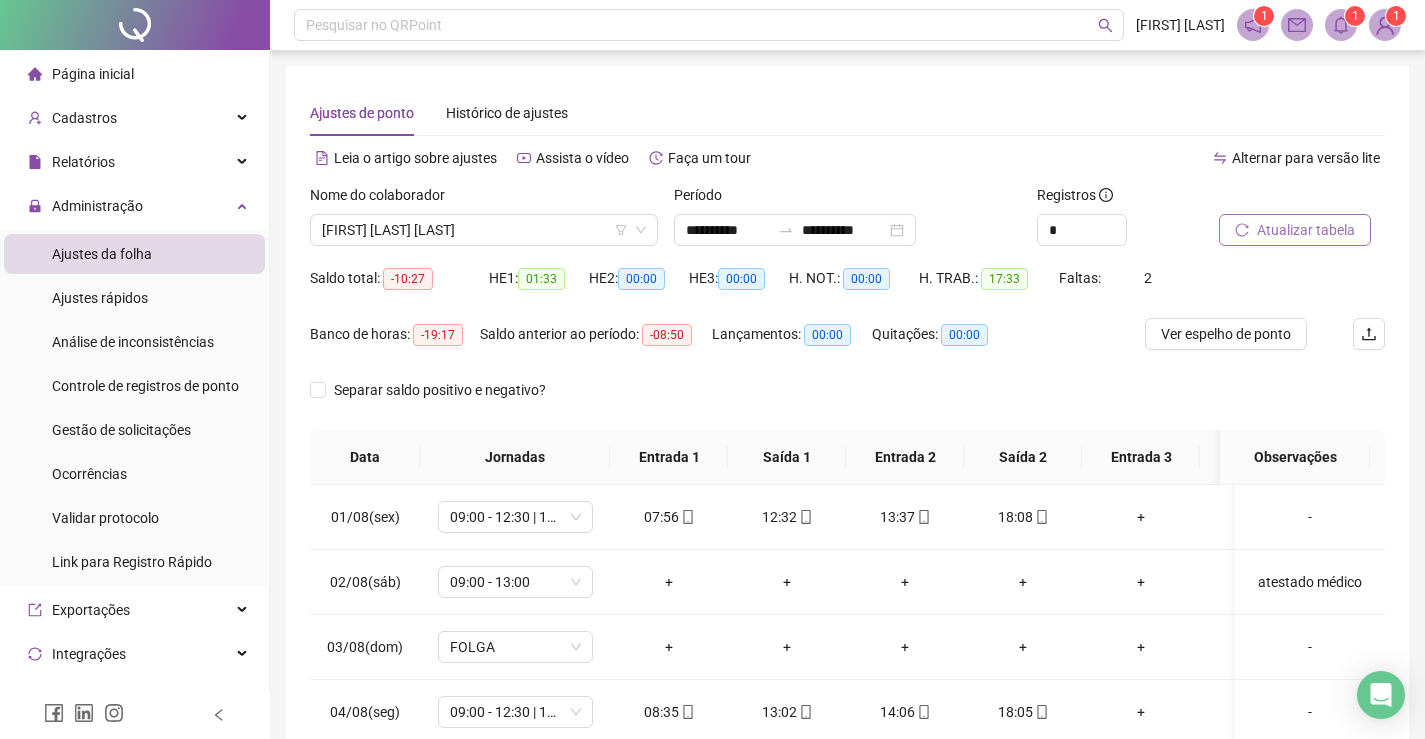 click on "Atualizar tabela" at bounding box center [1306, 230] 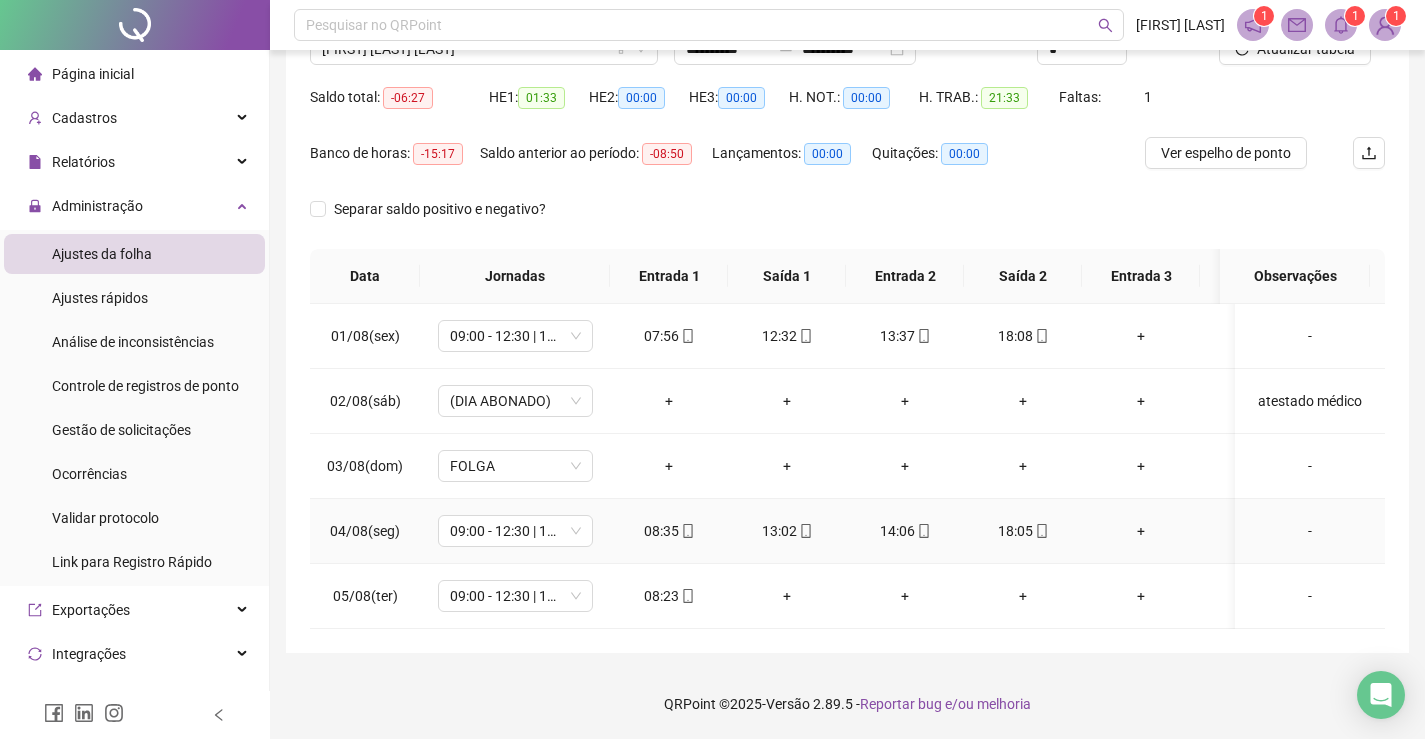 scroll, scrollTop: 0, scrollLeft: 0, axis: both 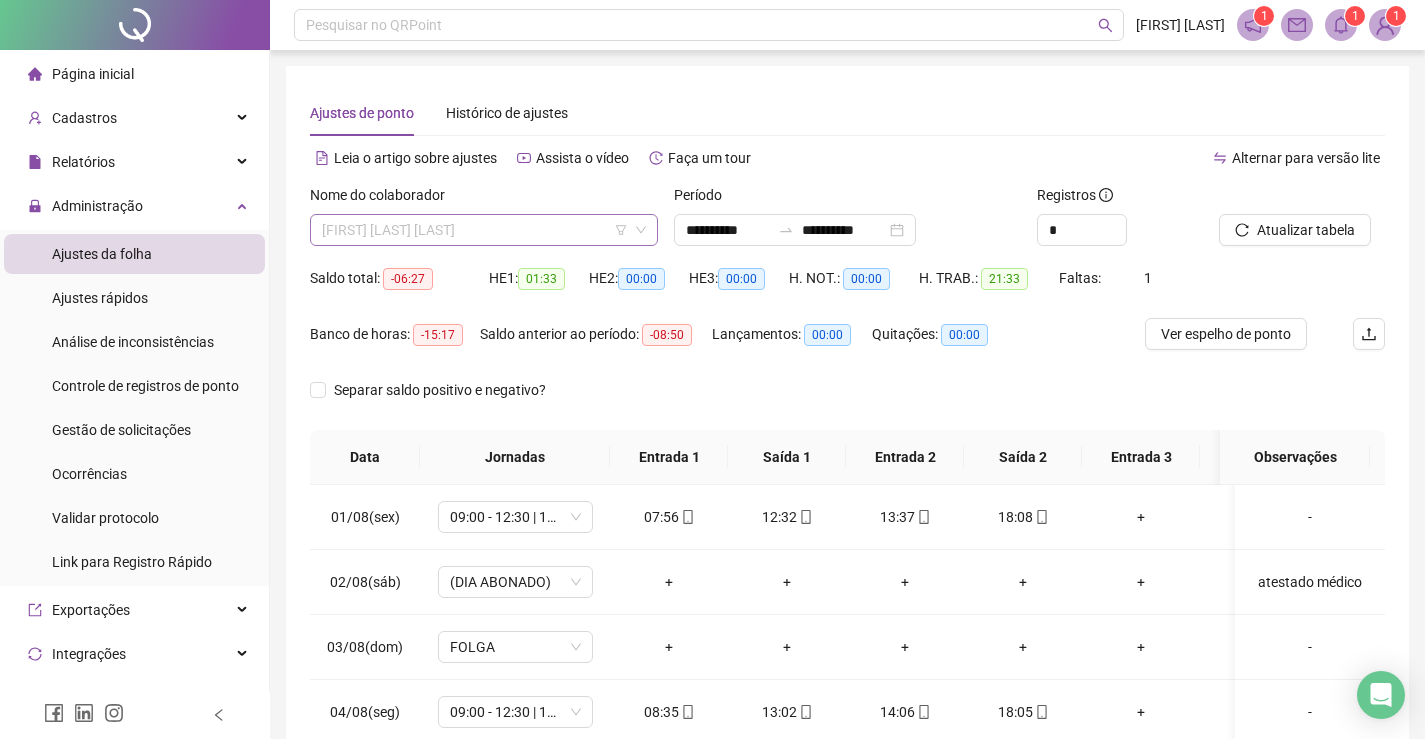 click on "[FIRST] [LAST] [LAST]" at bounding box center [484, 230] 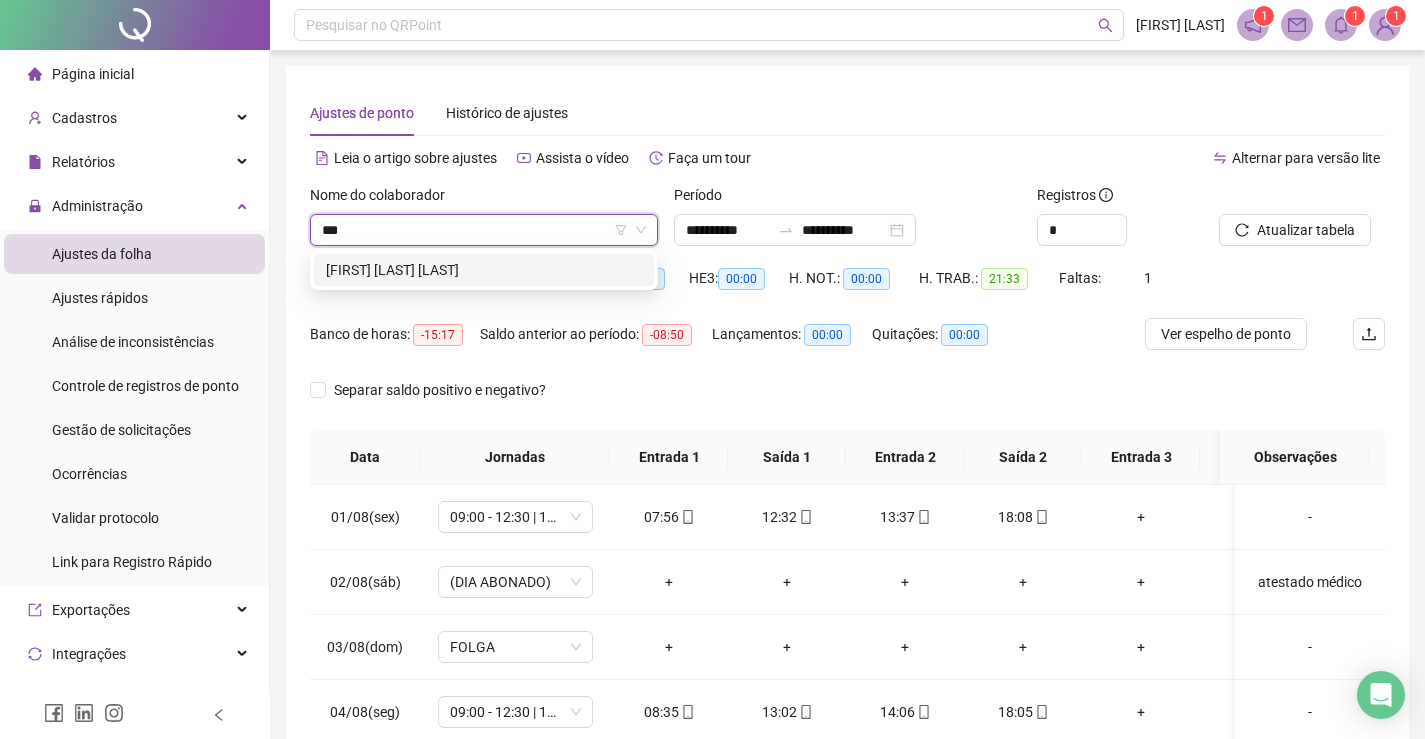 type on "****" 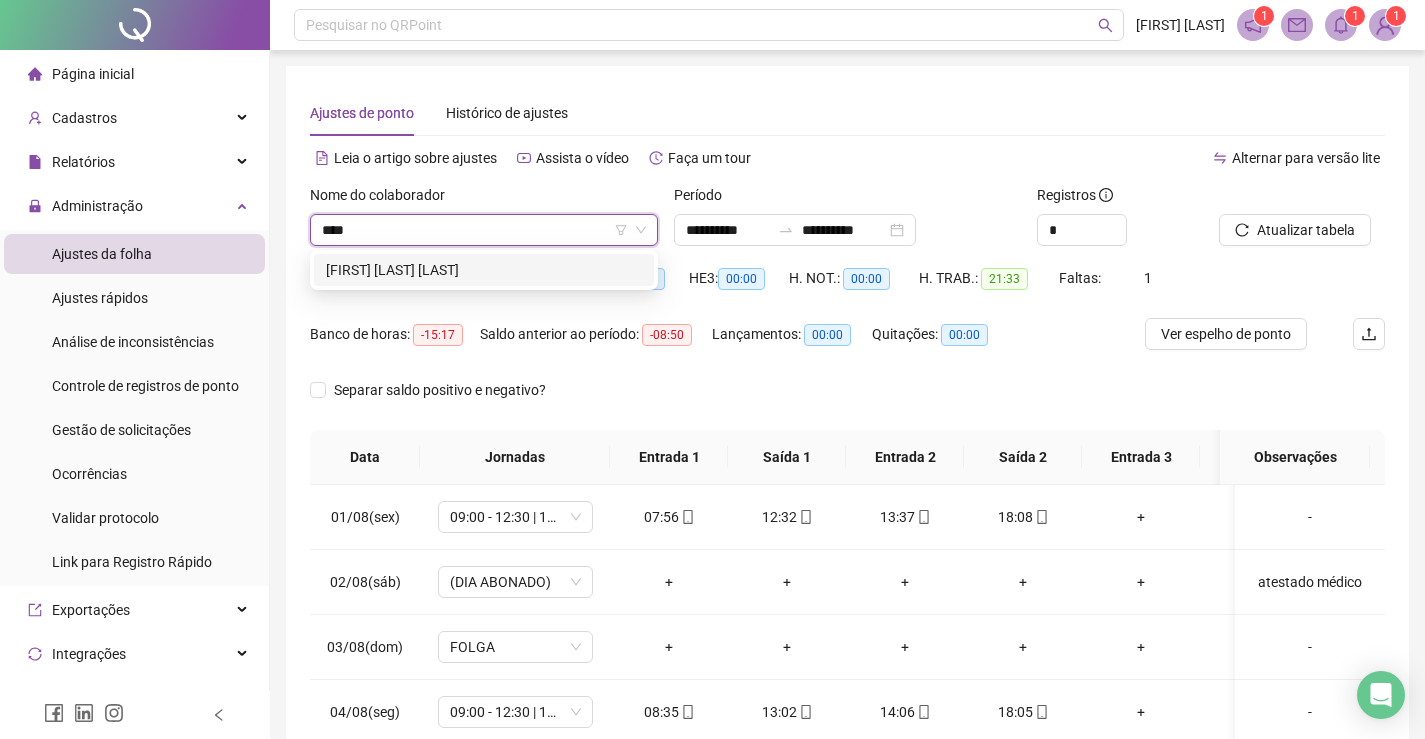 click on "[FIRST] [LAST] [LAST]" at bounding box center [484, 270] 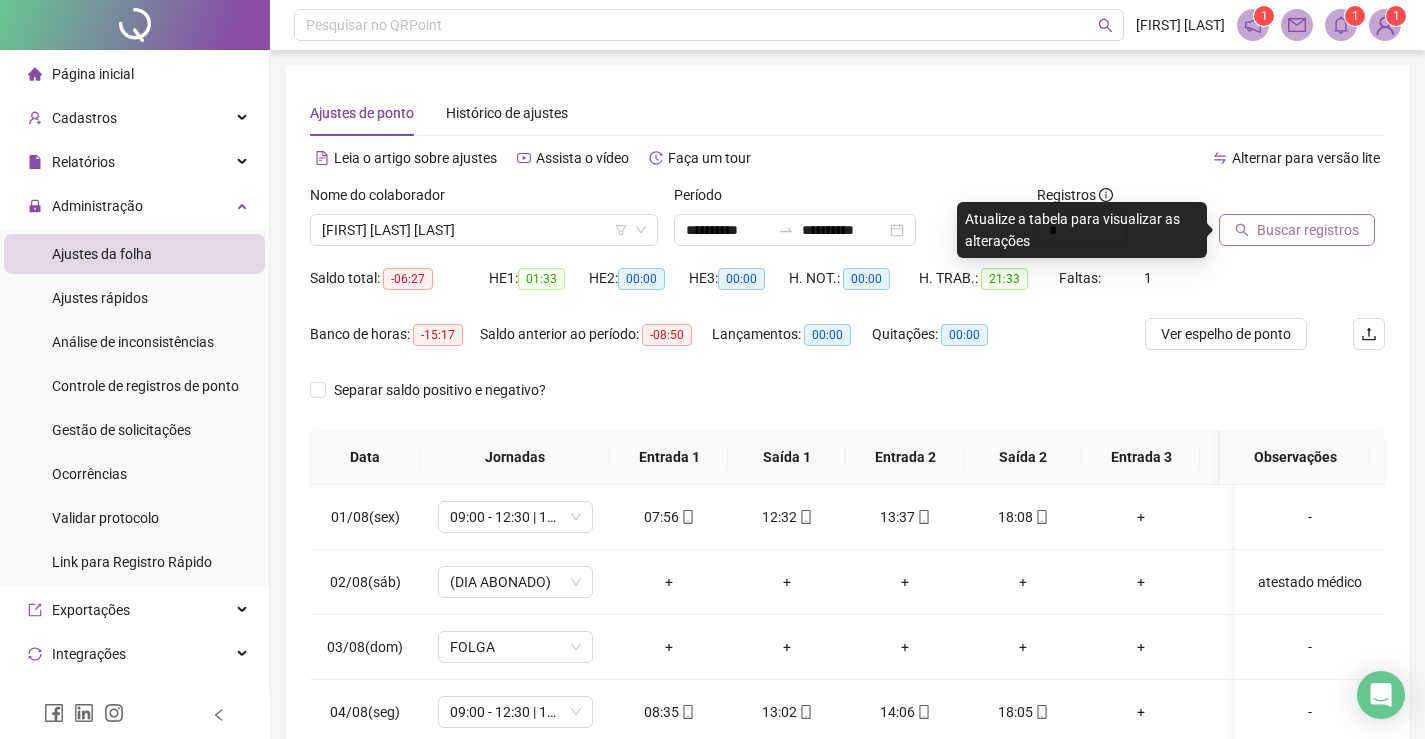 click on "Buscar registros" at bounding box center (1308, 230) 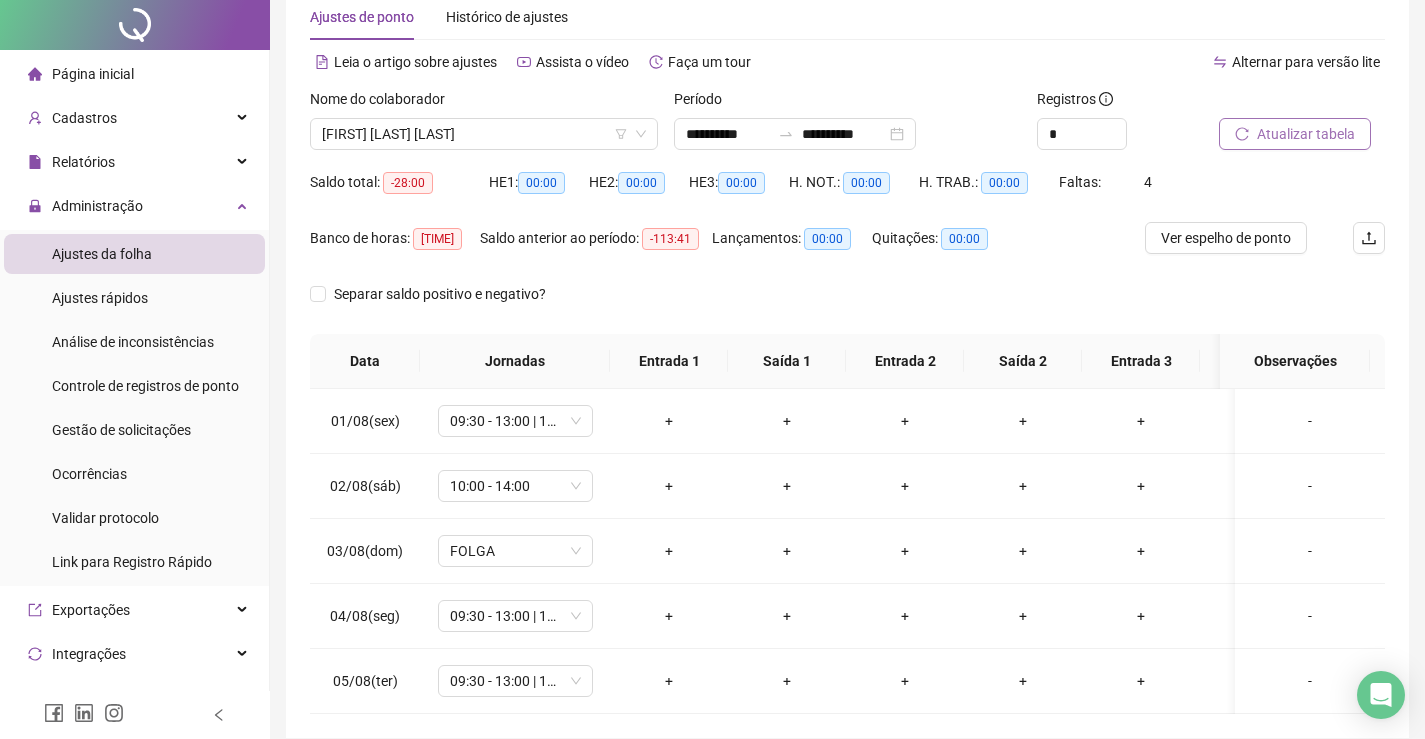 scroll, scrollTop: 0, scrollLeft: 0, axis: both 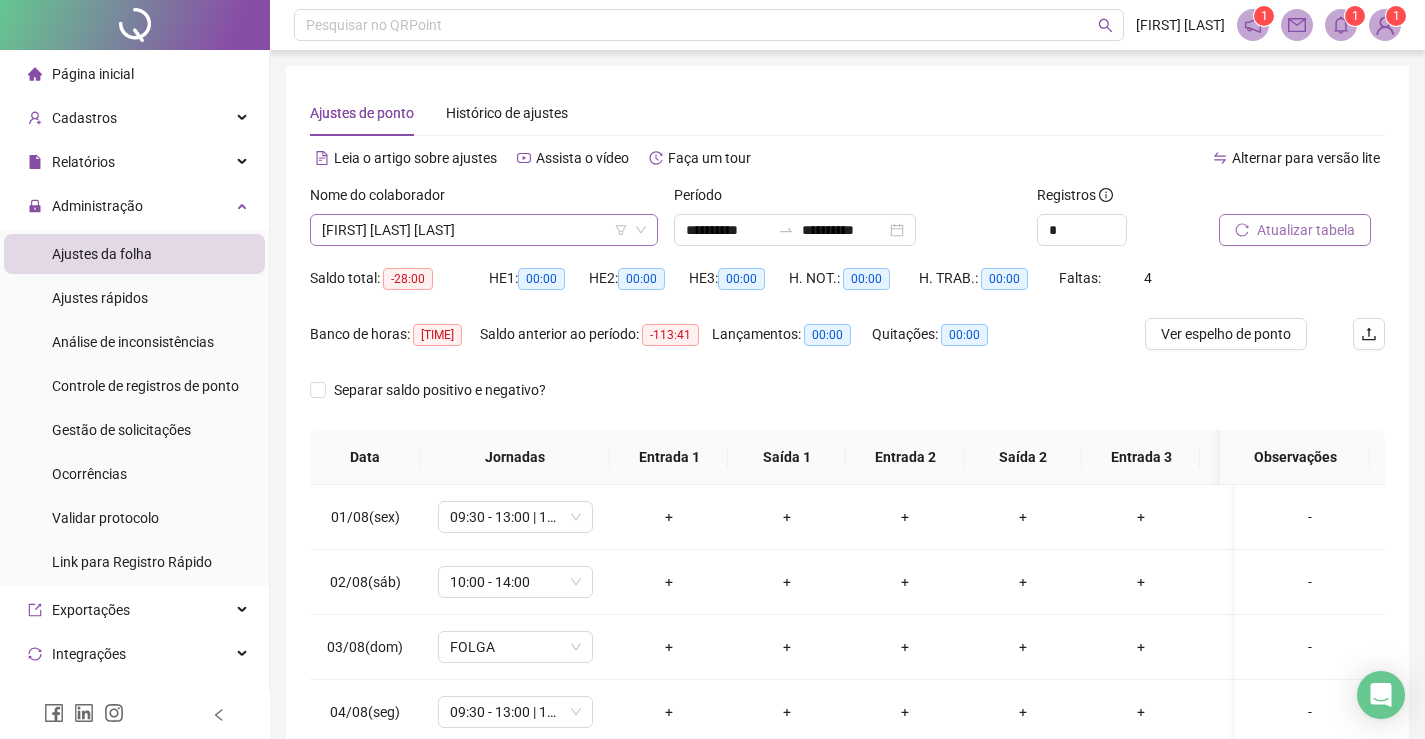 click on "[FIRST] [LAST] [LAST]" at bounding box center (484, 230) 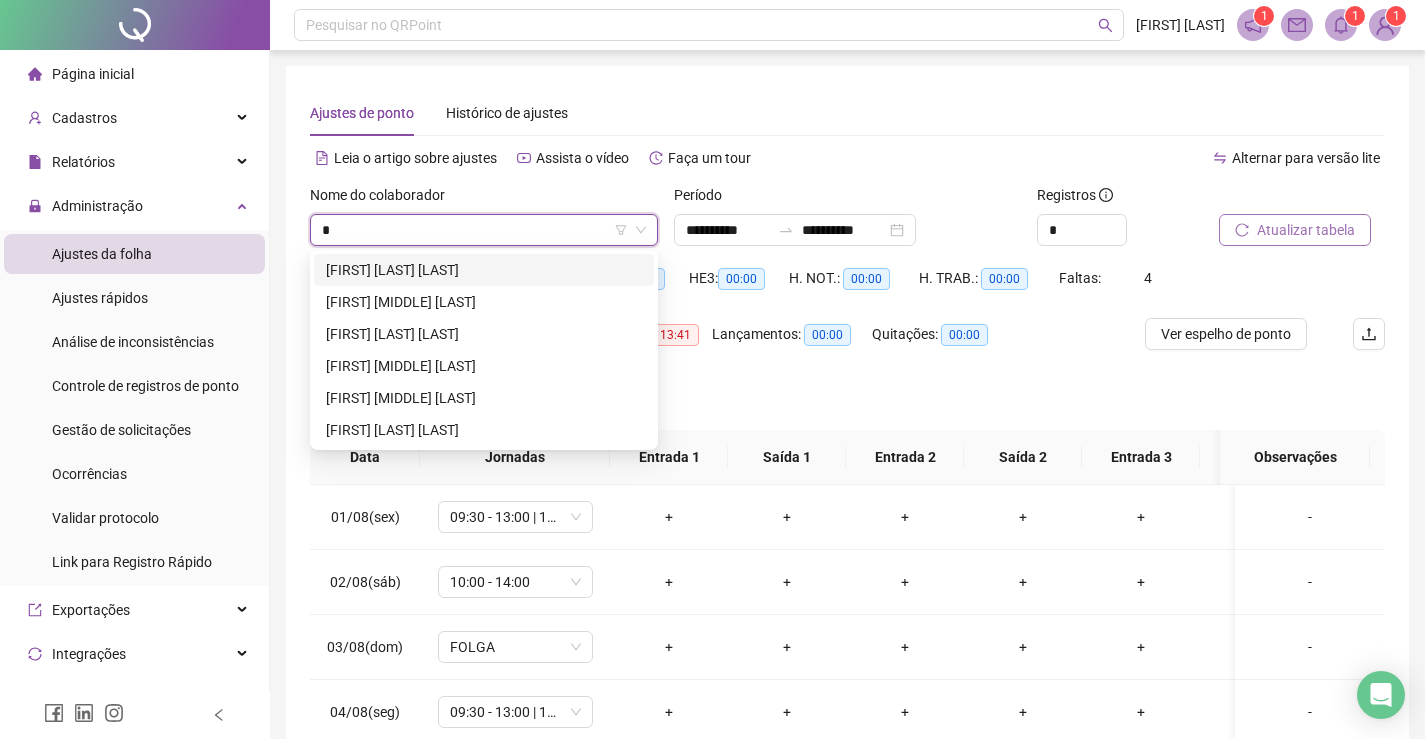 scroll, scrollTop: 0, scrollLeft: 0, axis: both 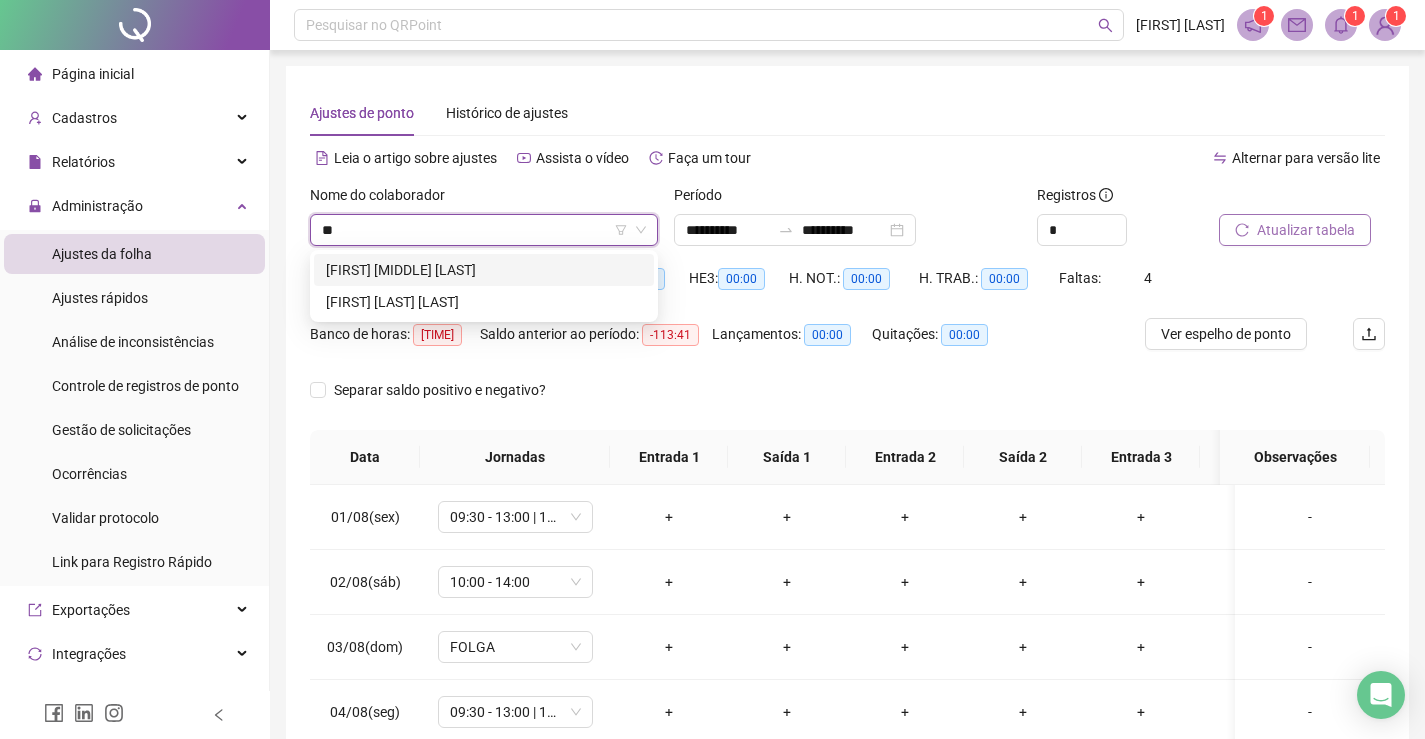 type on "***" 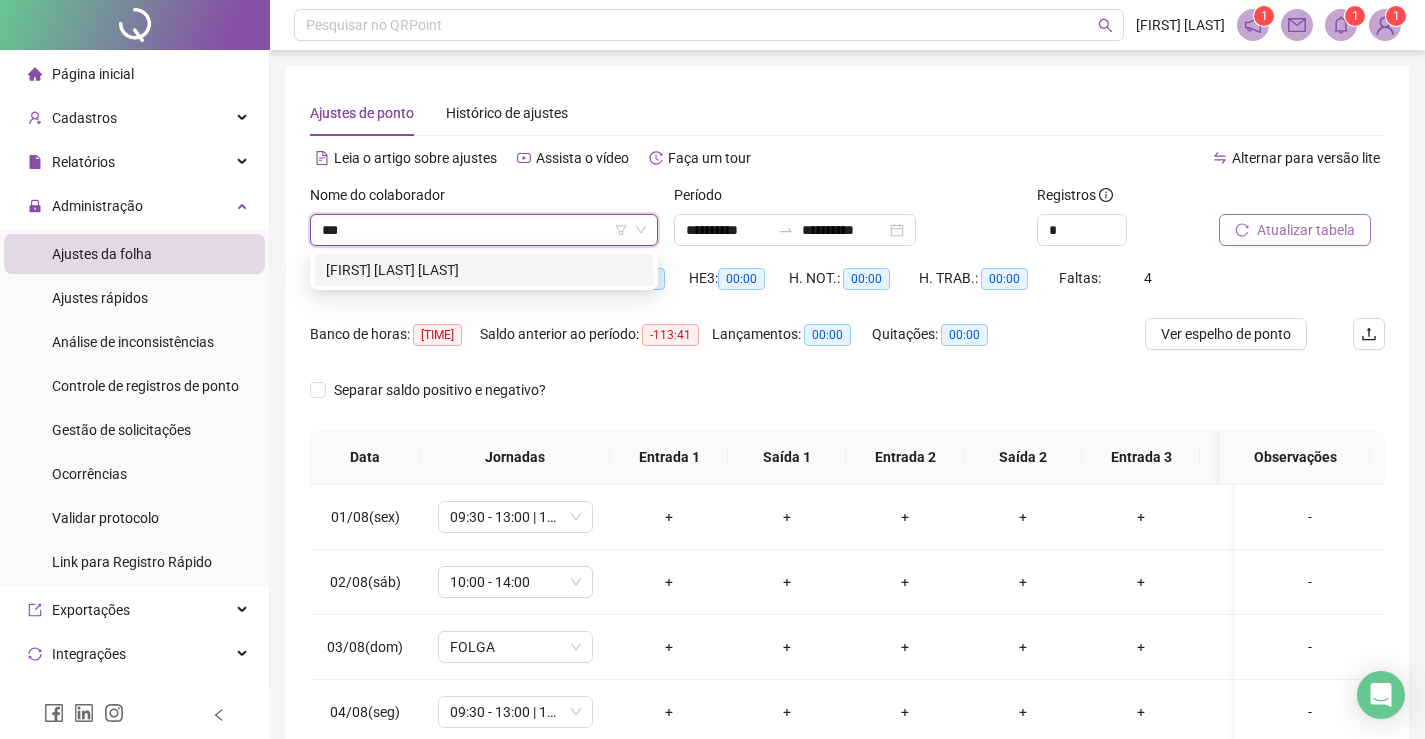 click on "[FIRST] [LAST] [LAST]" at bounding box center (484, 270) 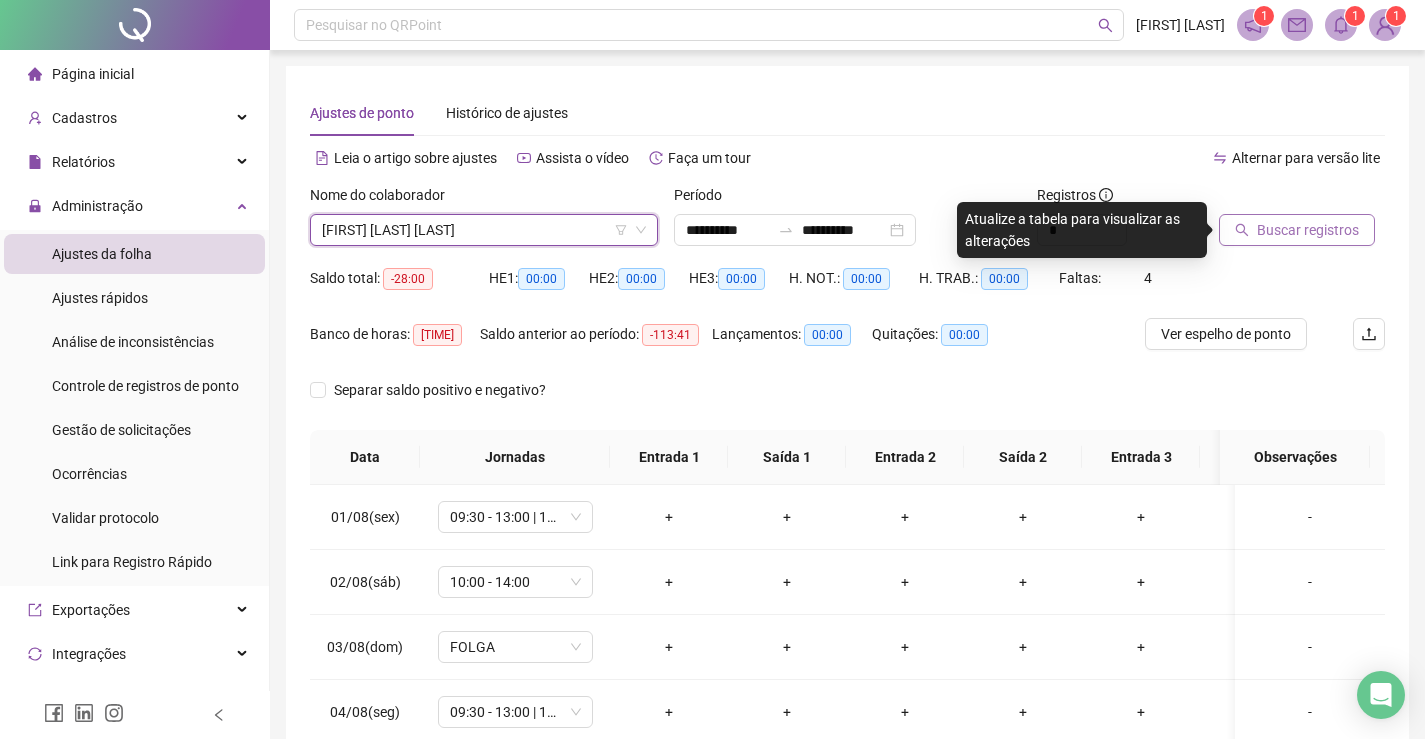 click on "Buscar registros" at bounding box center [1308, 230] 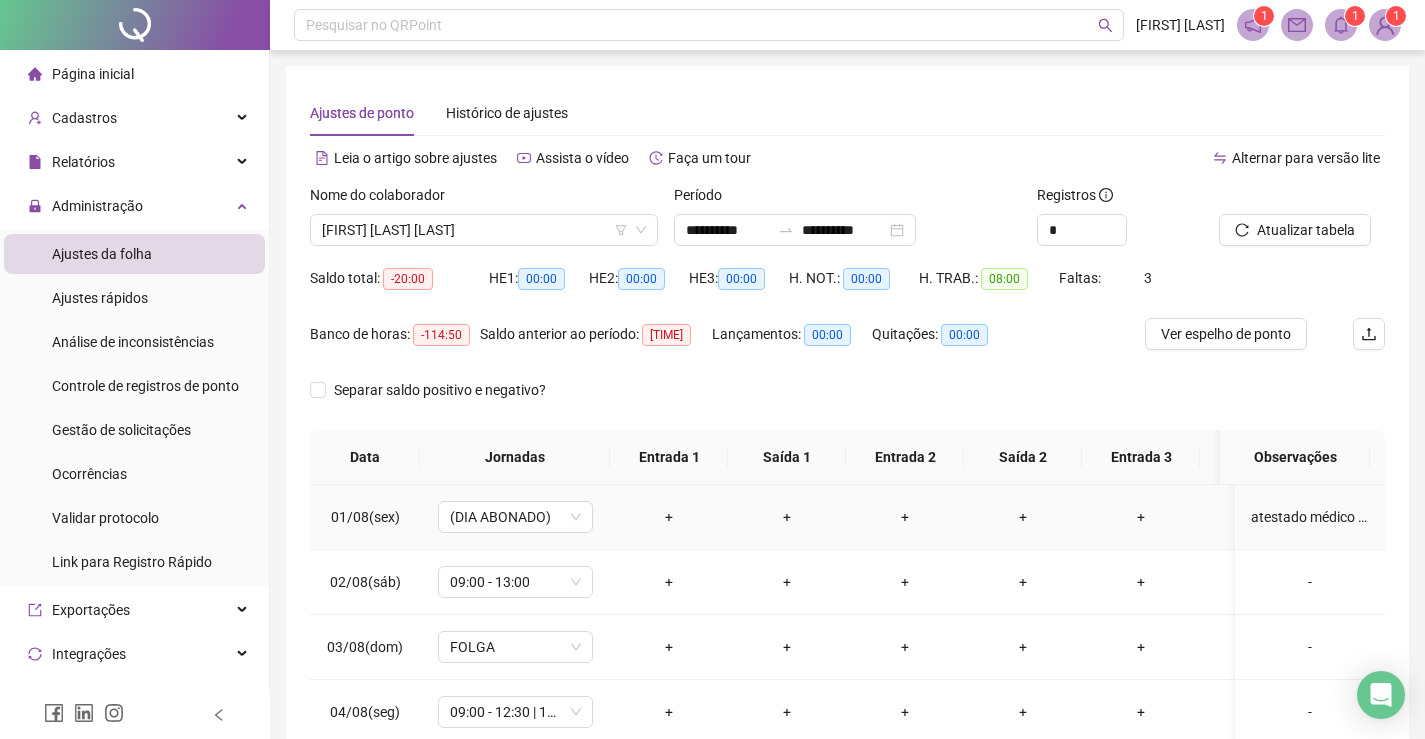 scroll, scrollTop: 196, scrollLeft: 0, axis: vertical 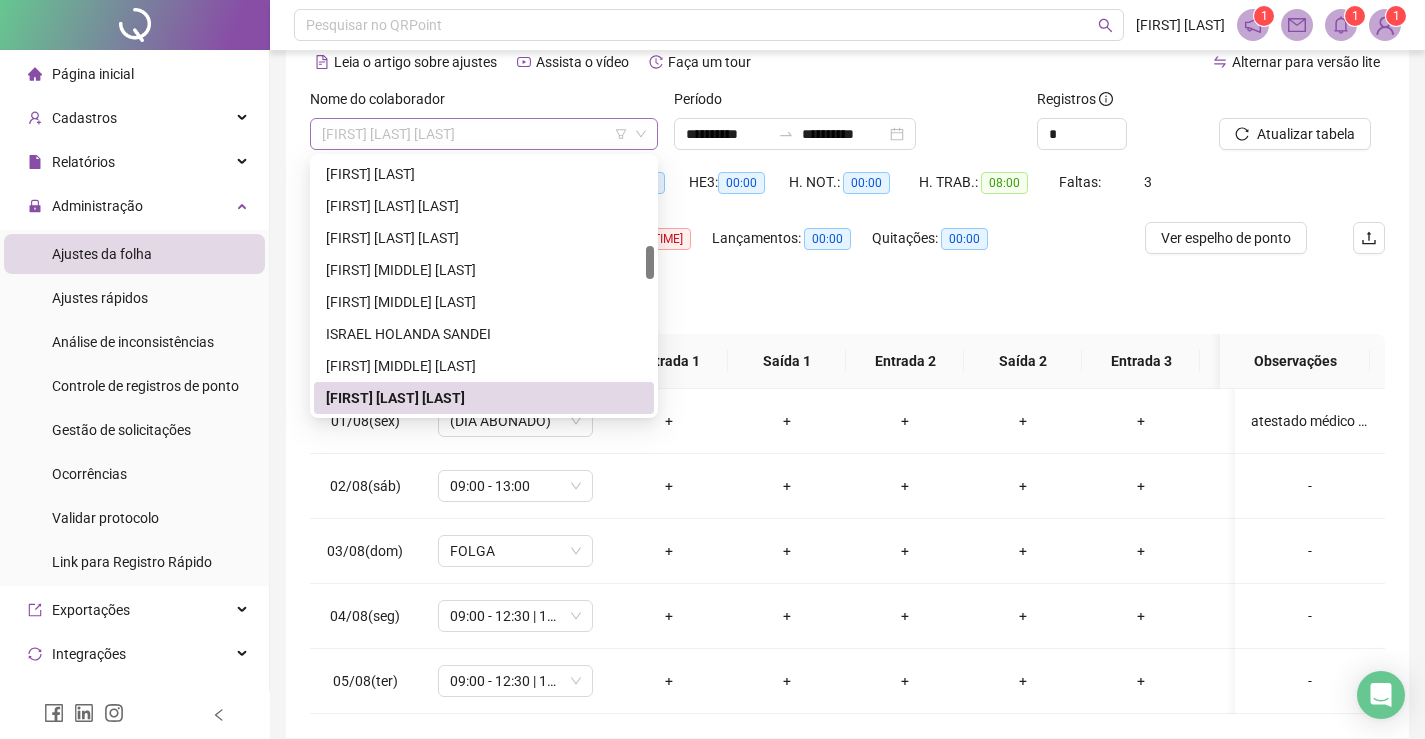 click on "[FIRST] [LAST] [LAST]" at bounding box center (484, 134) 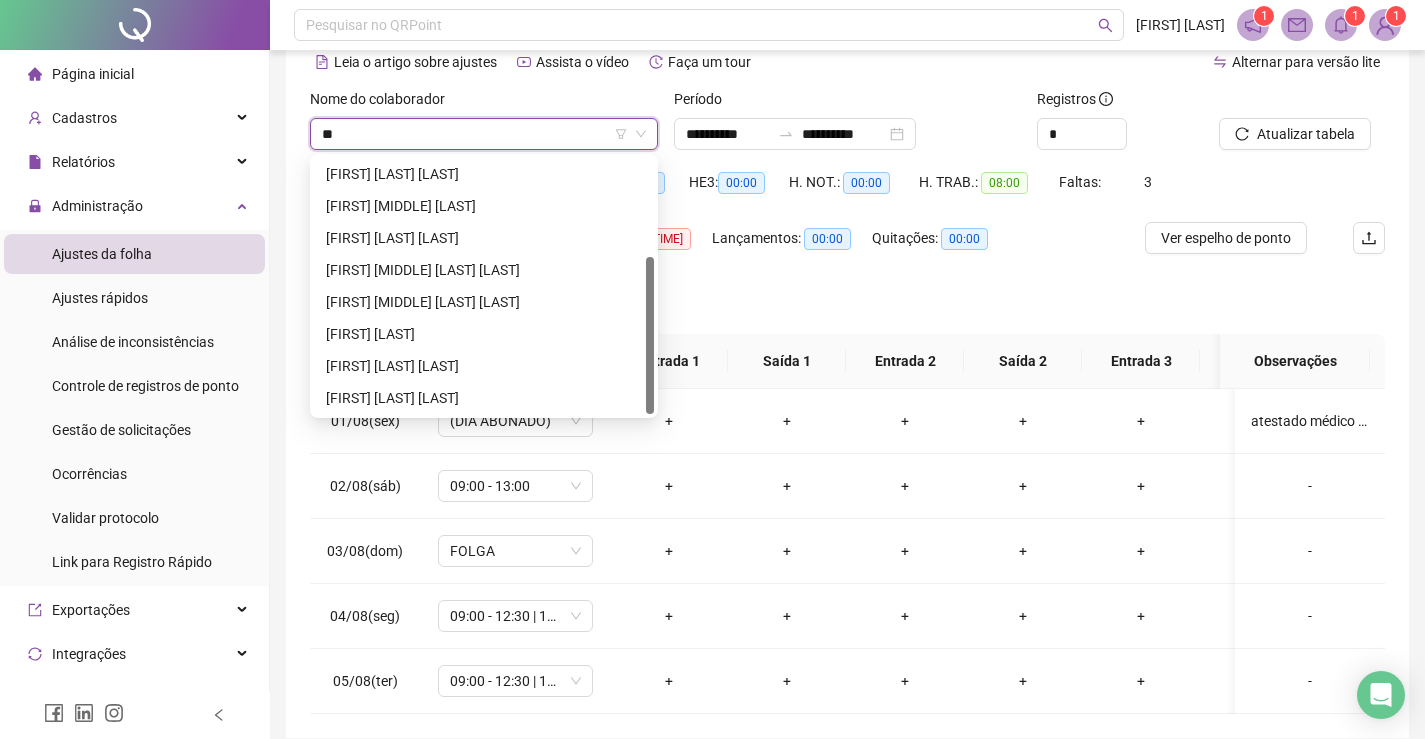 scroll, scrollTop: 160, scrollLeft: 0, axis: vertical 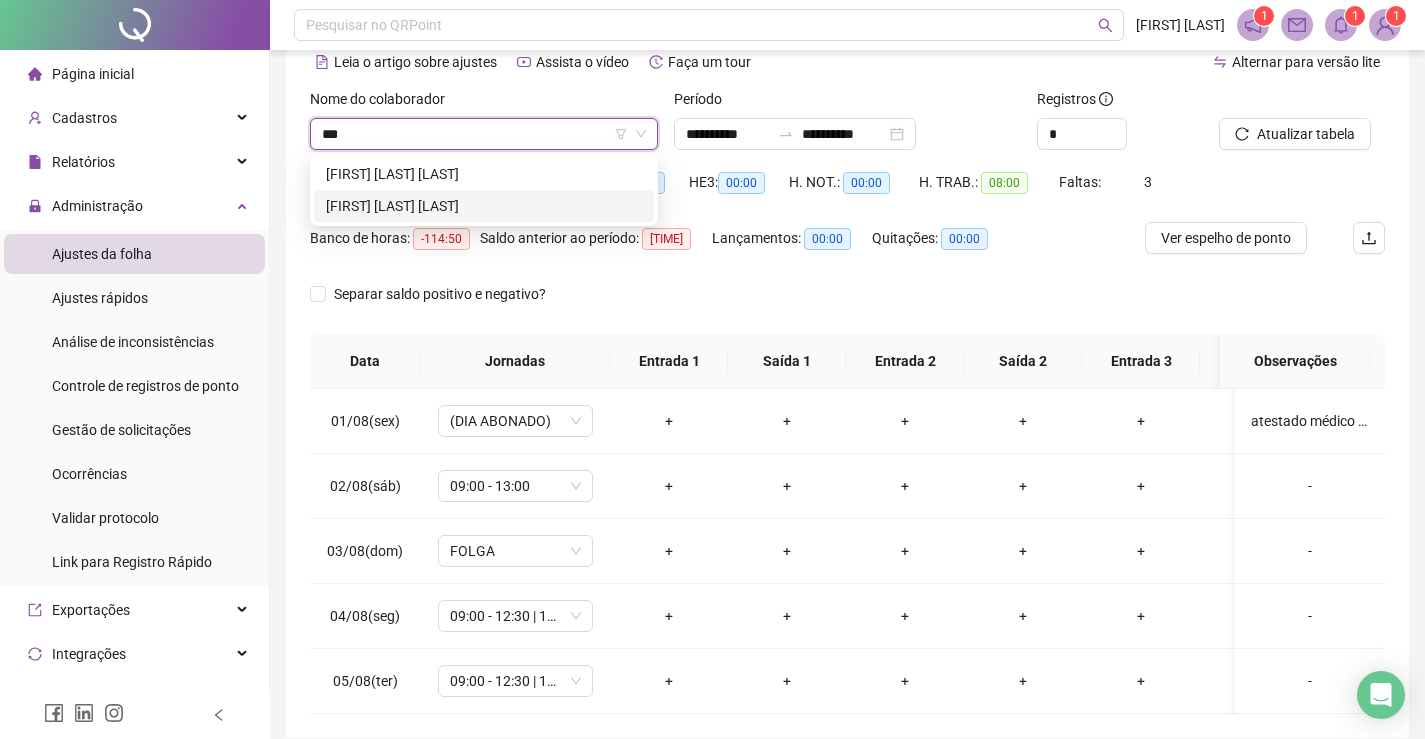 click on "[FIRST] [LAST] [LAST]" at bounding box center (484, 206) 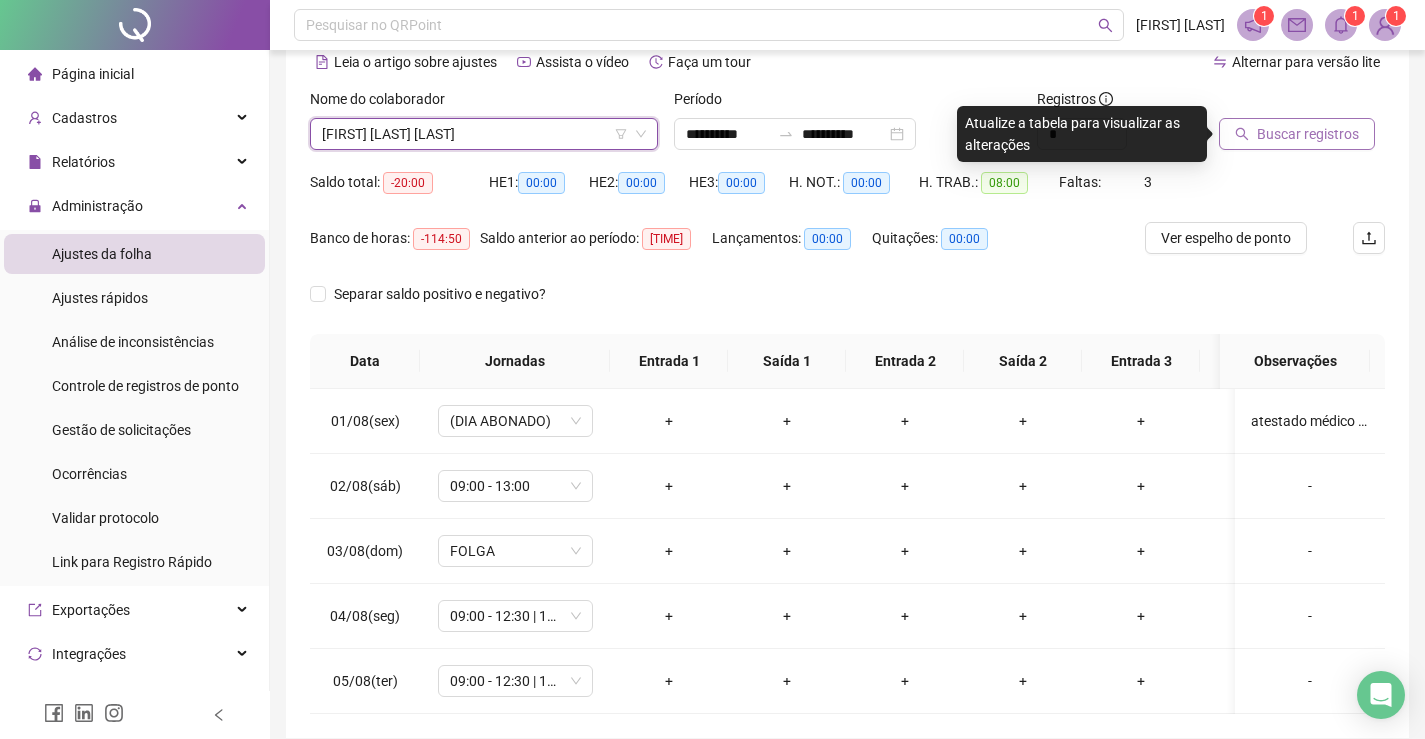 click on "Buscar registros" at bounding box center [1308, 134] 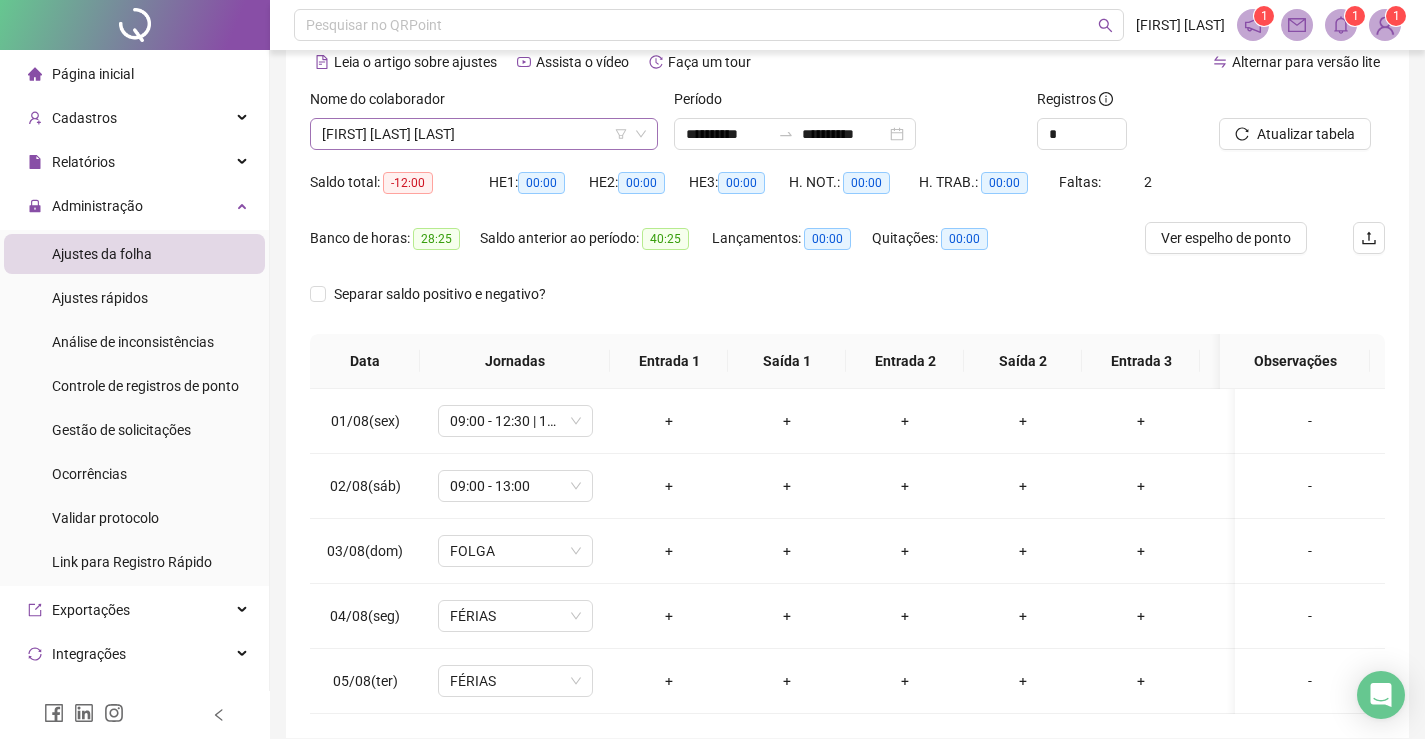 click on "[FIRST] [LAST] [LAST]" at bounding box center [484, 134] 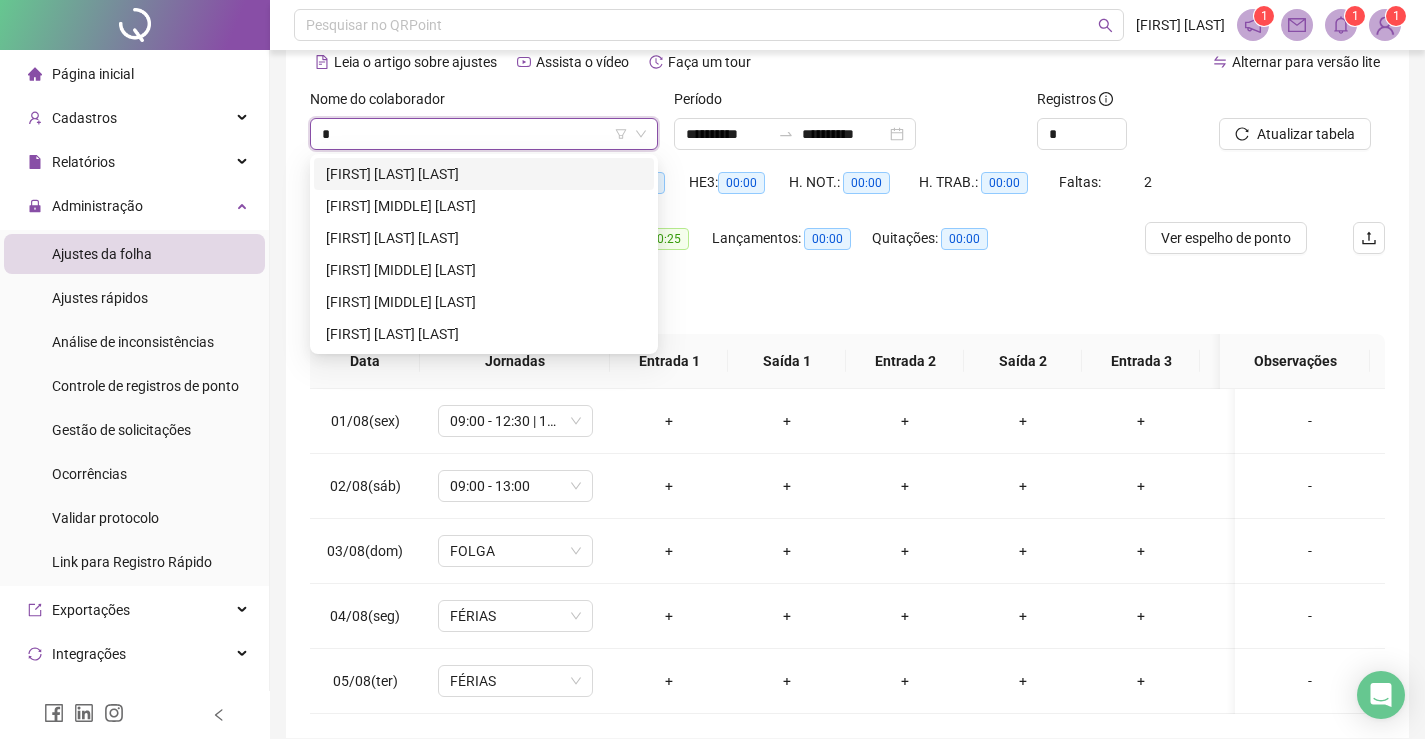 scroll, scrollTop: 0, scrollLeft: 0, axis: both 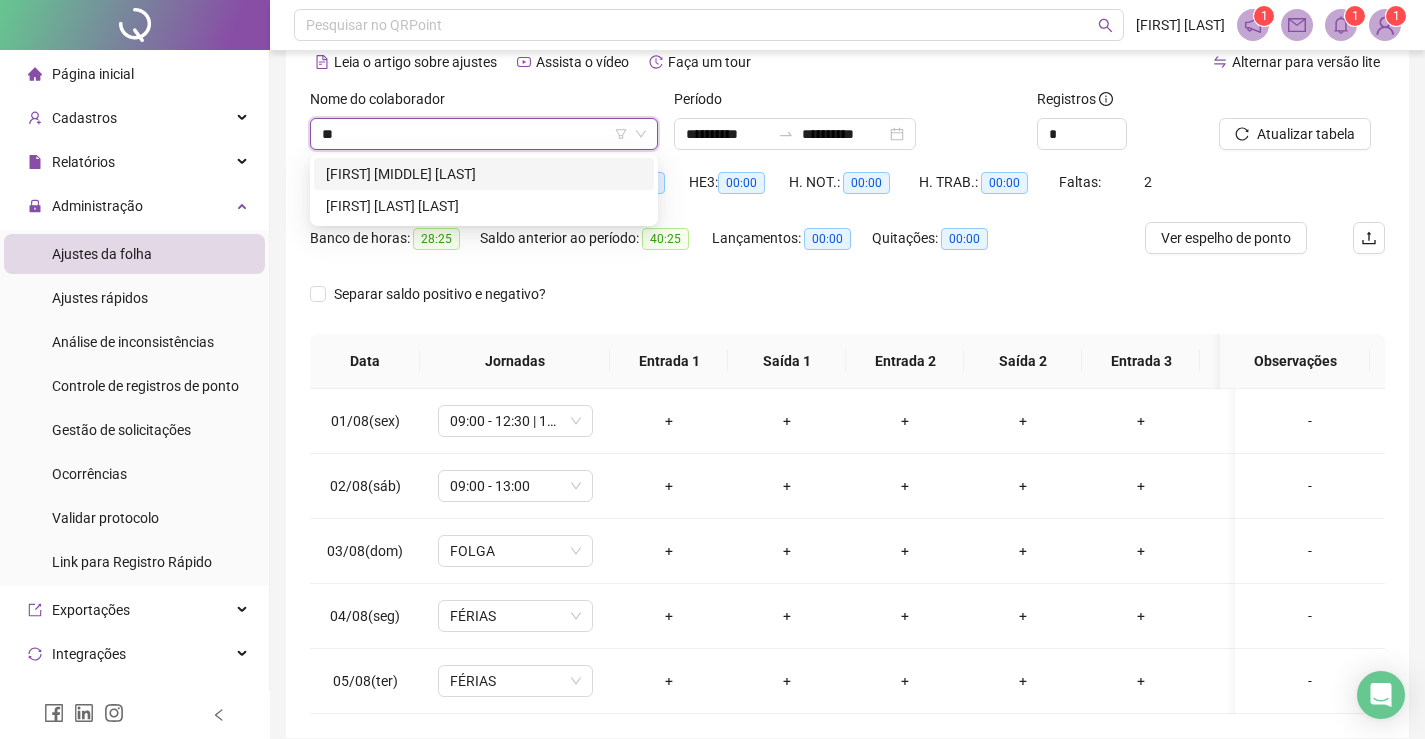 type on "***" 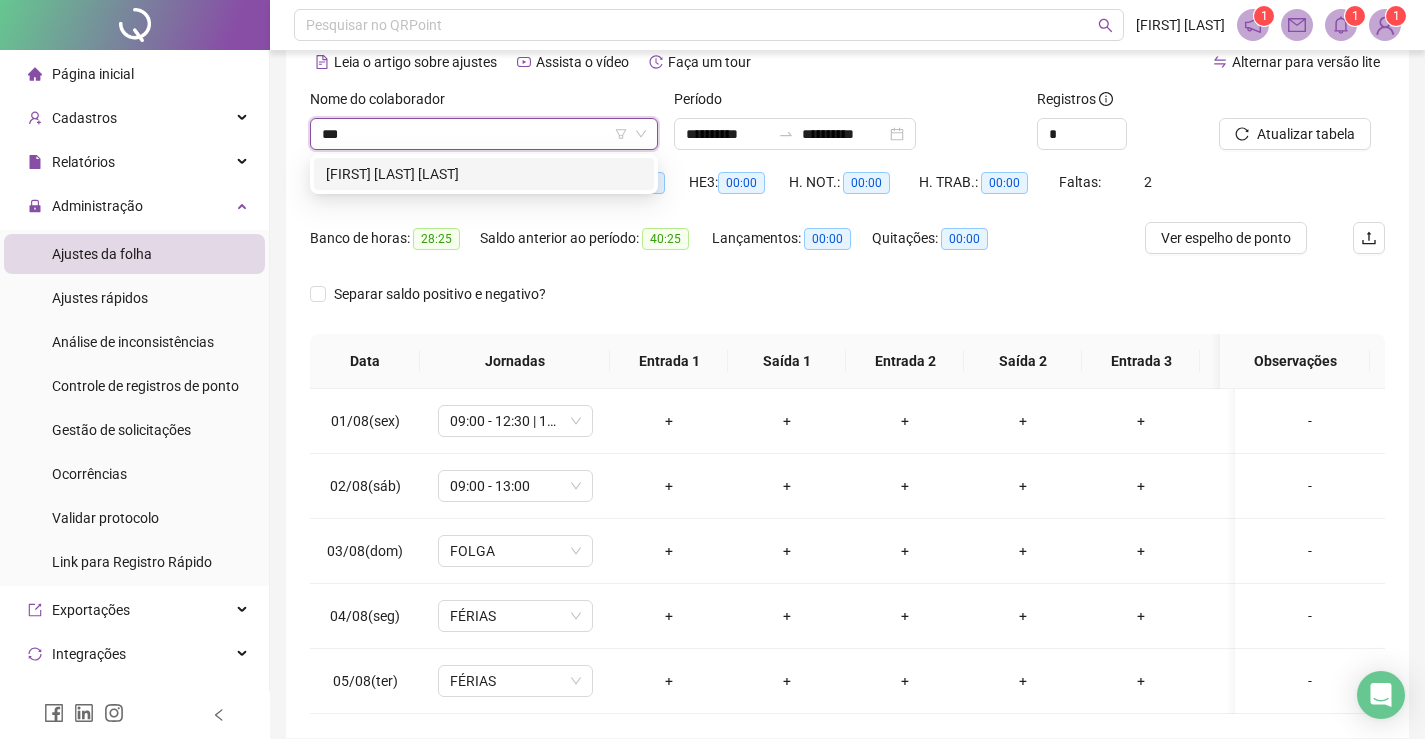 click on "[FIRST] [LAST] [LAST]" at bounding box center [484, 174] 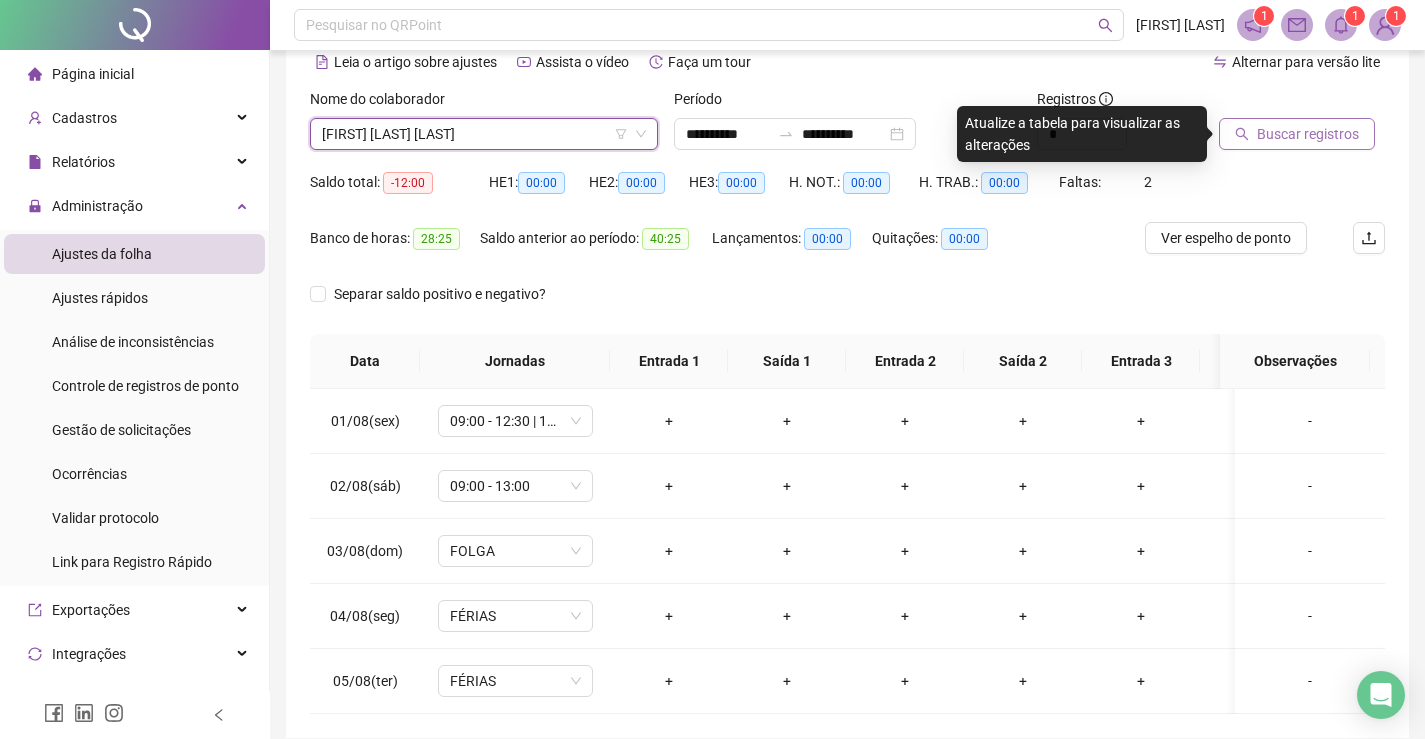 click on "Buscar registros" at bounding box center (1308, 134) 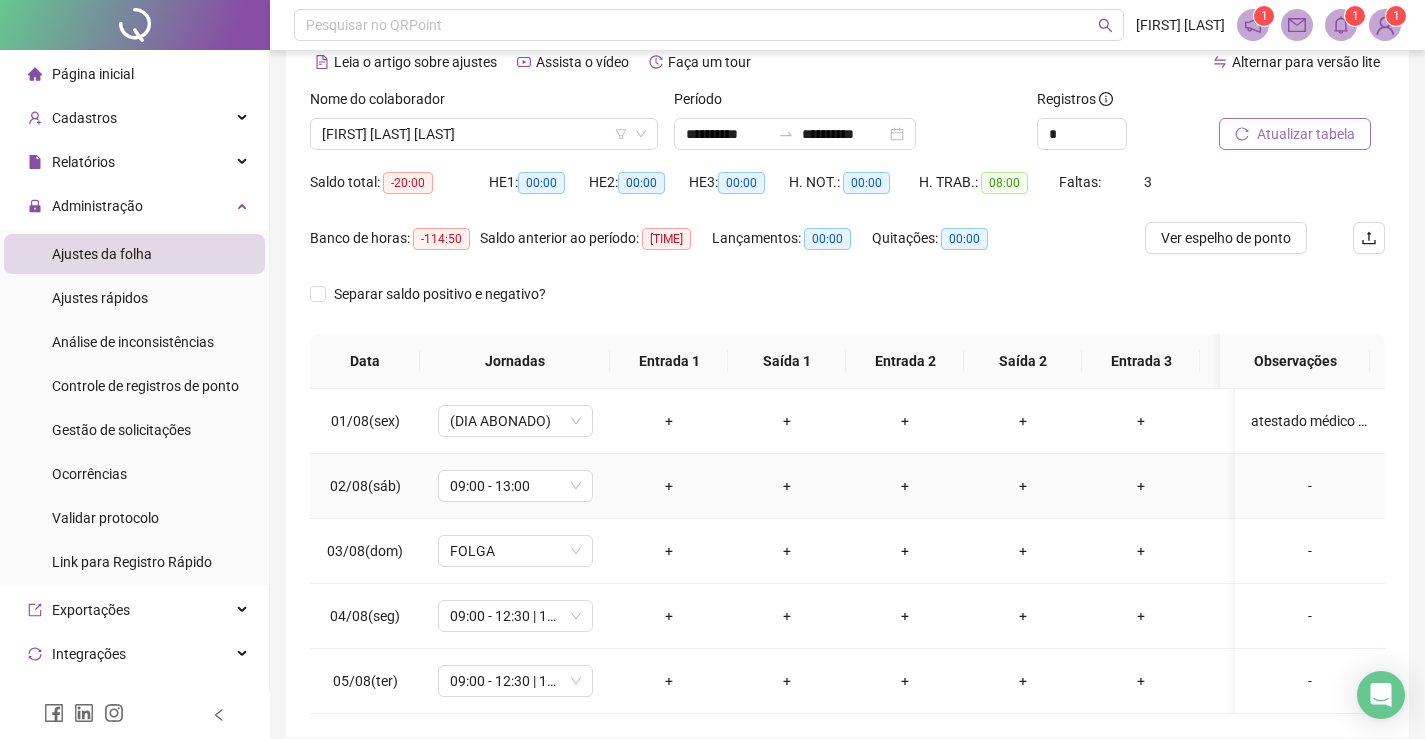 click on "-" at bounding box center [1310, 486] 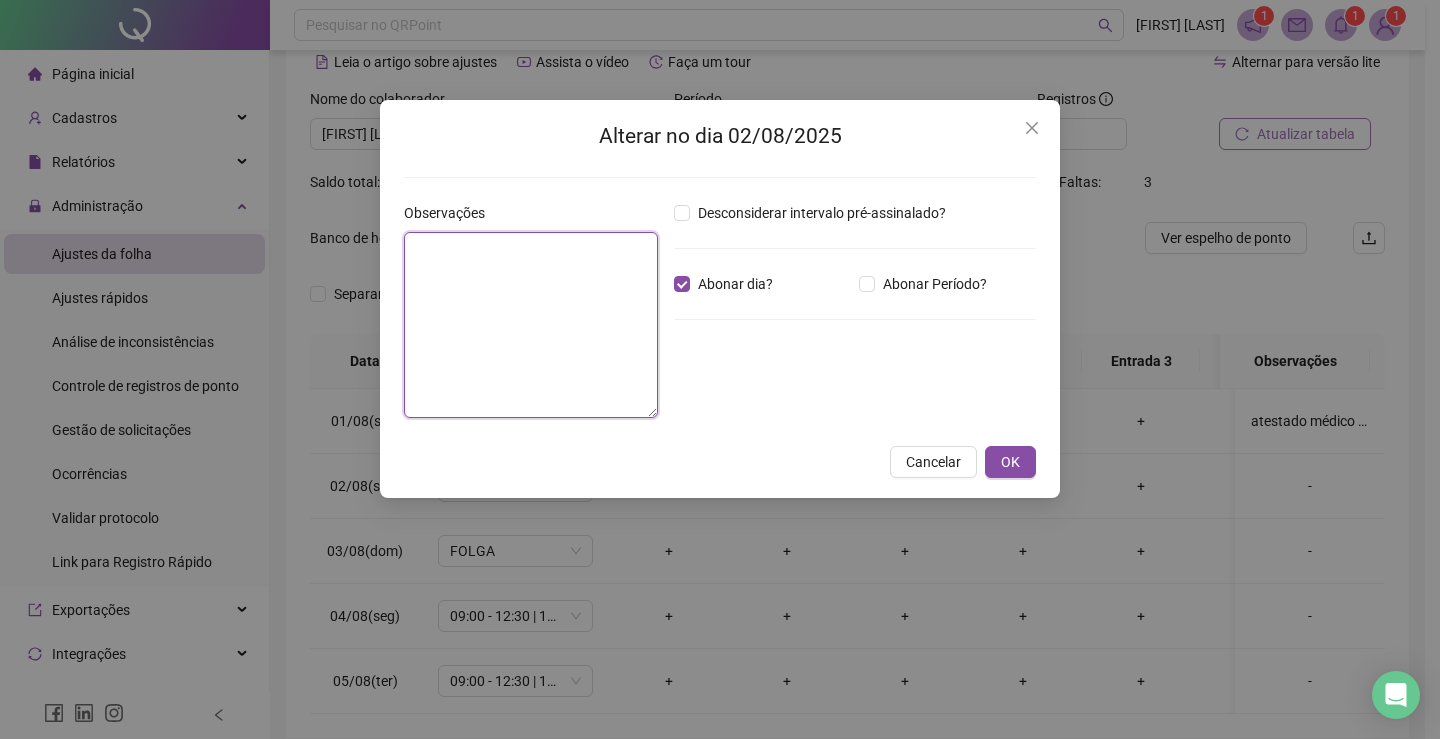 click at bounding box center (531, 325) 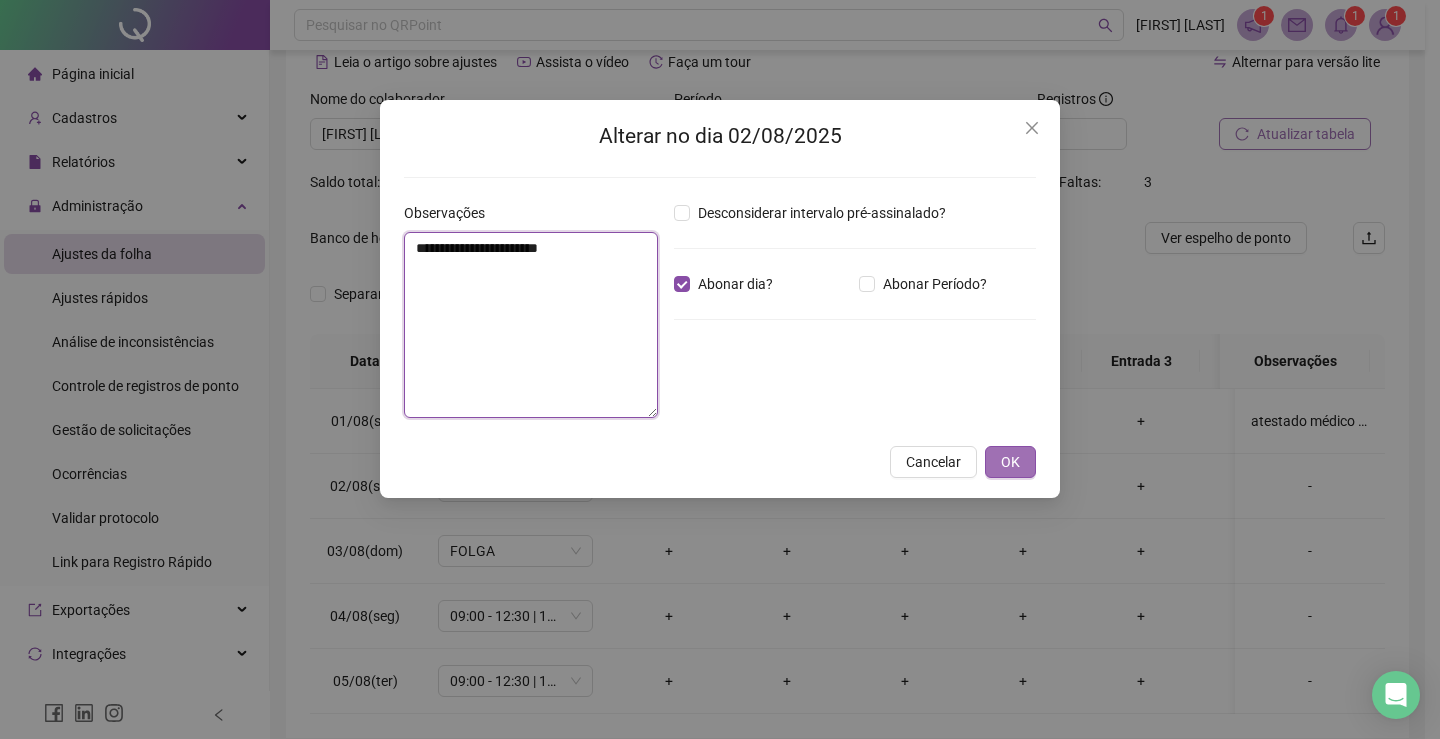 type on "**********" 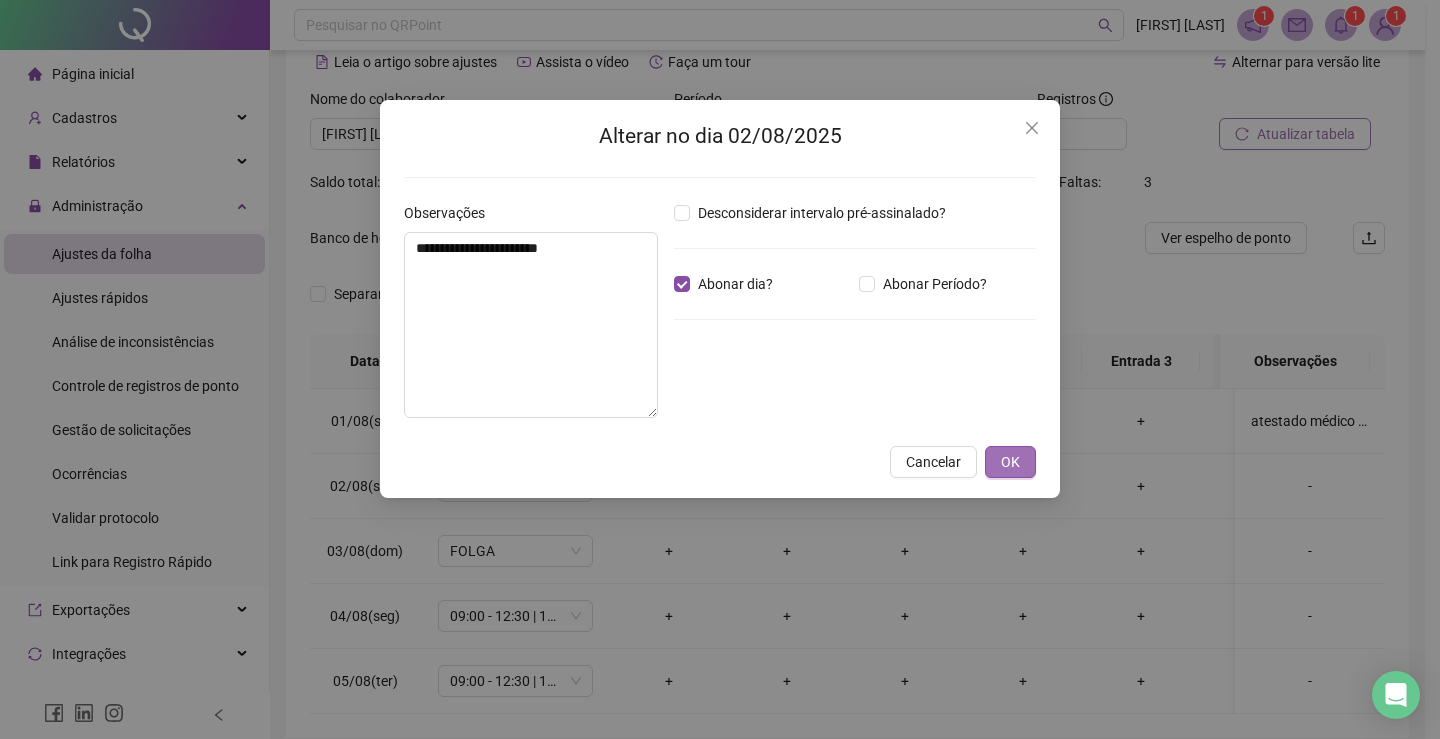 click on "OK" at bounding box center [1010, 462] 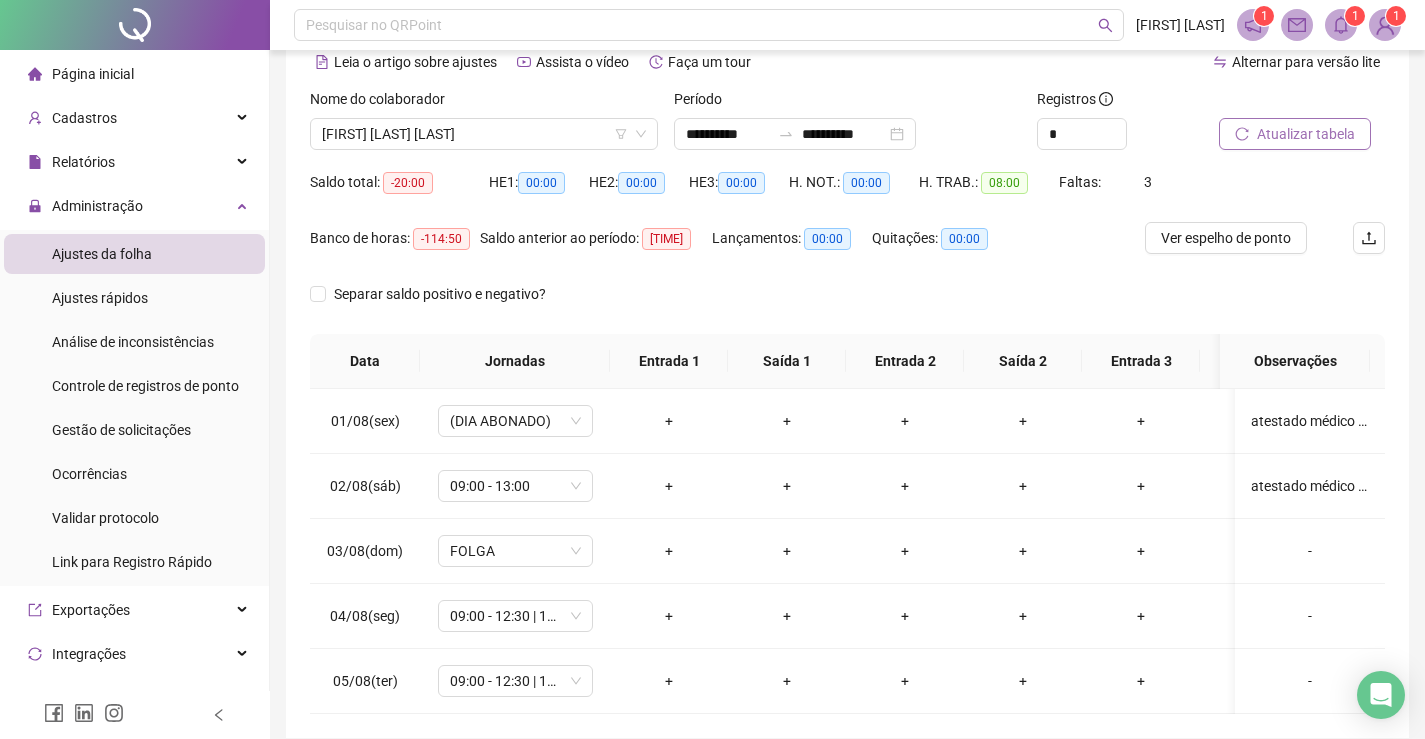 click on "Atualizar tabela" at bounding box center [1306, 134] 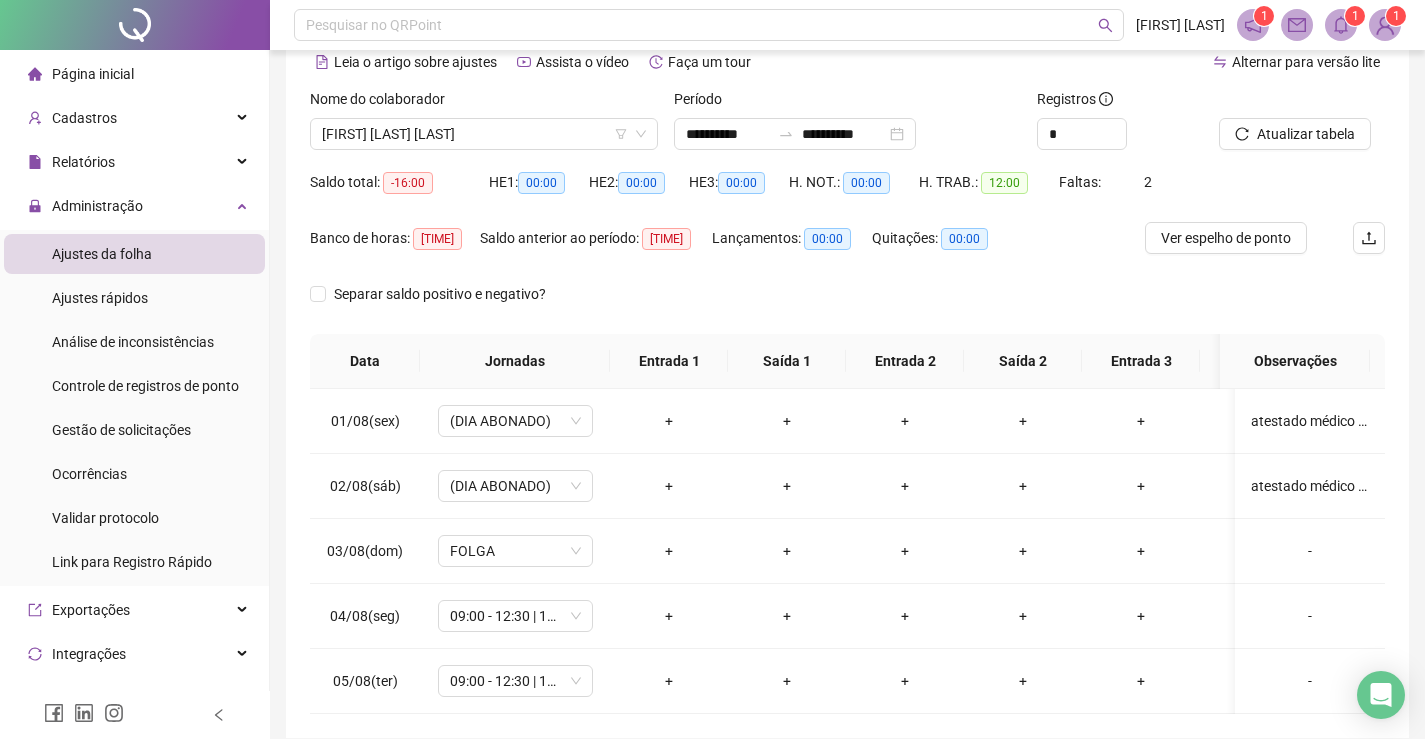 scroll, scrollTop: 0, scrollLeft: 0, axis: both 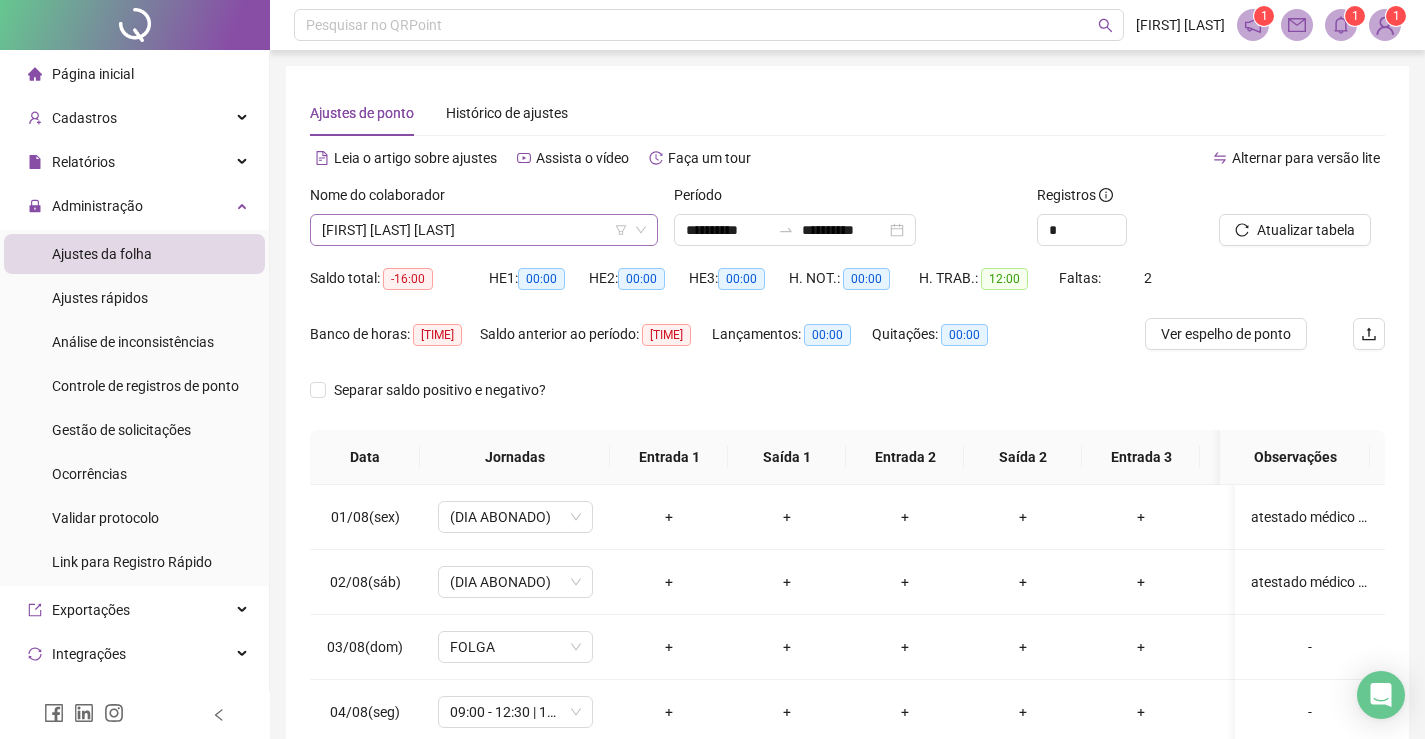 click on "[FIRST] [LAST] [LAST]" at bounding box center (484, 230) 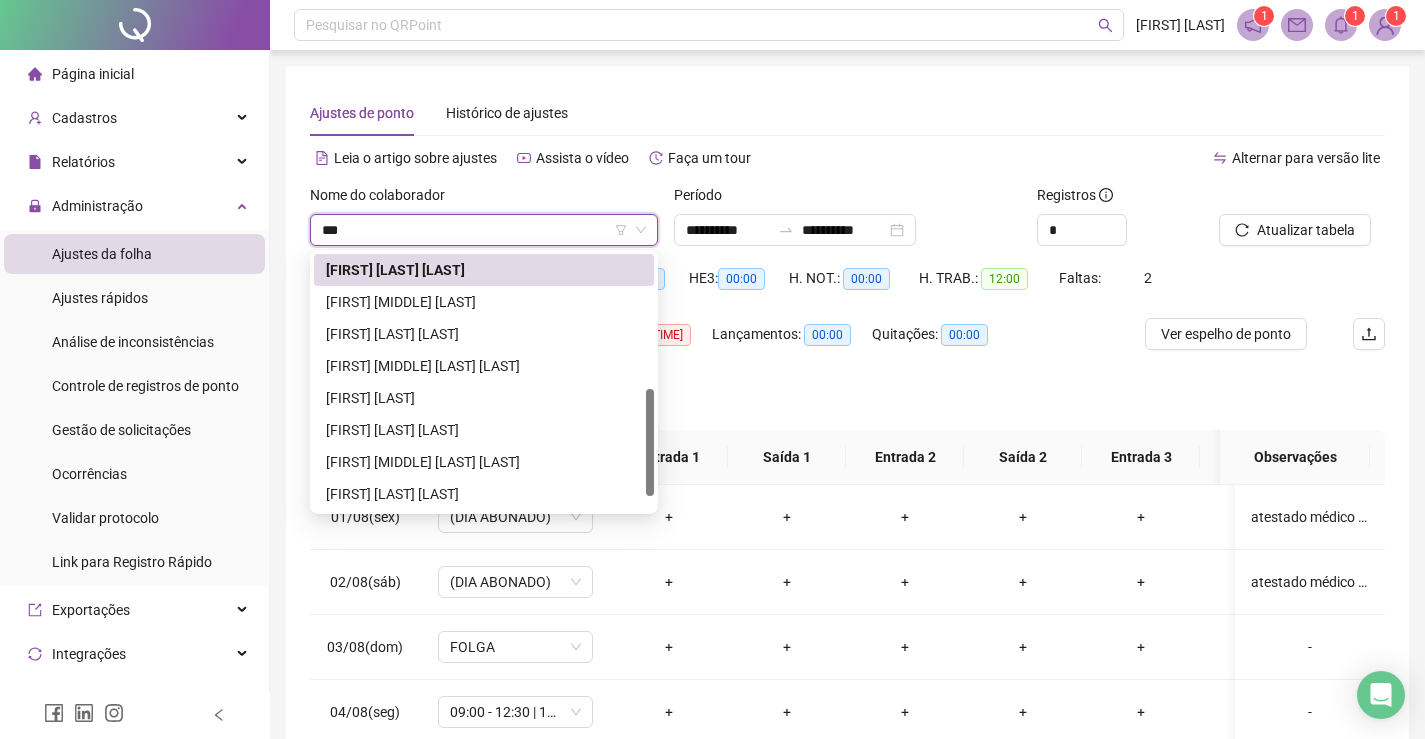 scroll, scrollTop: 0, scrollLeft: 0, axis: both 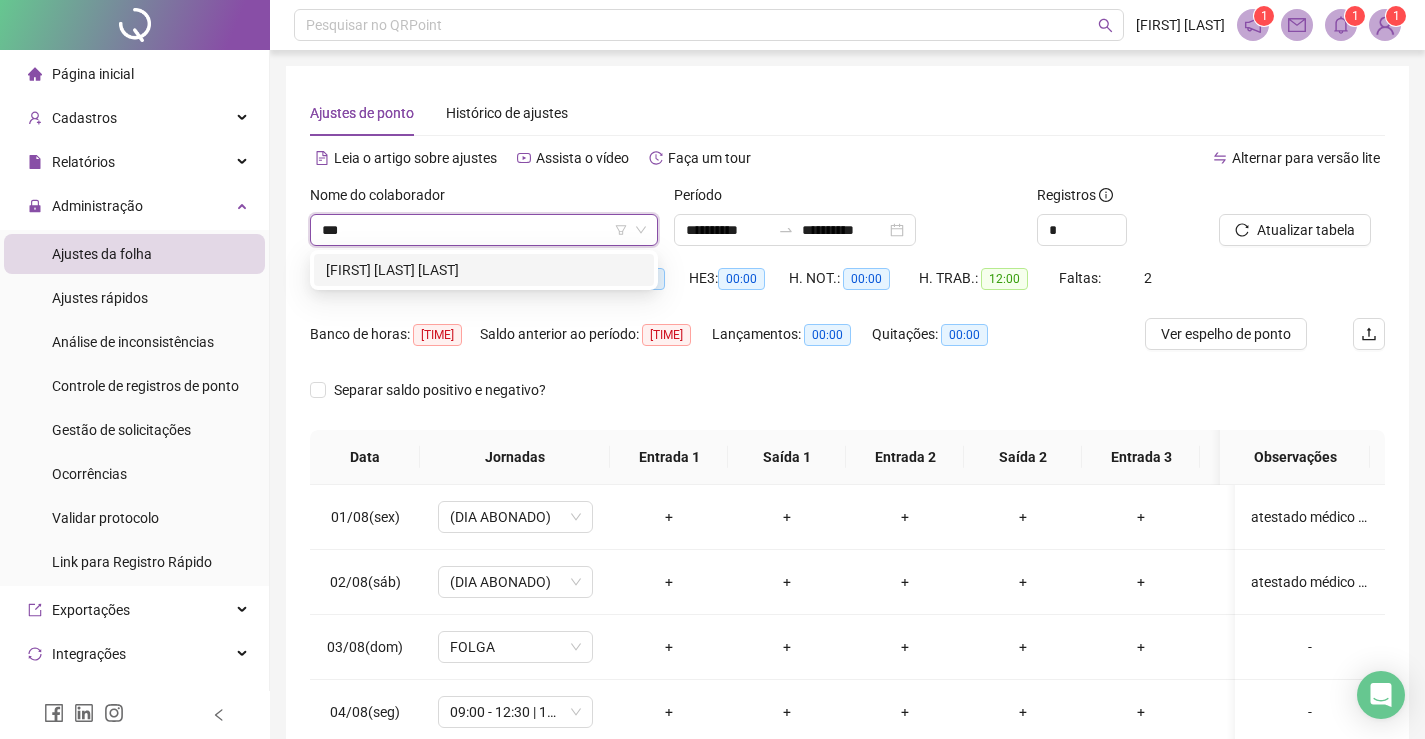 type on "****" 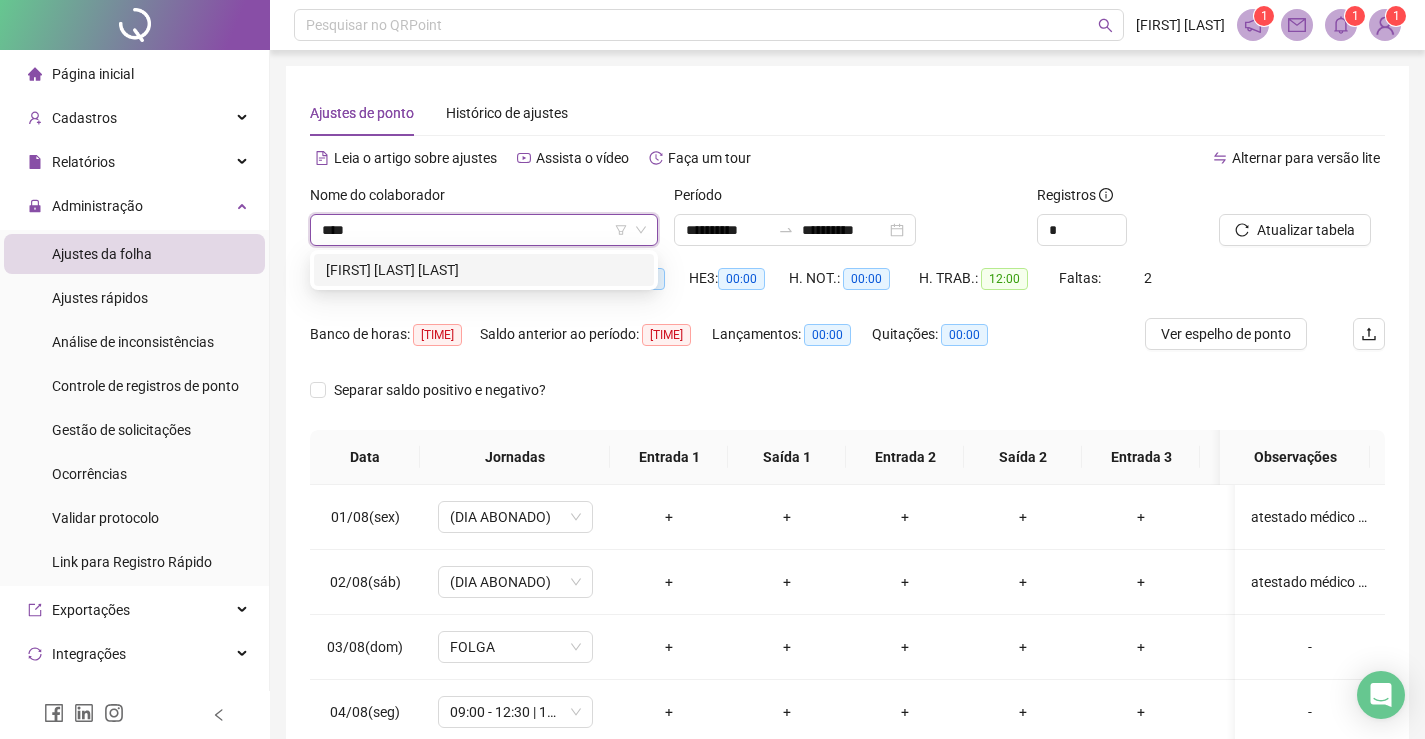 click on "[FIRST] [LAST] [LAST]" at bounding box center (484, 270) 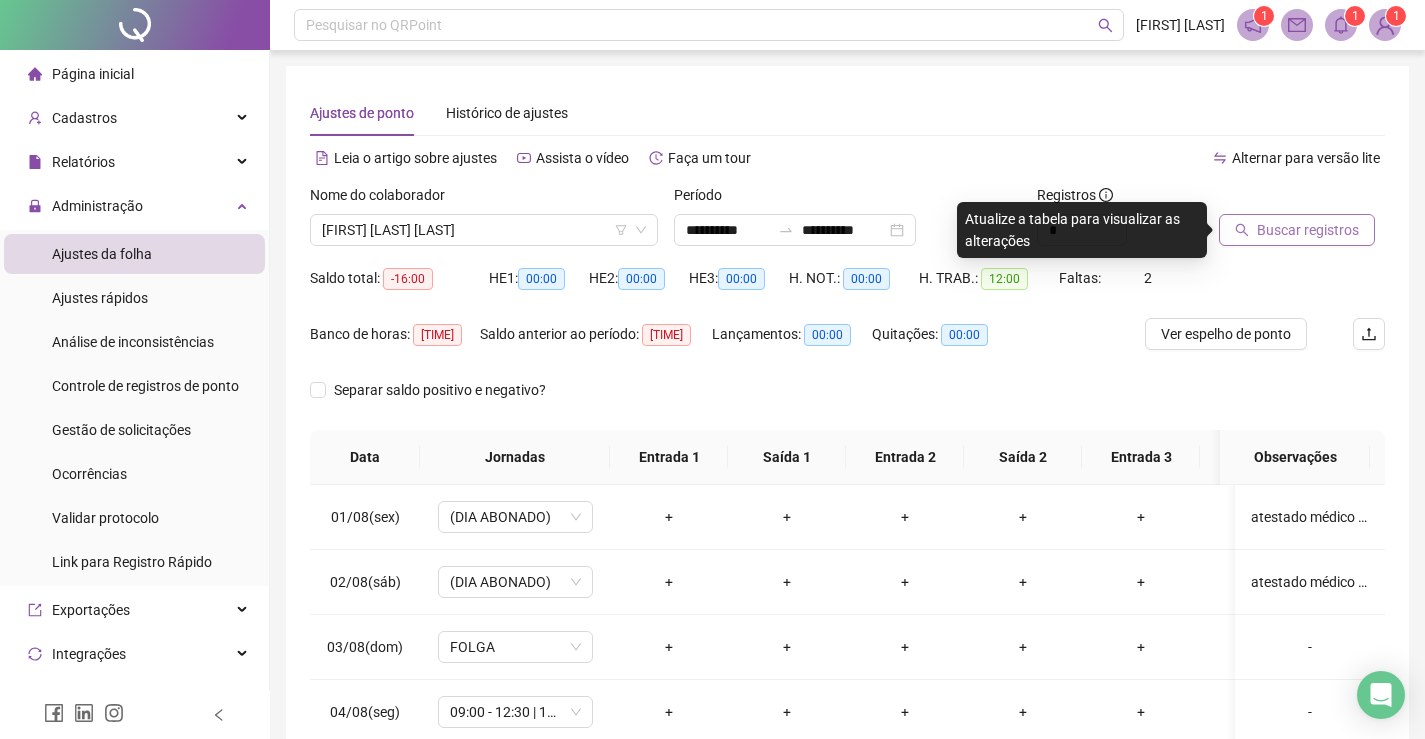 click on "Buscar registros" at bounding box center (1308, 230) 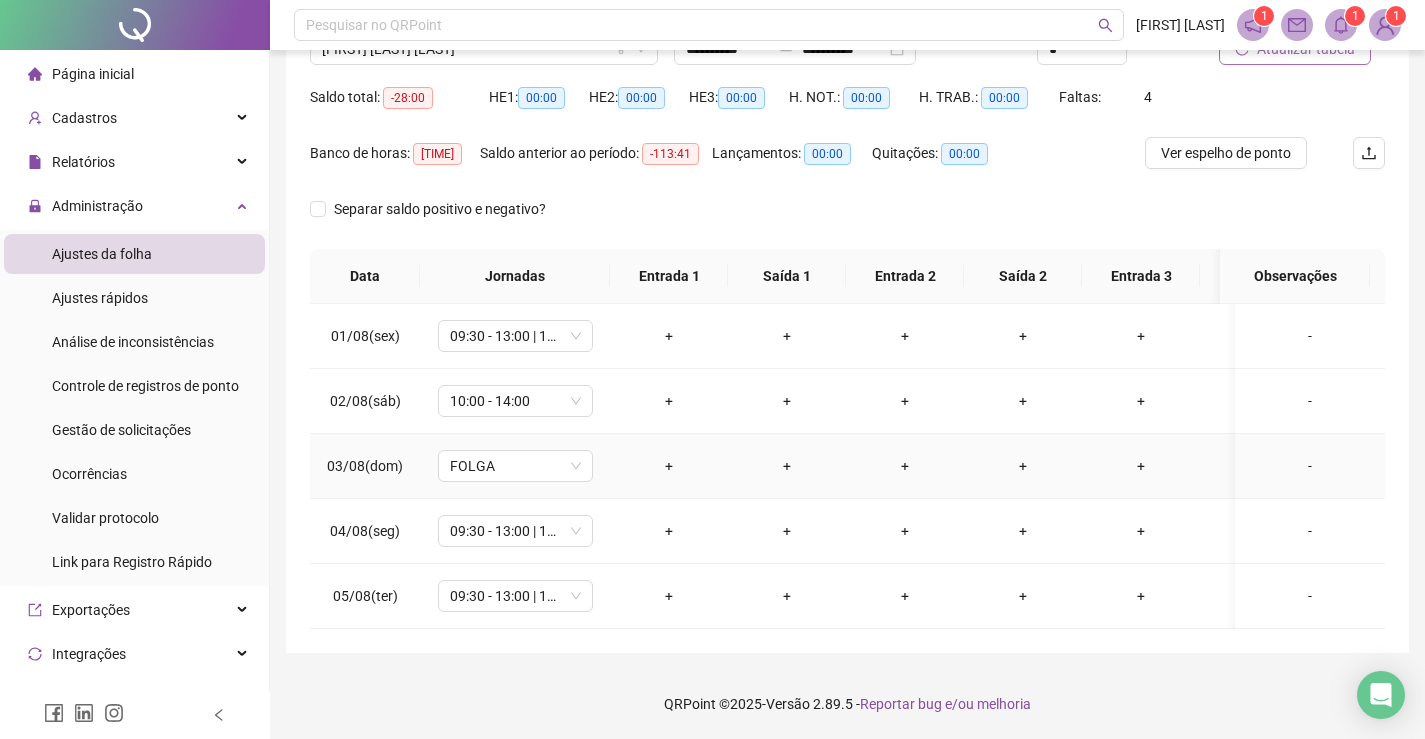 scroll, scrollTop: 0, scrollLeft: 0, axis: both 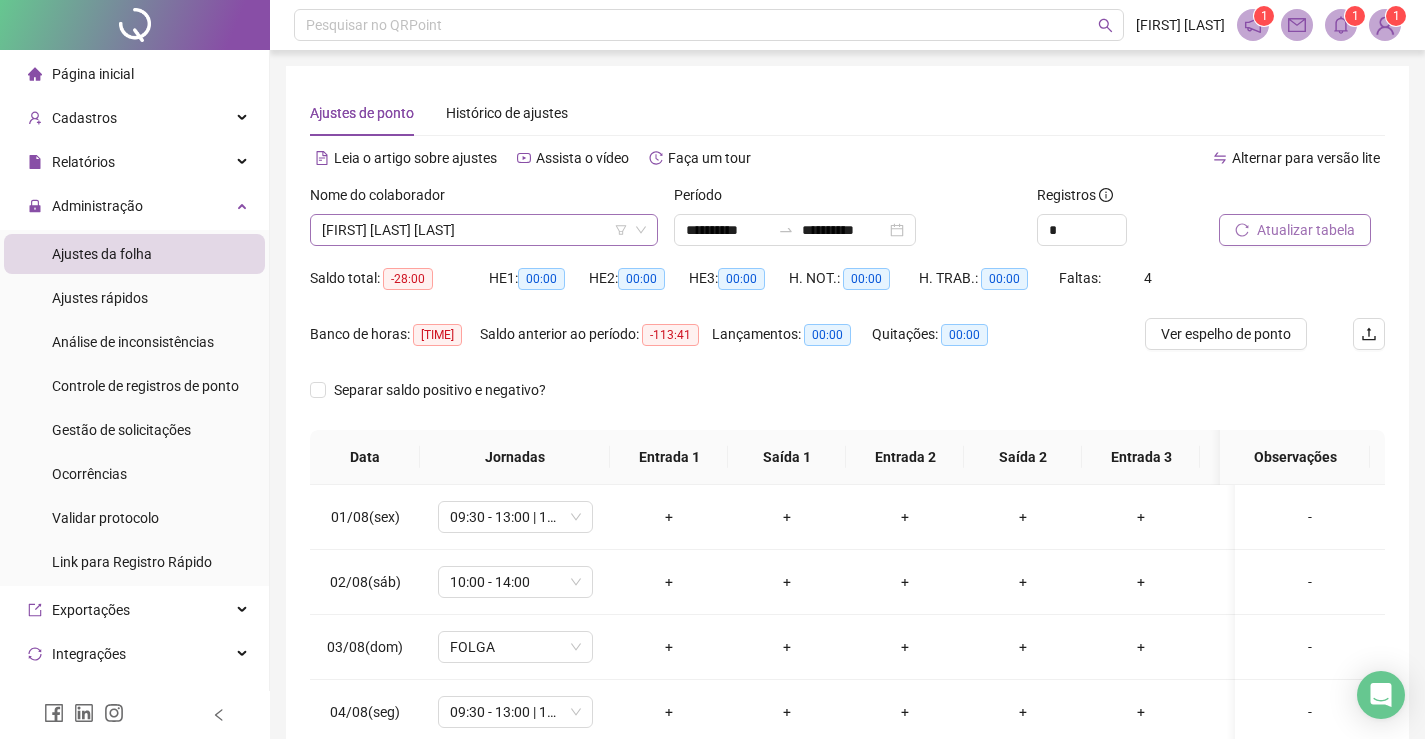 click on "[FIRST] [LAST] [LAST]" at bounding box center (484, 230) 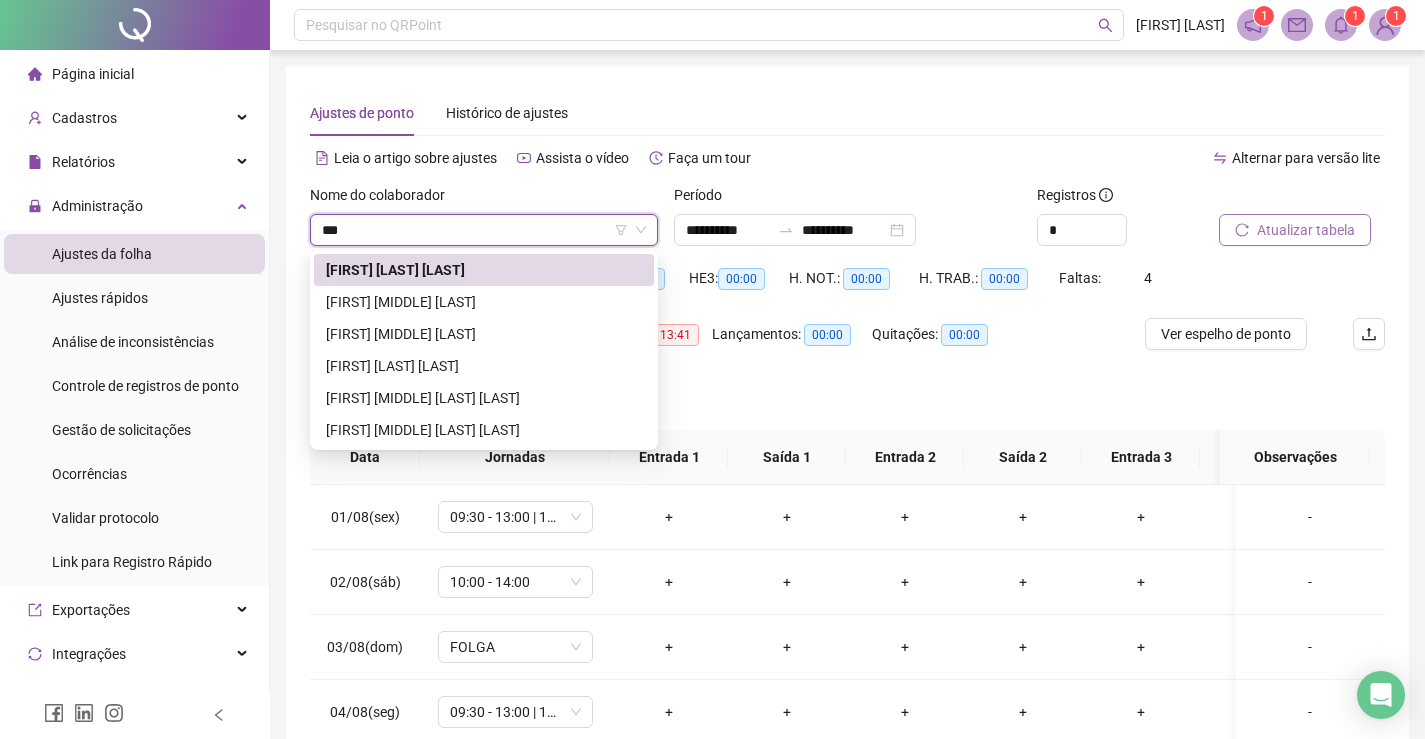 scroll, scrollTop: 0, scrollLeft: 0, axis: both 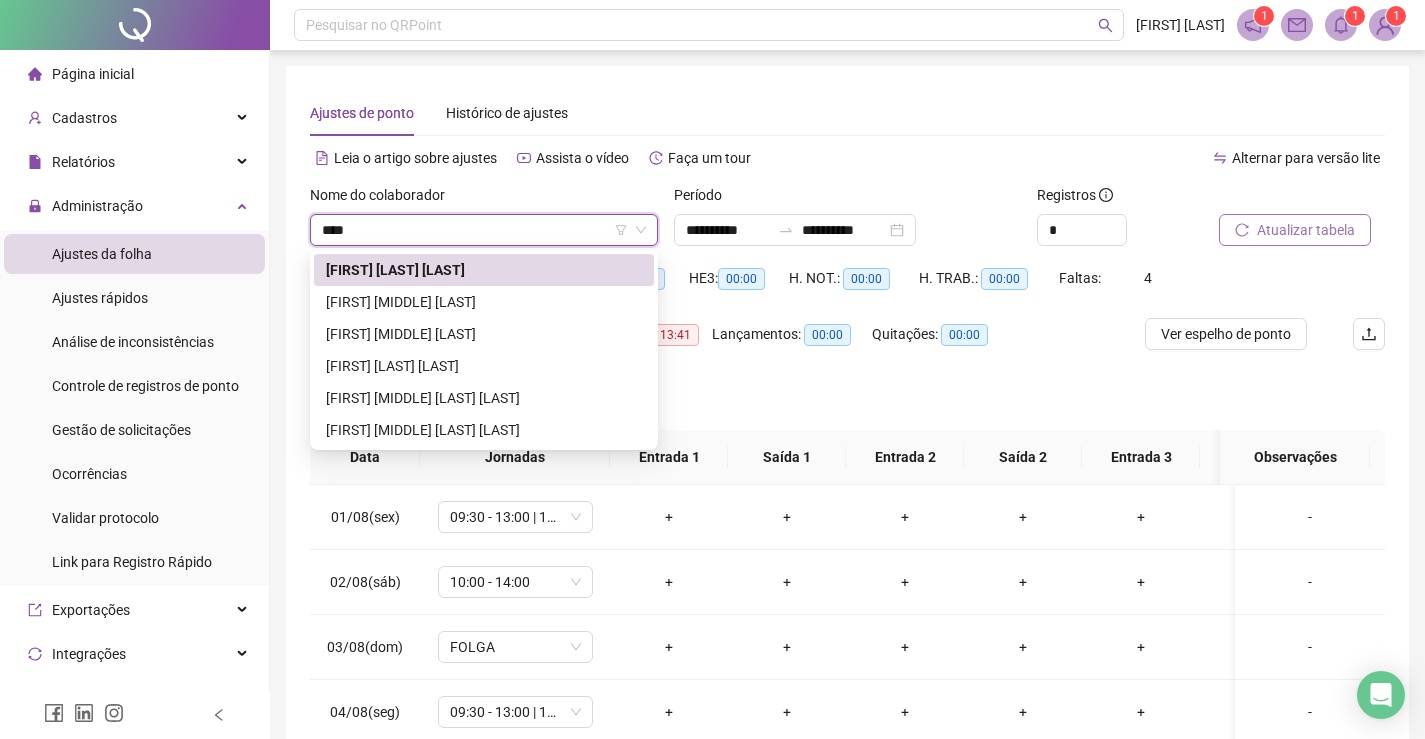 type on "*****" 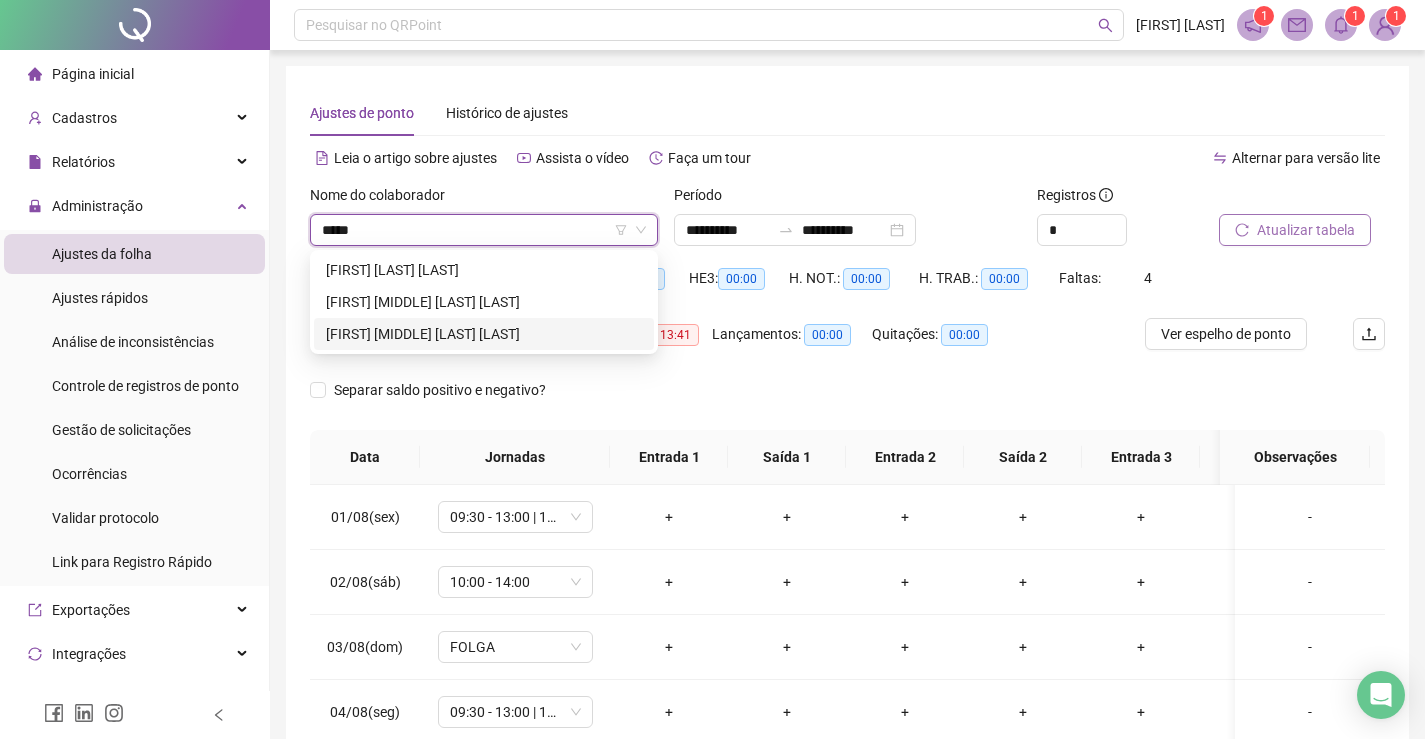 click on "[FIRST] [MIDDLE] [LAST] [LAST]" at bounding box center (484, 334) 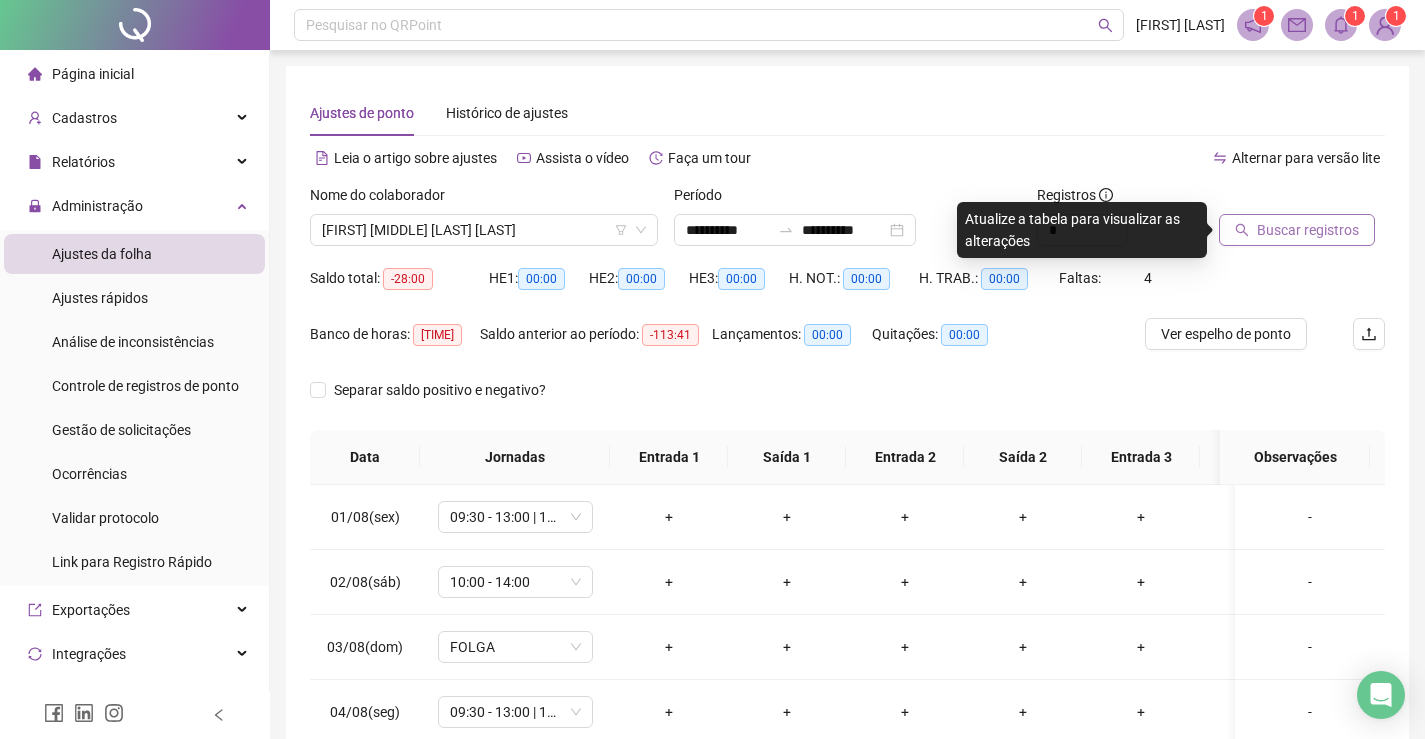 click on "Buscar registros" at bounding box center [1297, 230] 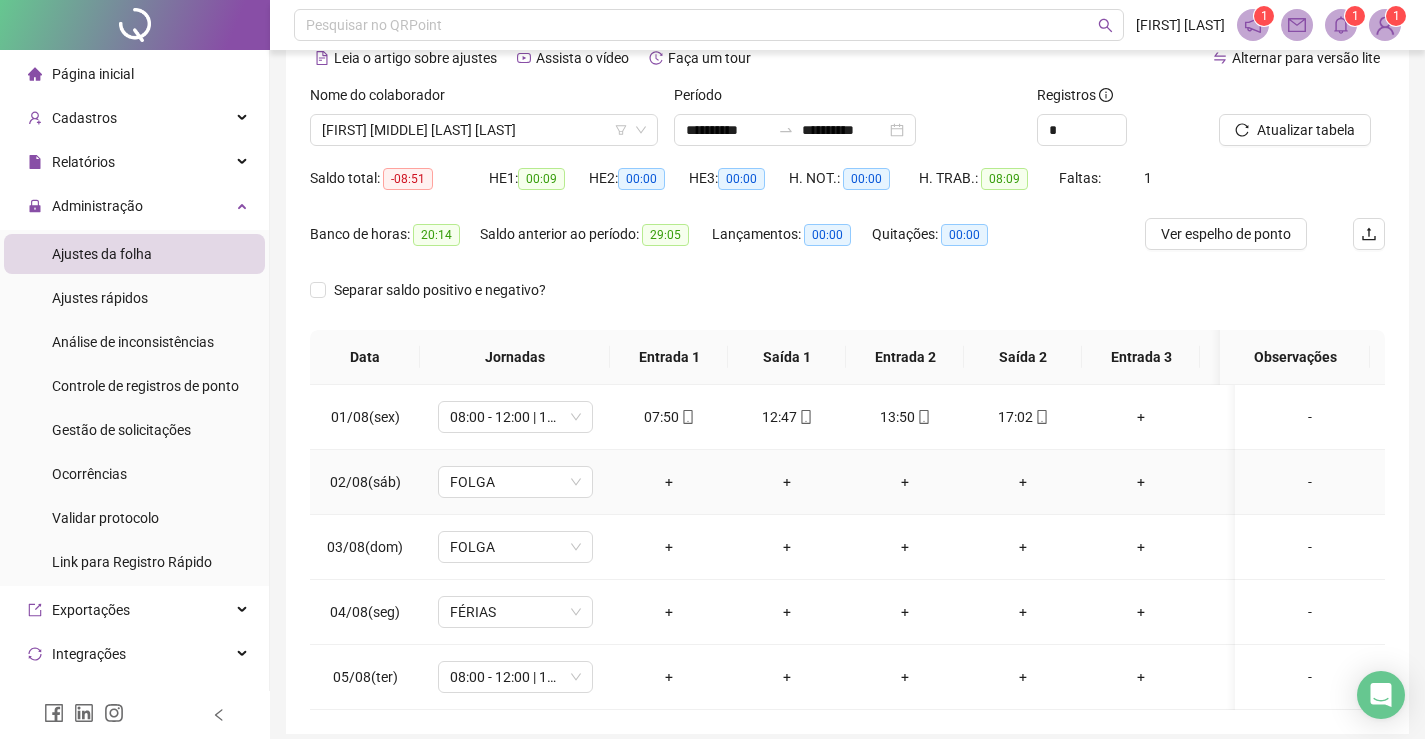scroll, scrollTop: 196, scrollLeft: 0, axis: vertical 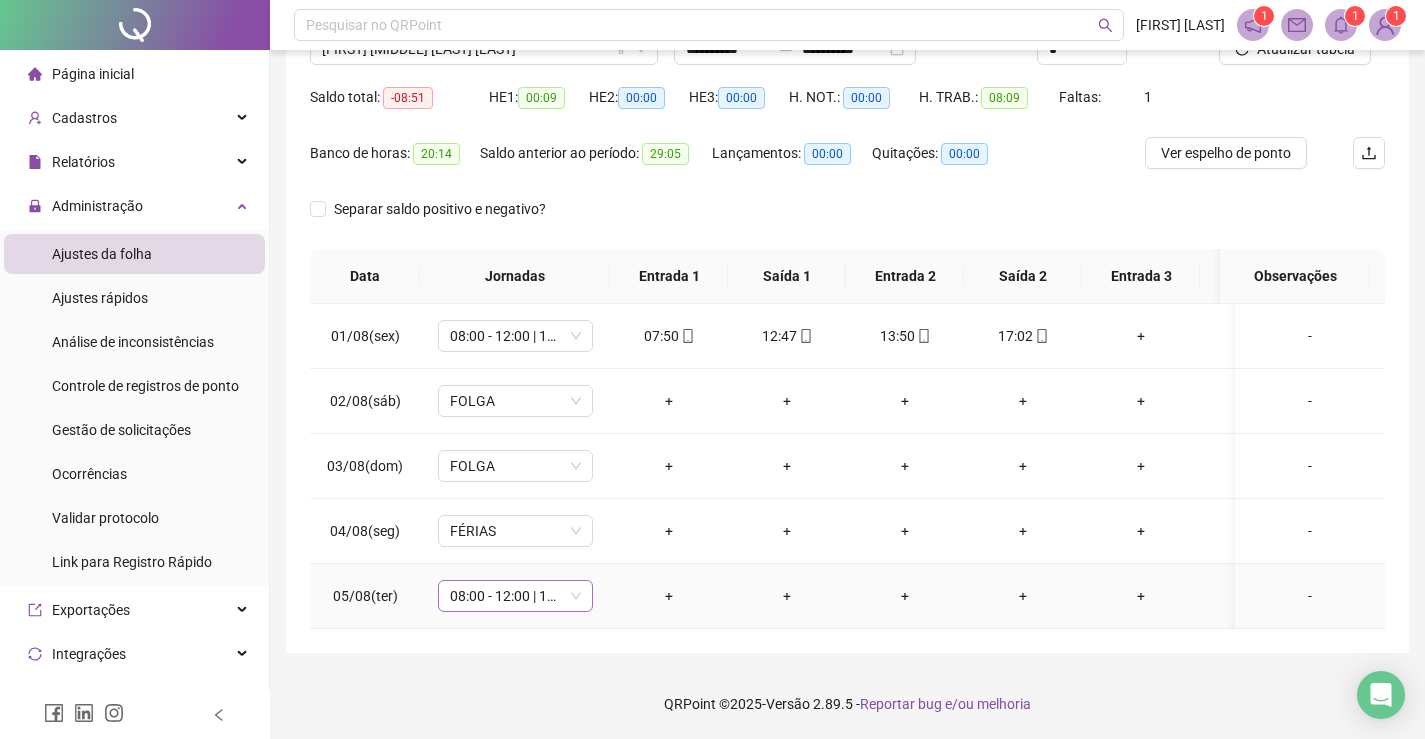 click on "08:00 - 12:00 | 13:00 - 18:00" at bounding box center (515, 596) 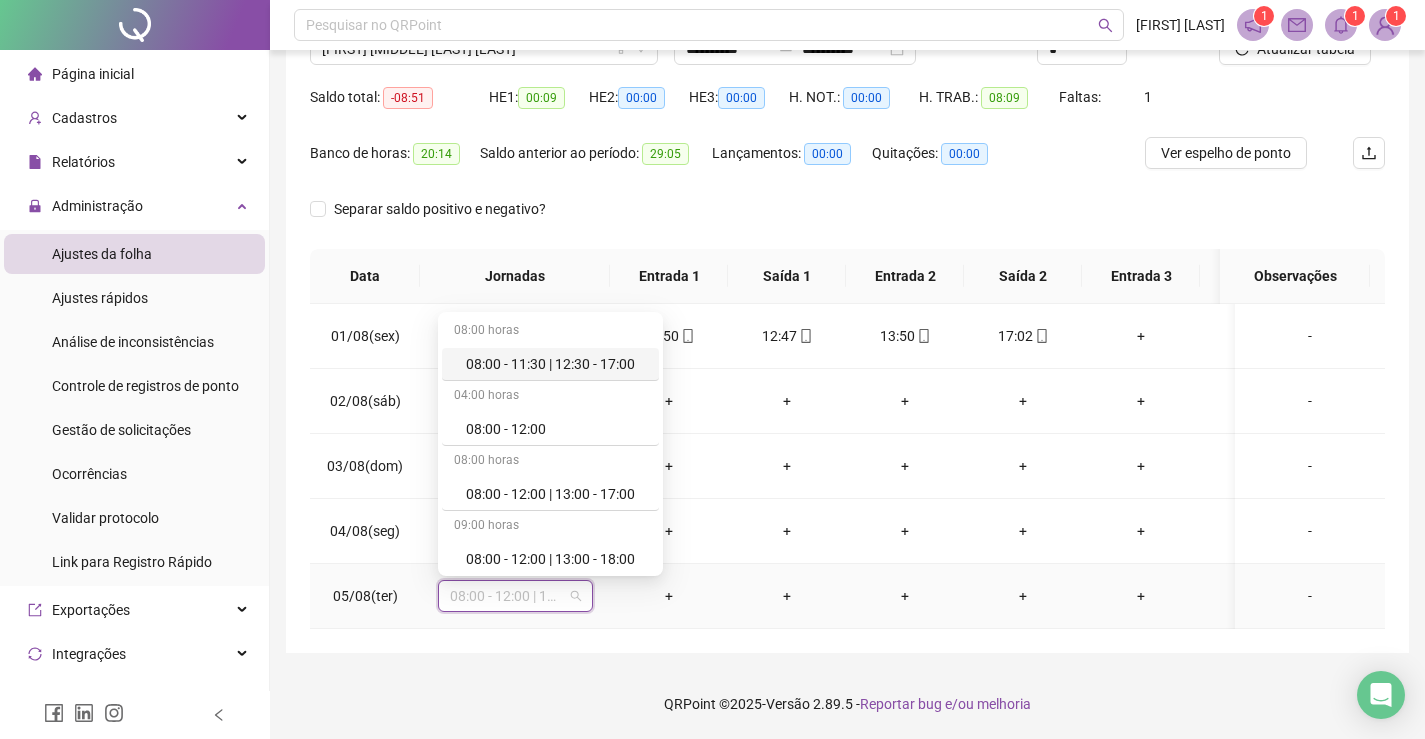 type on "*" 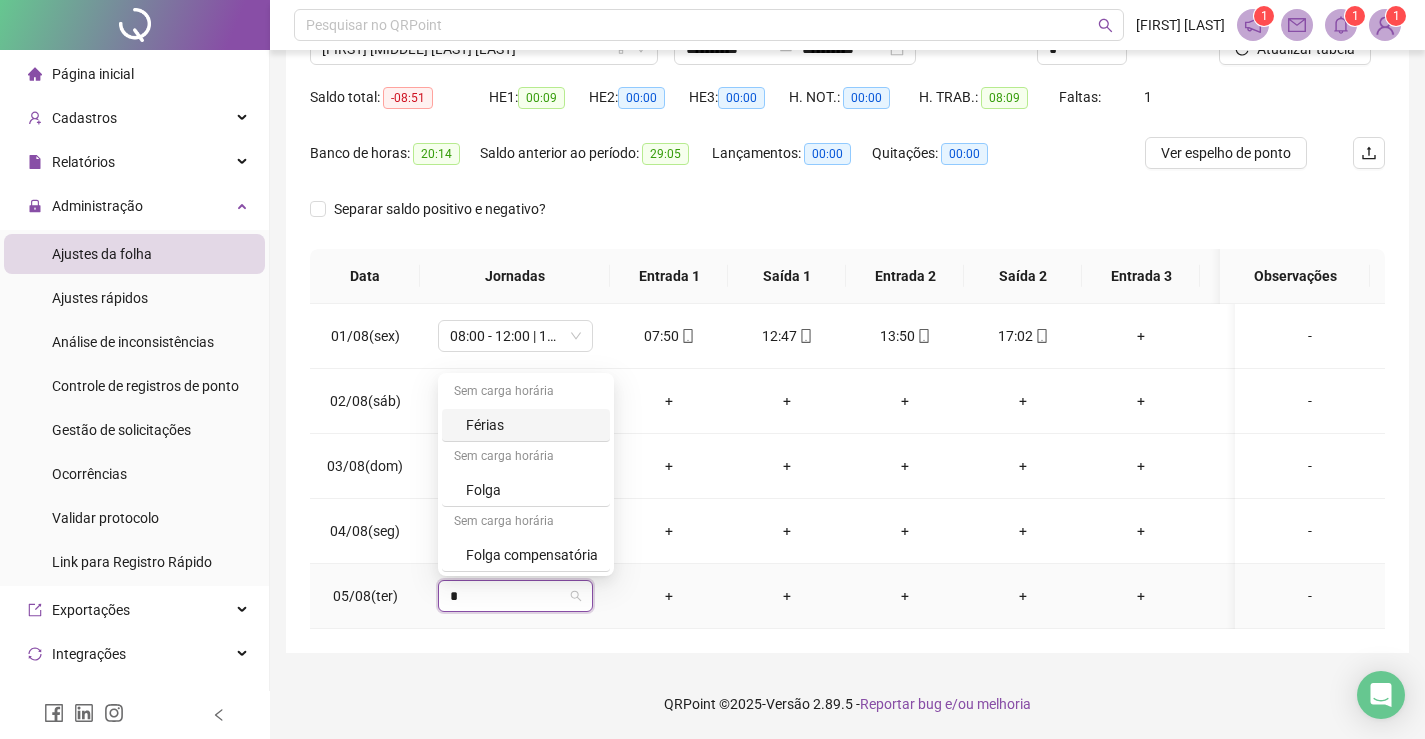 click on "Férias" at bounding box center [532, 425] 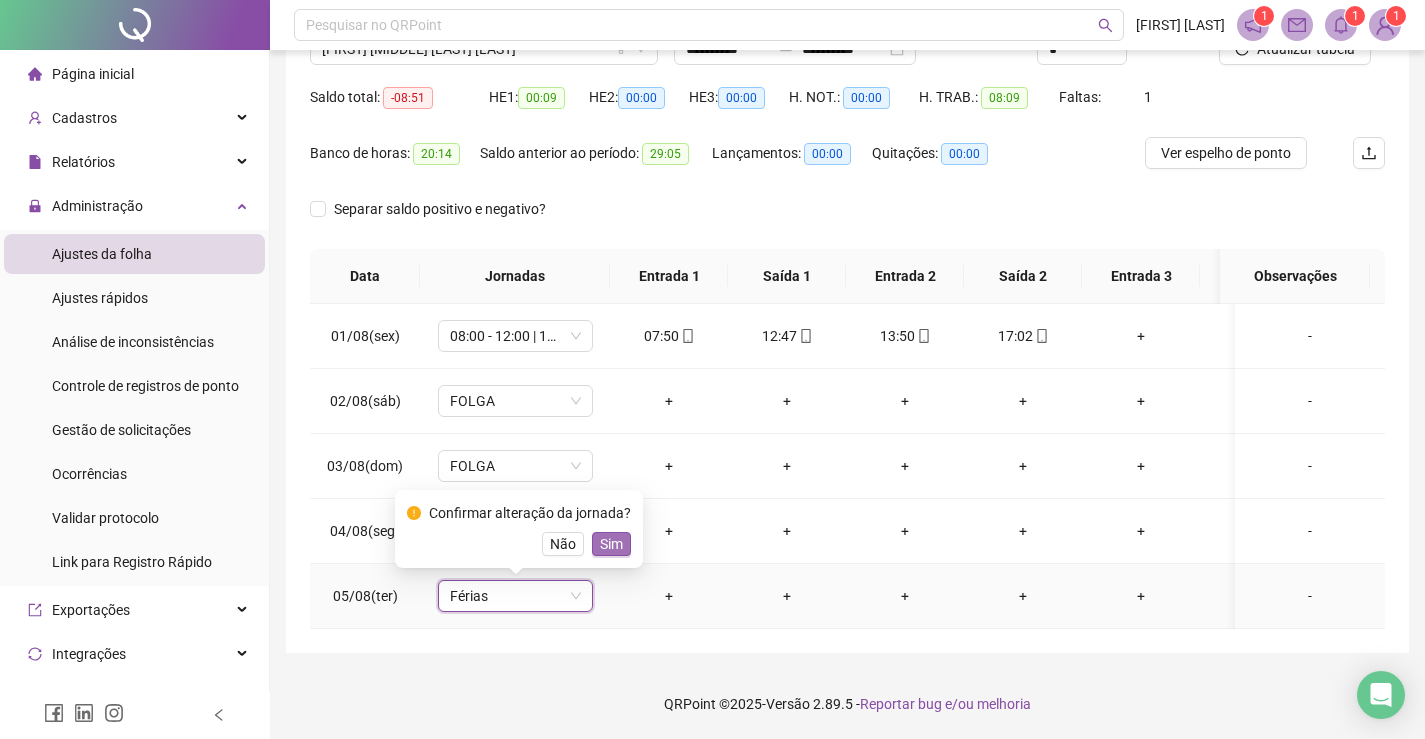 click on "Sim" at bounding box center [611, 544] 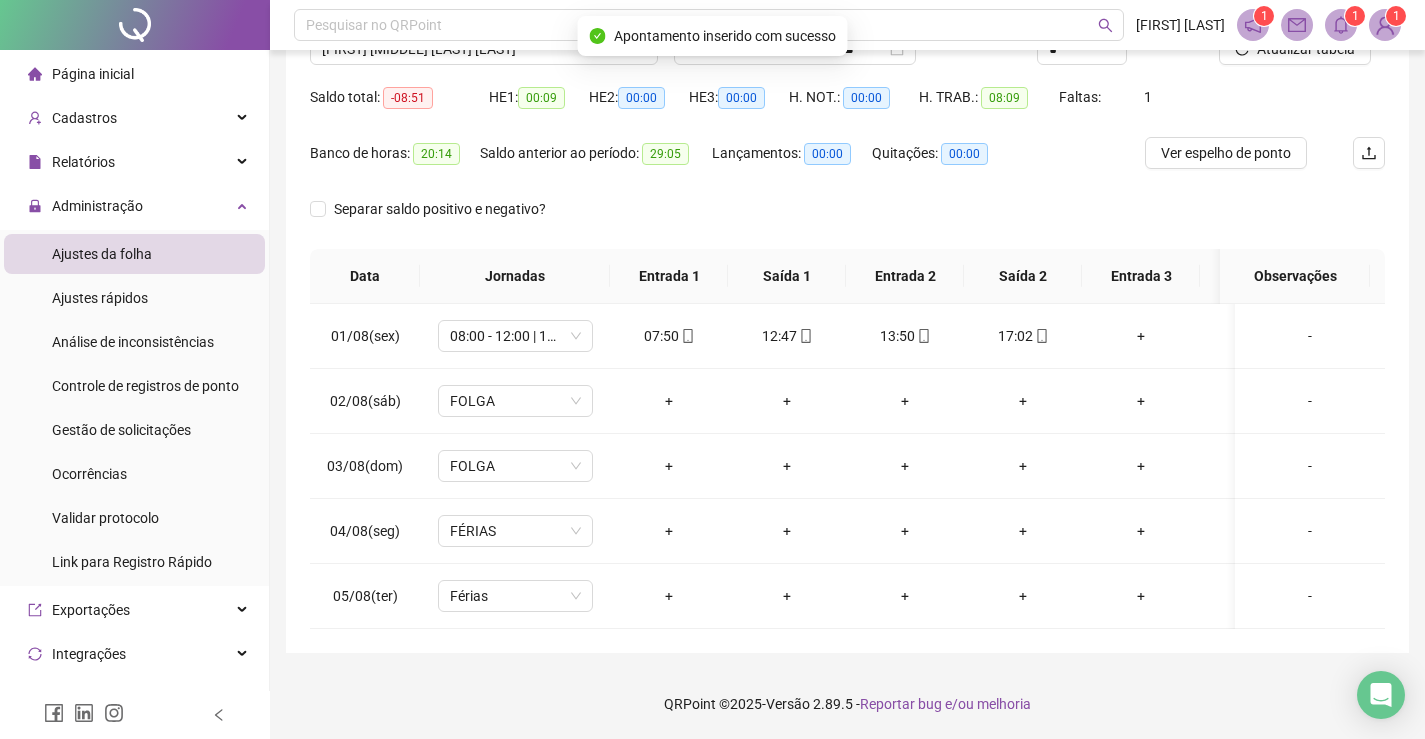 scroll, scrollTop: 0, scrollLeft: 0, axis: both 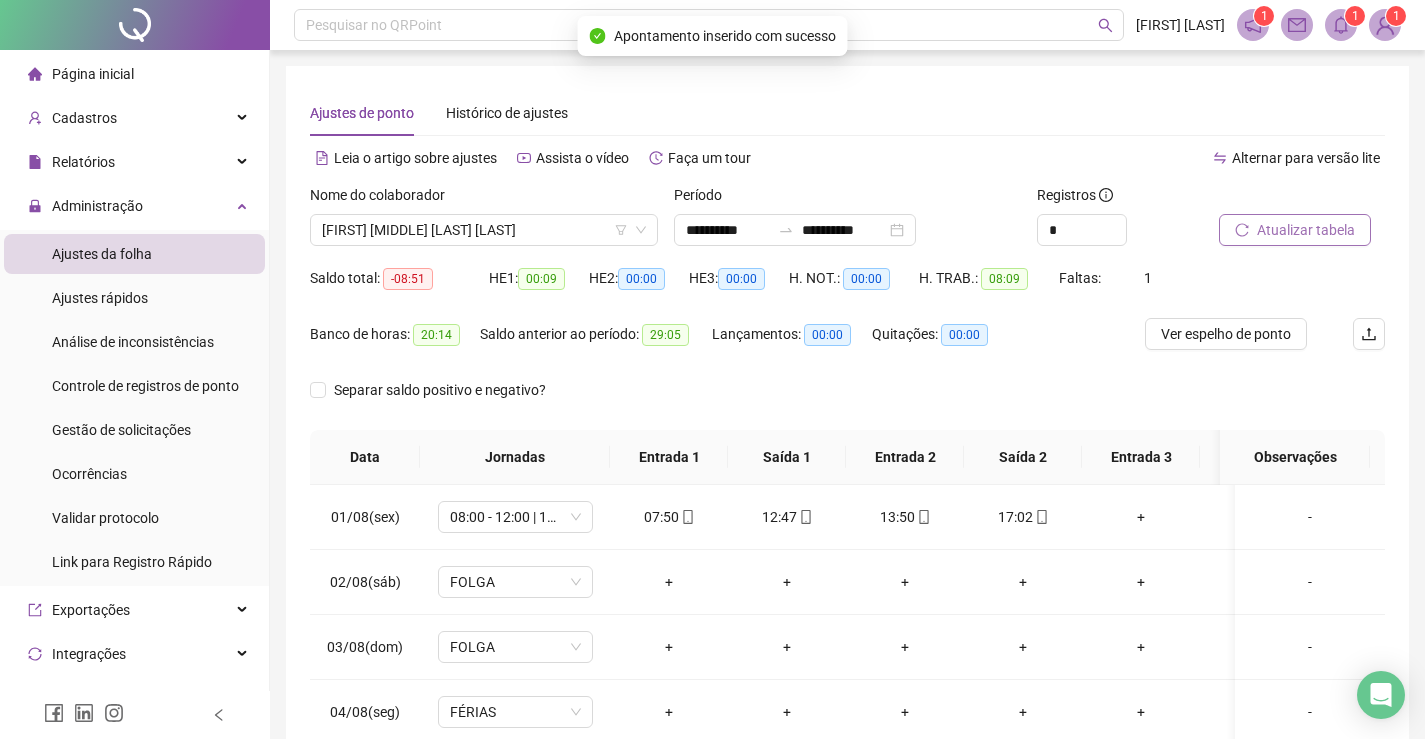 click on "Atualizar tabela" at bounding box center (1306, 230) 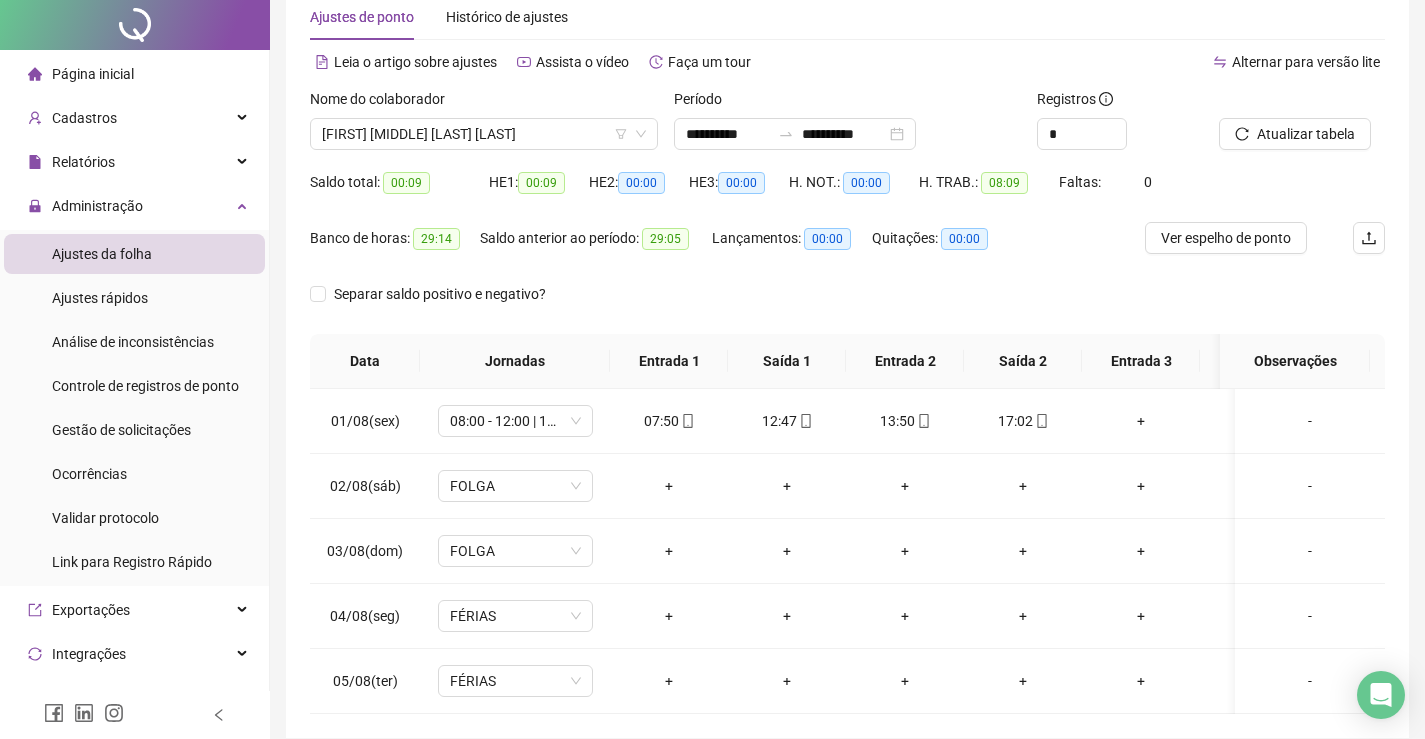 scroll, scrollTop: 0, scrollLeft: 0, axis: both 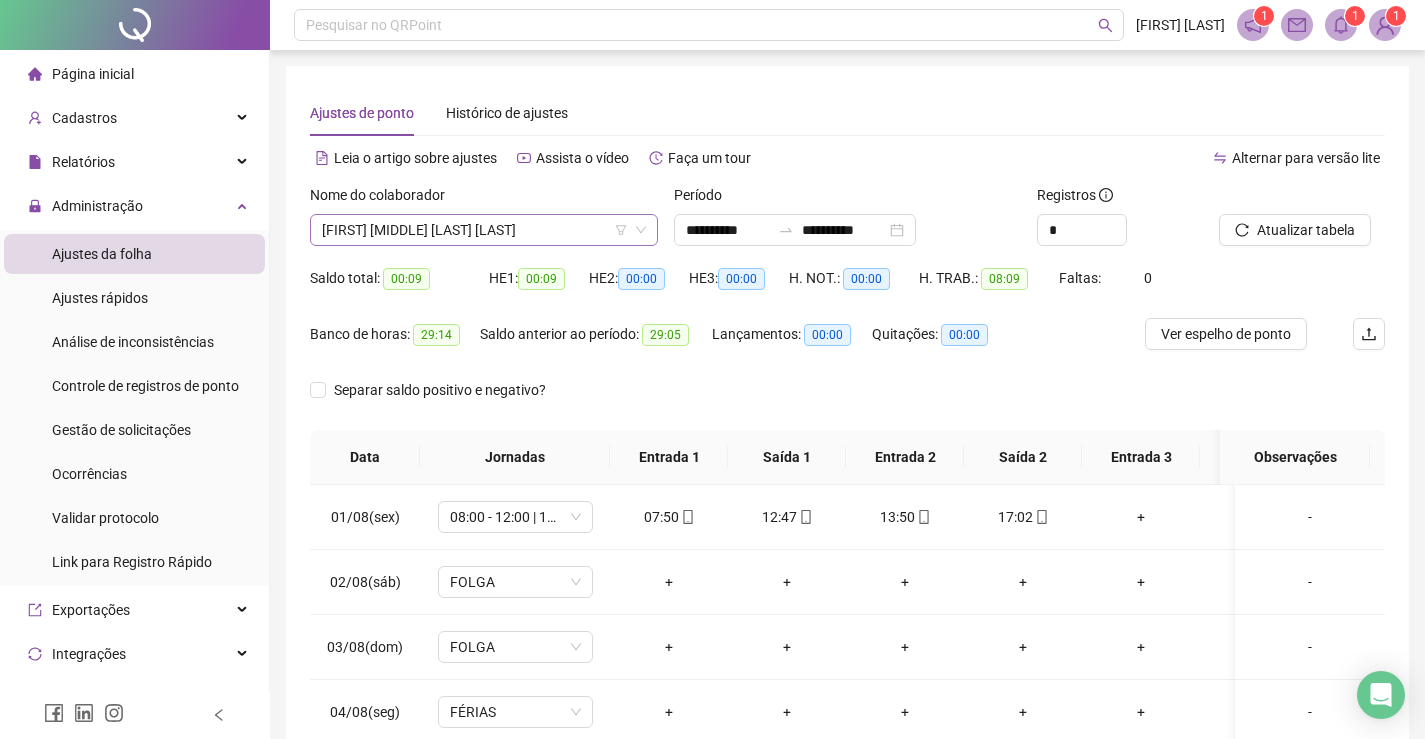 click on "[FIRST] [MIDDLE] [LAST] [LAST]" at bounding box center (484, 230) 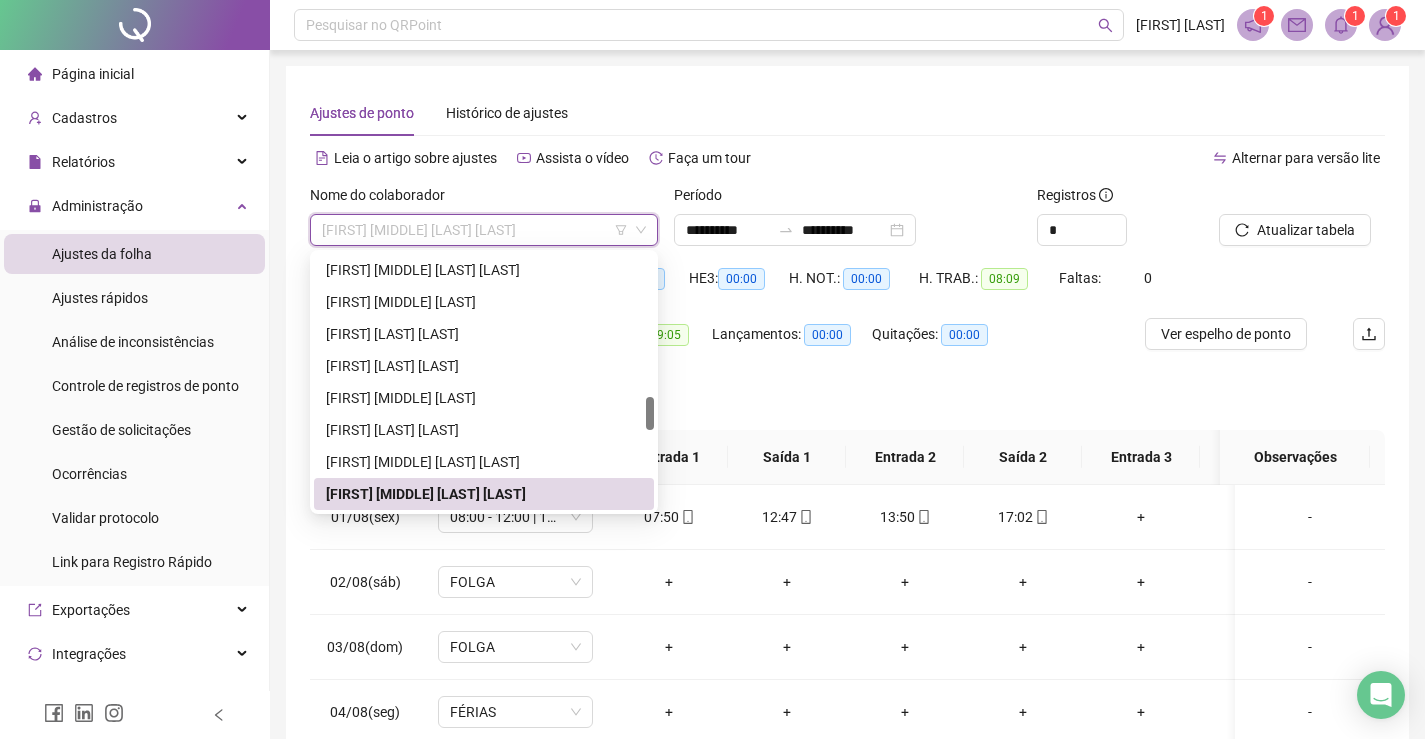 type on "*" 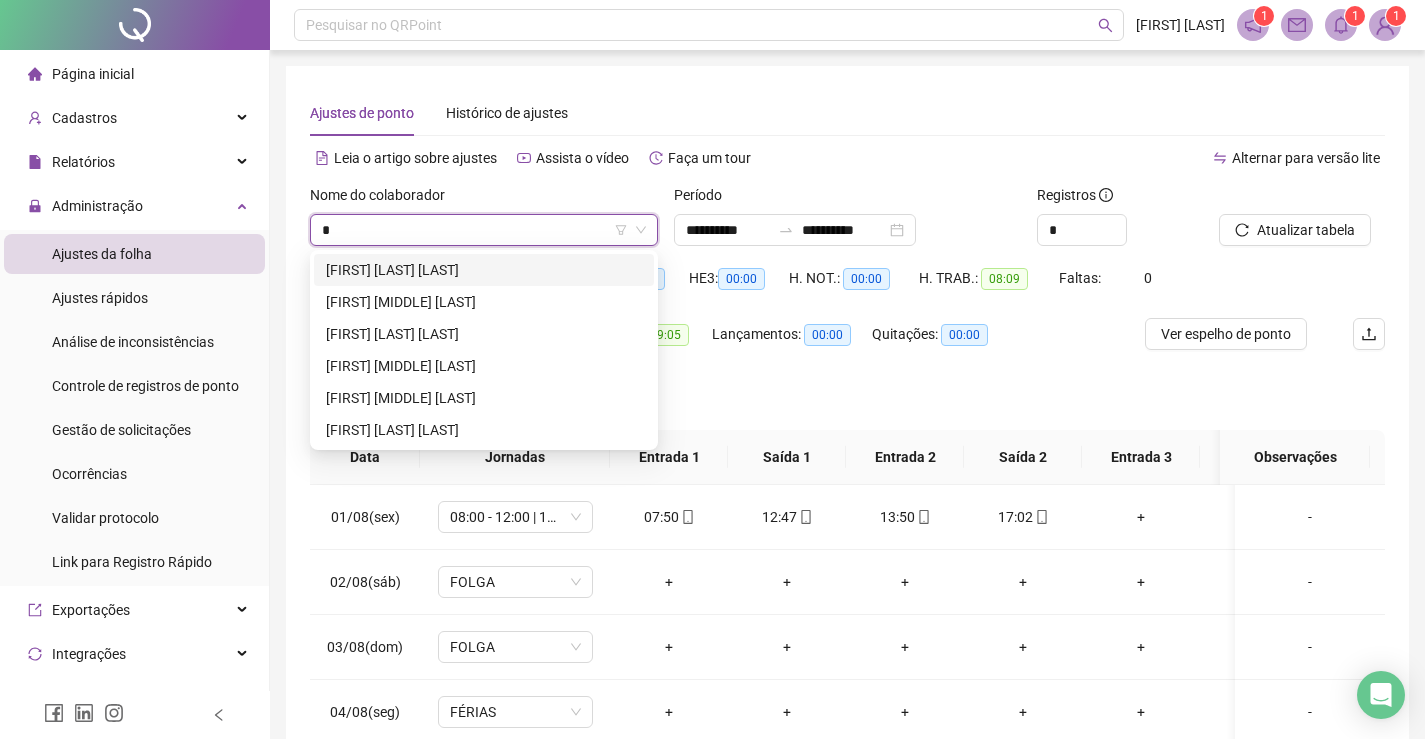 scroll, scrollTop: 0, scrollLeft: 0, axis: both 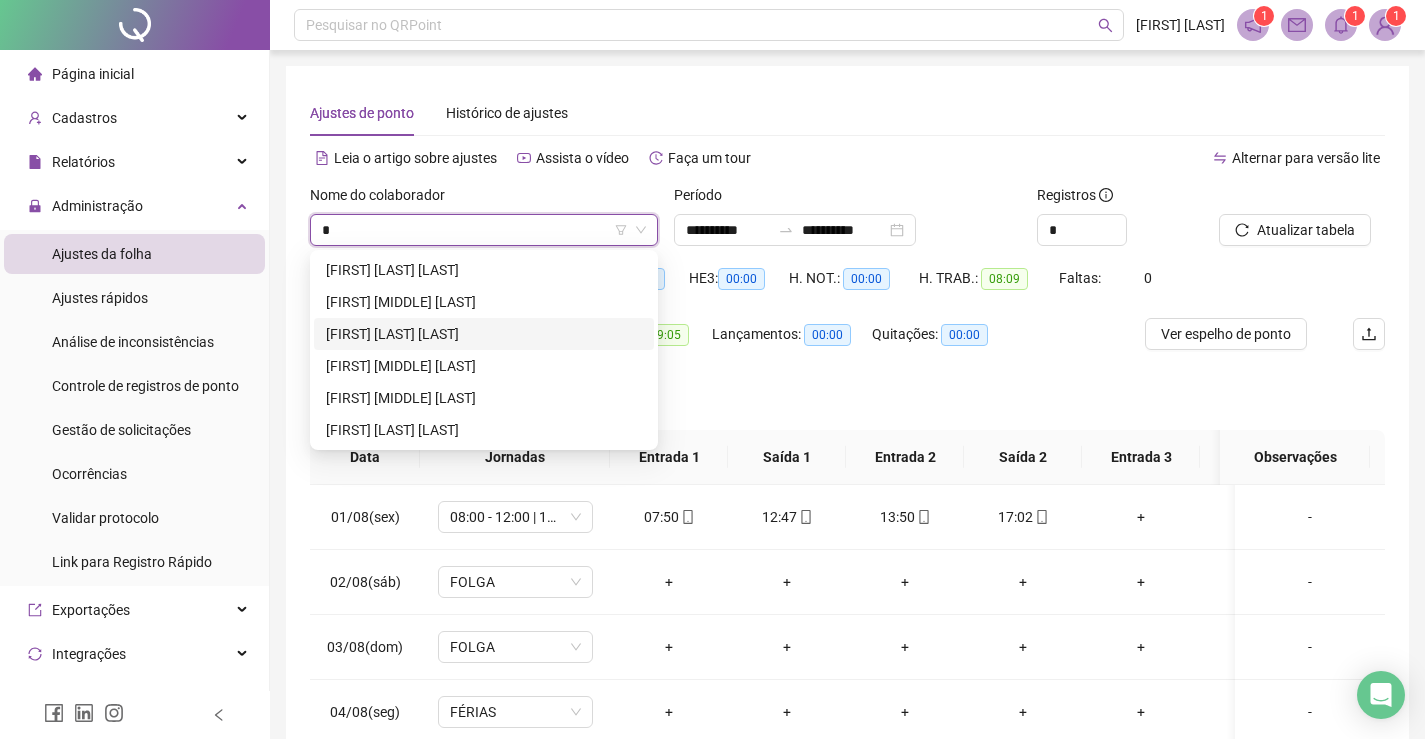 click on "[FIRST] [LAST] [LAST]" at bounding box center [484, 334] 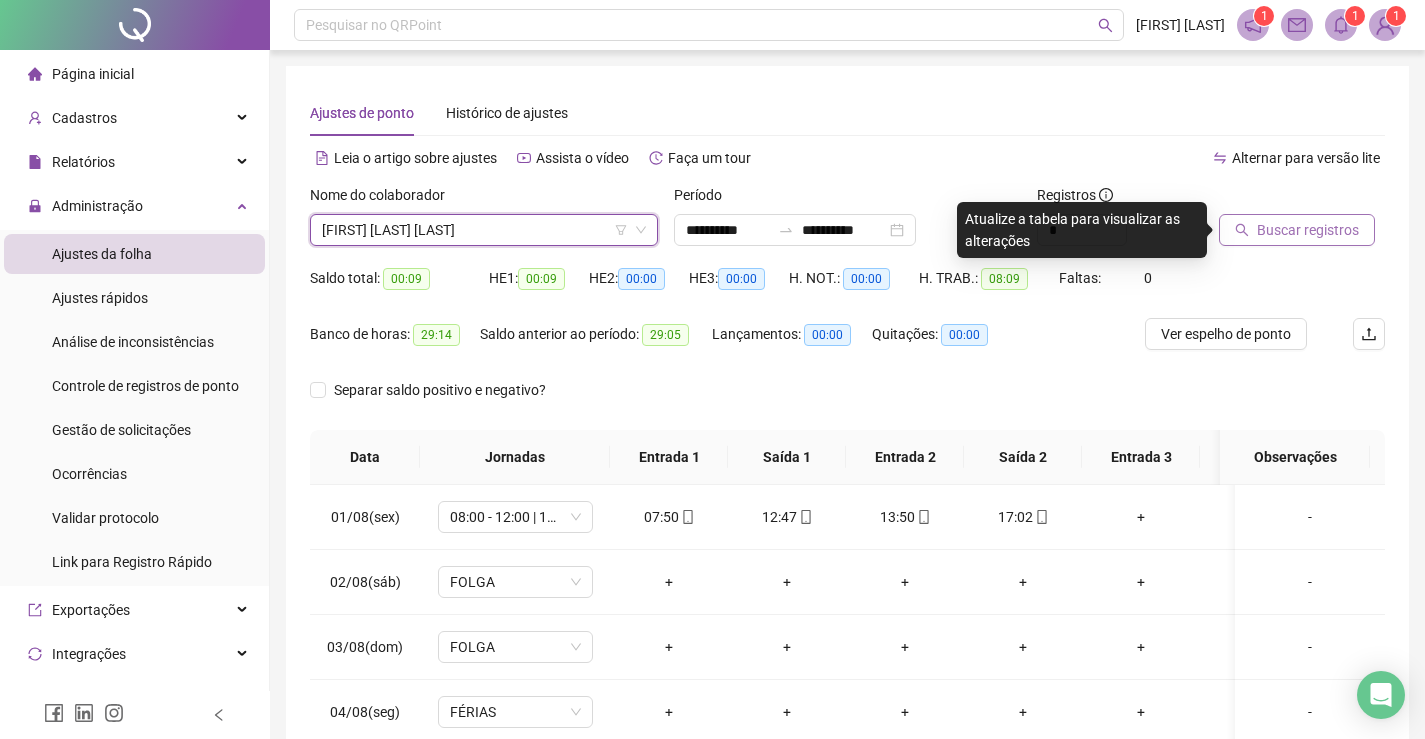 click on "Buscar registros" at bounding box center [1308, 230] 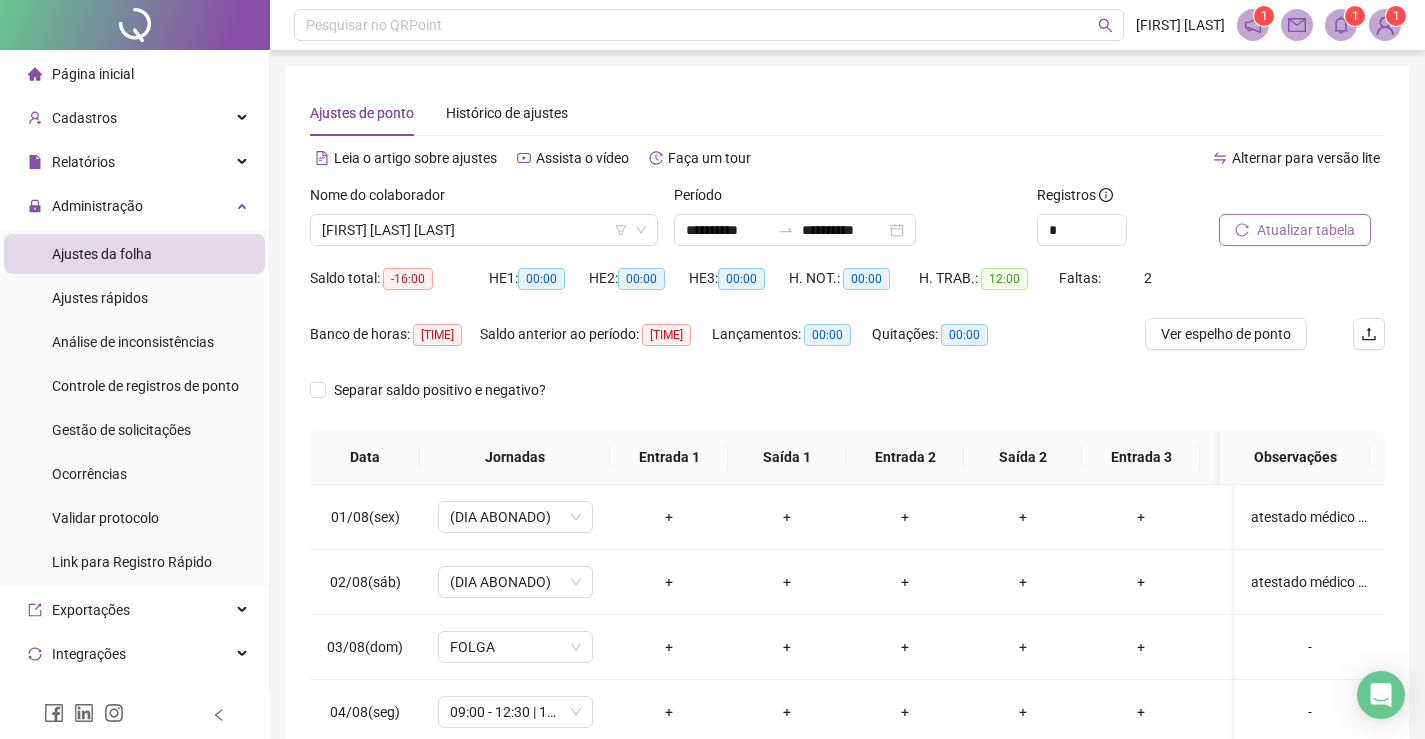 scroll, scrollTop: 196, scrollLeft: 0, axis: vertical 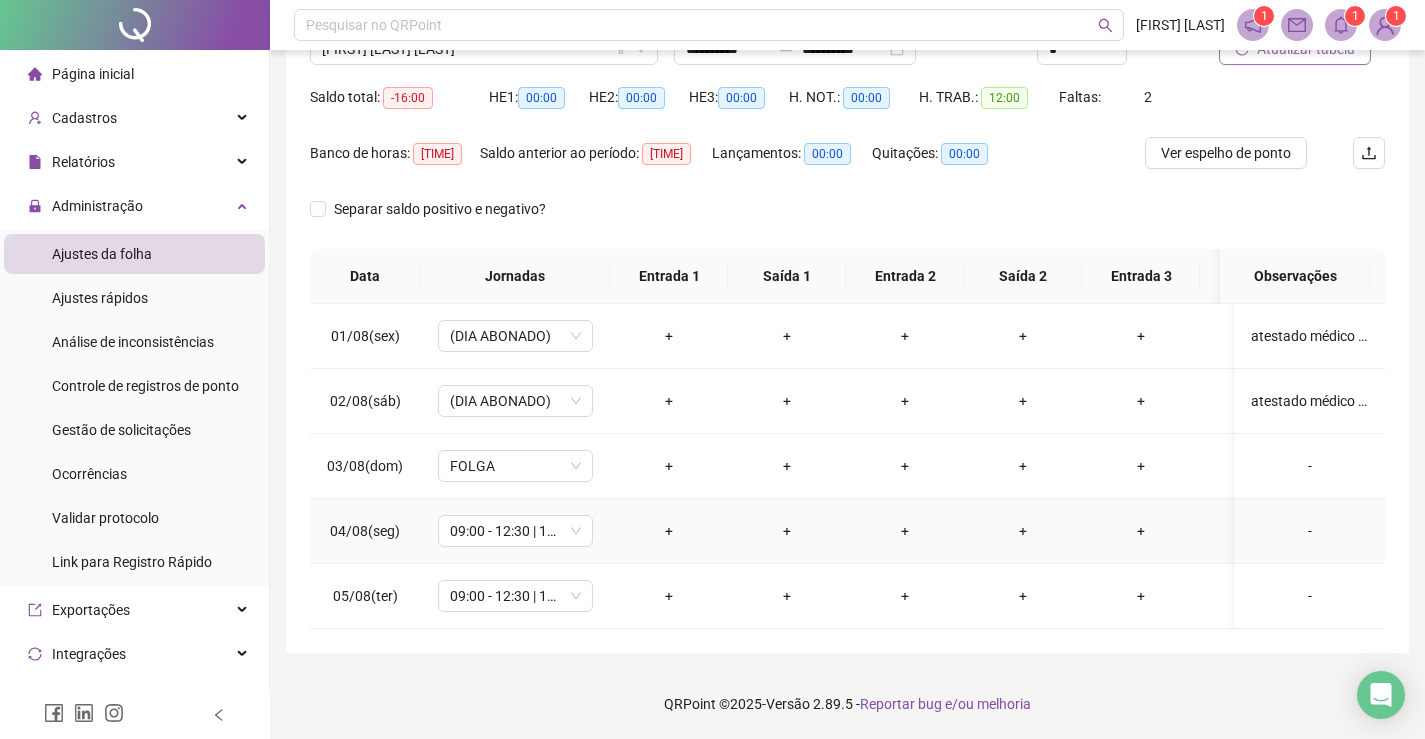 click on "-" at bounding box center [1310, 531] 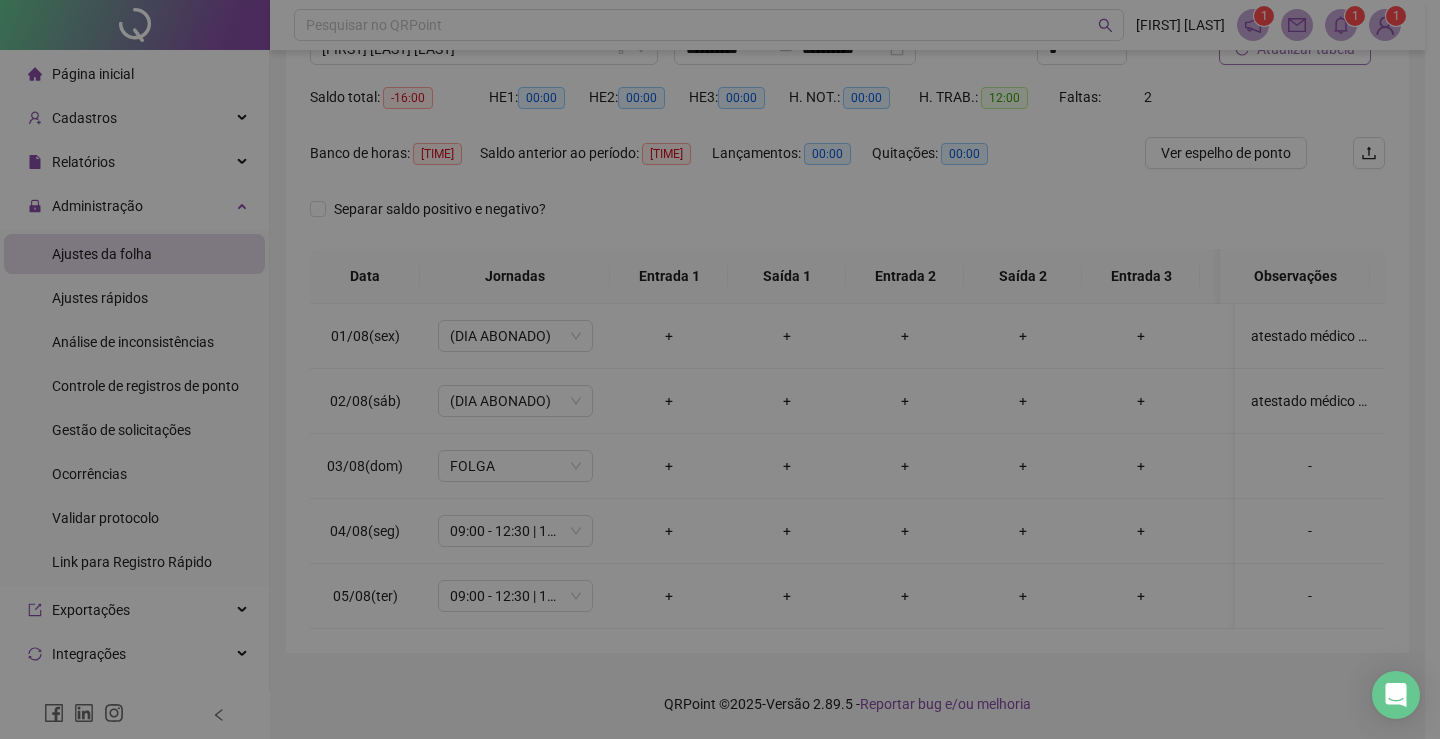 type 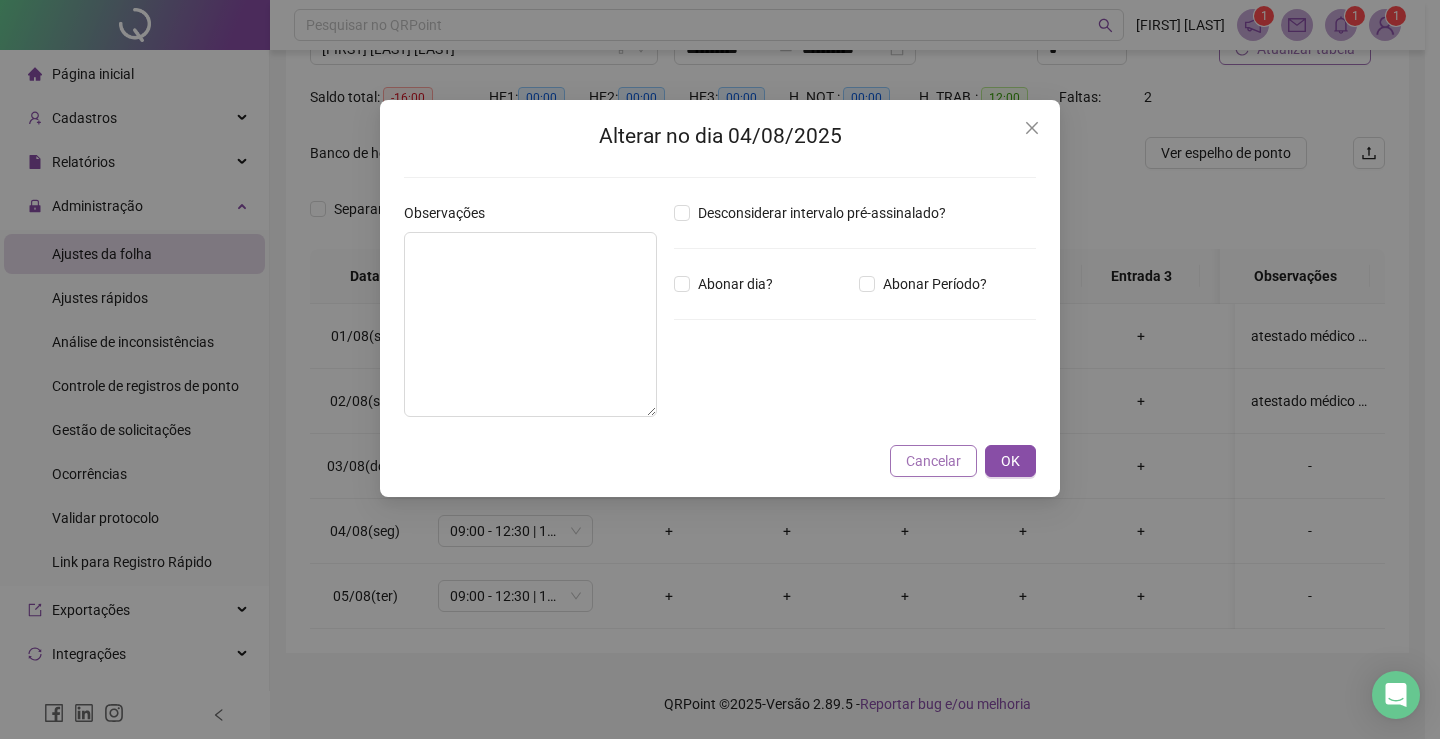 click on "Cancelar" at bounding box center (933, 461) 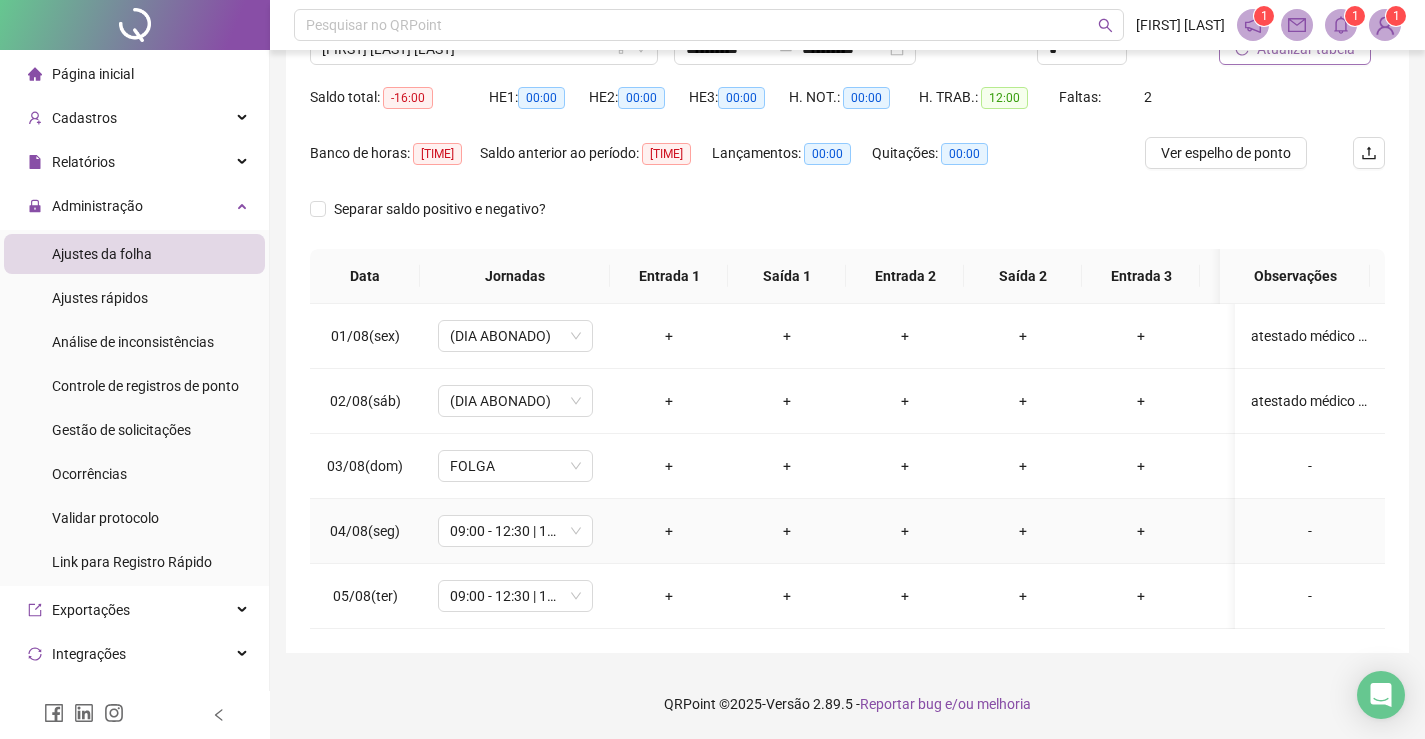click on "+" at bounding box center (669, 531) 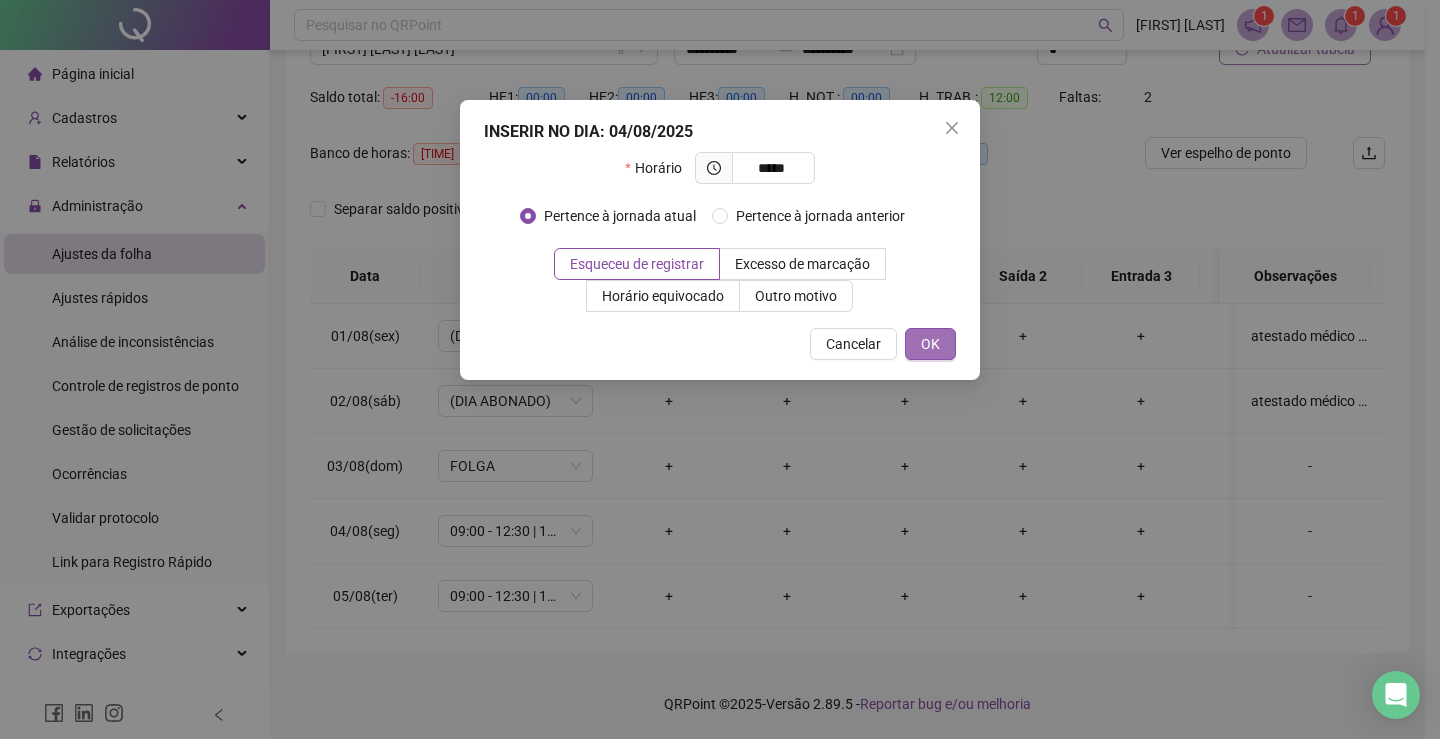 type on "*****" 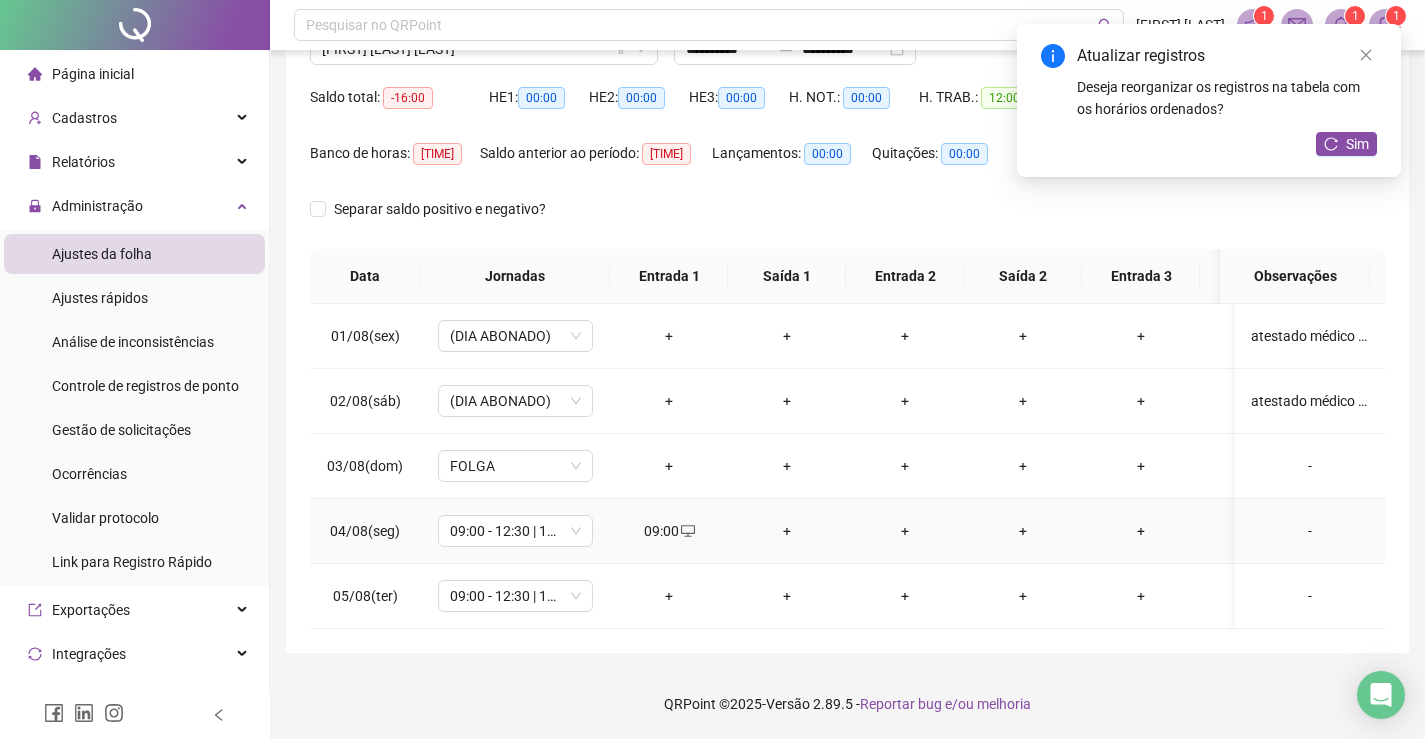 click on "+" at bounding box center [787, 531] 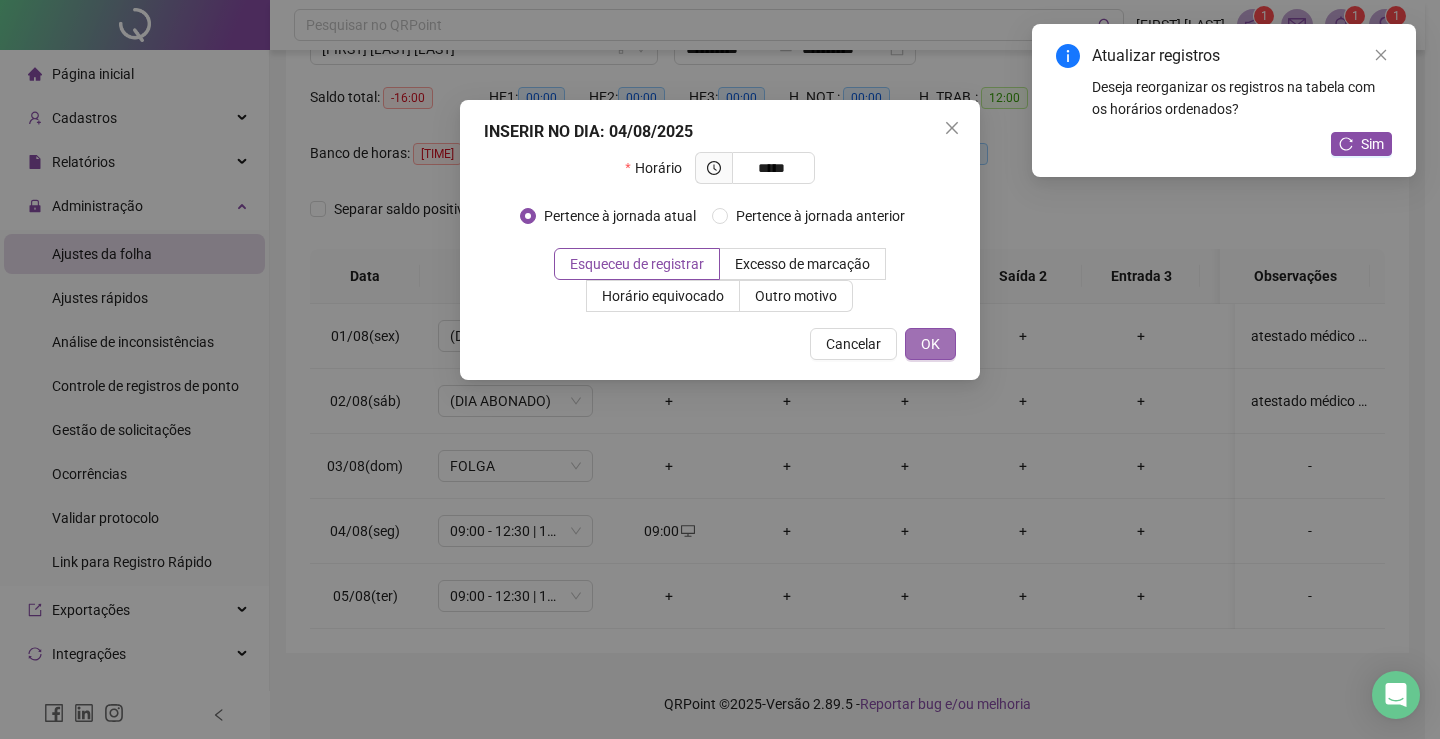 type on "*****" 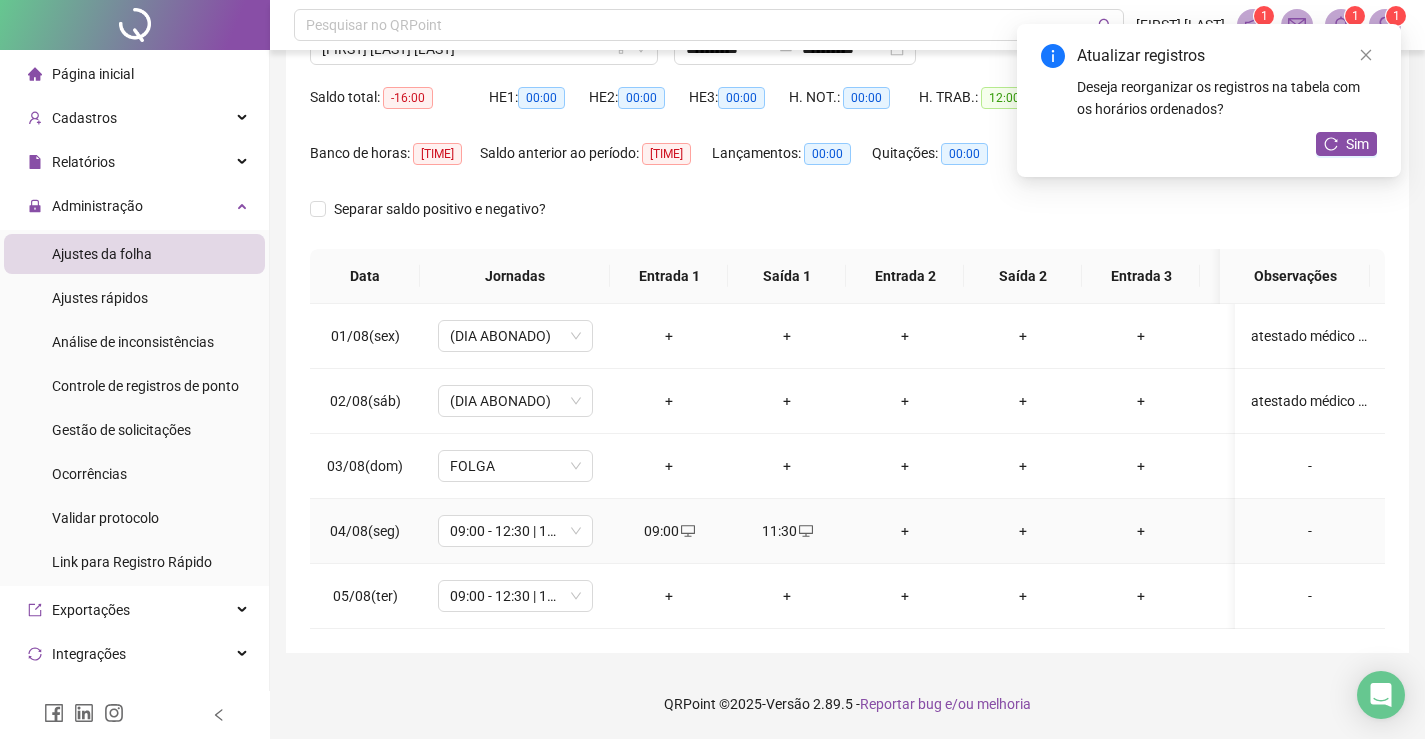 click on "+" at bounding box center (905, 531) 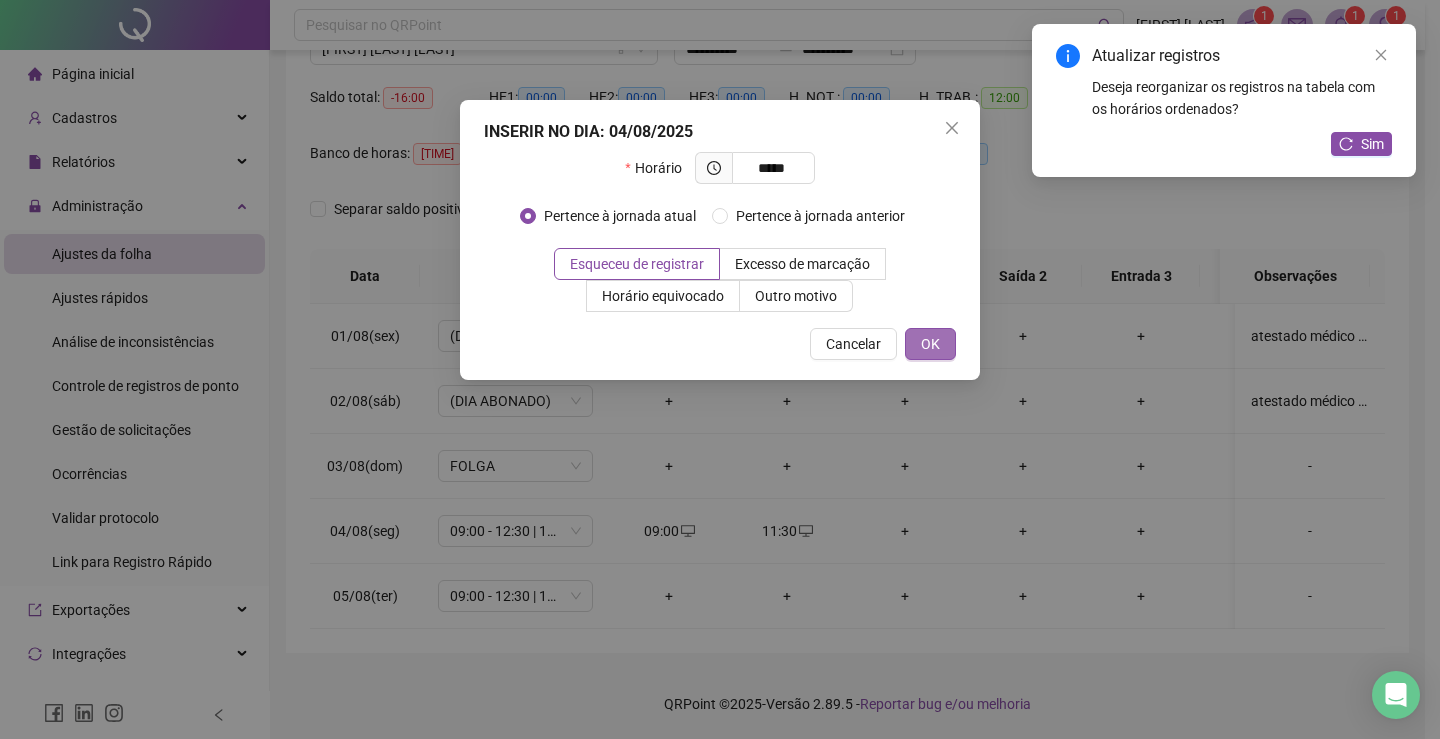type on "*****" 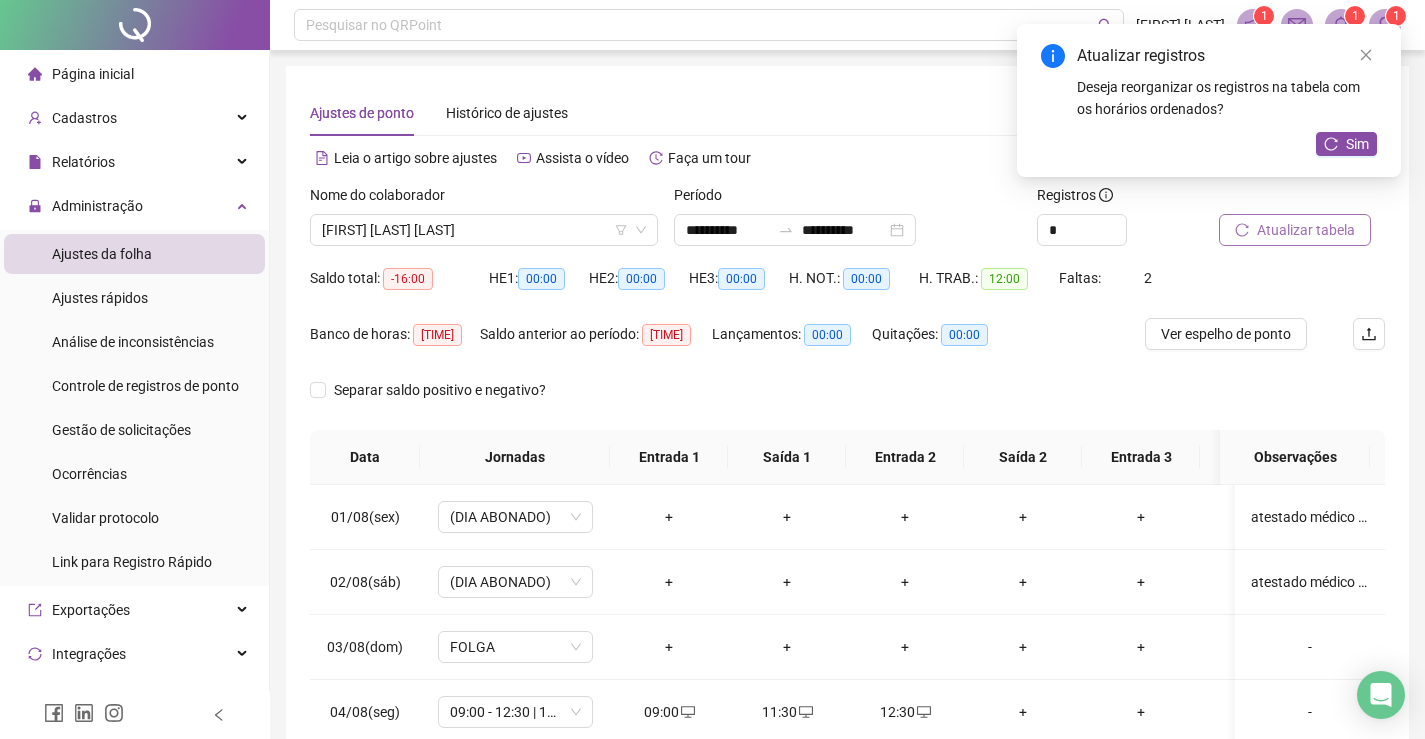 scroll, scrollTop: 196, scrollLeft: 0, axis: vertical 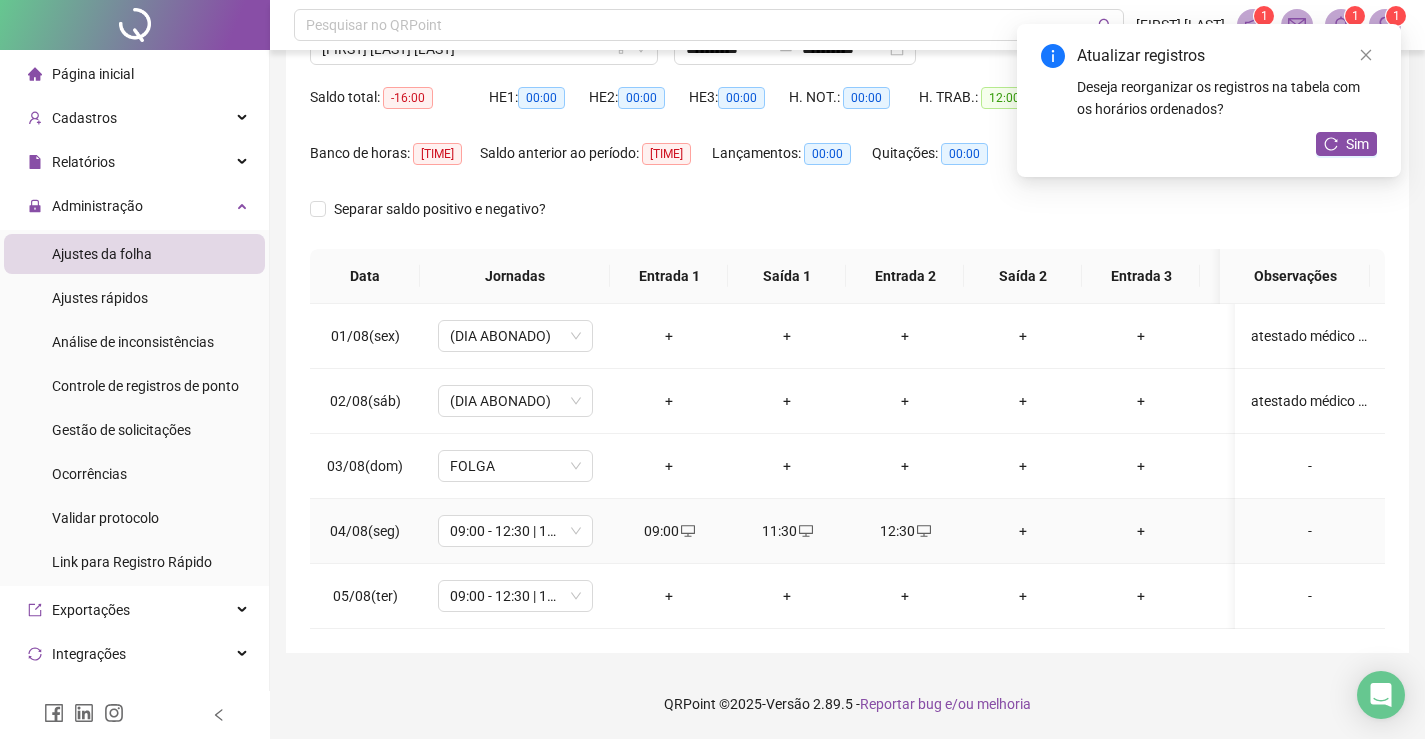 click on "+" at bounding box center (1023, 531) 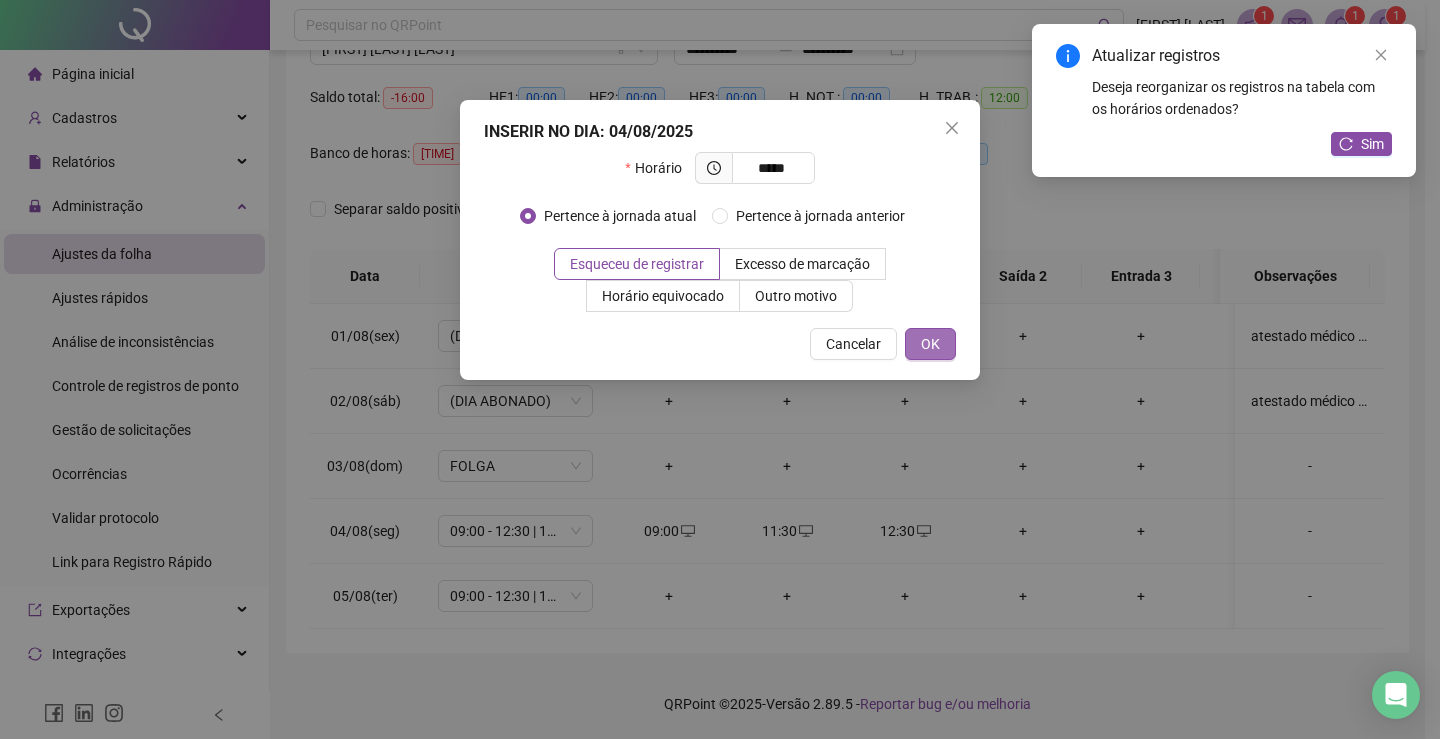 type on "*****" 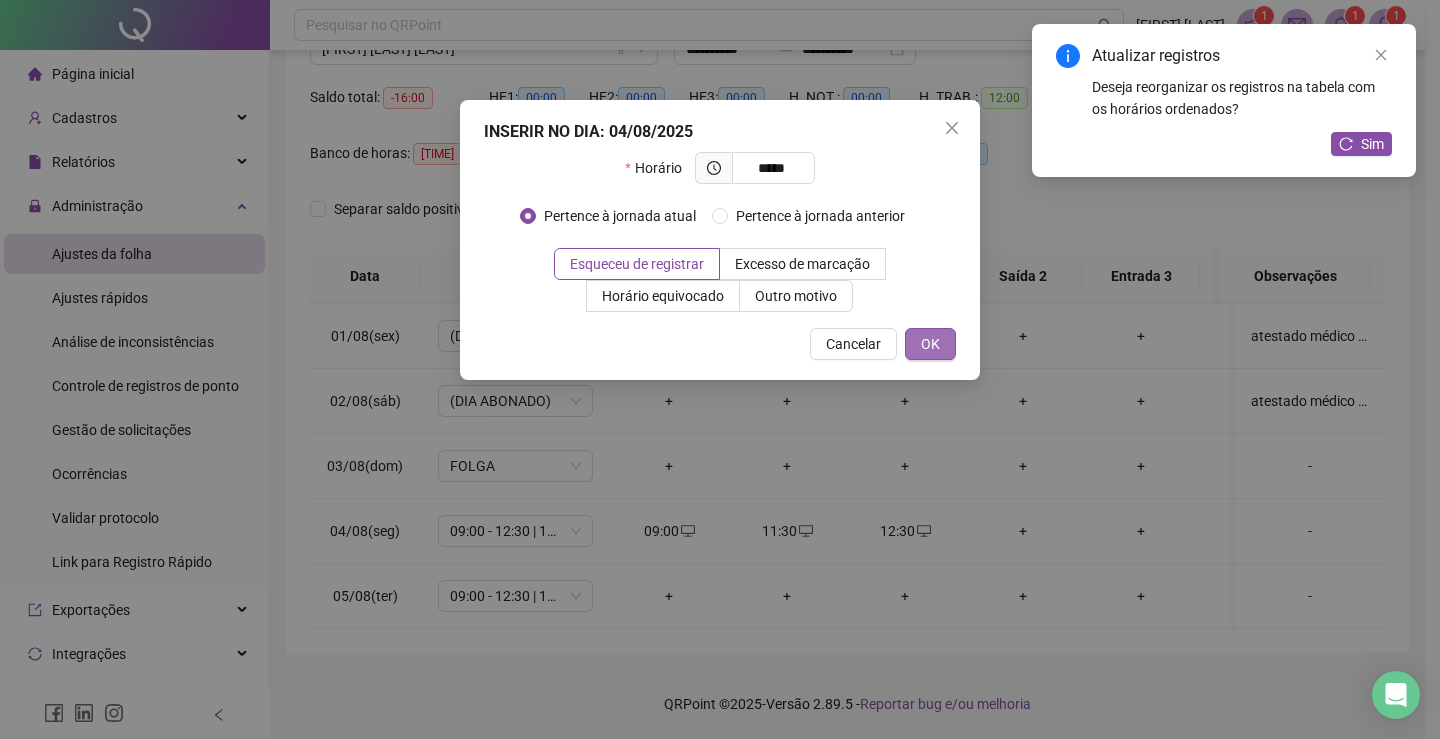click on "OK" at bounding box center (930, 344) 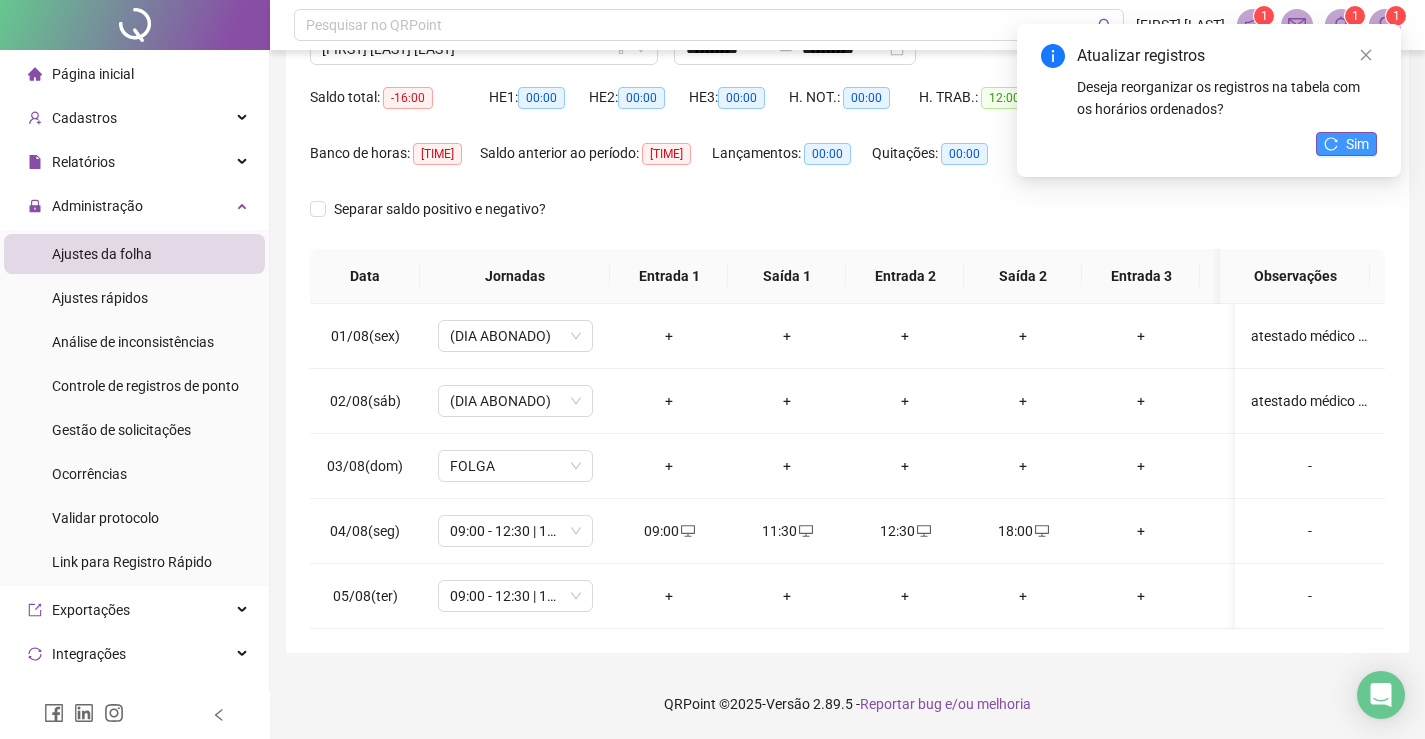click on "Sim" at bounding box center [1357, 144] 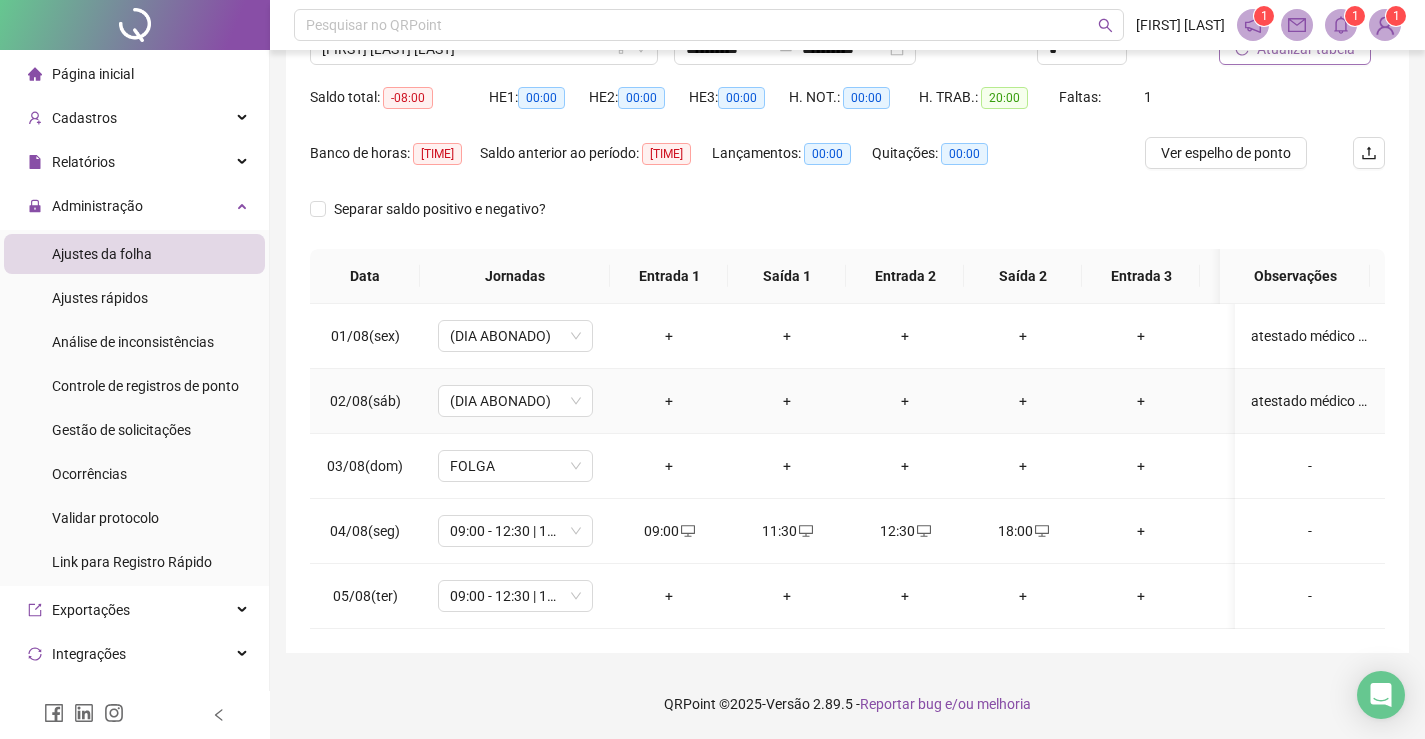 scroll, scrollTop: 0, scrollLeft: 0, axis: both 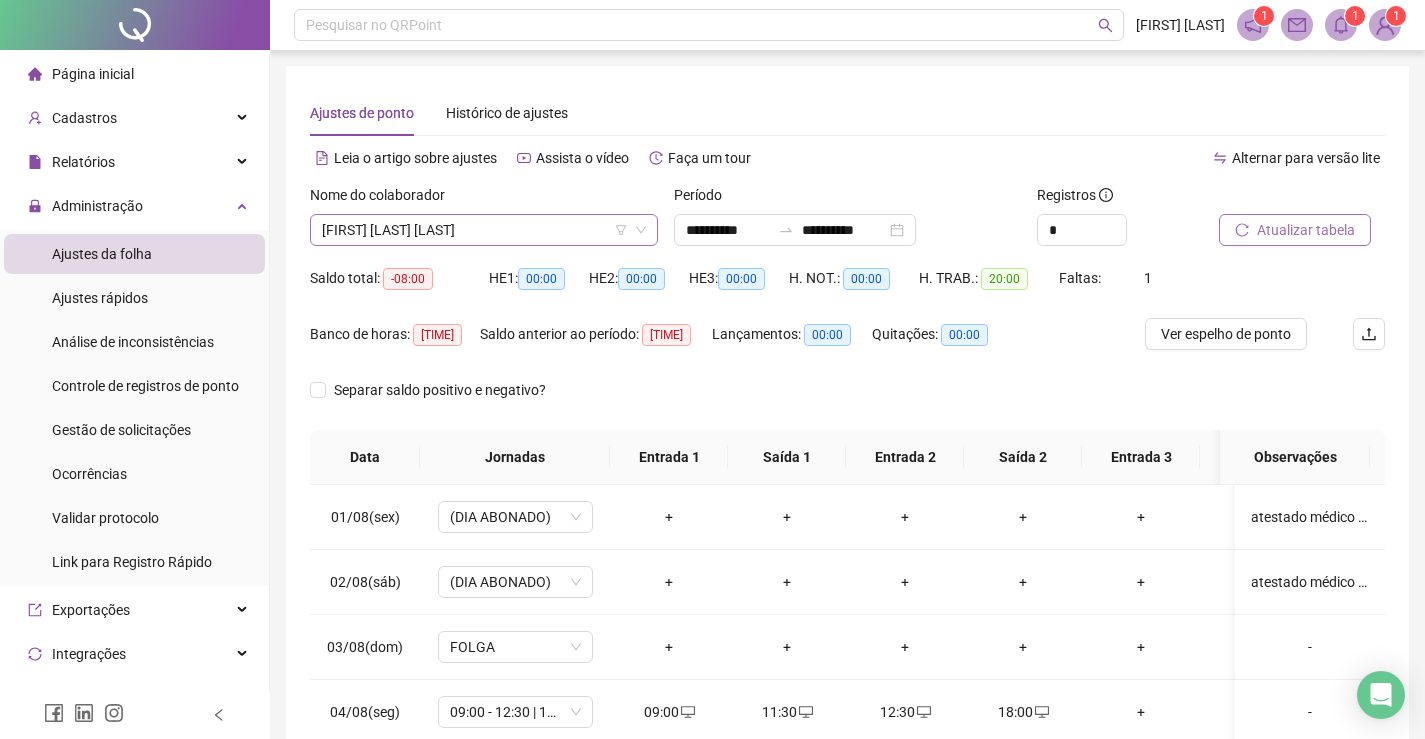 click on "[FIRST] [LAST] [LAST]" at bounding box center [484, 230] 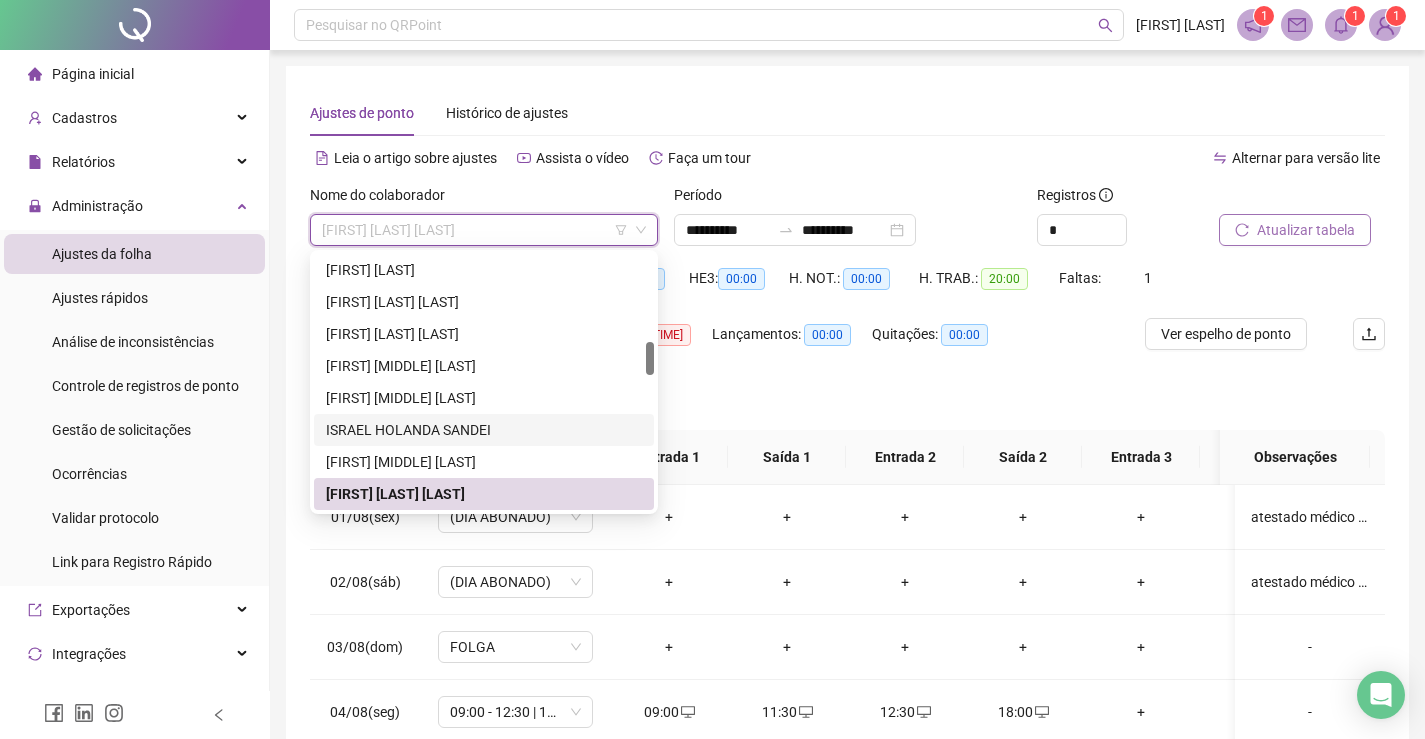 click on "ISRAEL HOLANDA SANDEI" at bounding box center [484, 430] 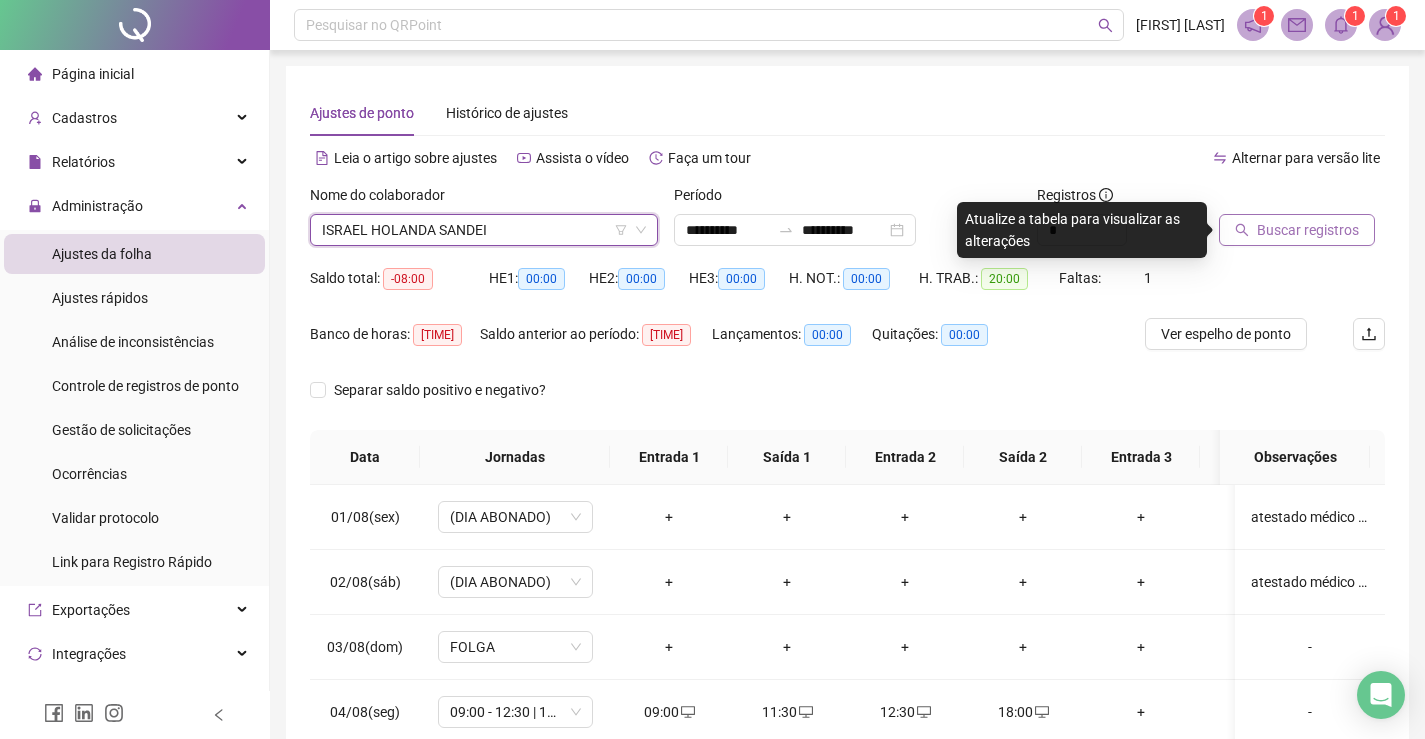click on "Buscar registros" at bounding box center [1308, 230] 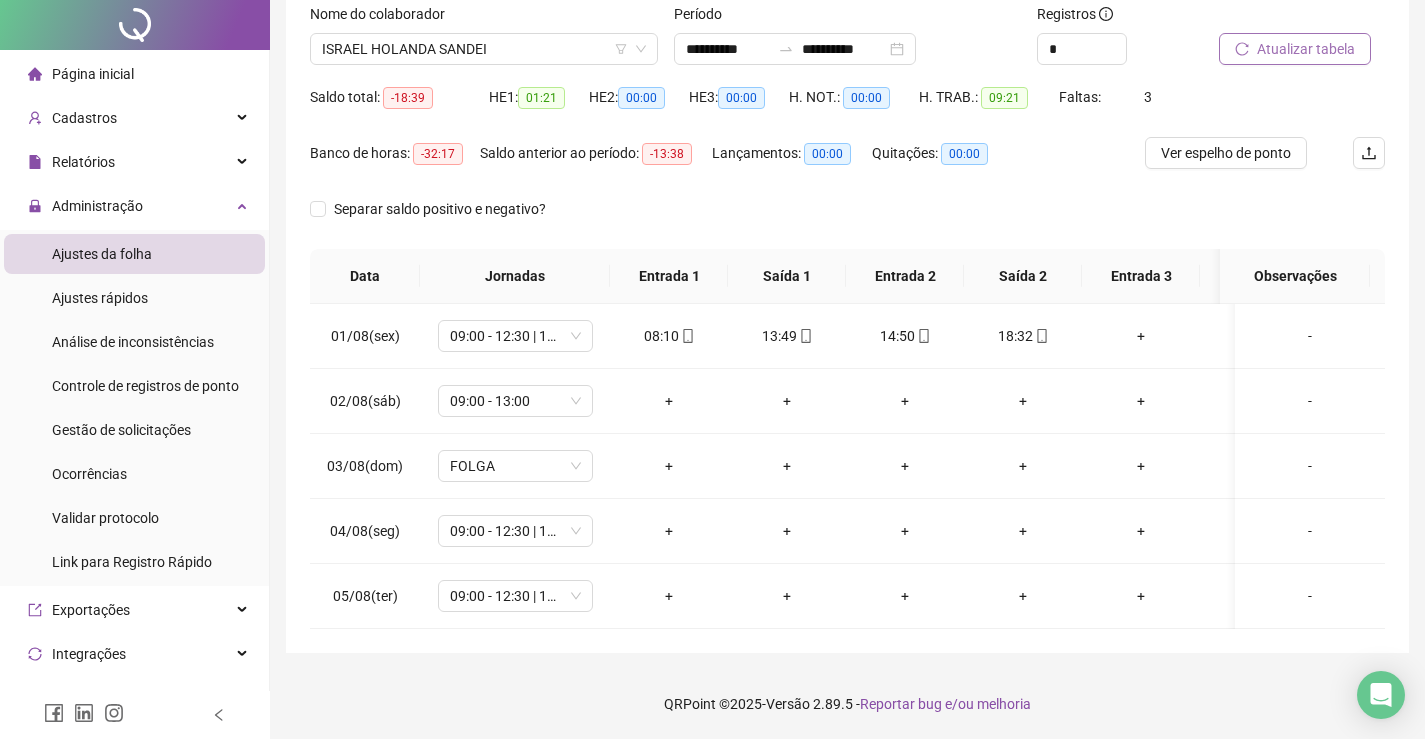scroll, scrollTop: 0, scrollLeft: 0, axis: both 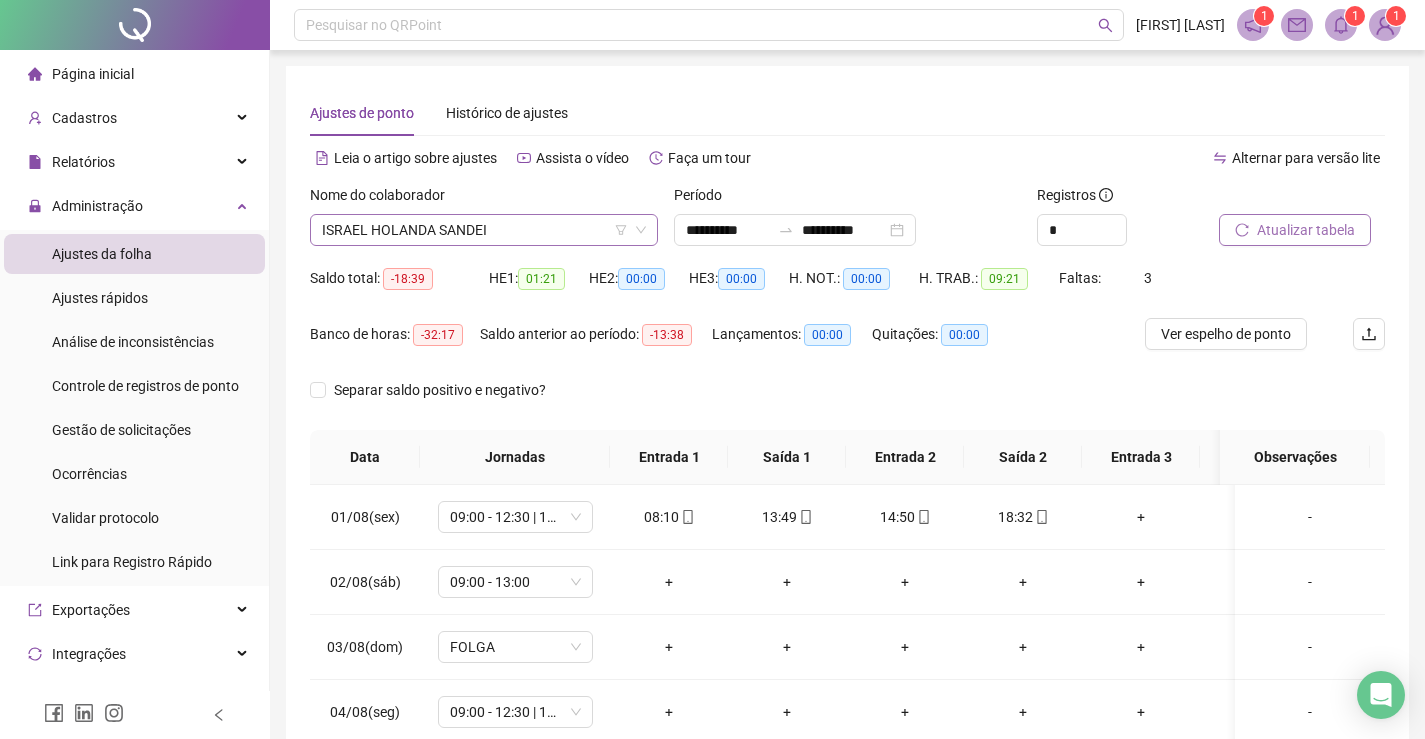 click on "ISRAEL HOLANDA SANDEI" at bounding box center (484, 230) 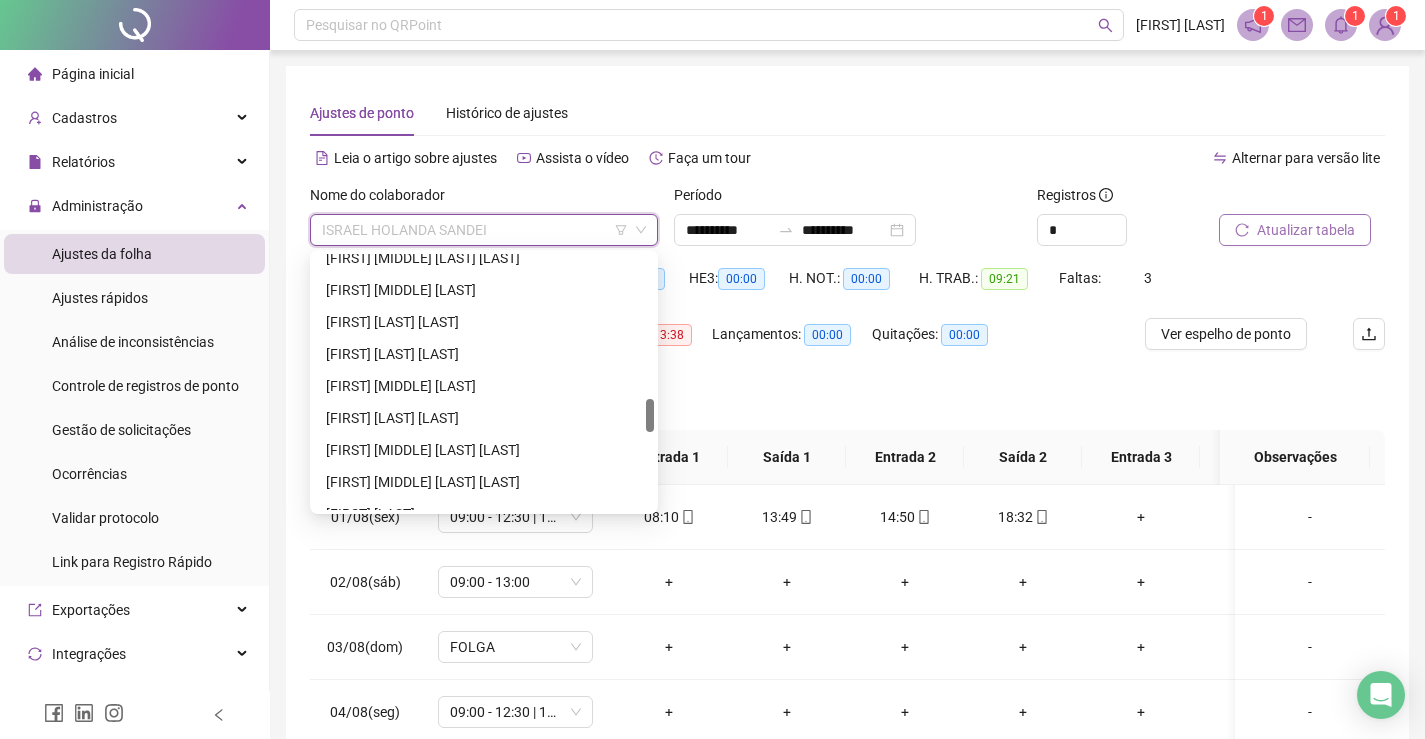 scroll, scrollTop: 1696, scrollLeft: 0, axis: vertical 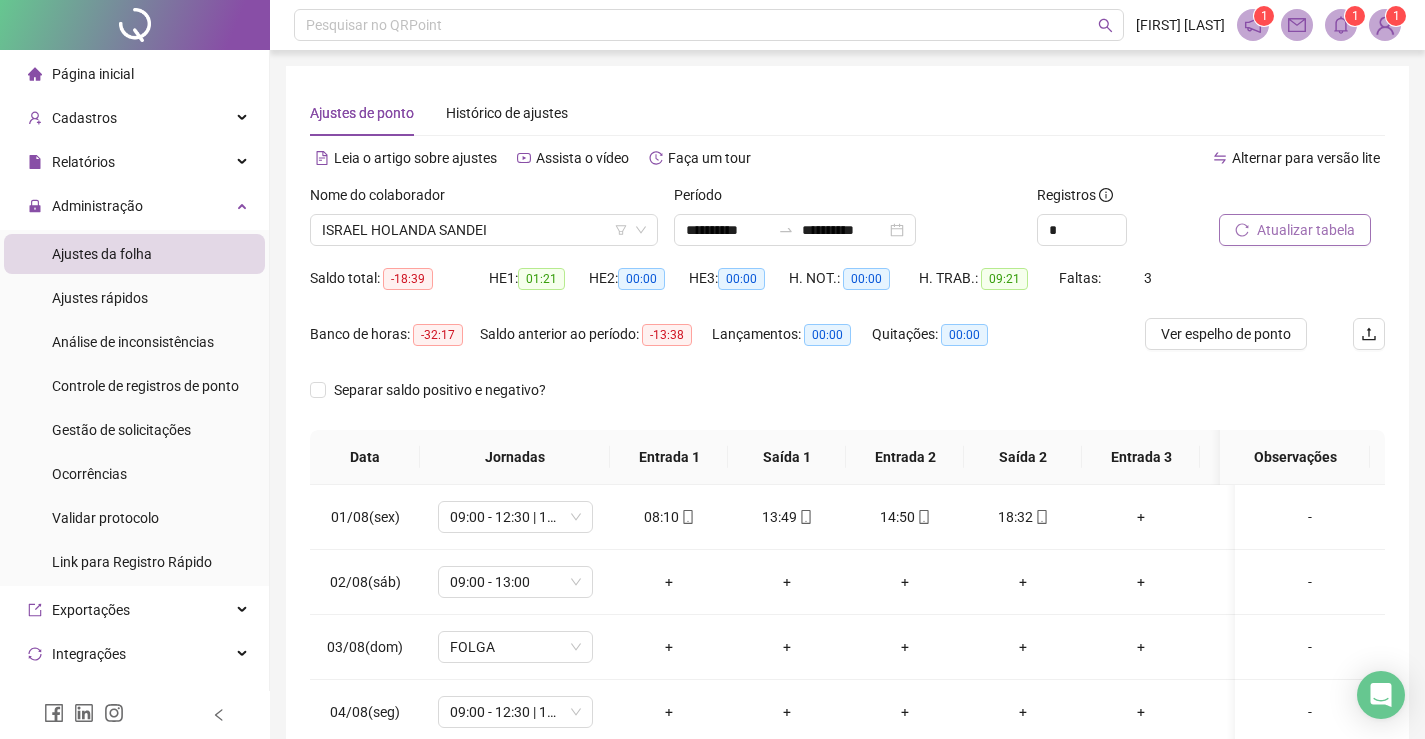 click on "Ajustes de ponto Histórico de ajustes" at bounding box center [847, 113] 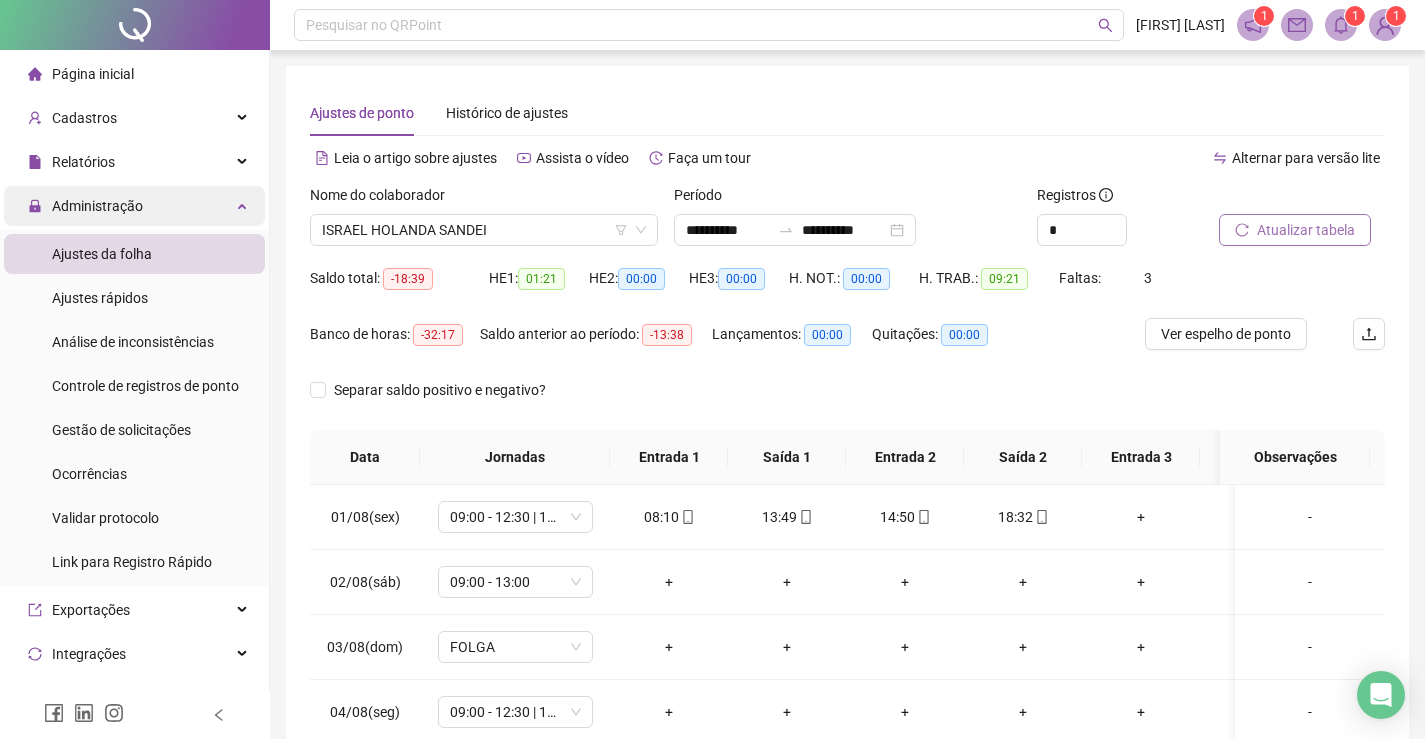 click at bounding box center [244, 204] 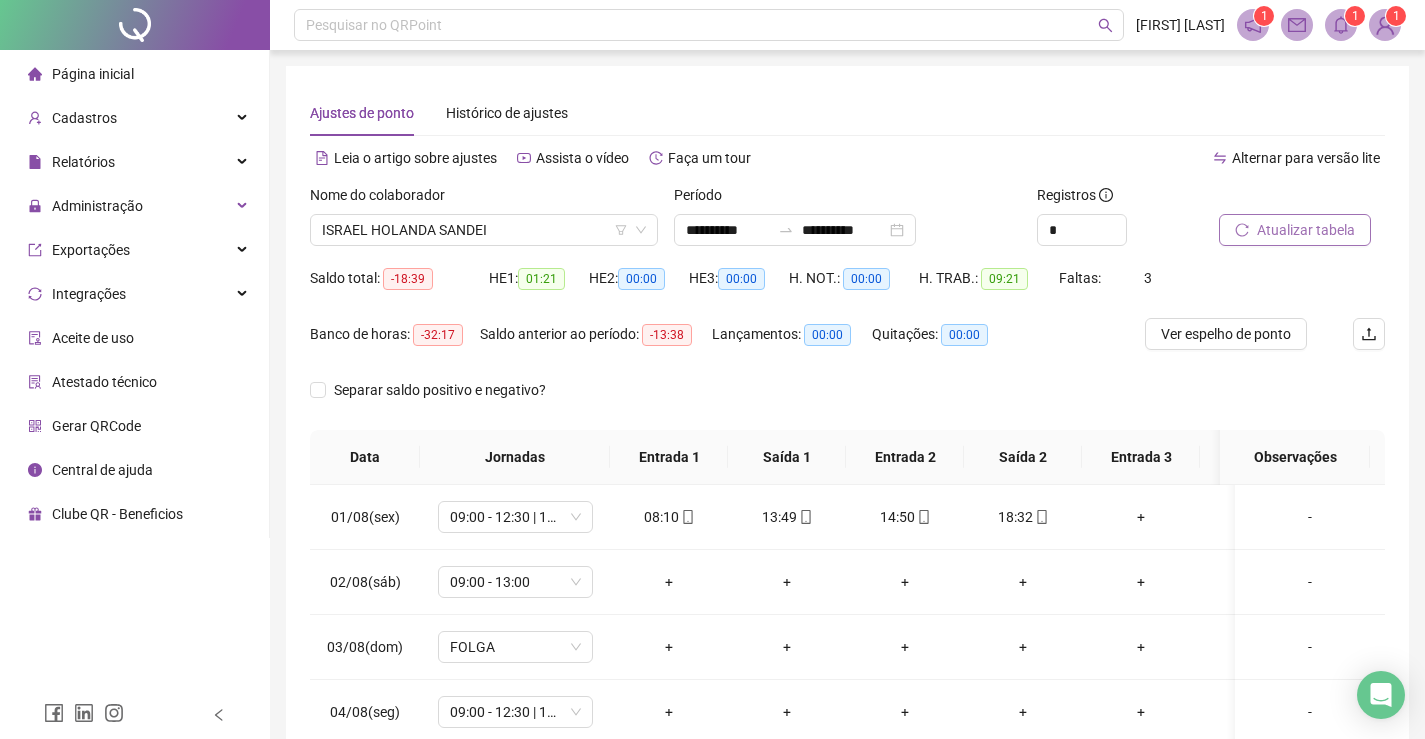 click on "Página inicial" at bounding box center [93, 74] 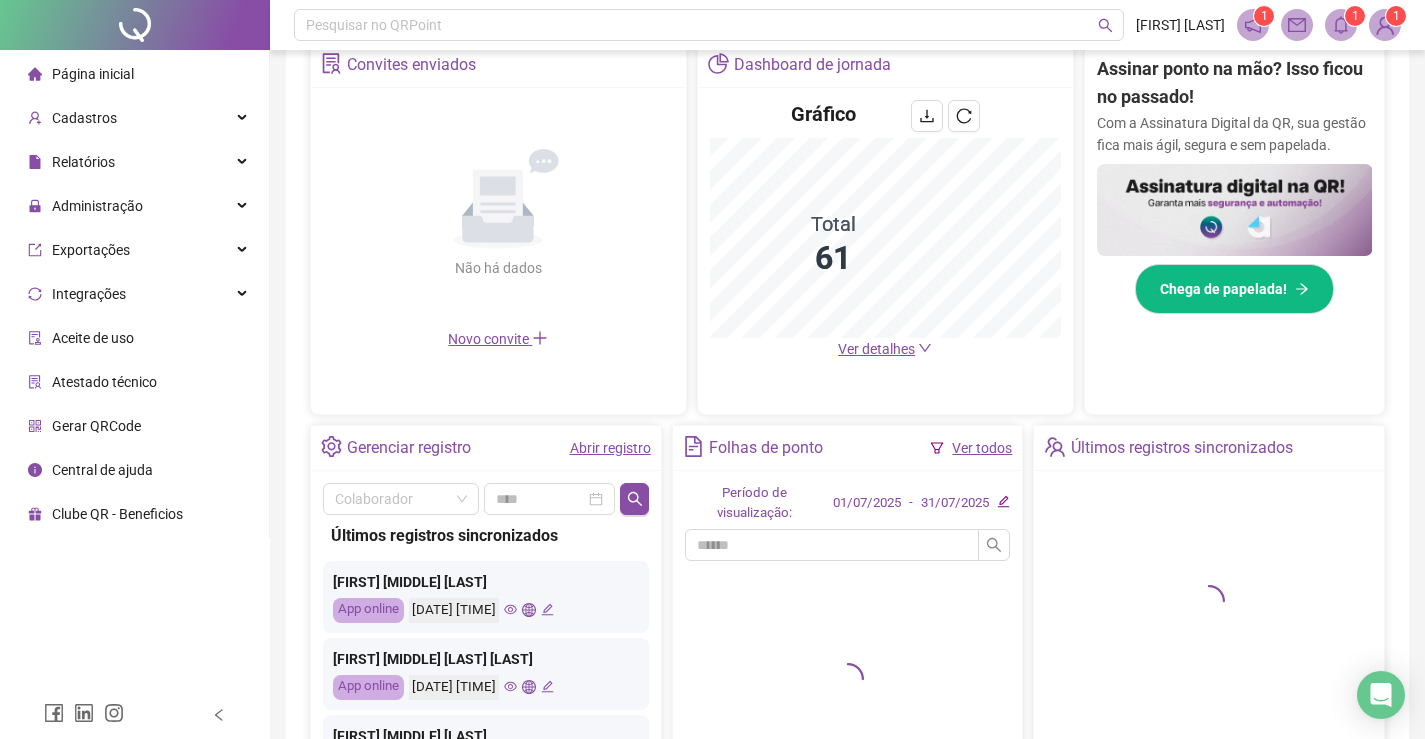 scroll, scrollTop: 581, scrollLeft: 0, axis: vertical 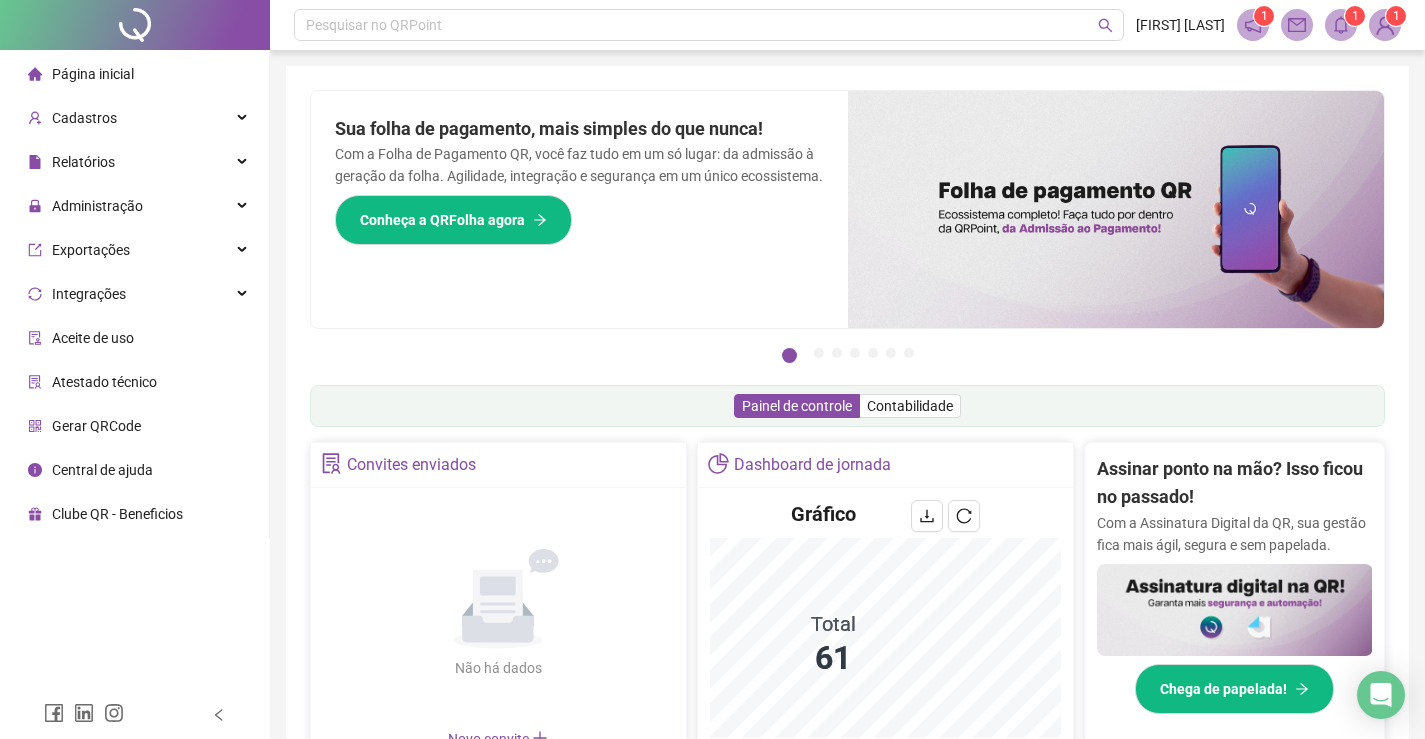 click at bounding box center [1385, 25] 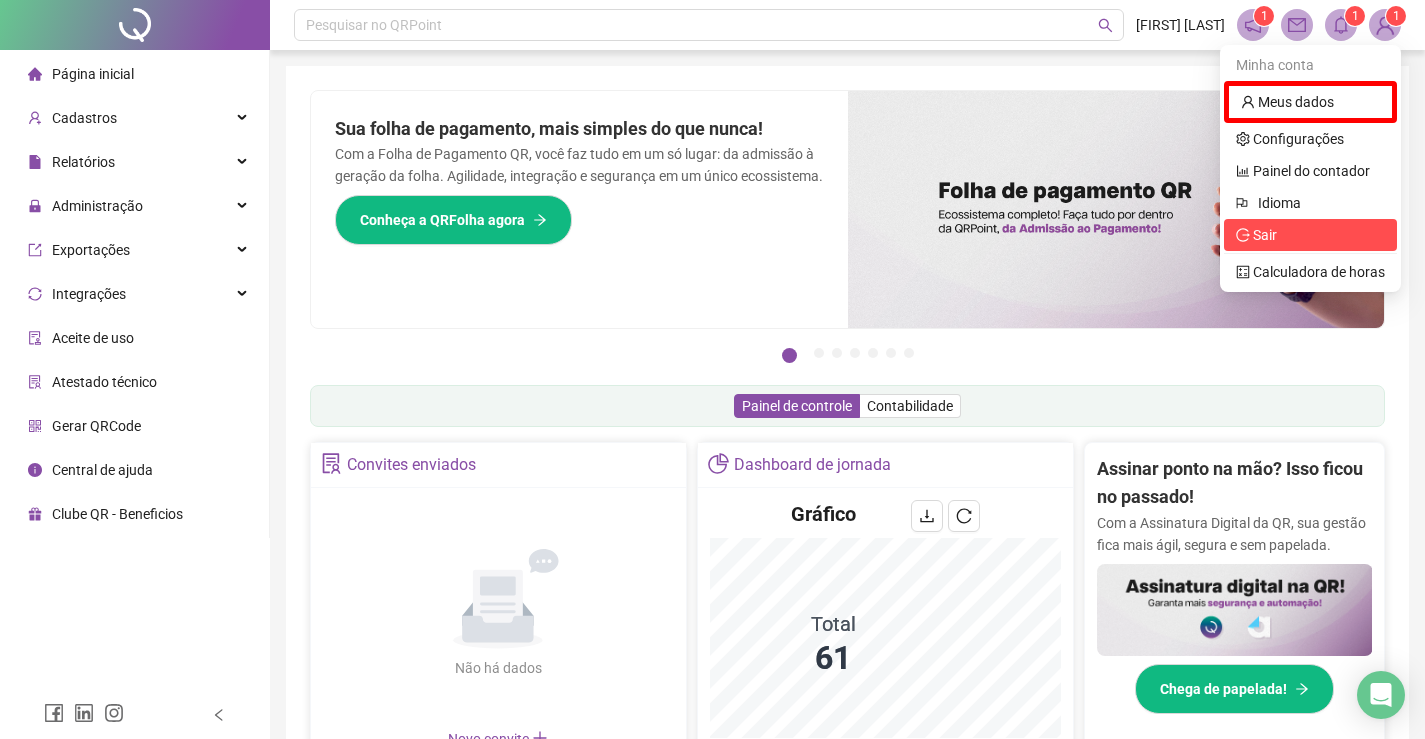 click on "Sair" at bounding box center (1265, 235) 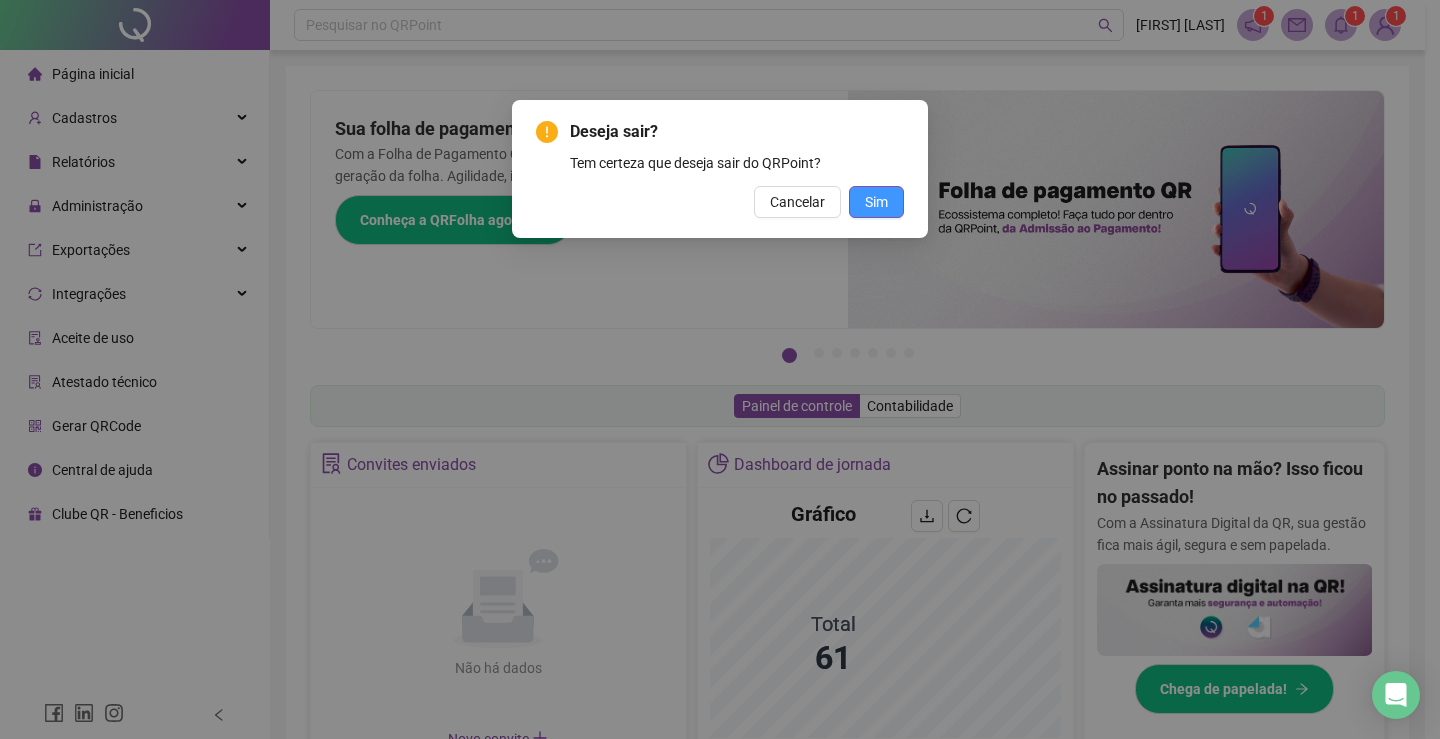 click on "Sim" at bounding box center [876, 202] 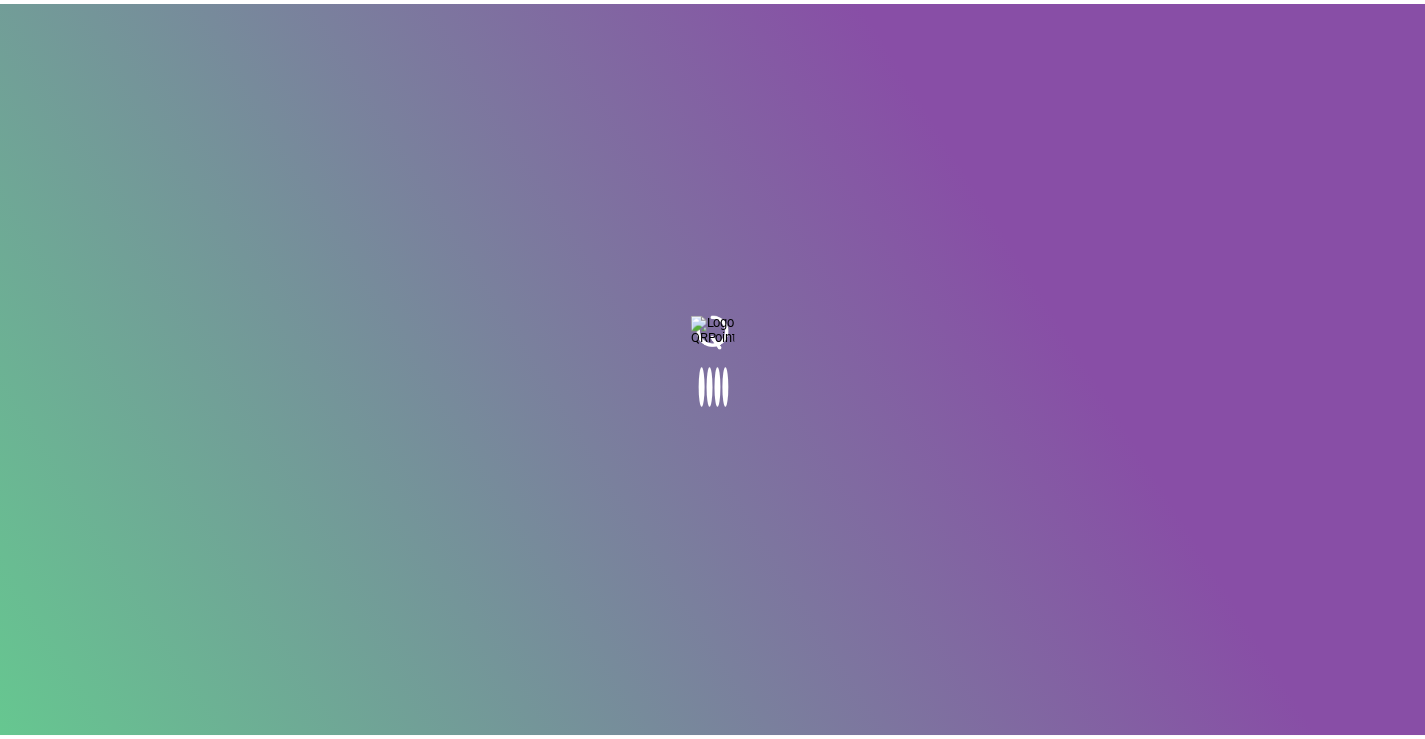 scroll, scrollTop: 0, scrollLeft: 0, axis: both 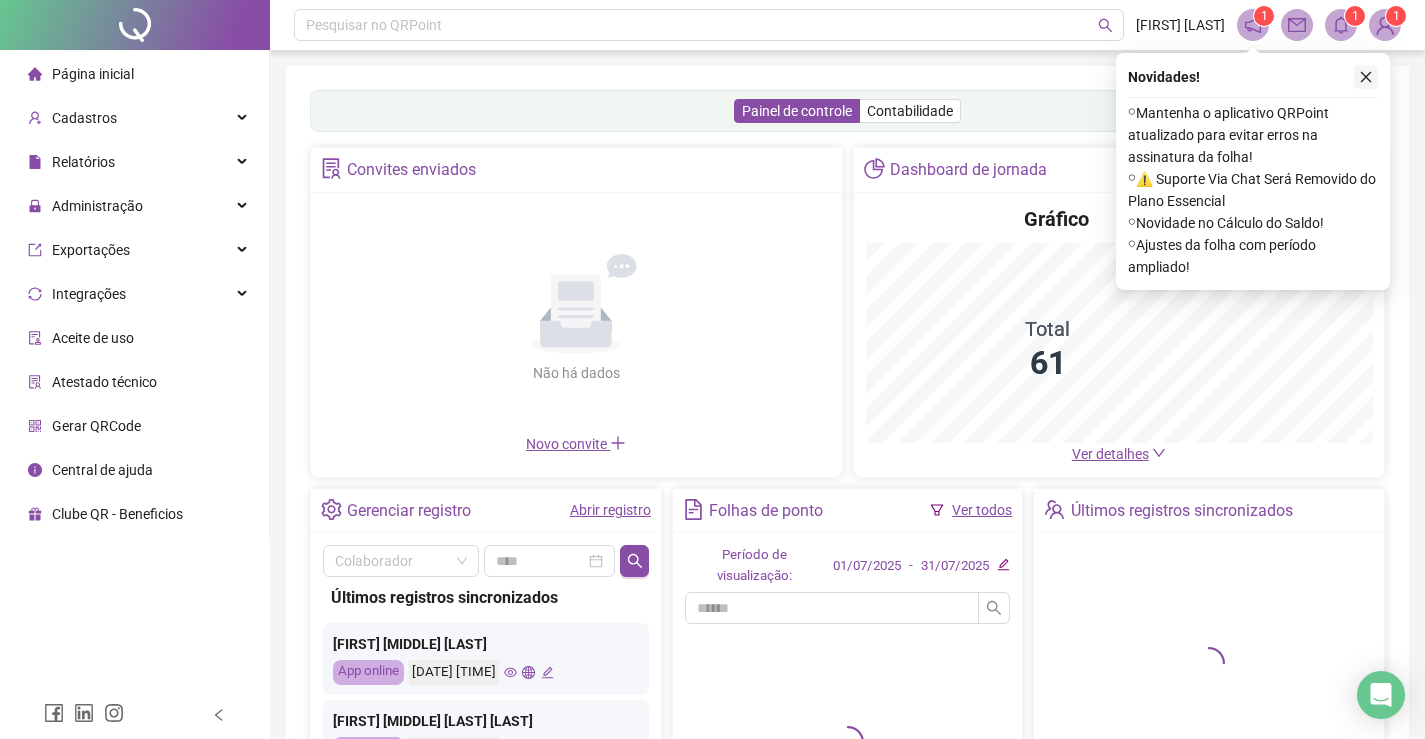 click 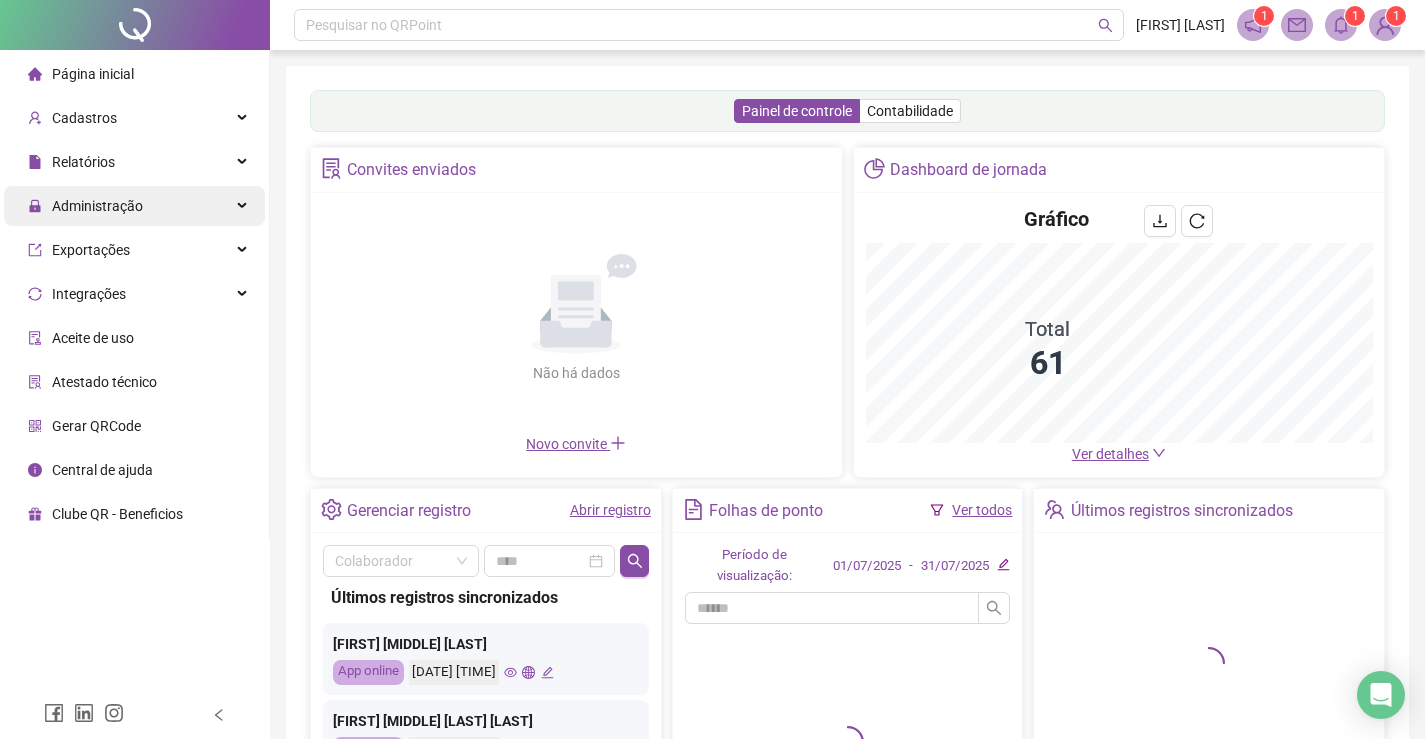 click on "Administração" at bounding box center [97, 206] 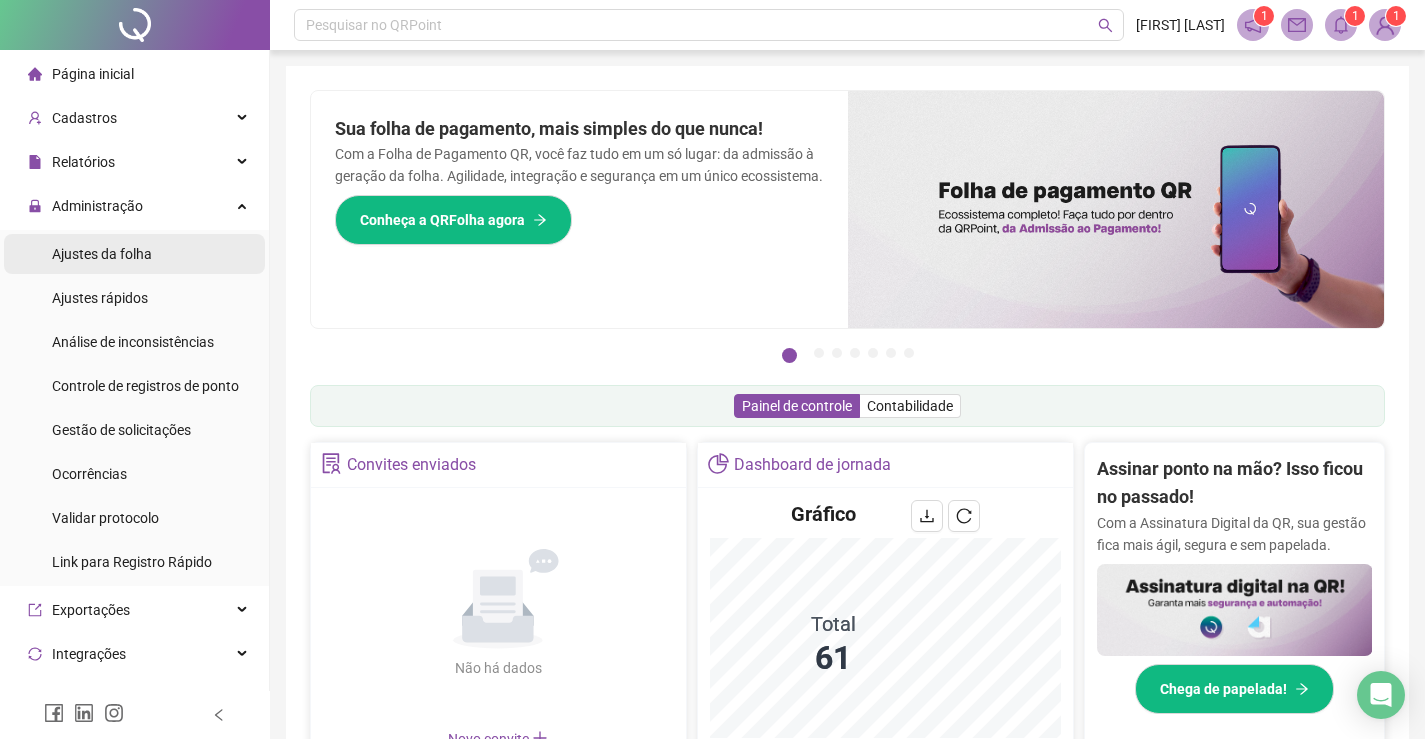 click on "Ajustes da folha" at bounding box center (102, 254) 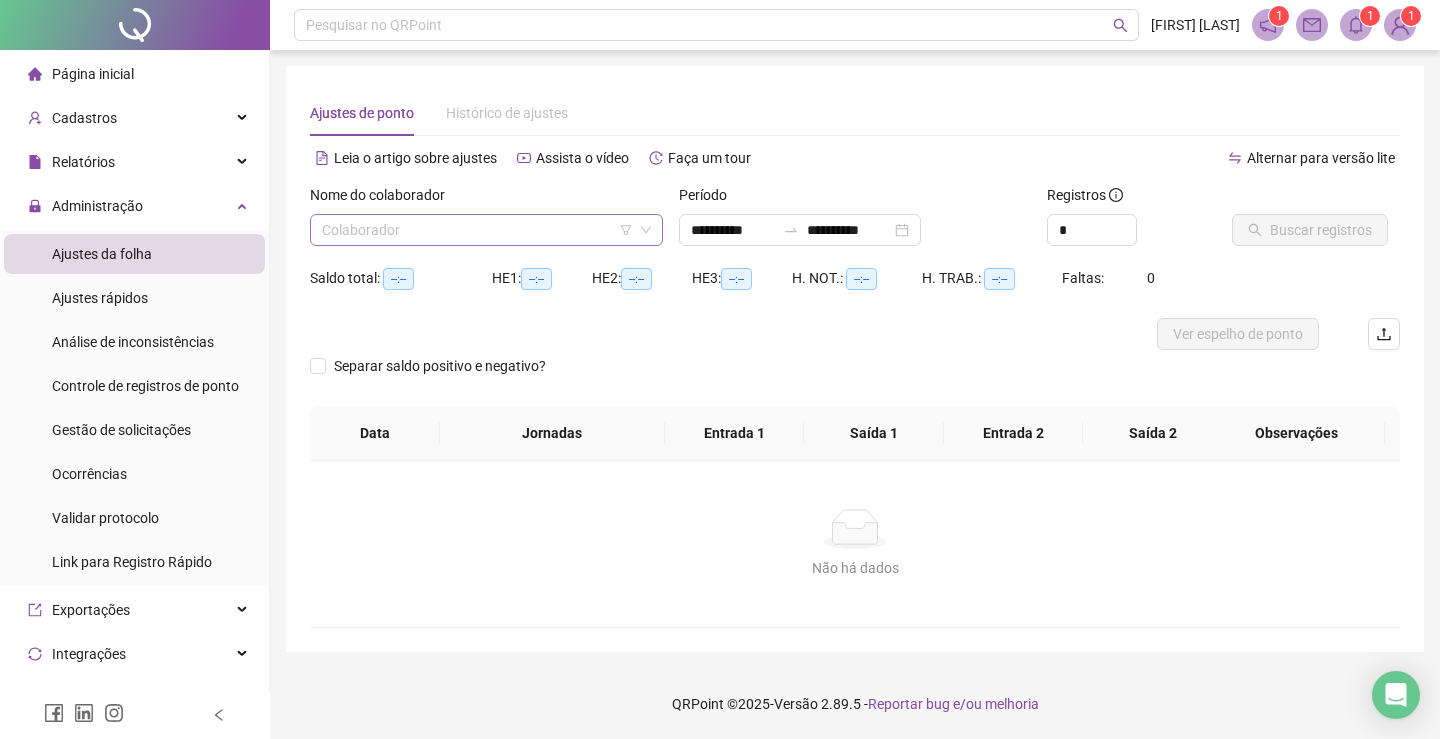 click at bounding box center (477, 230) 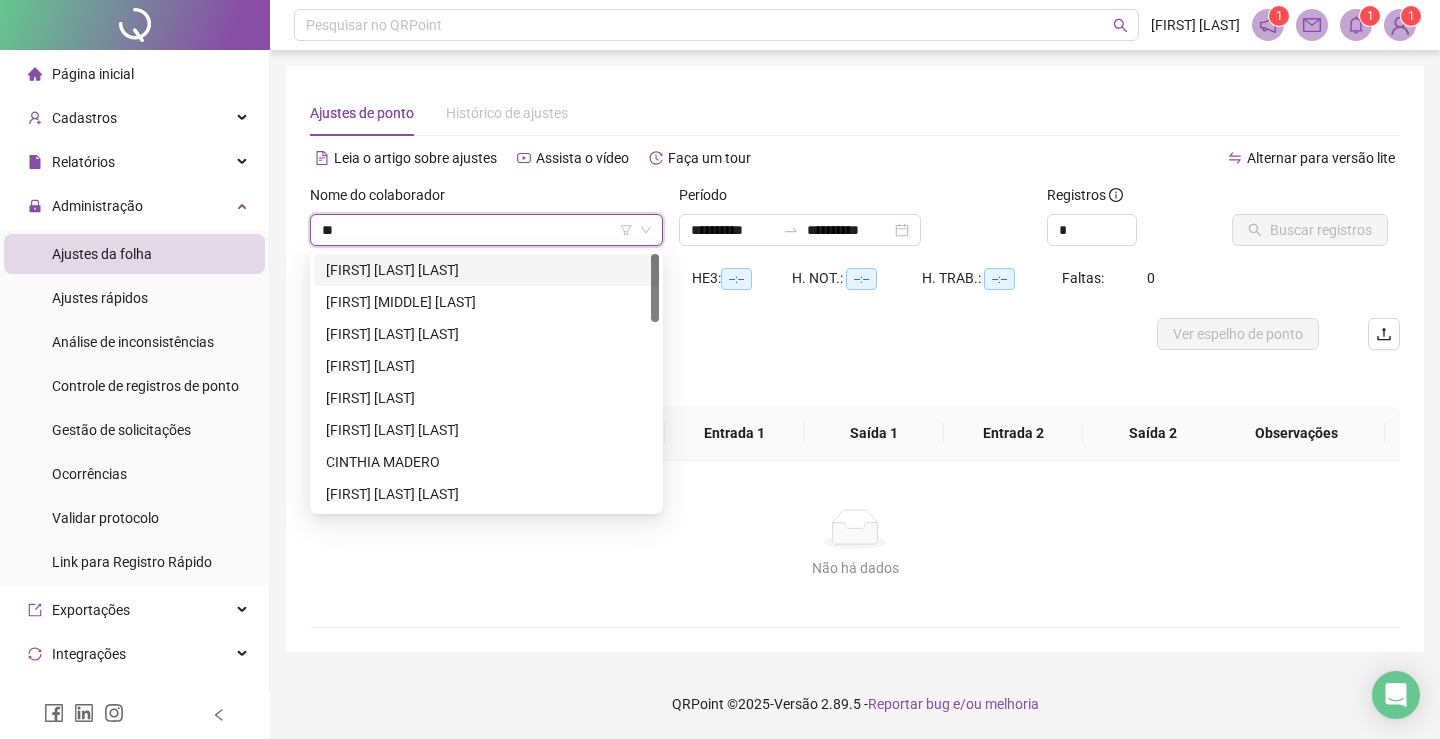 type on "***" 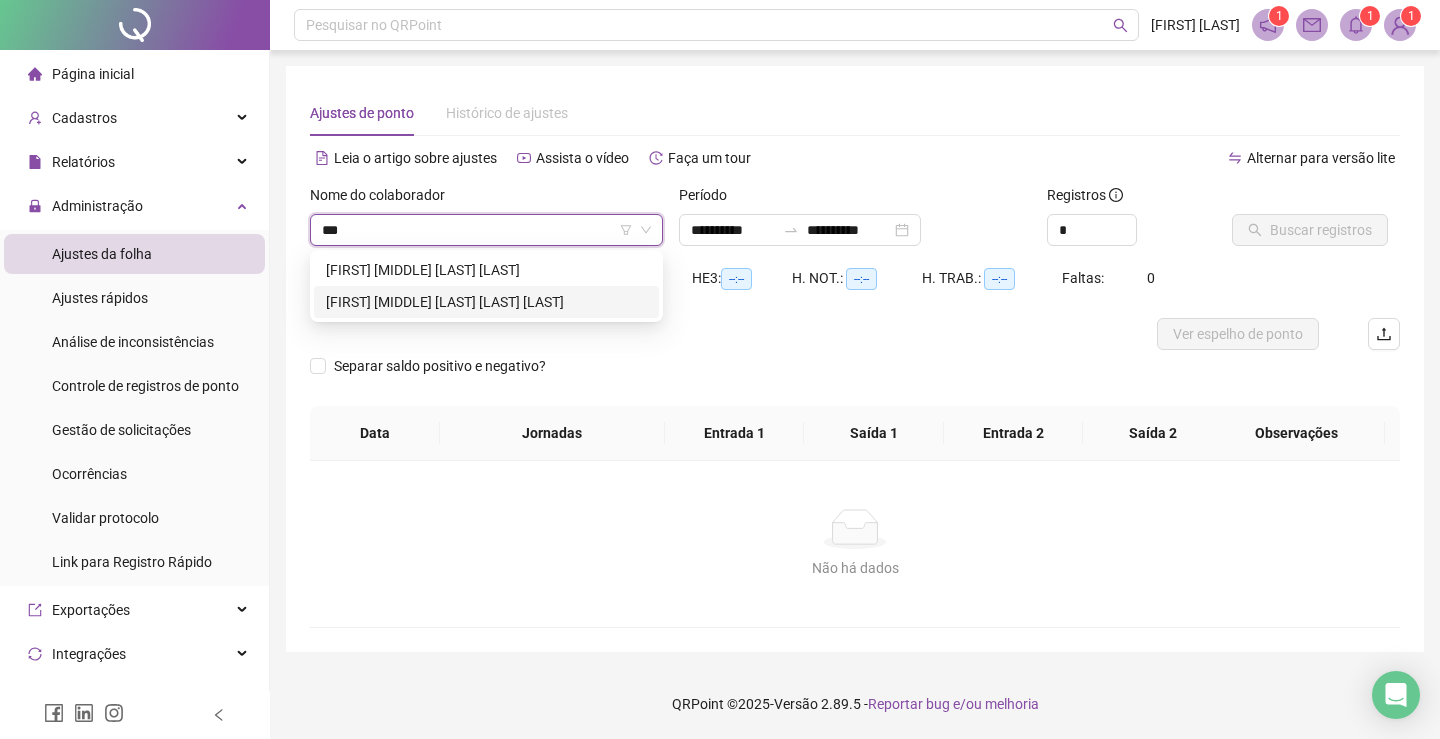 click on "[FIRST] [MIDDLE] [LAST] [LAST] [LAST]" at bounding box center (486, 302) 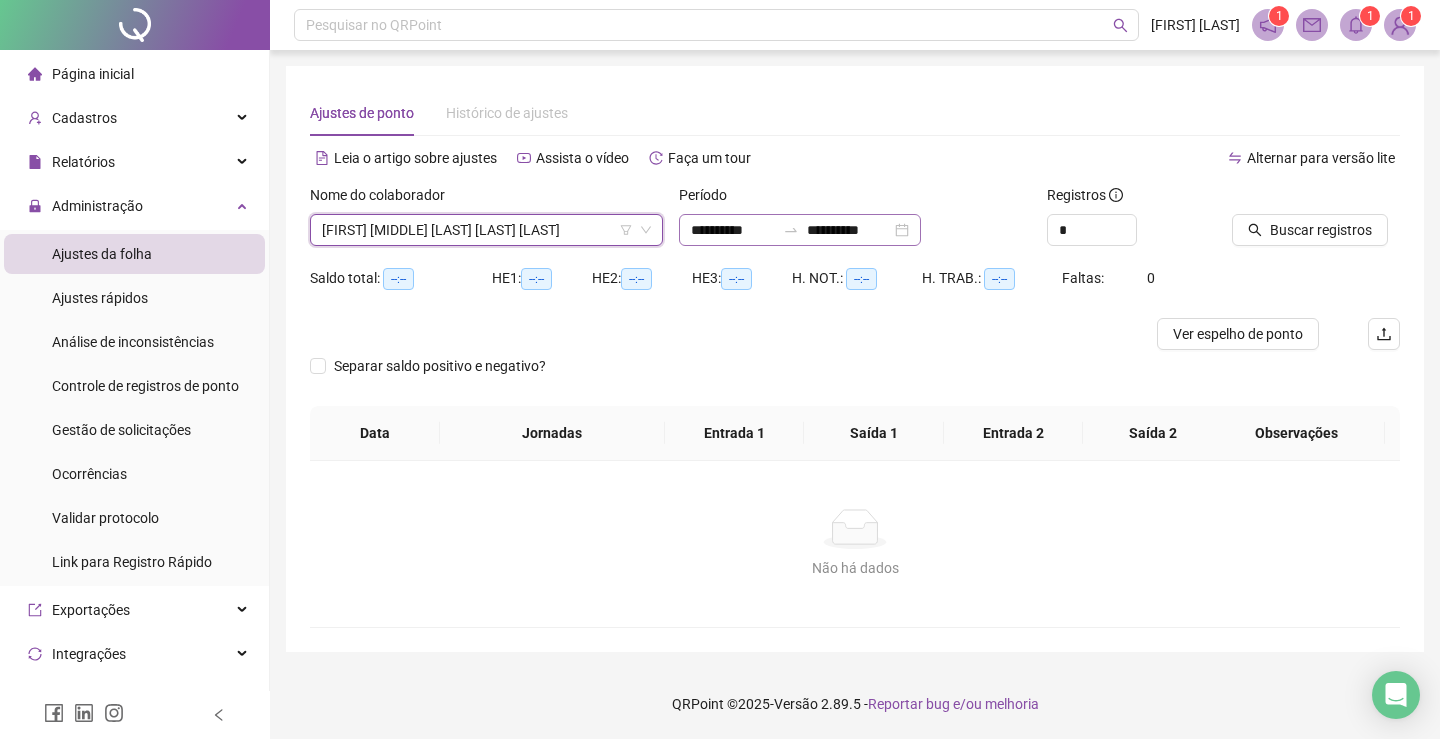 click on "**********" at bounding box center [800, 230] 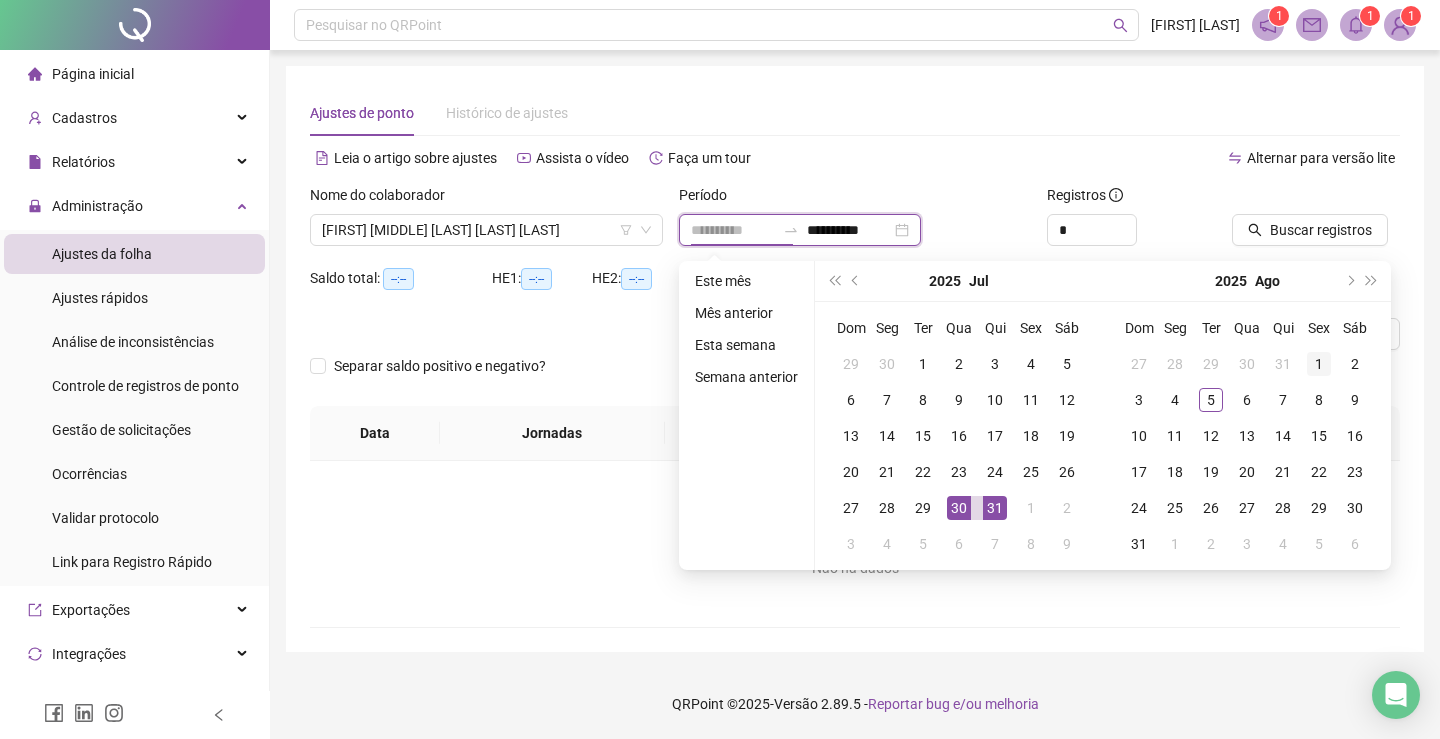type on "**********" 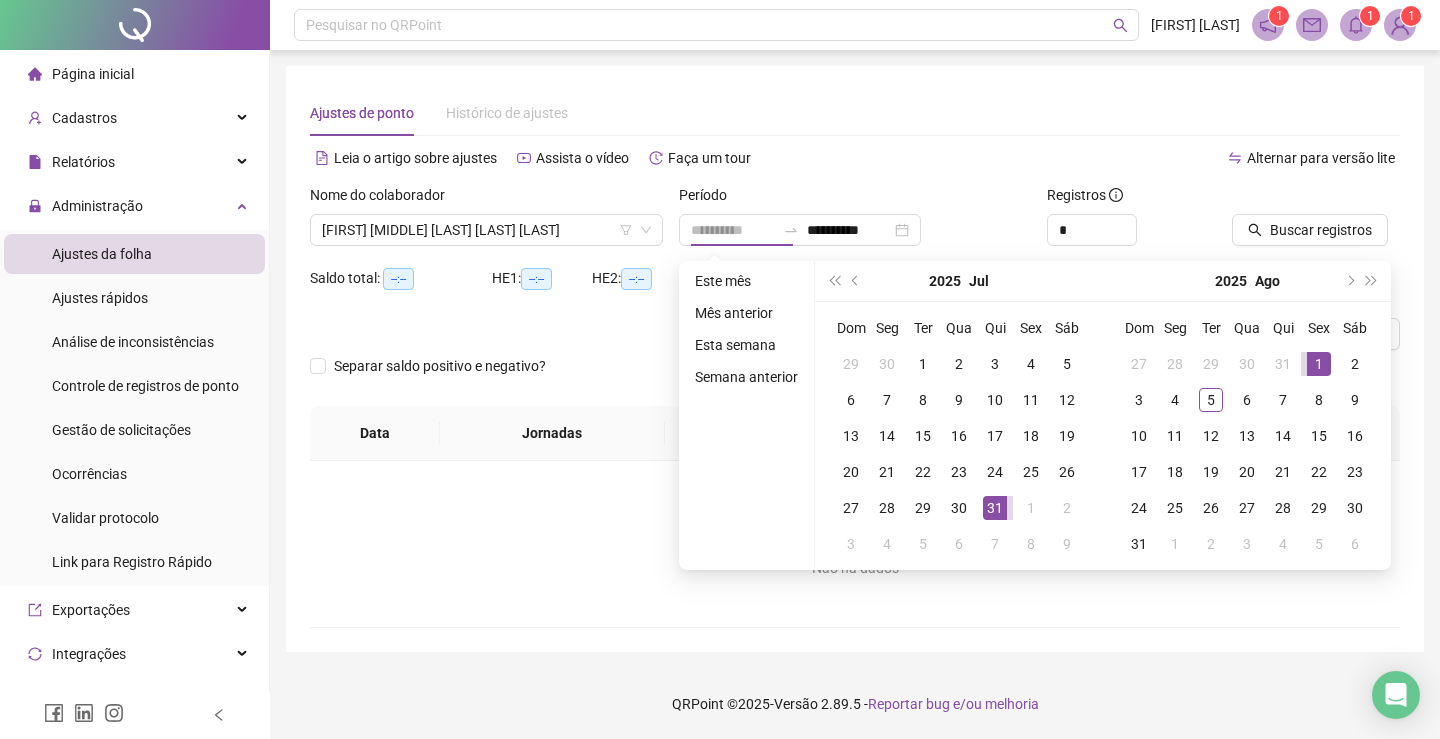 click on "1" at bounding box center (1319, 364) 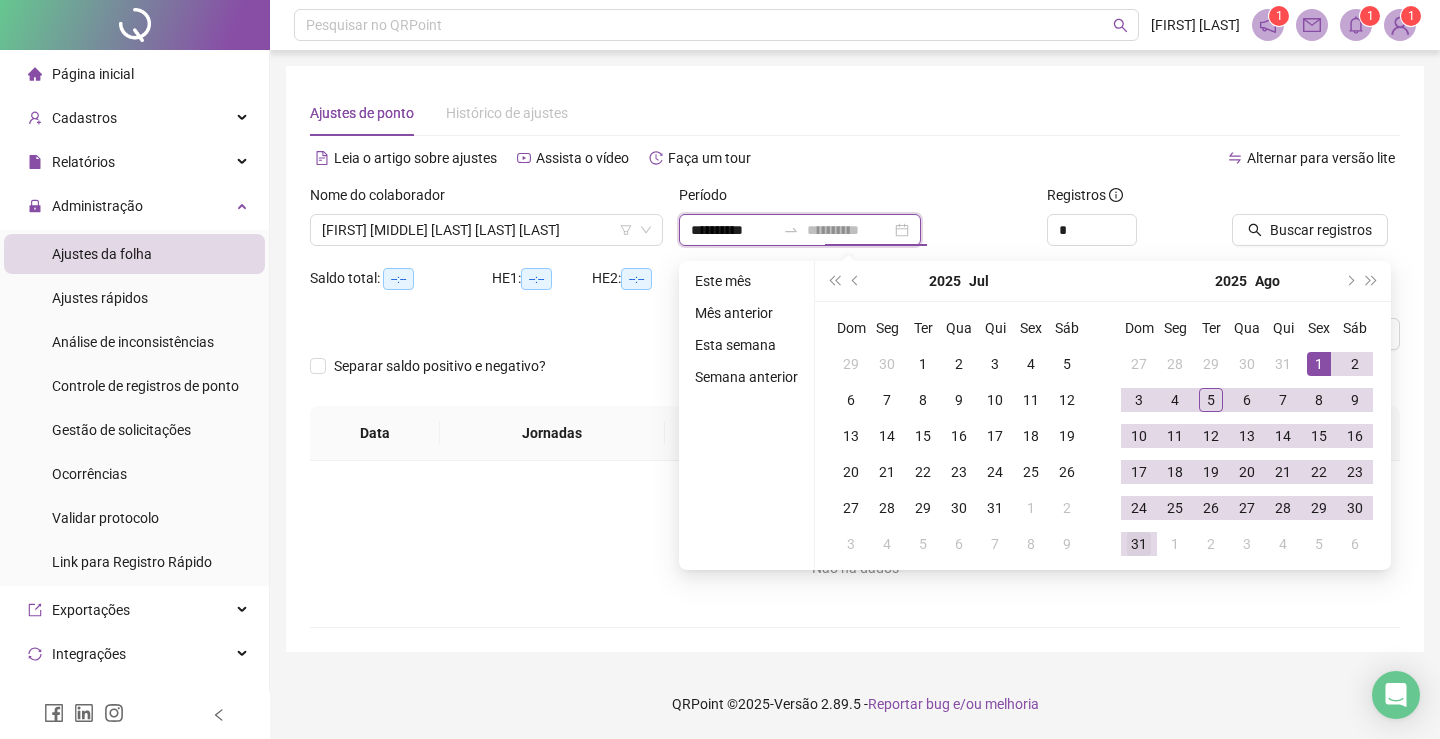 type on "**********" 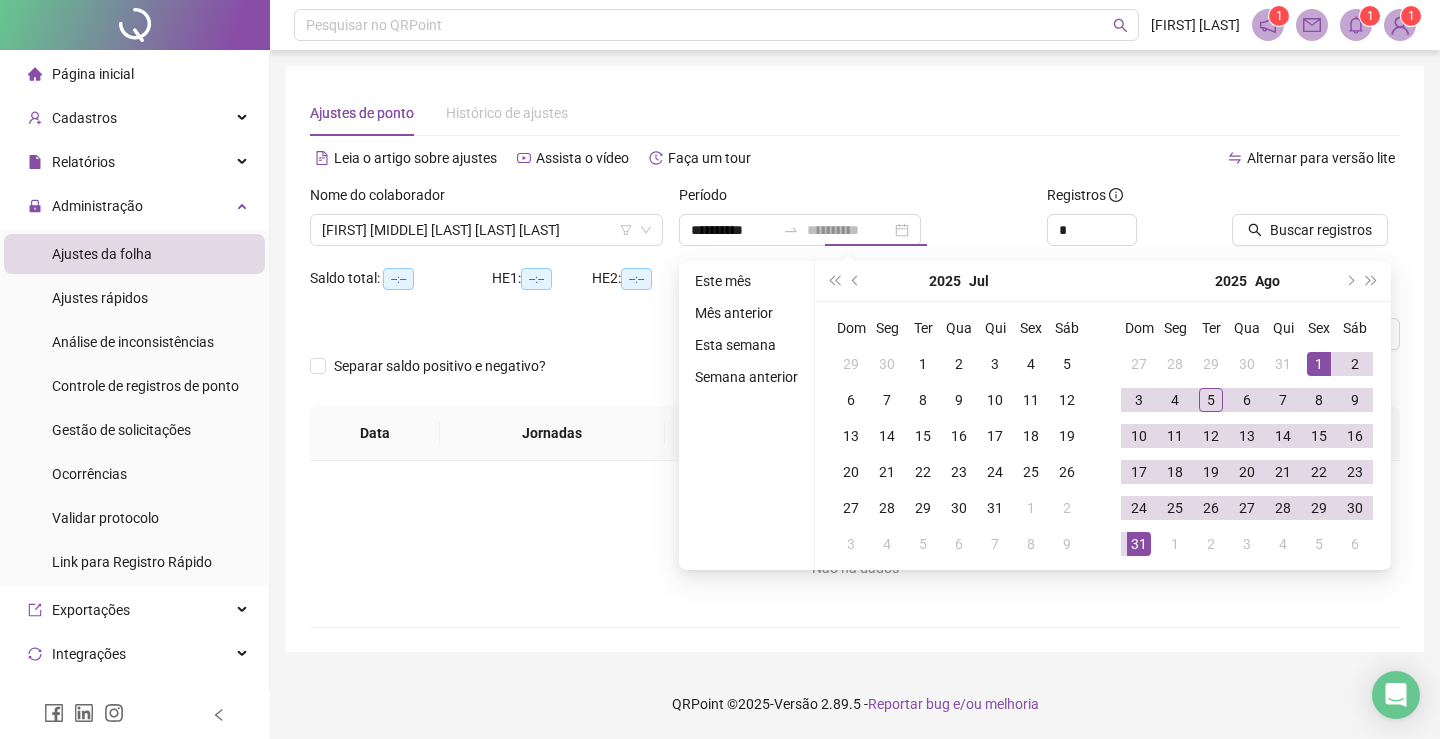 click on "31" at bounding box center [1139, 544] 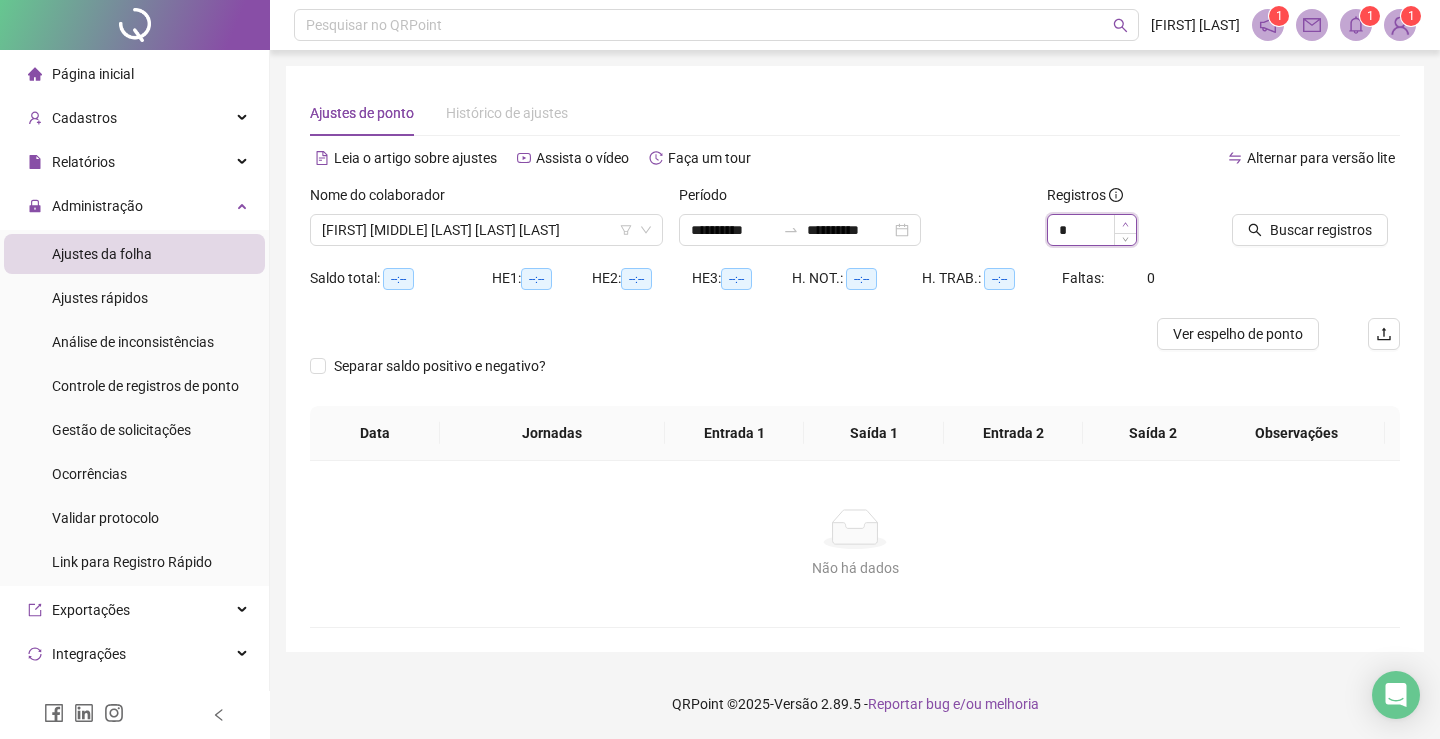 type on "*" 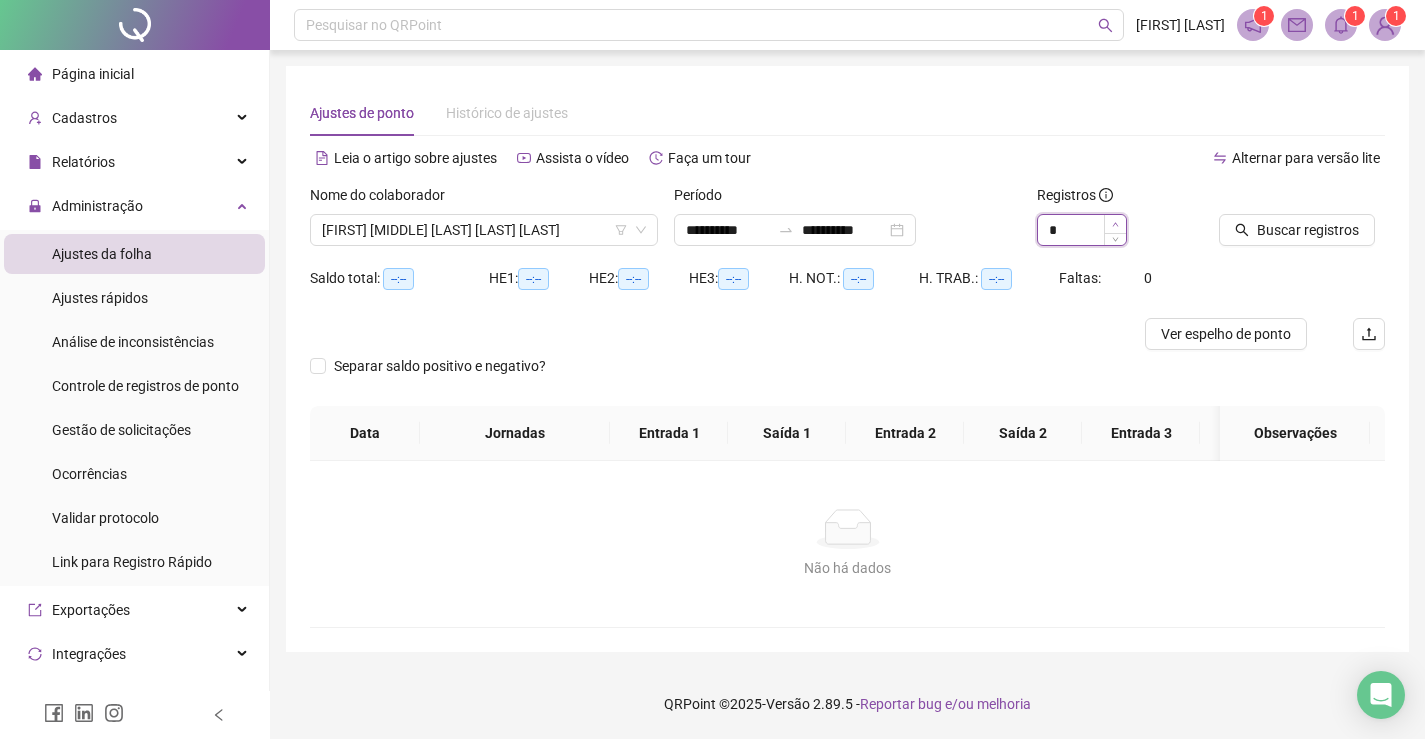 click at bounding box center [1115, 224] 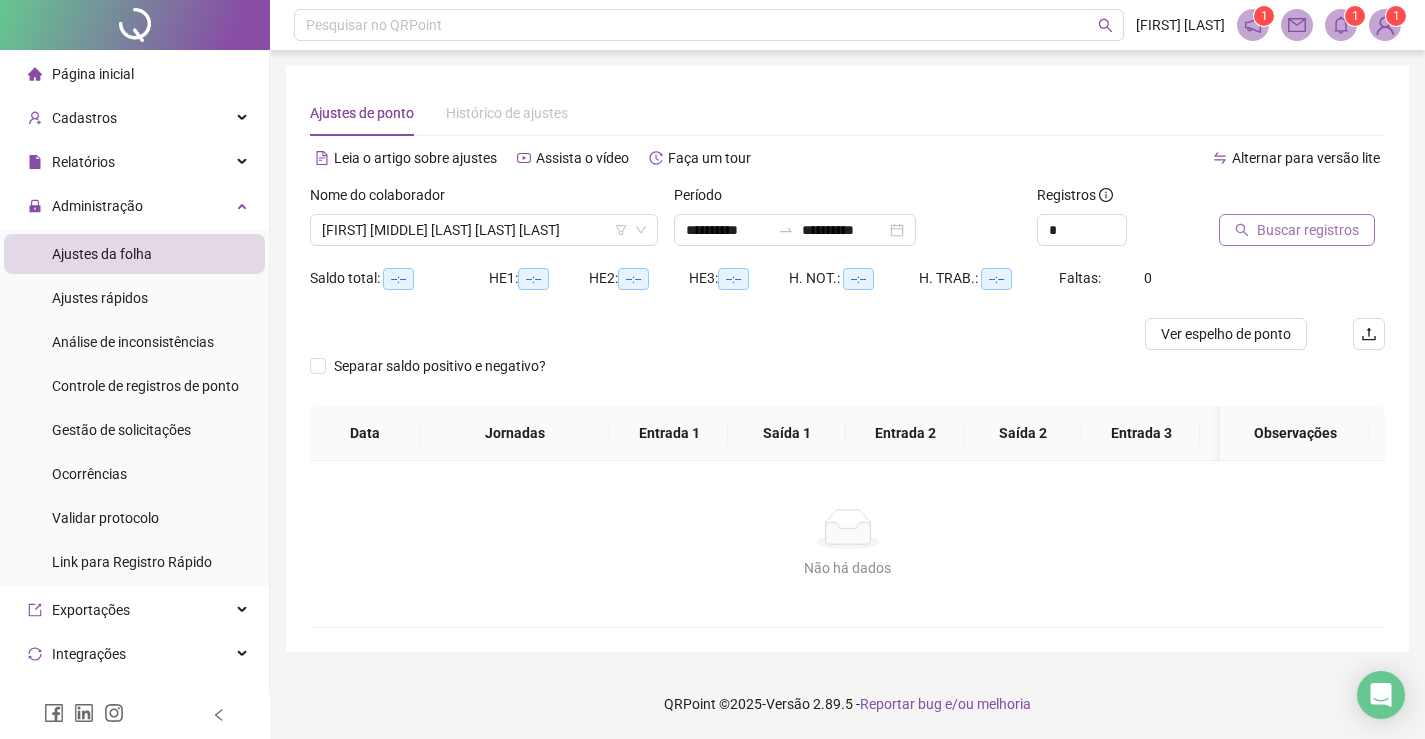 click on "Buscar registros" at bounding box center [1308, 230] 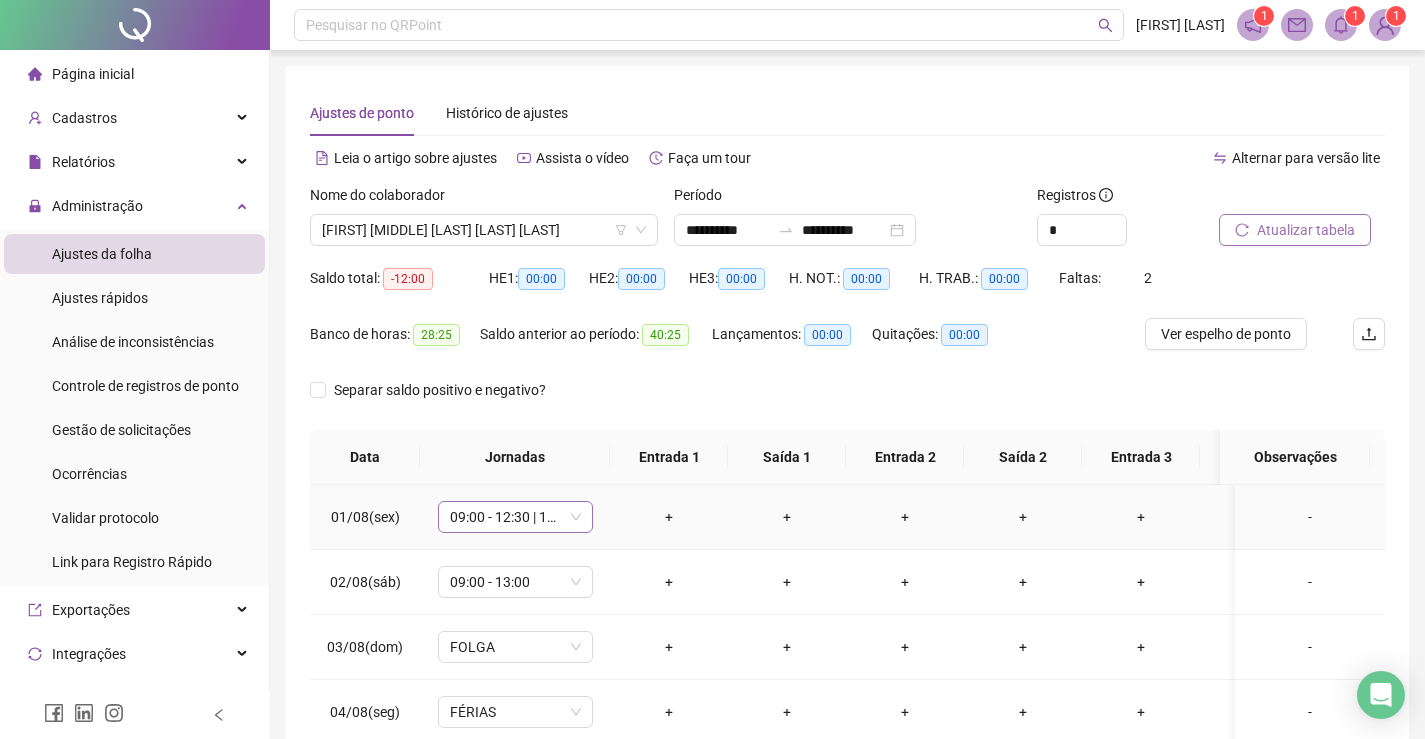 click on "09:00 - 12:30 | 13:30 - 18:00" at bounding box center (515, 517) 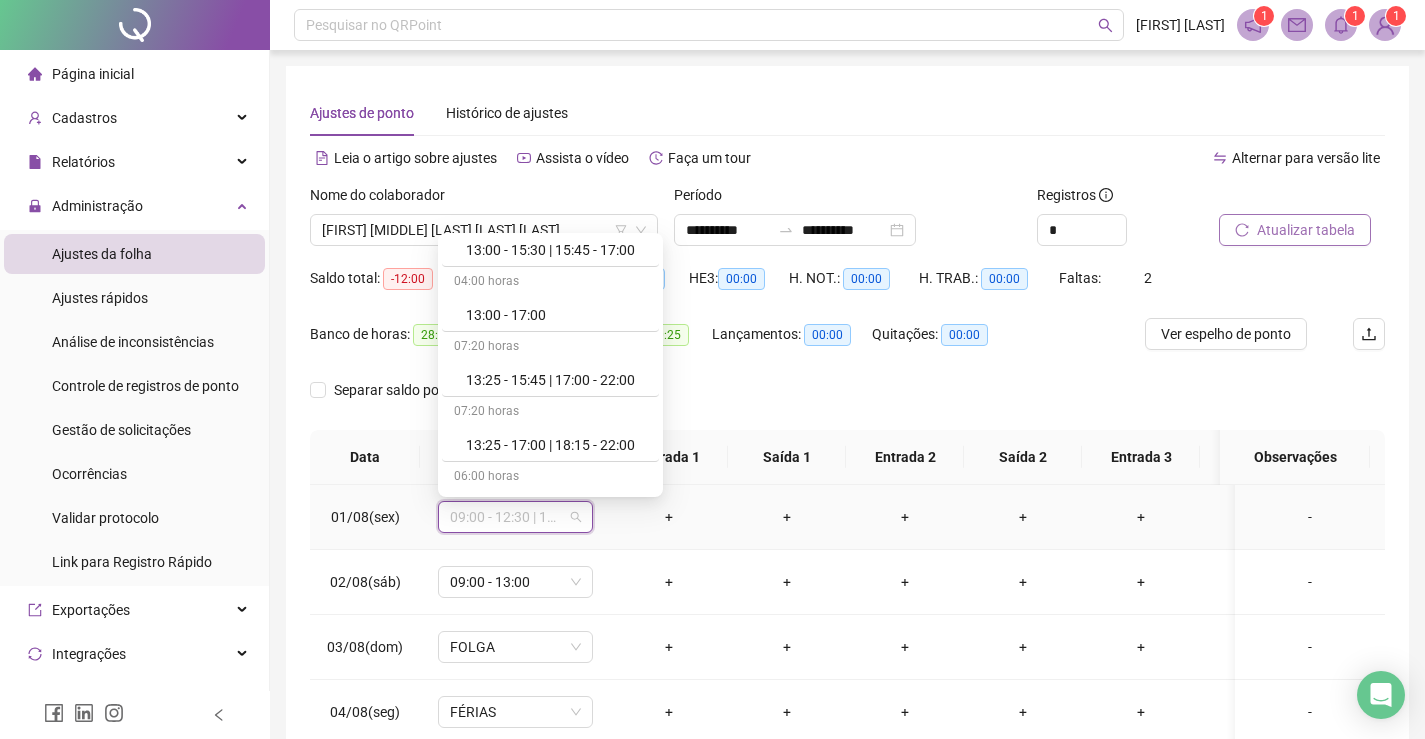 scroll, scrollTop: 3124, scrollLeft: 0, axis: vertical 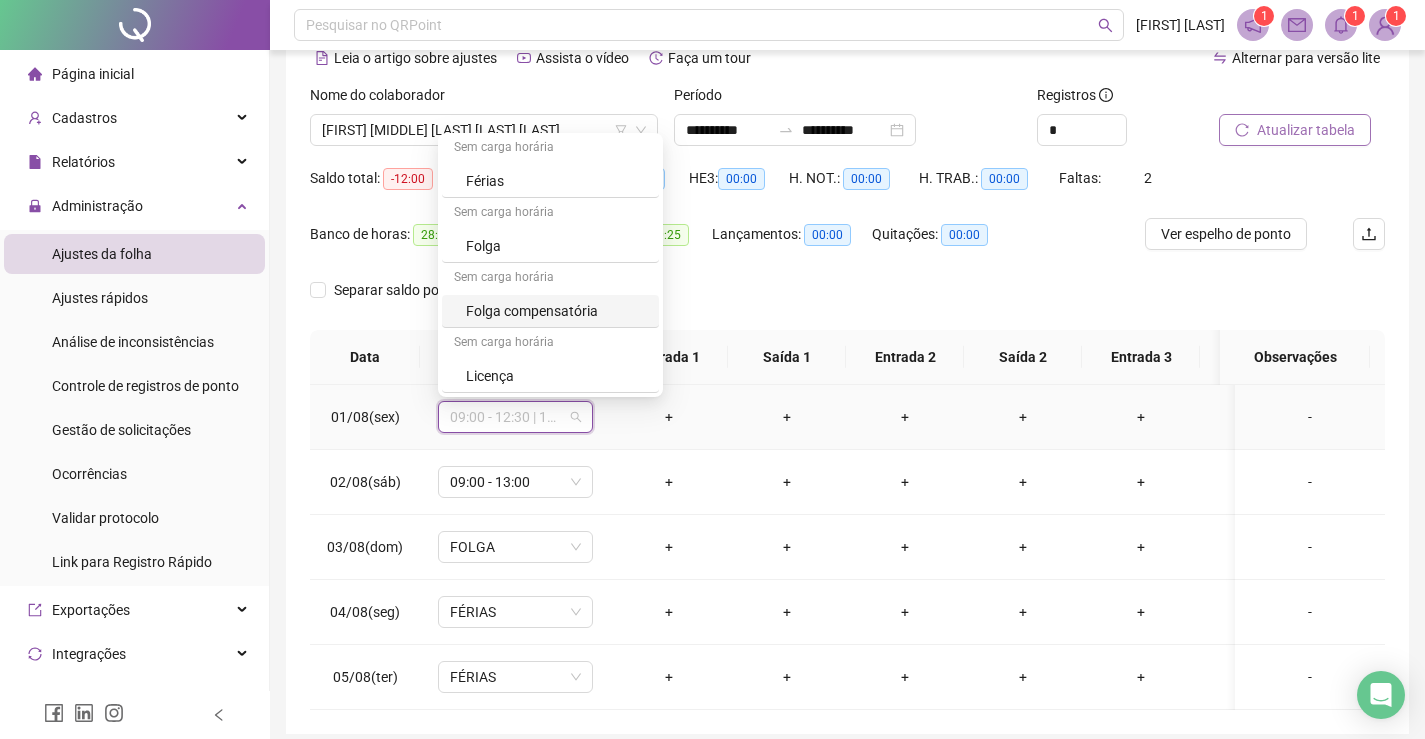 click on "Folga compensatória" at bounding box center [556, 311] 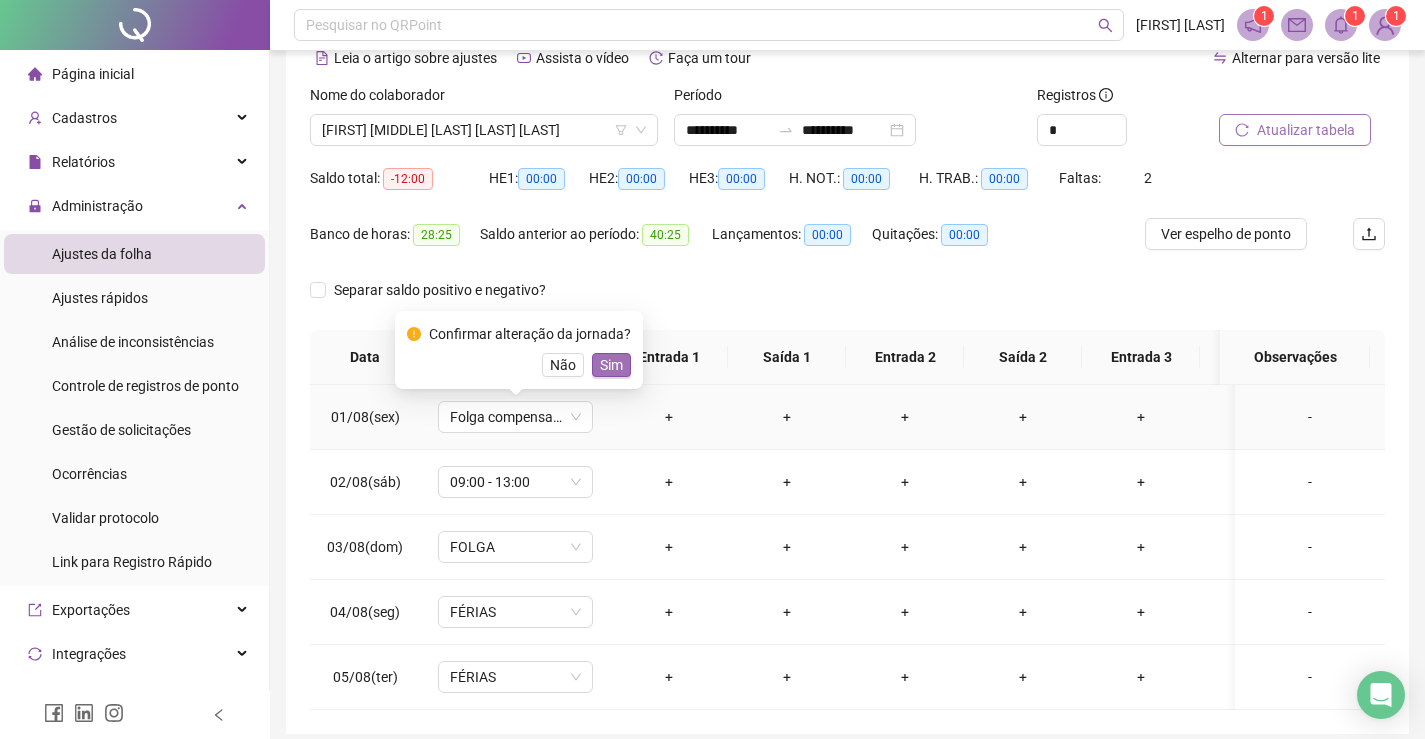 click on "Sim" at bounding box center (611, 365) 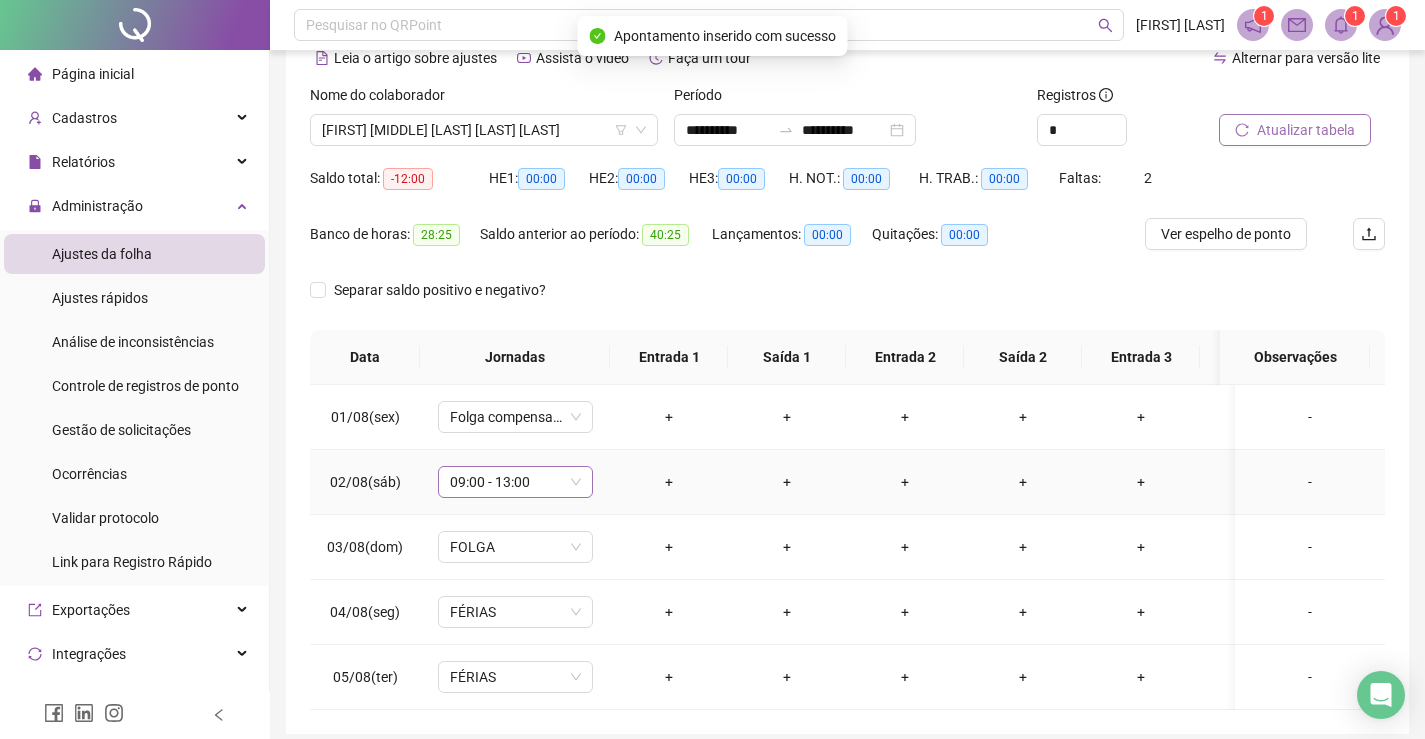 click on "09:00 - 13:00" at bounding box center [515, 482] 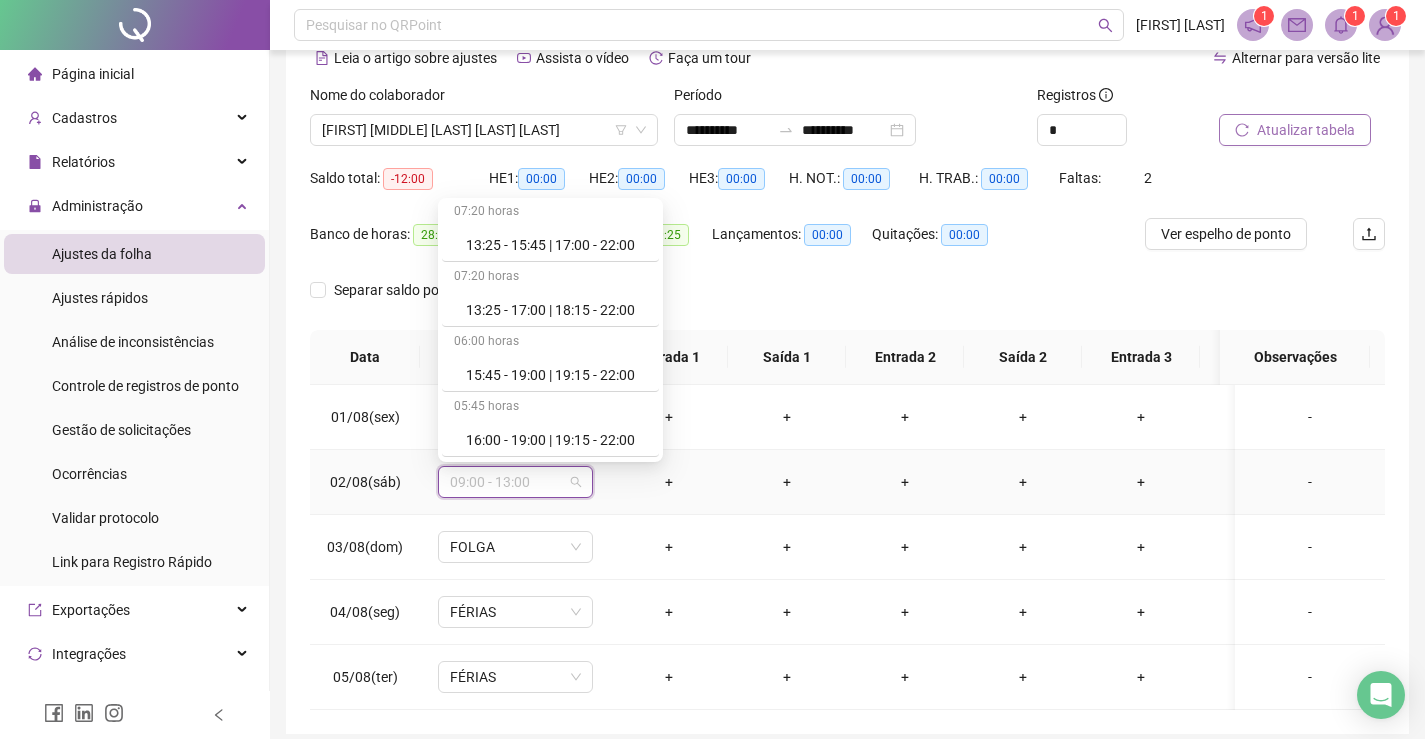scroll, scrollTop: 3124, scrollLeft: 0, axis: vertical 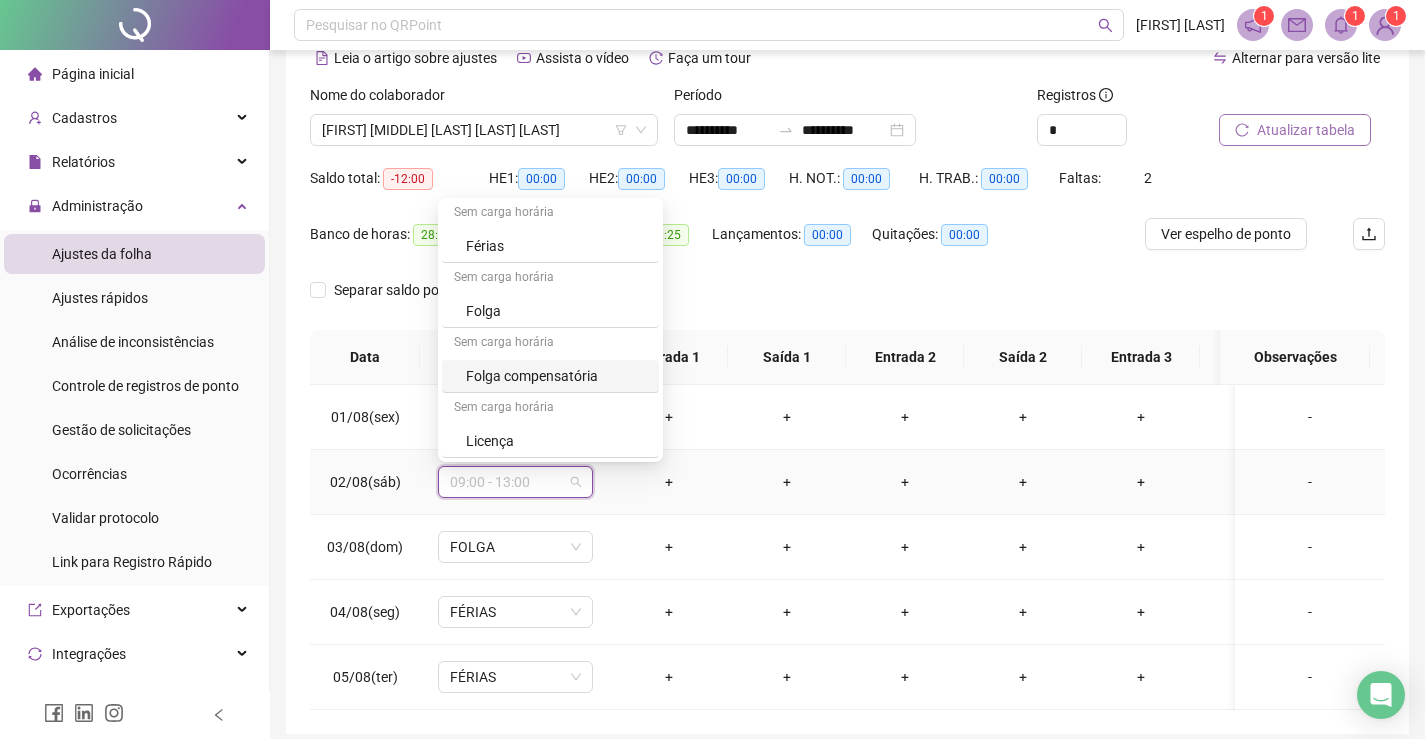 click on "Folga compensatória" at bounding box center [556, 376] 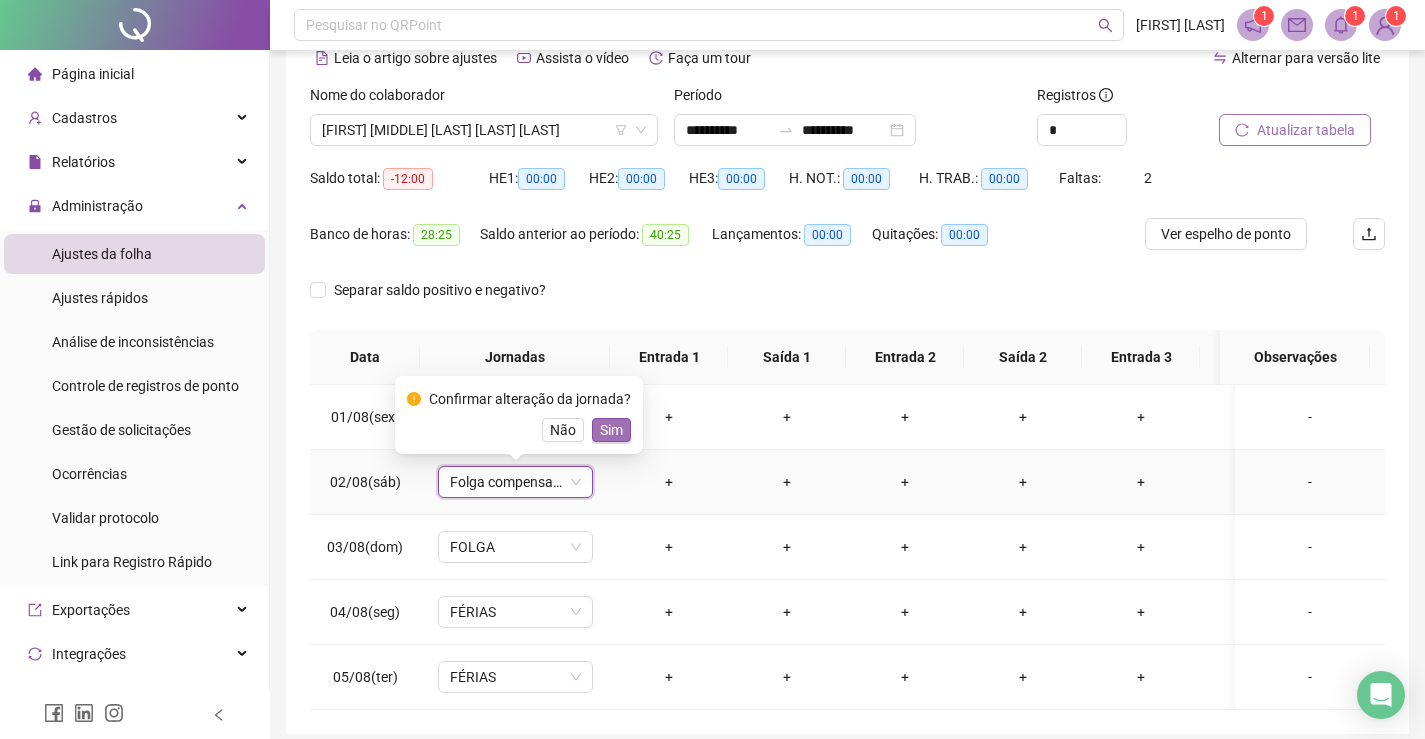 click on "Sim" at bounding box center (611, 430) 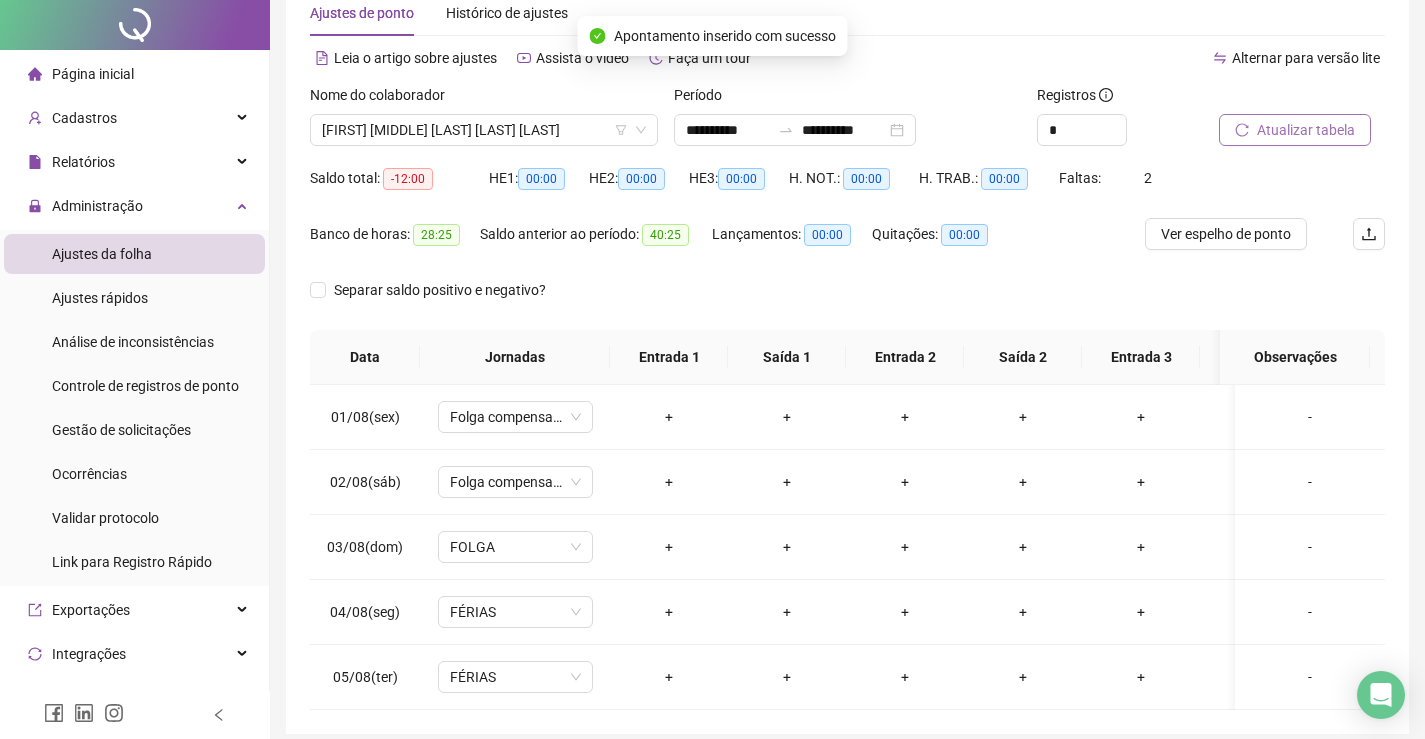 scroll, scrollTop: 0, scrollLeft: 0, axis: both 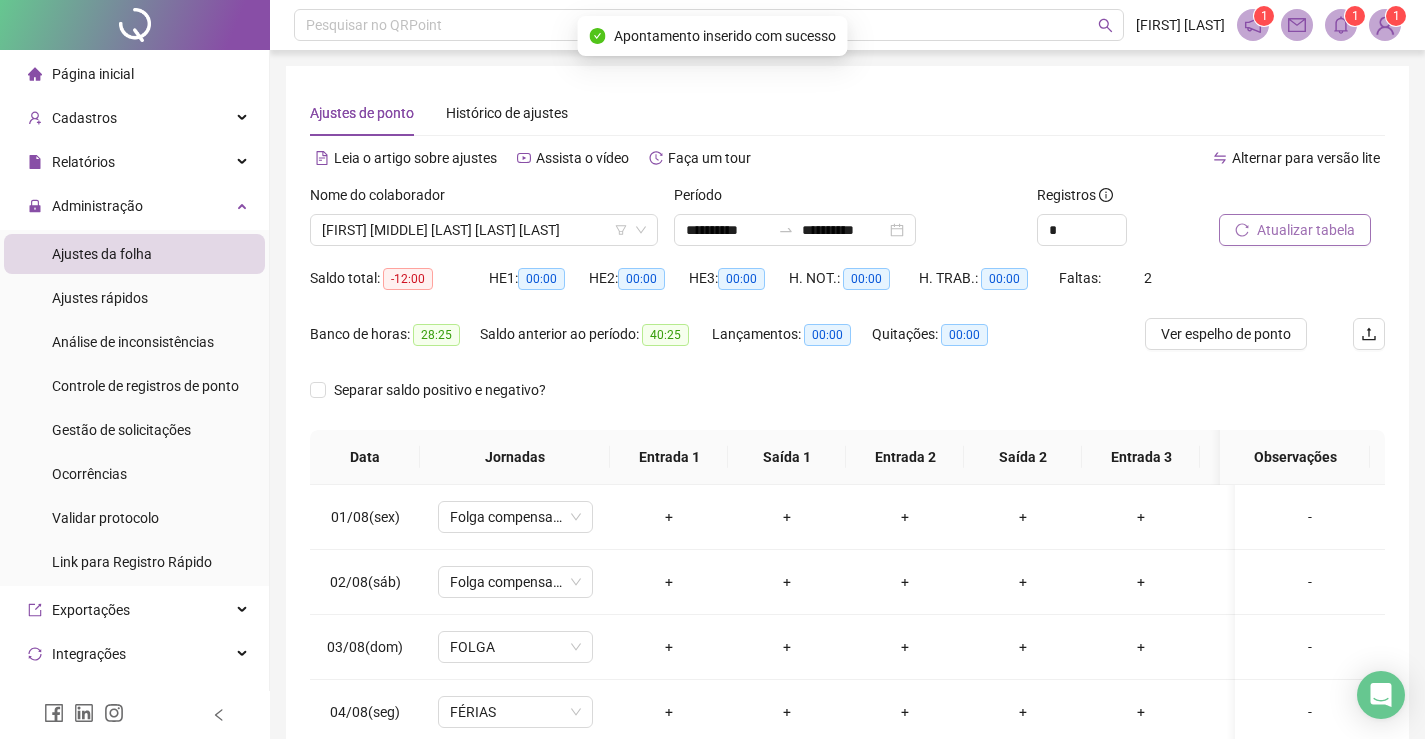 click on "Atualizar tabela" at bounding box center (1306, 230) 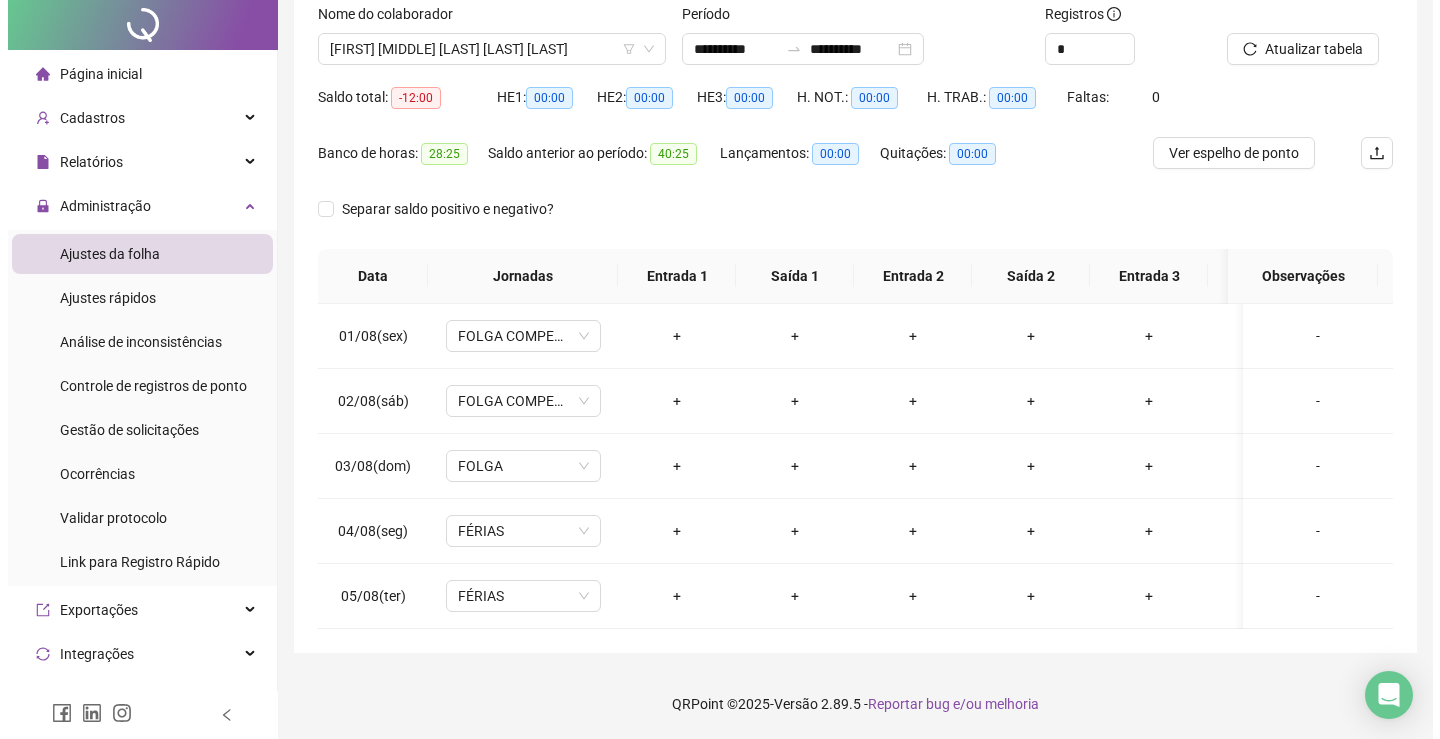 scroll, scrollTop: 0, scrollLeft: 0, axis: both 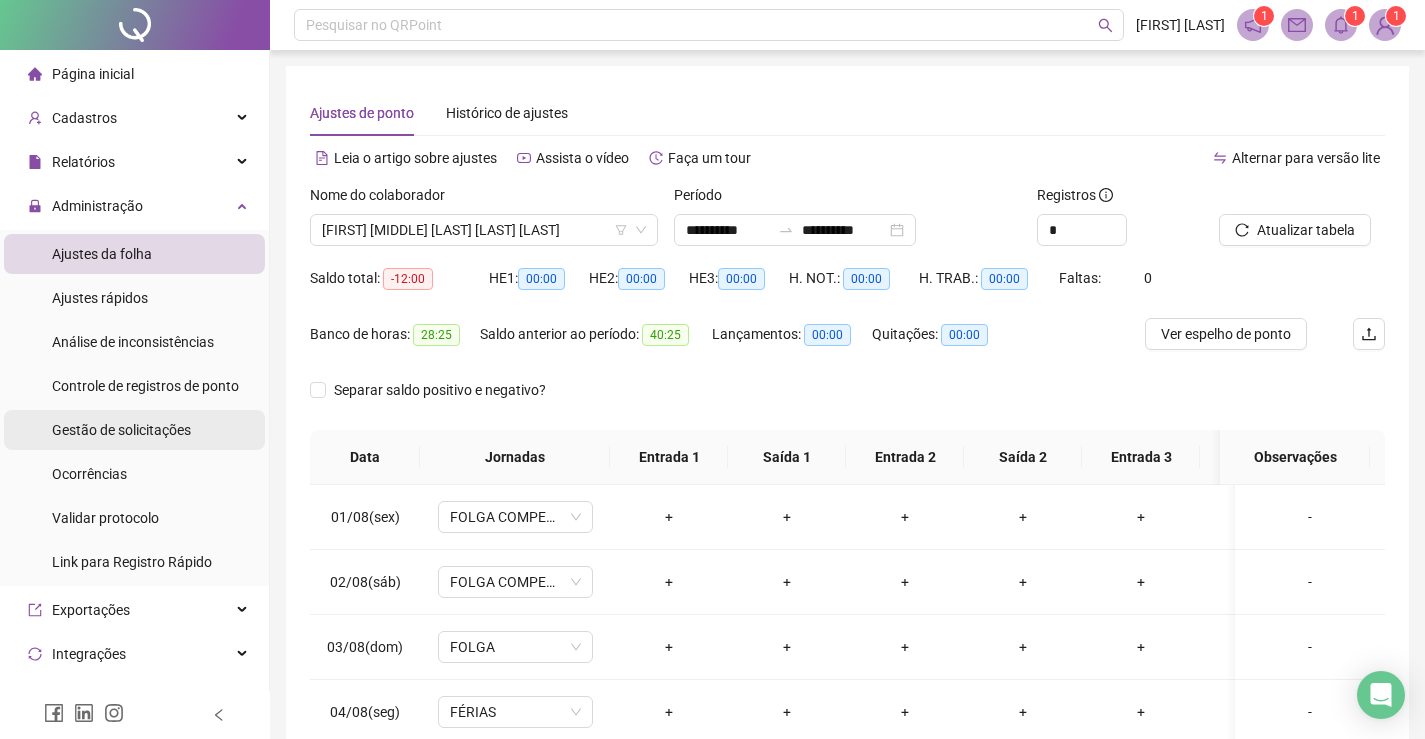 click on "Gestão de solicitações" at bounding box center (121, 430) 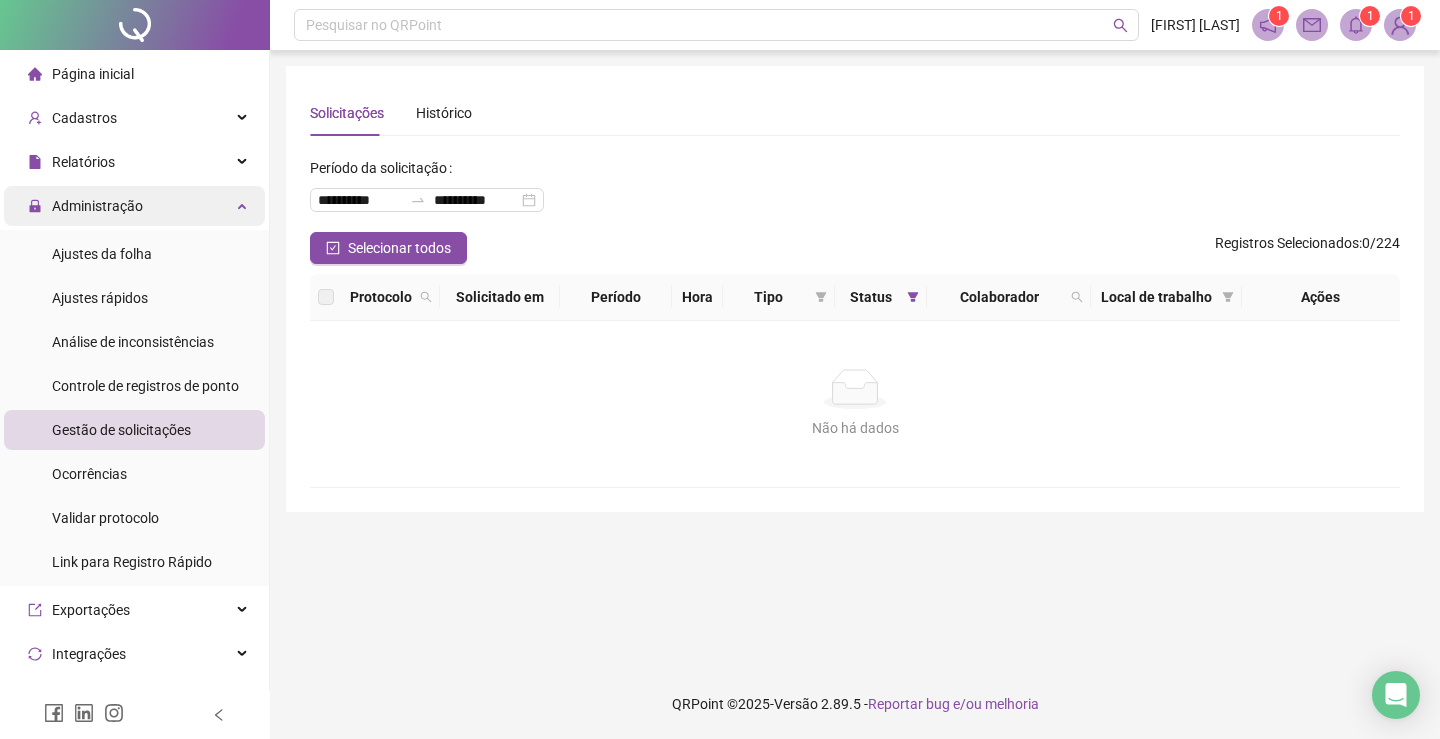 click on "Administração" at bounding box center [134, 206] 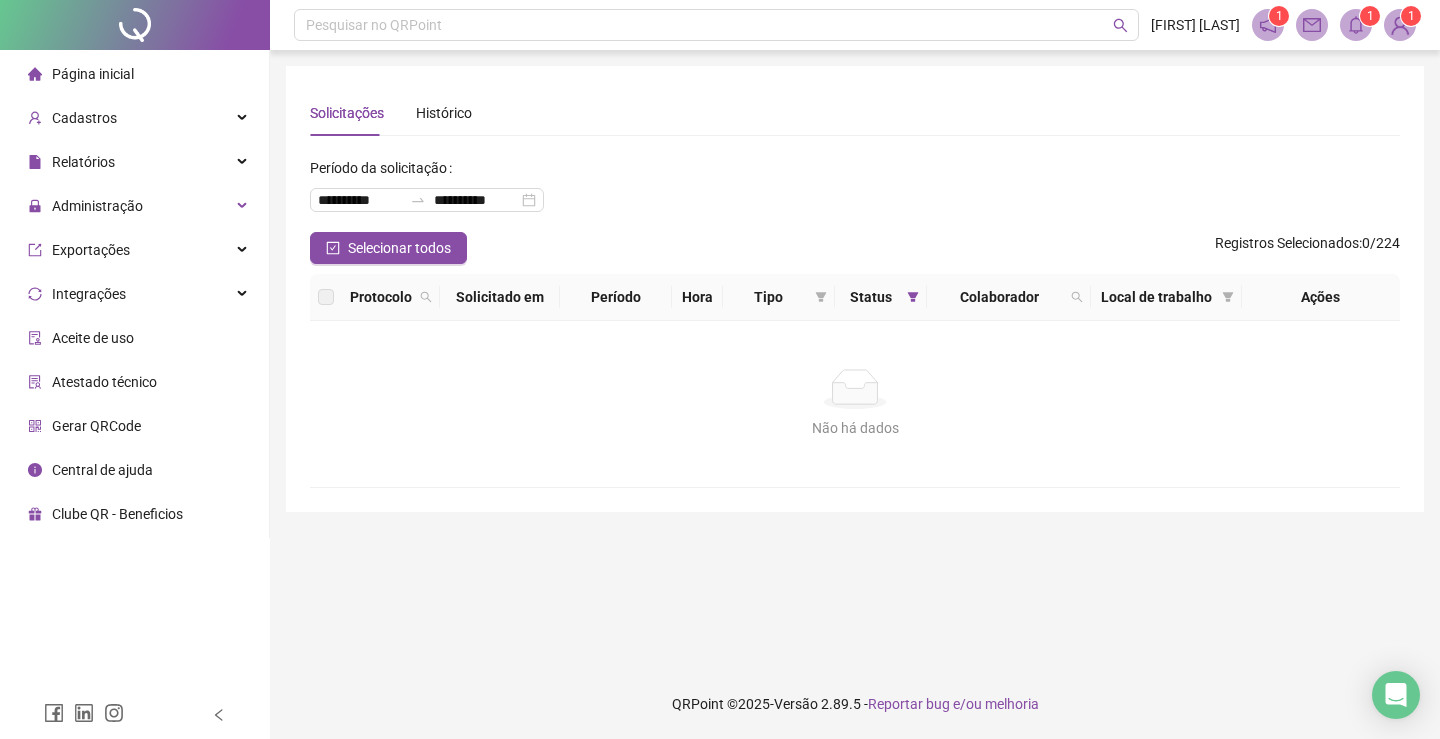 click on "Página inicial" at bounding box center [93, 74] 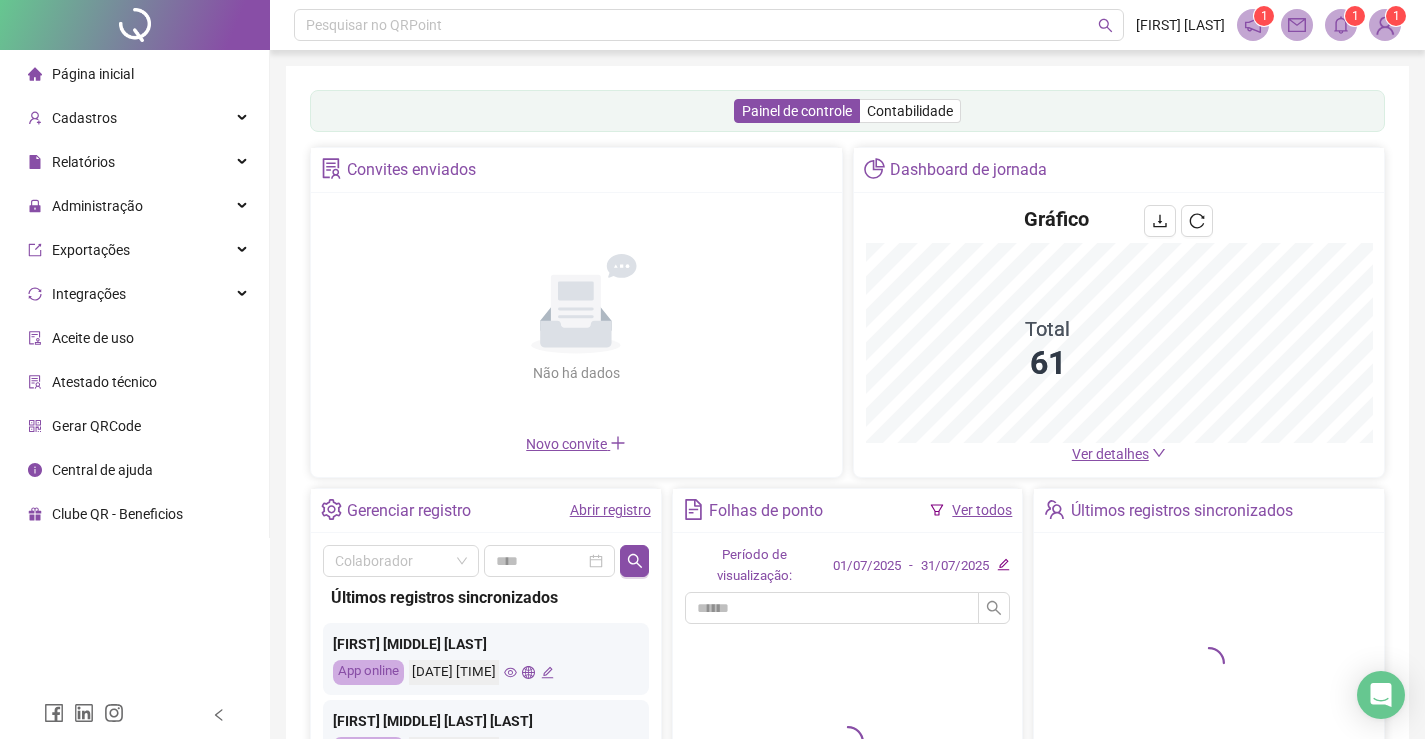 click on "1" at bounding box center [1396, 16] 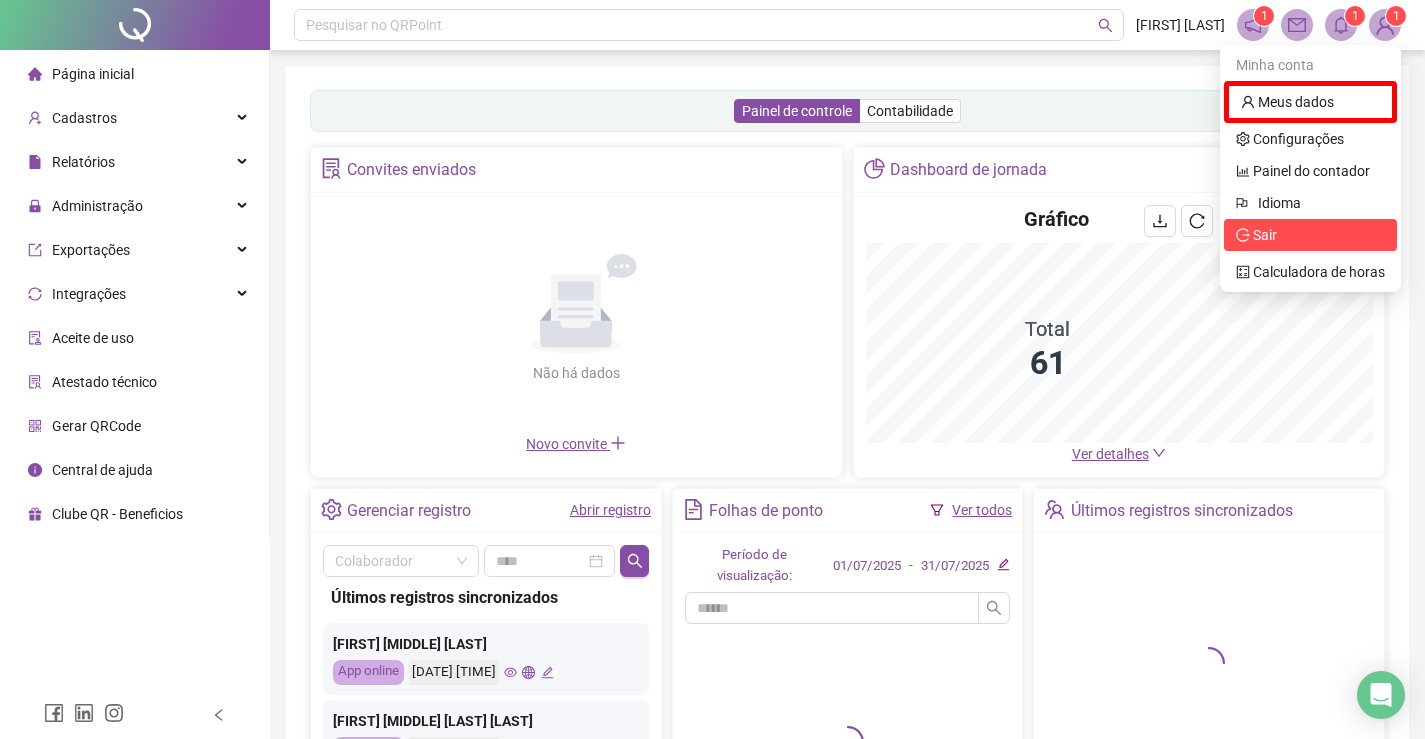 click on "Sair" at bounding box center [1310, 235] 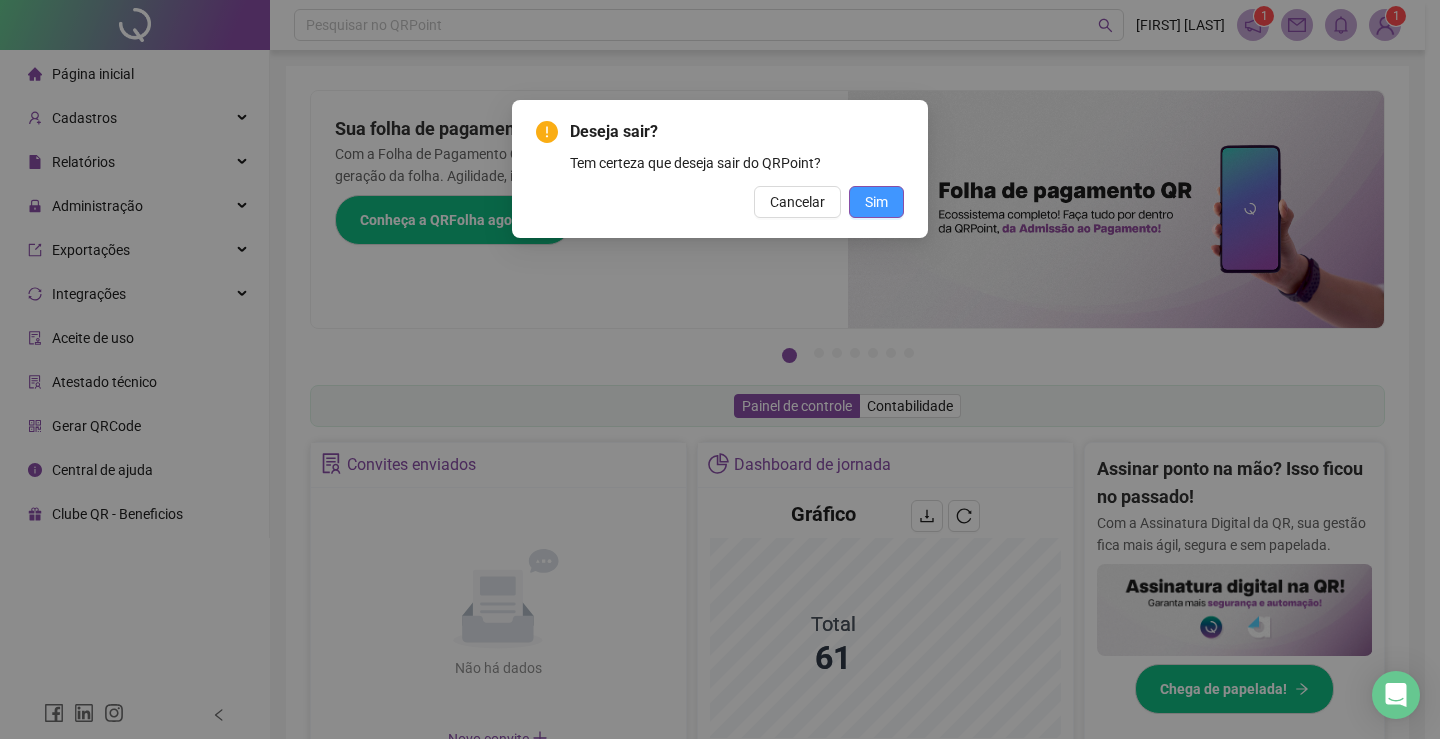 click on "Sim" at bounding box center [876, 202] 